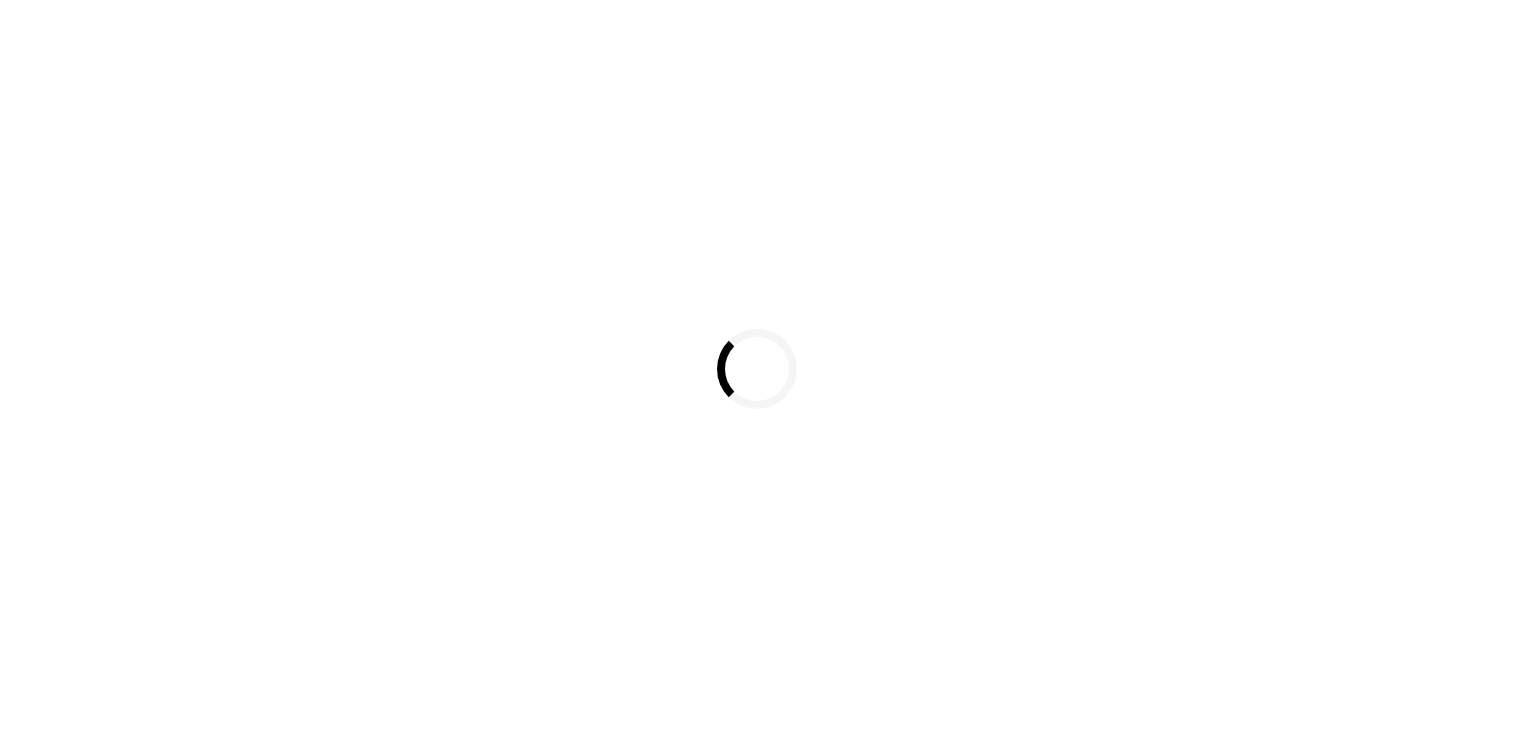 scroll, scrollTop: 0, scrollLeft: 0, axis: both 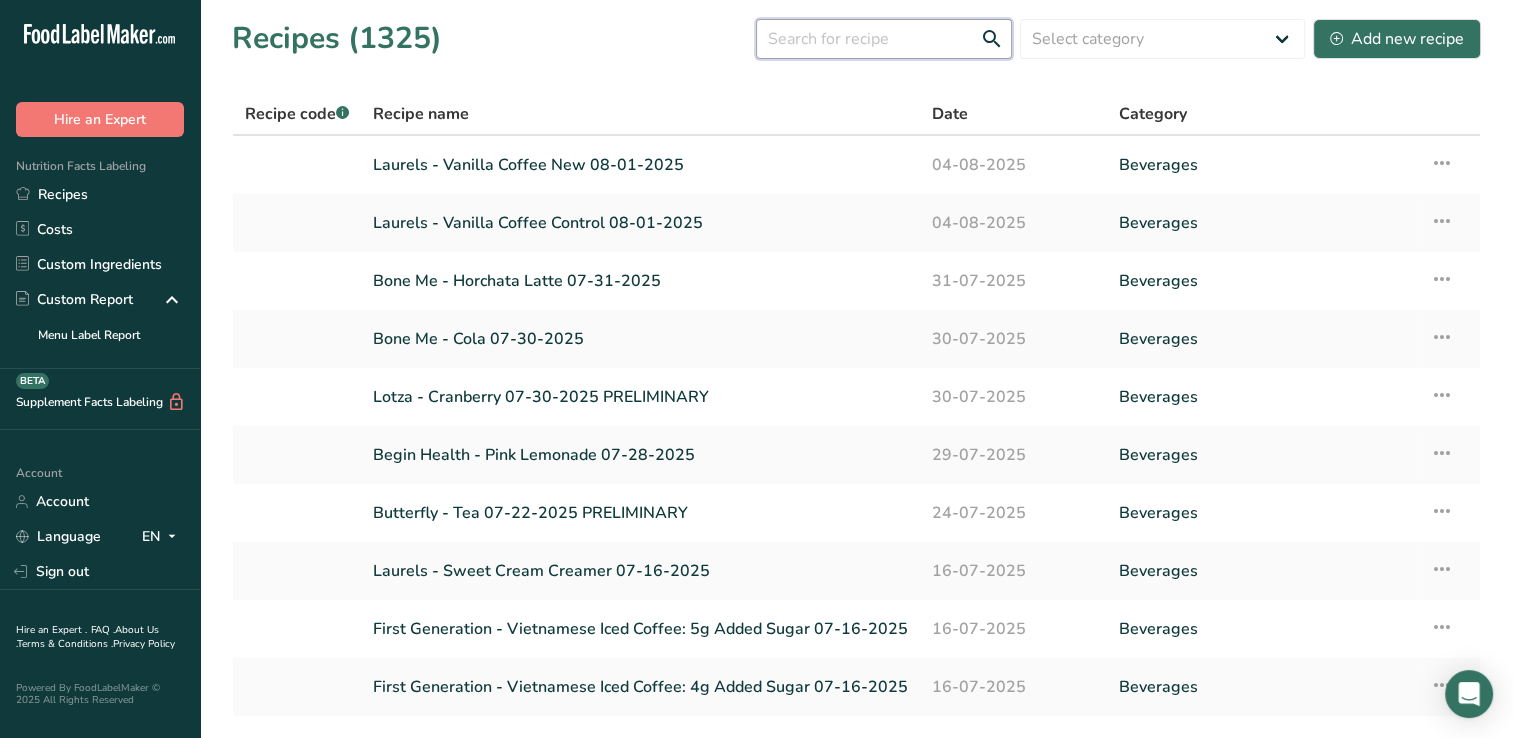 click at bounding box center [884, 39] 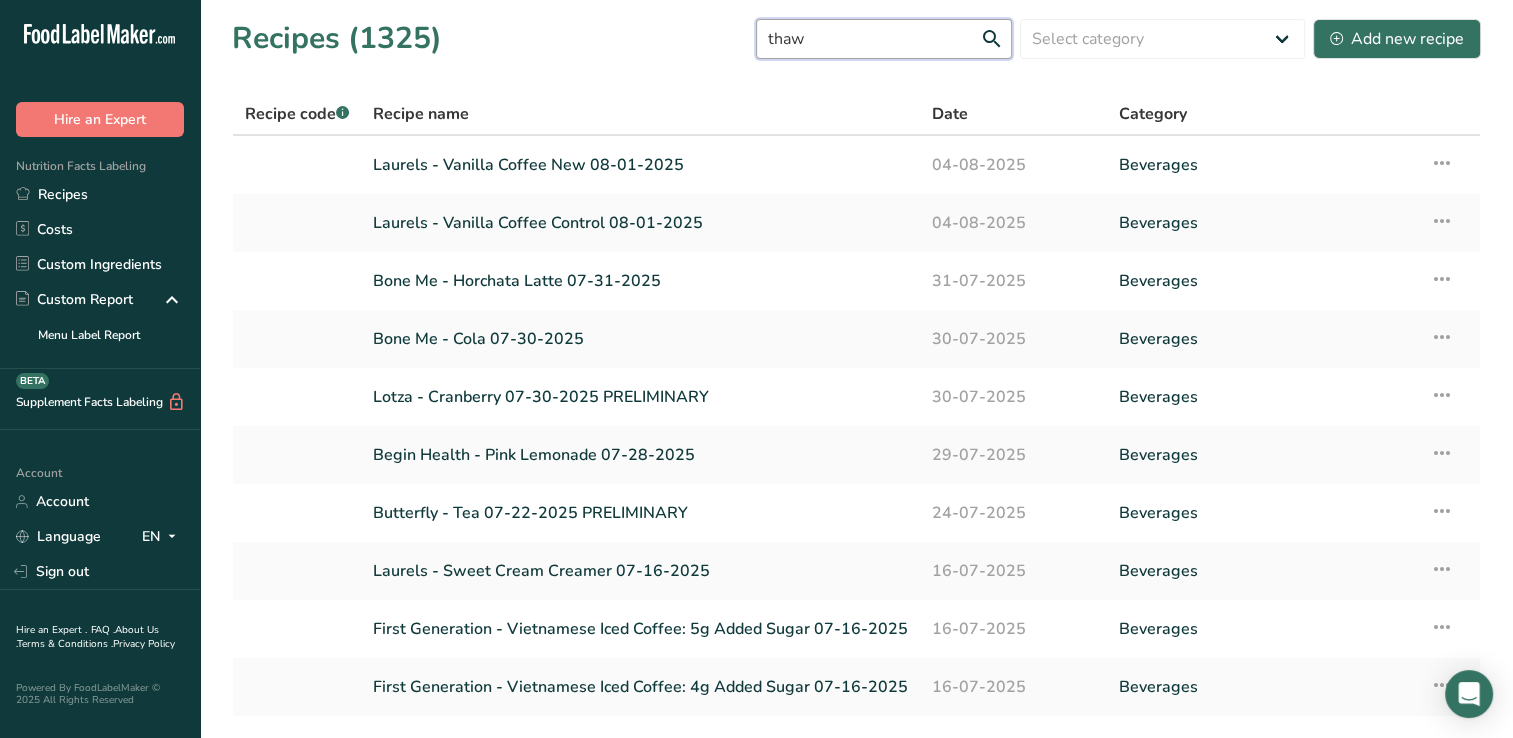 type on "thaw" 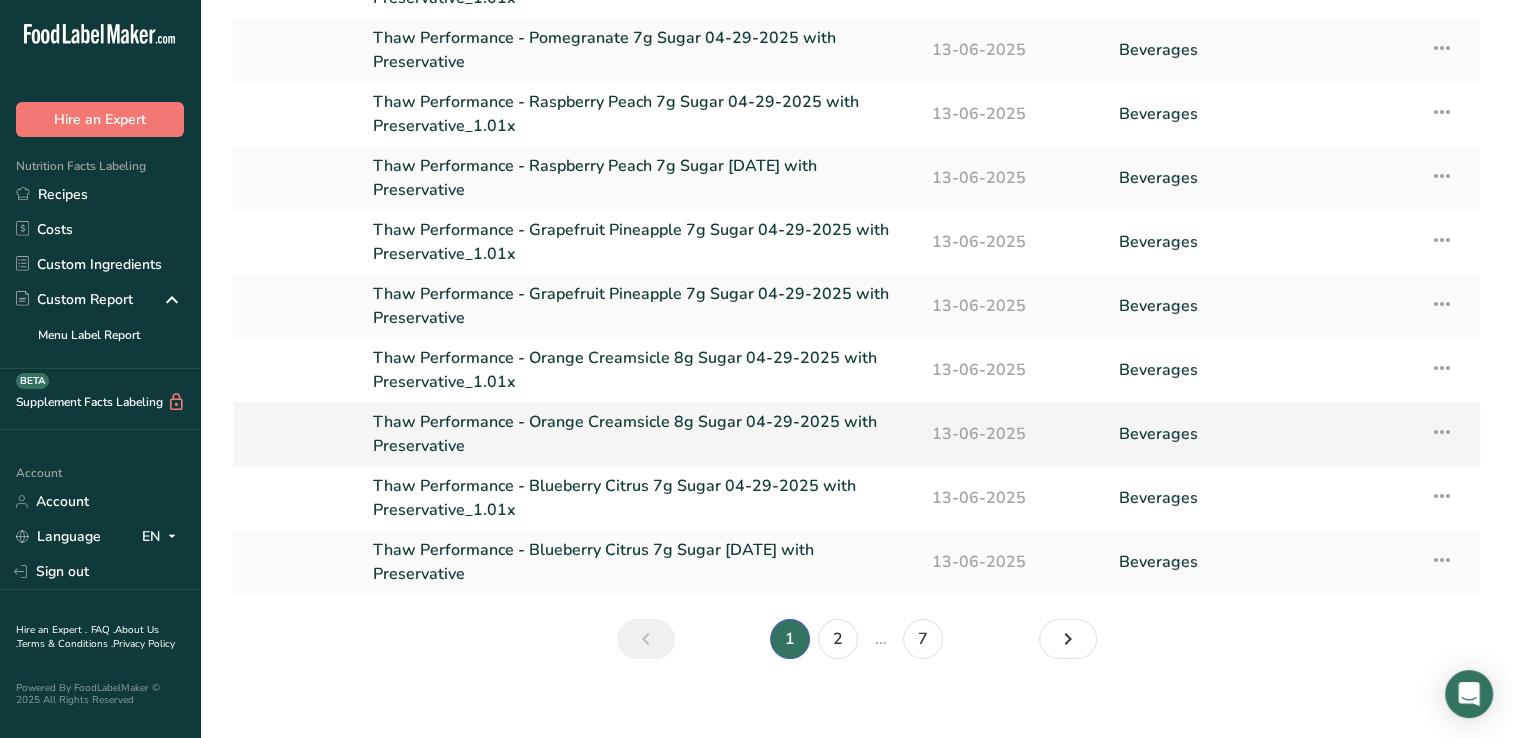 scroll, scrollTop: 198, scrollLeft: 0, axis: vertical 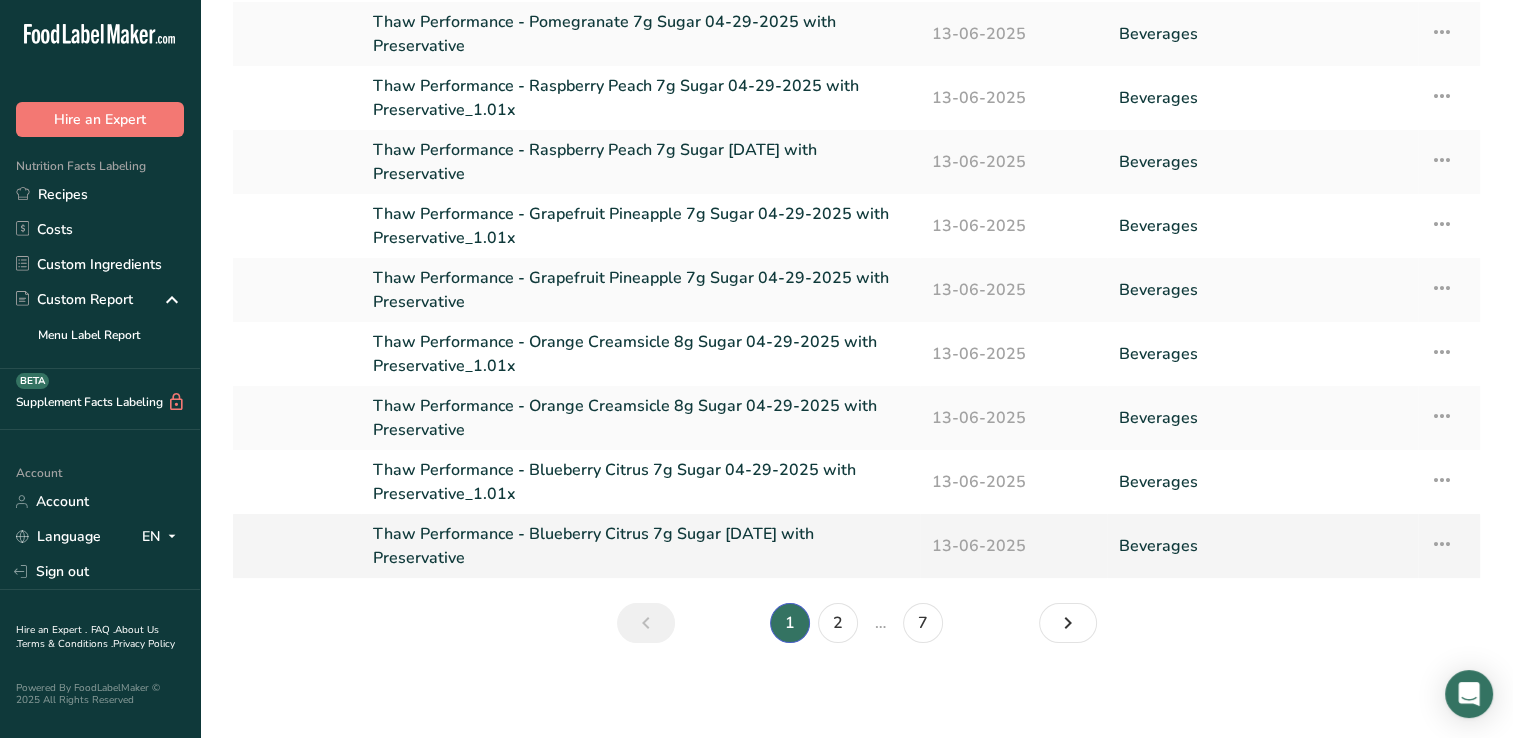 click at bounding box center [1442, 544] 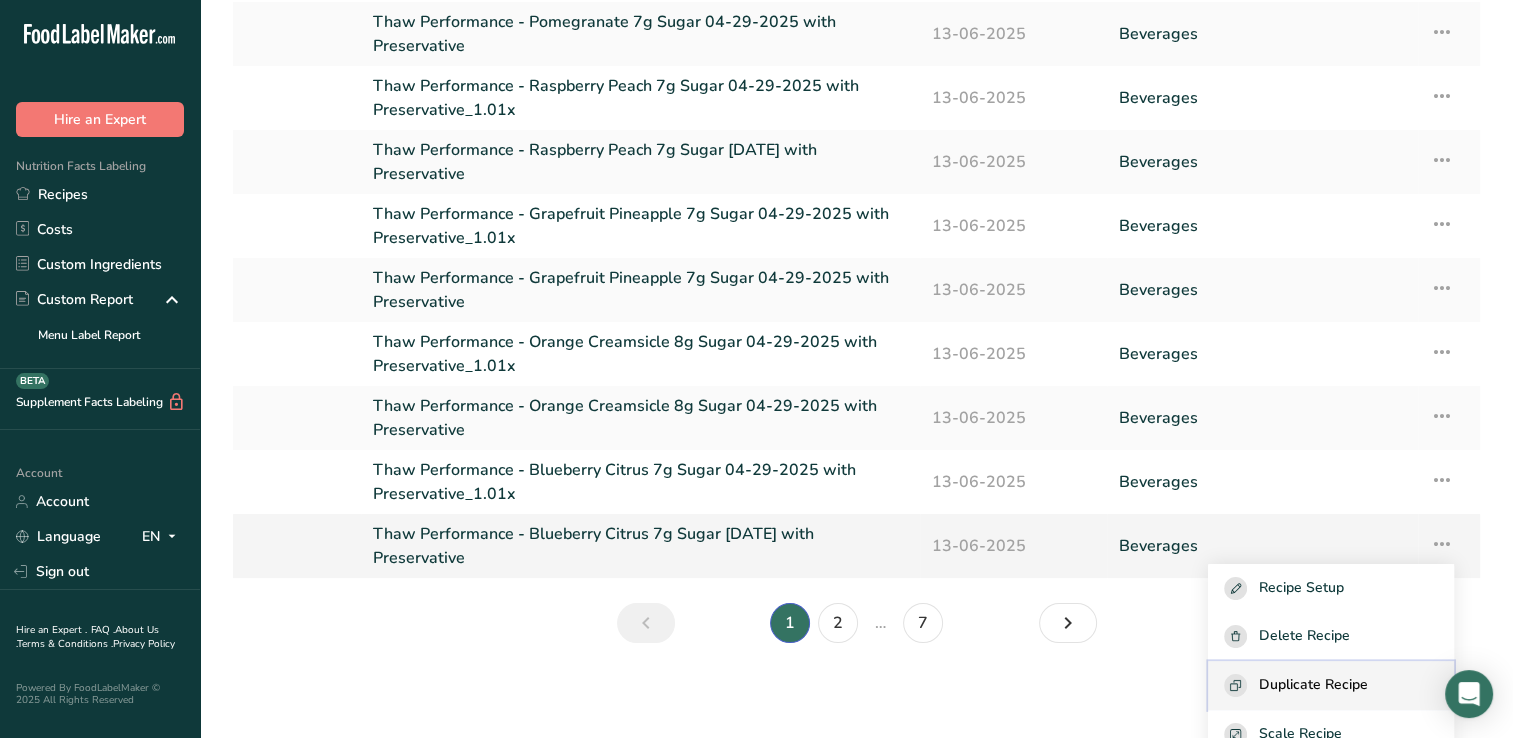 click on "Duplicate Recipe" at bounding box center [1313, 685] 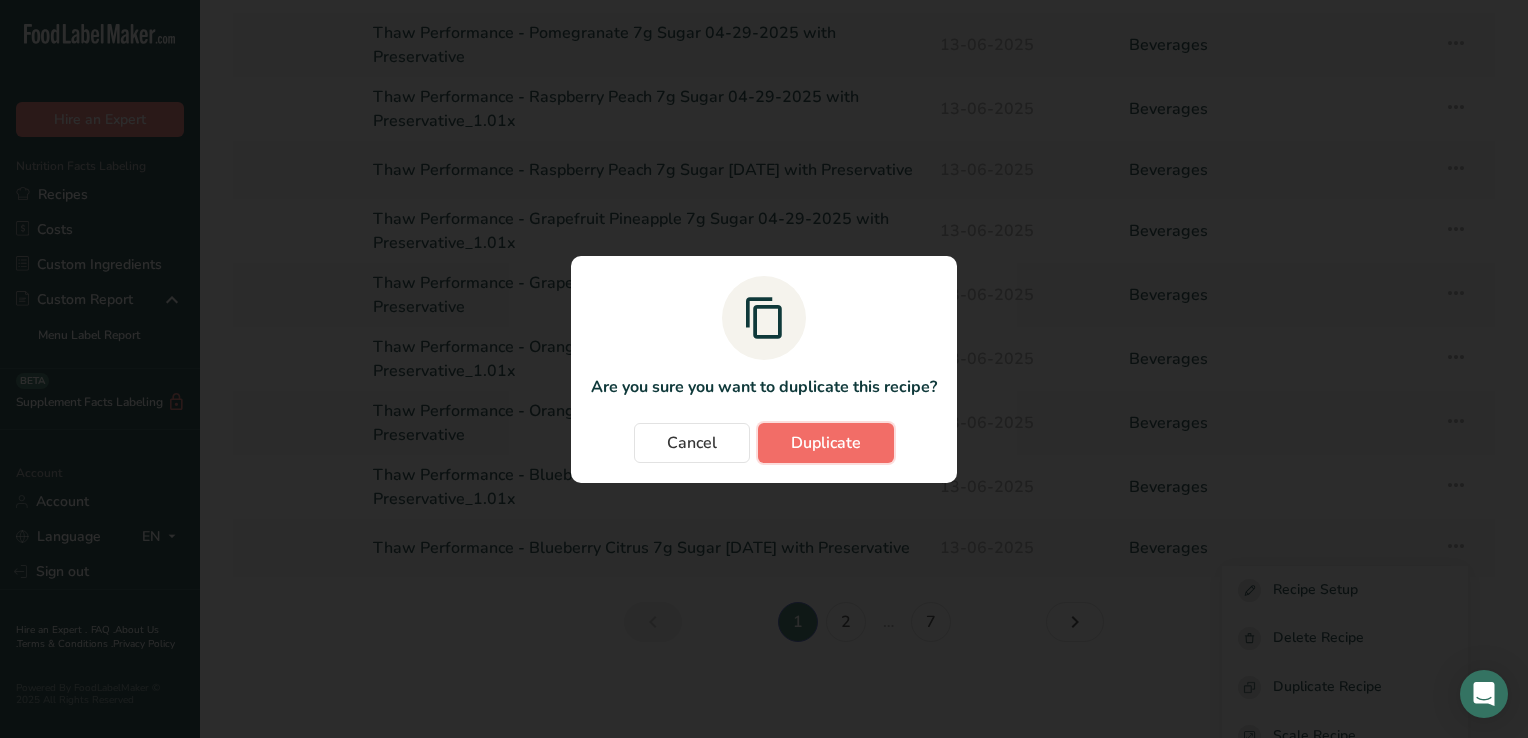click on "Duplicate" at bounding box center [826, 443] 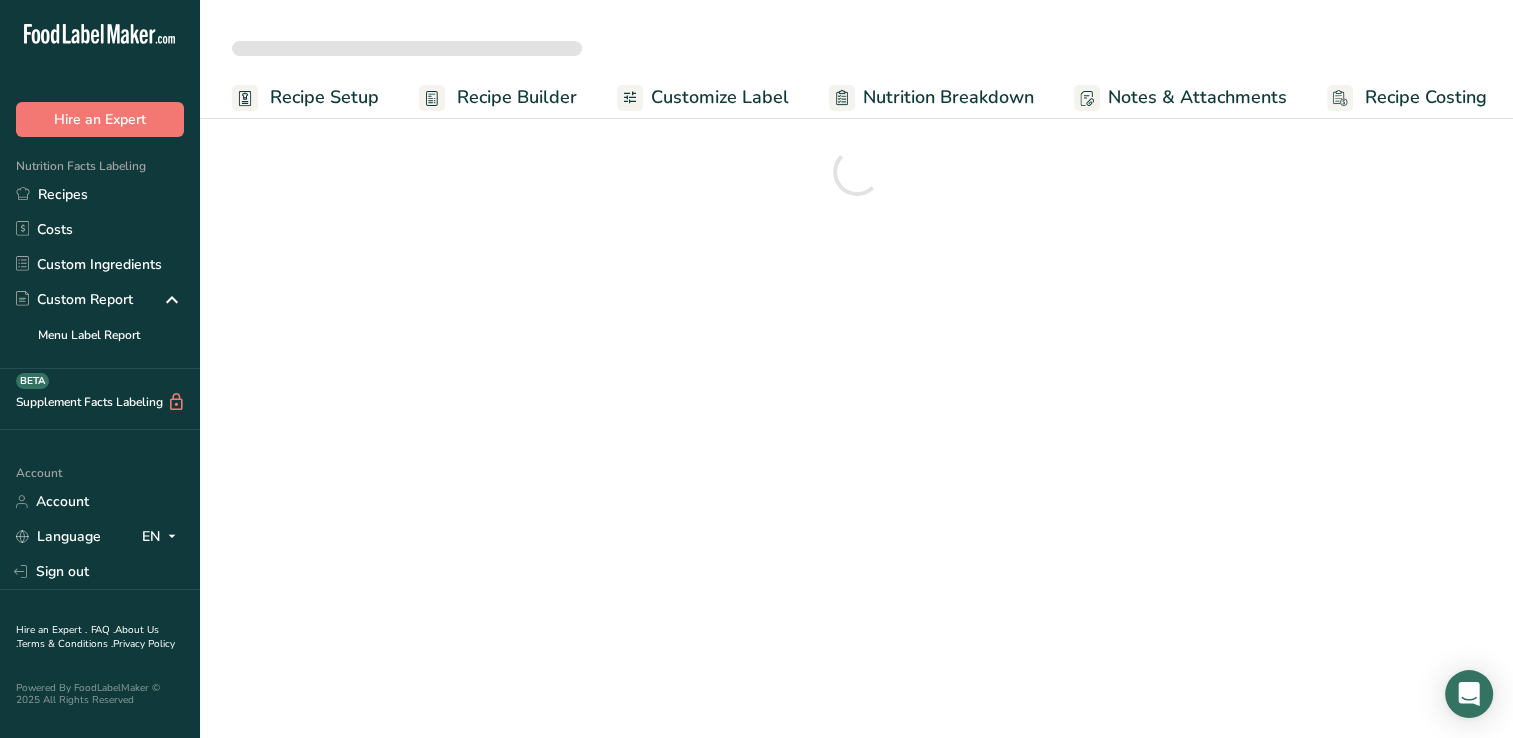 scroll, scrollTop: 0, scrollLeft: 0, axis: both 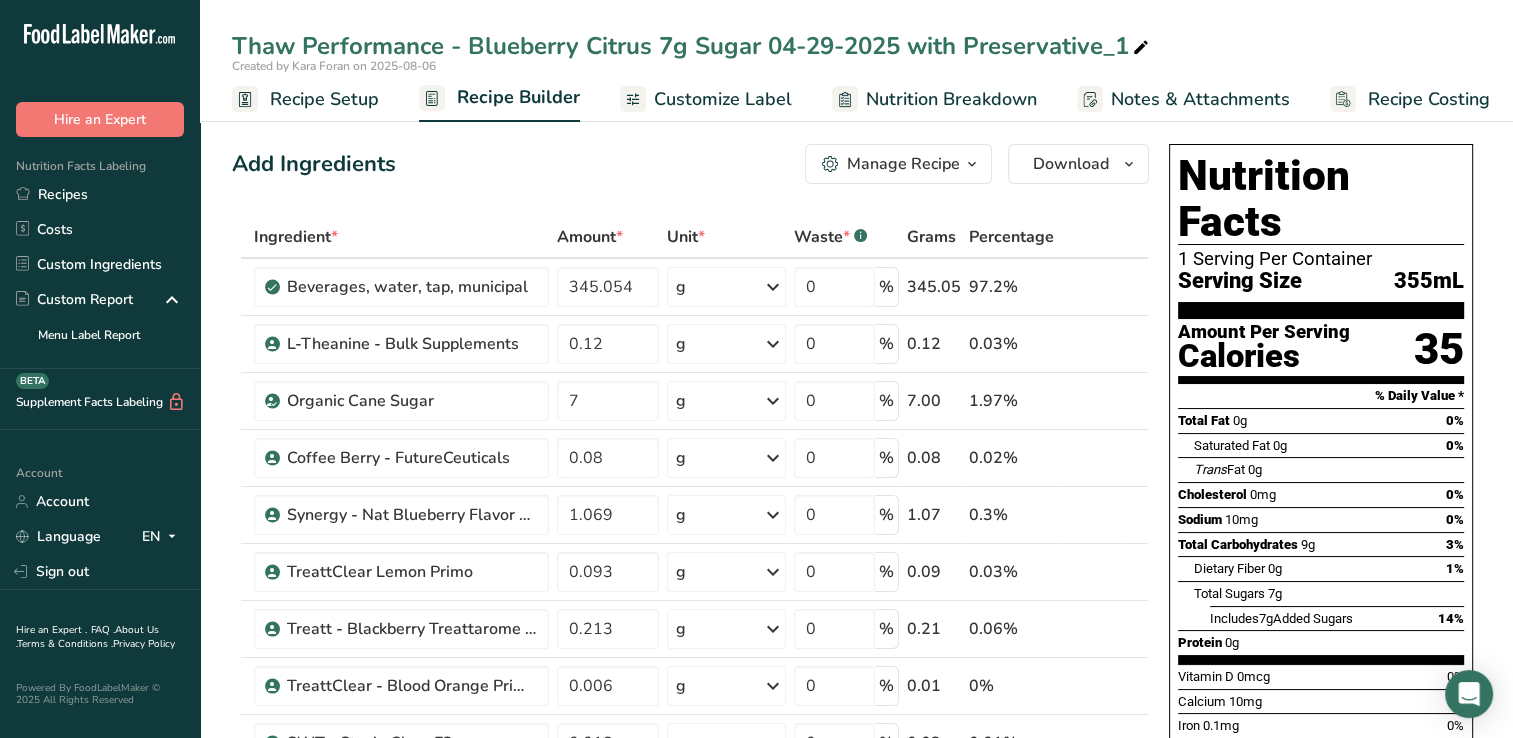 click at bounding box center [1141, 48] 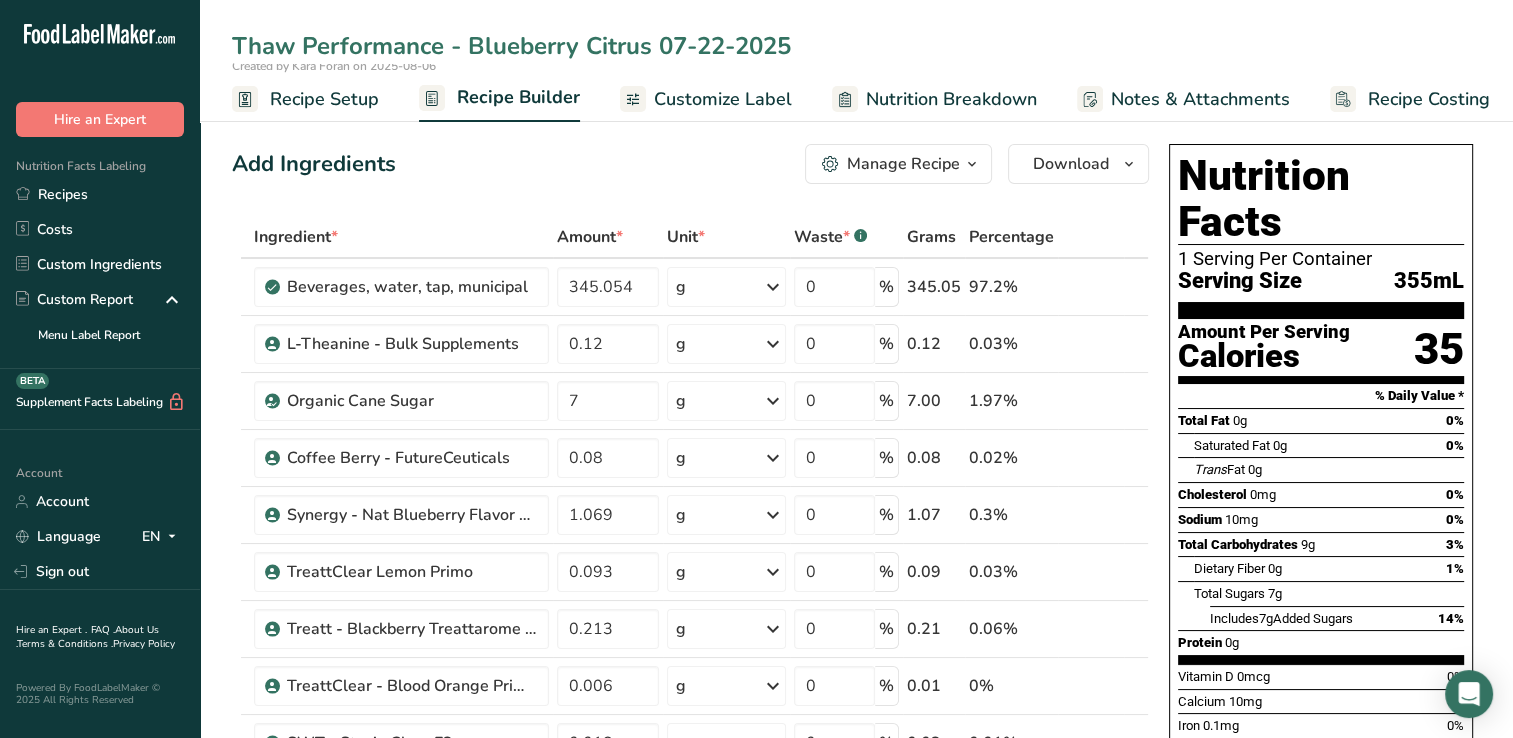 type on "Thaw Performance - Blueberry Citrus 07-22-2025" 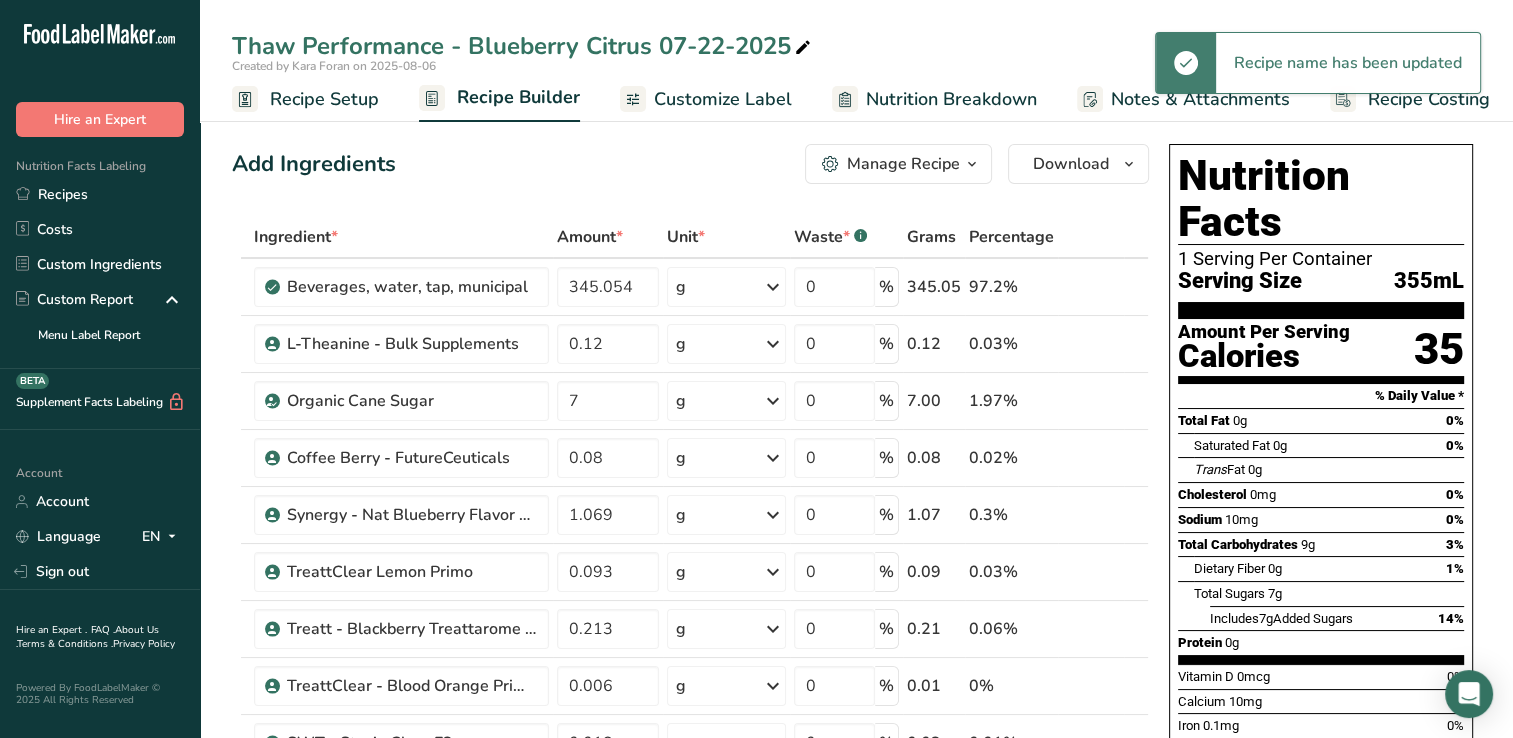 click on "Recipe Setup" at bounding box center [324, 99] 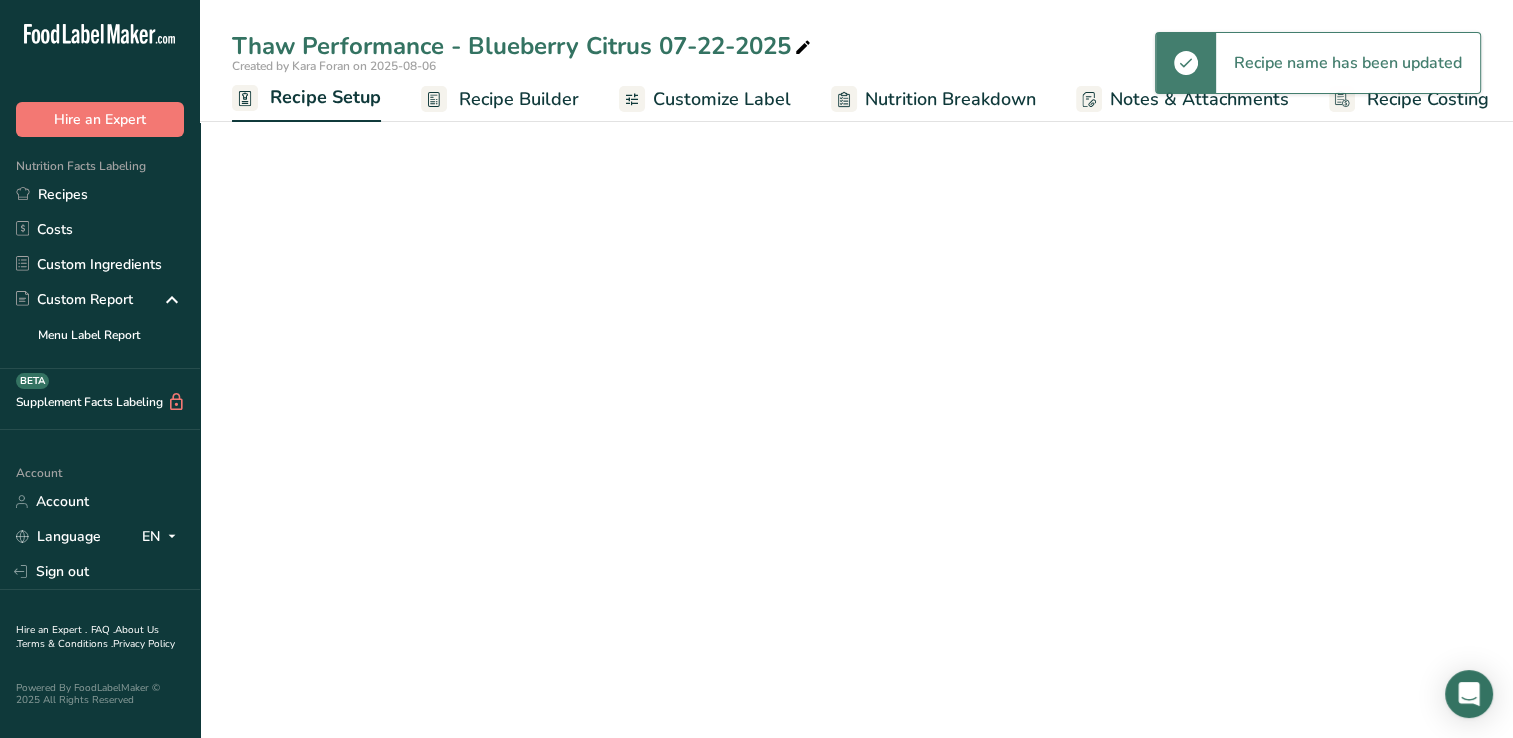 scroll, scrollTop: 0, scrollLeft: 7, axis: horizontal 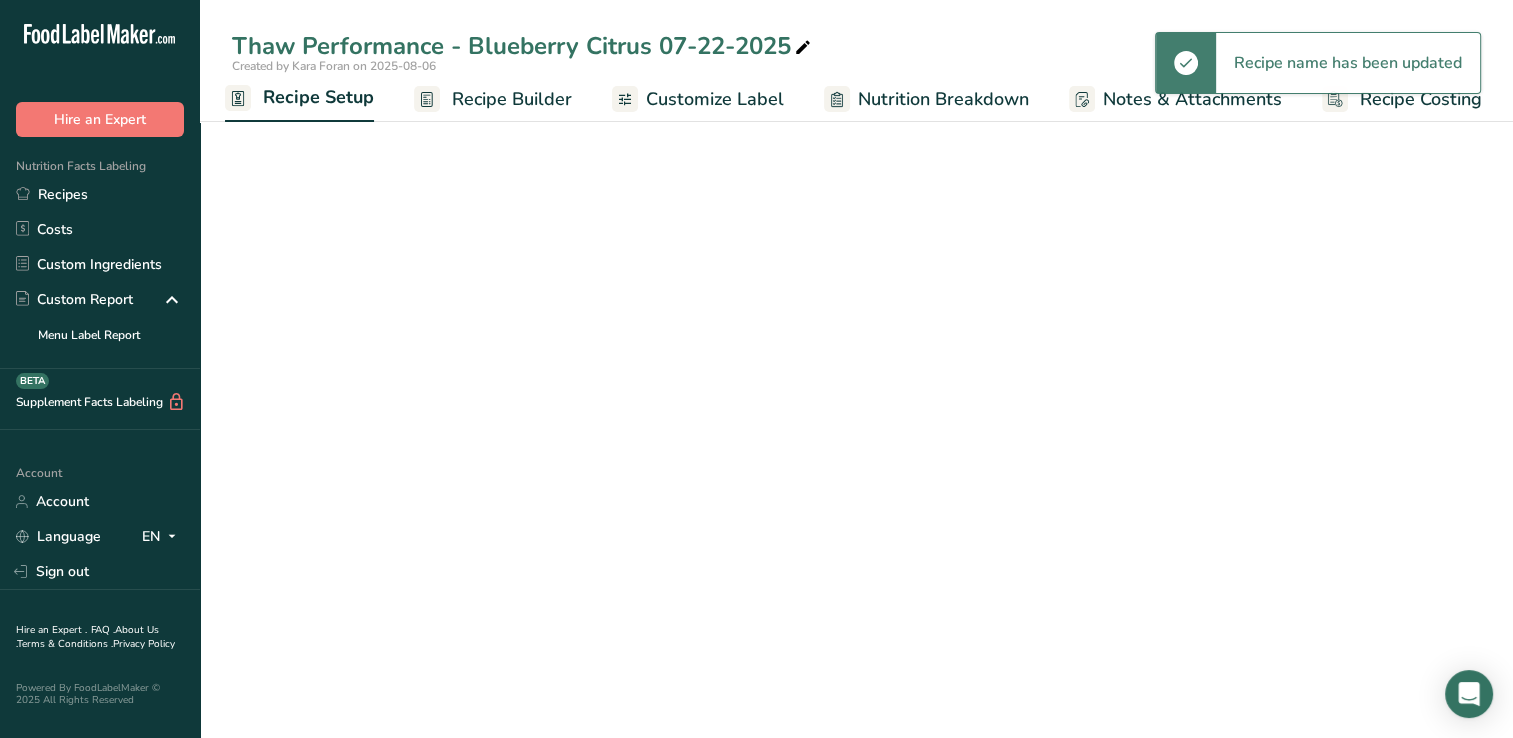 select on "22" 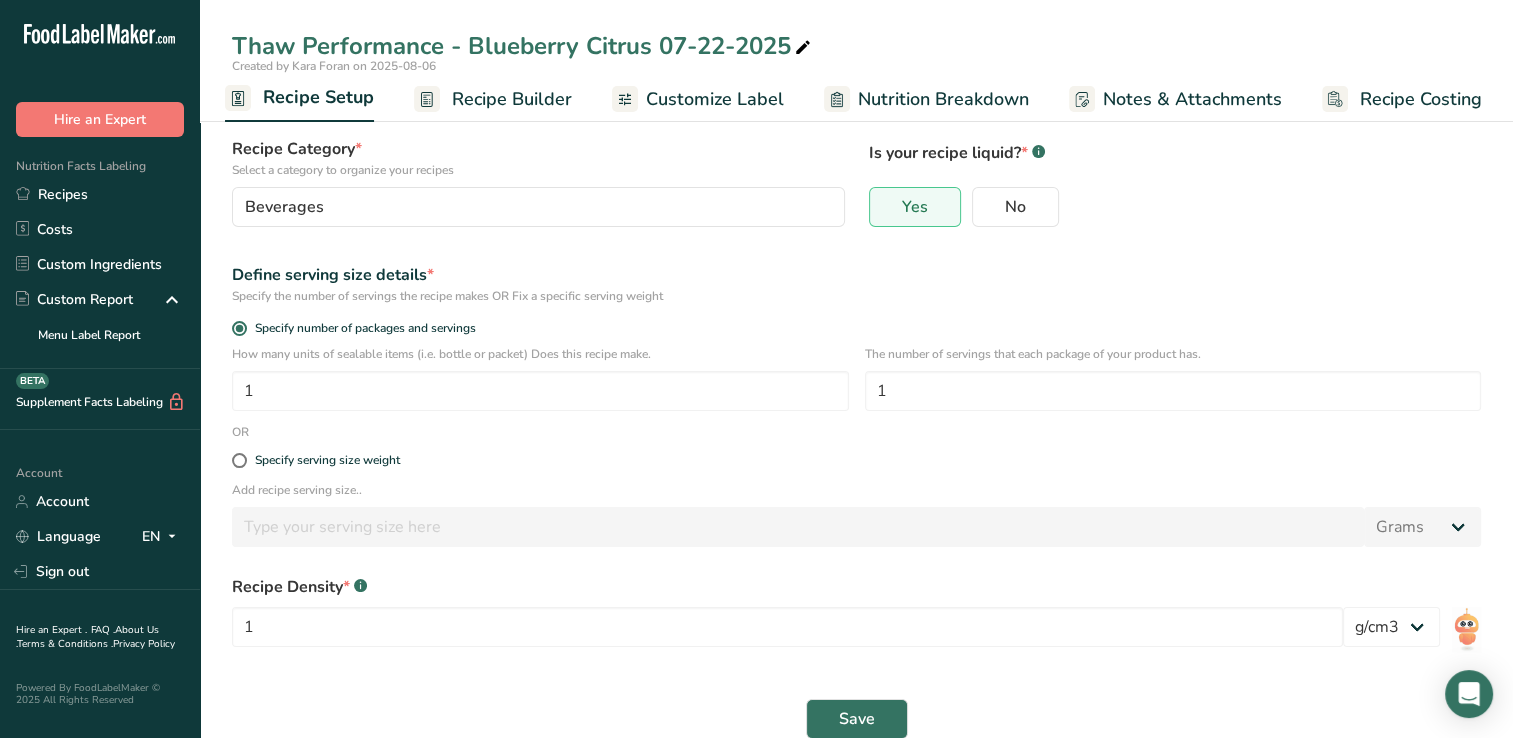 scroll, scrollTop: 0, scrollLeft: 0, axis: both 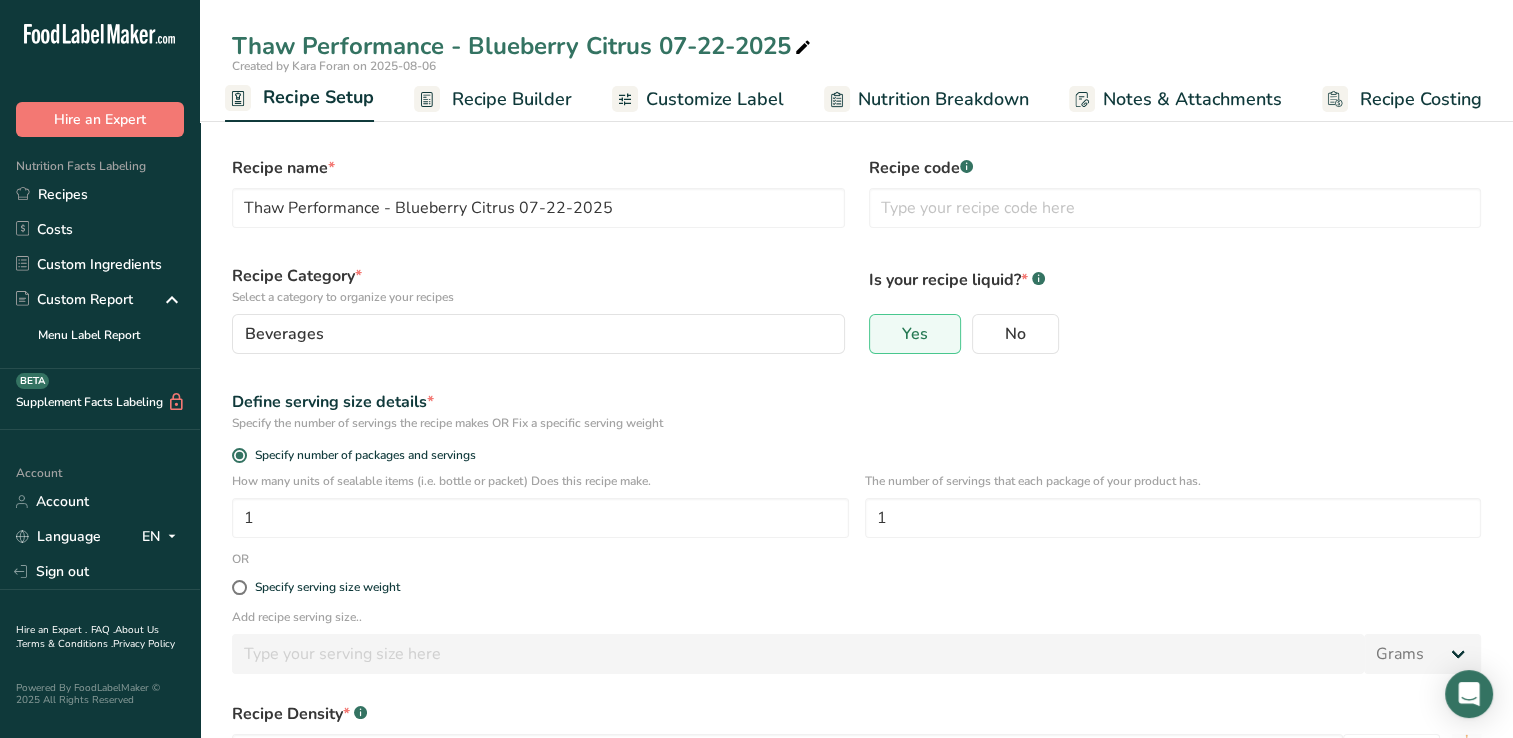 click on "Recipe Builder" at bounding box center (512, 99) 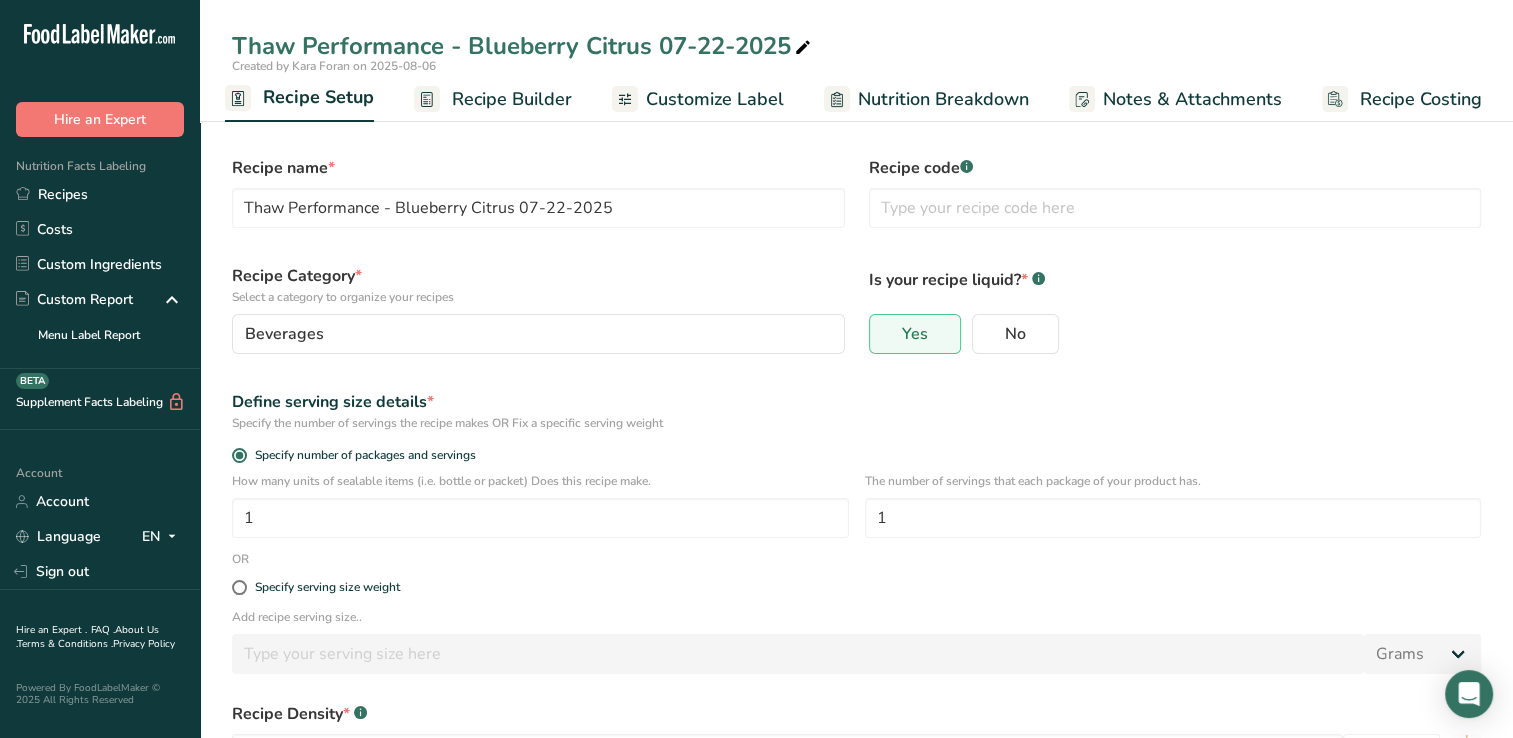 scroll, scrollTop: 0, scrollLeft: 8, axis: horizontal 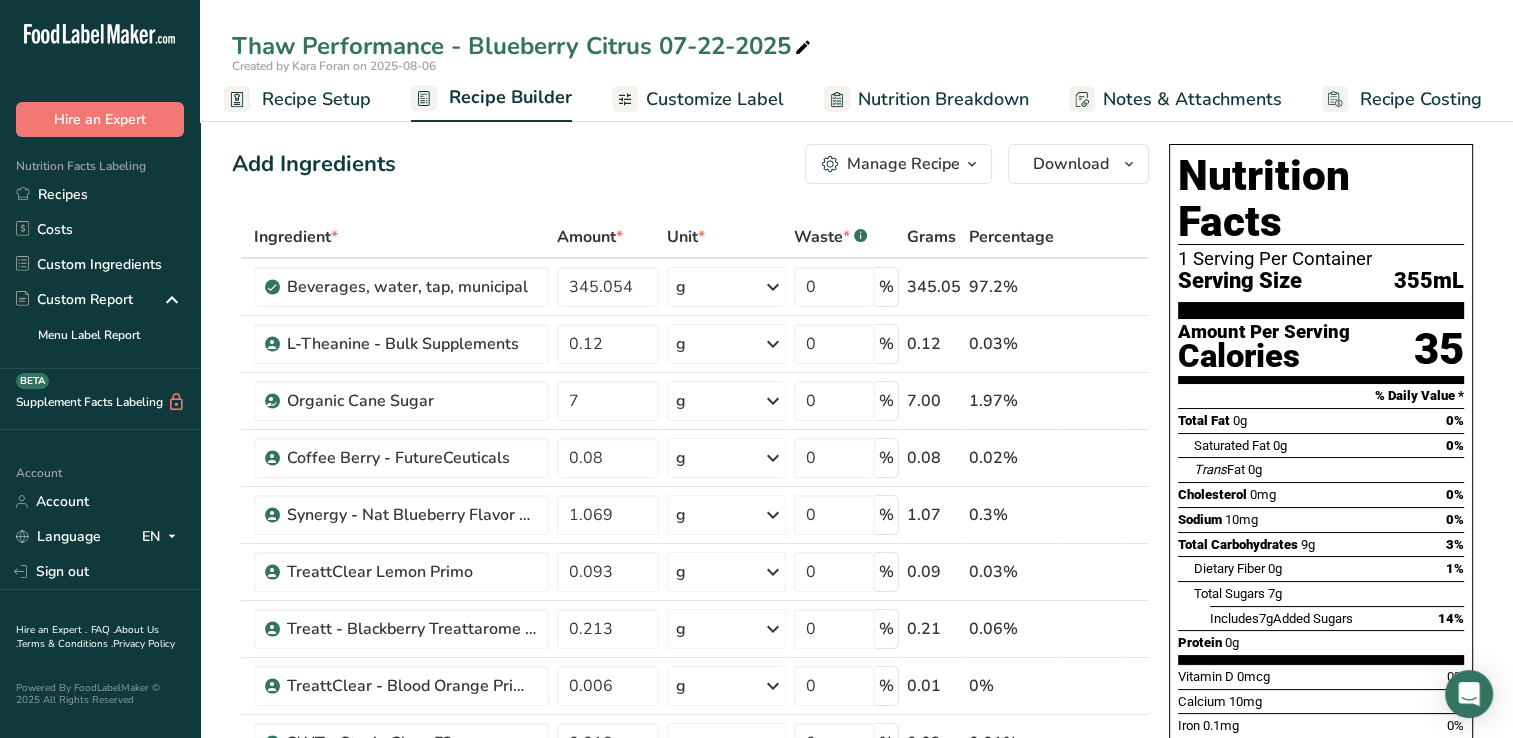 click on "Recipe Setup" at bounding box center (316, 99) 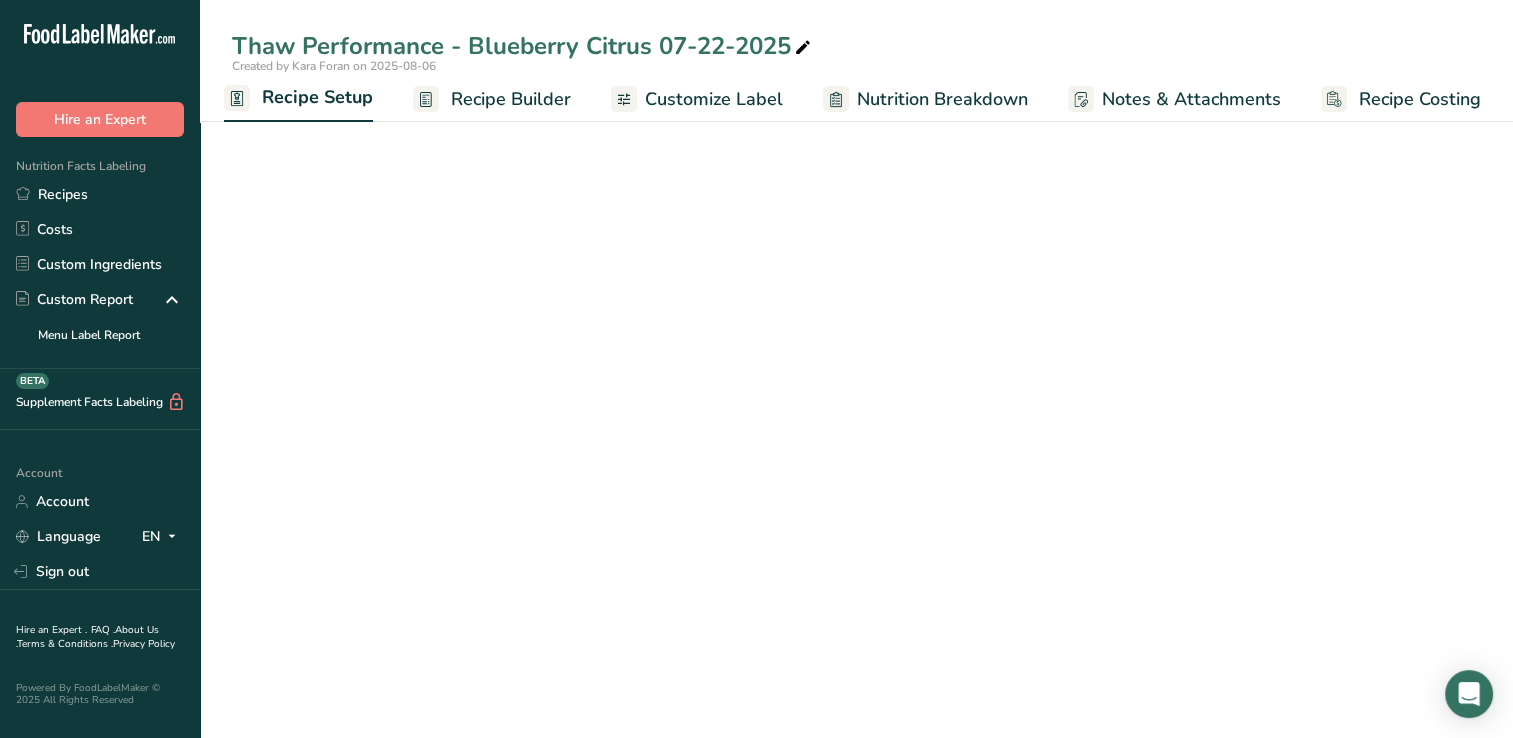 scroll, scrollTop: 0, scrollLeft: 7, axis: horizontal 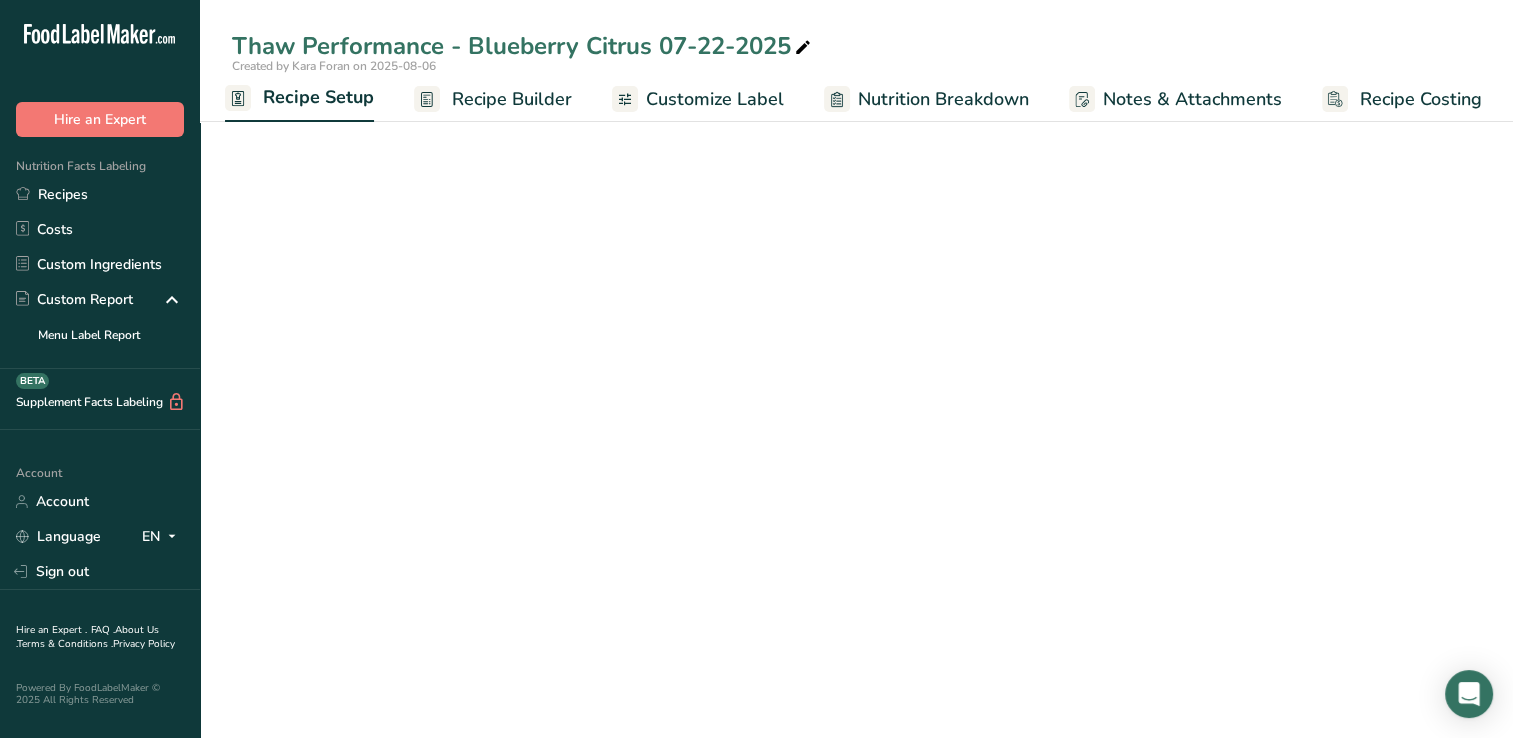 select on "22" 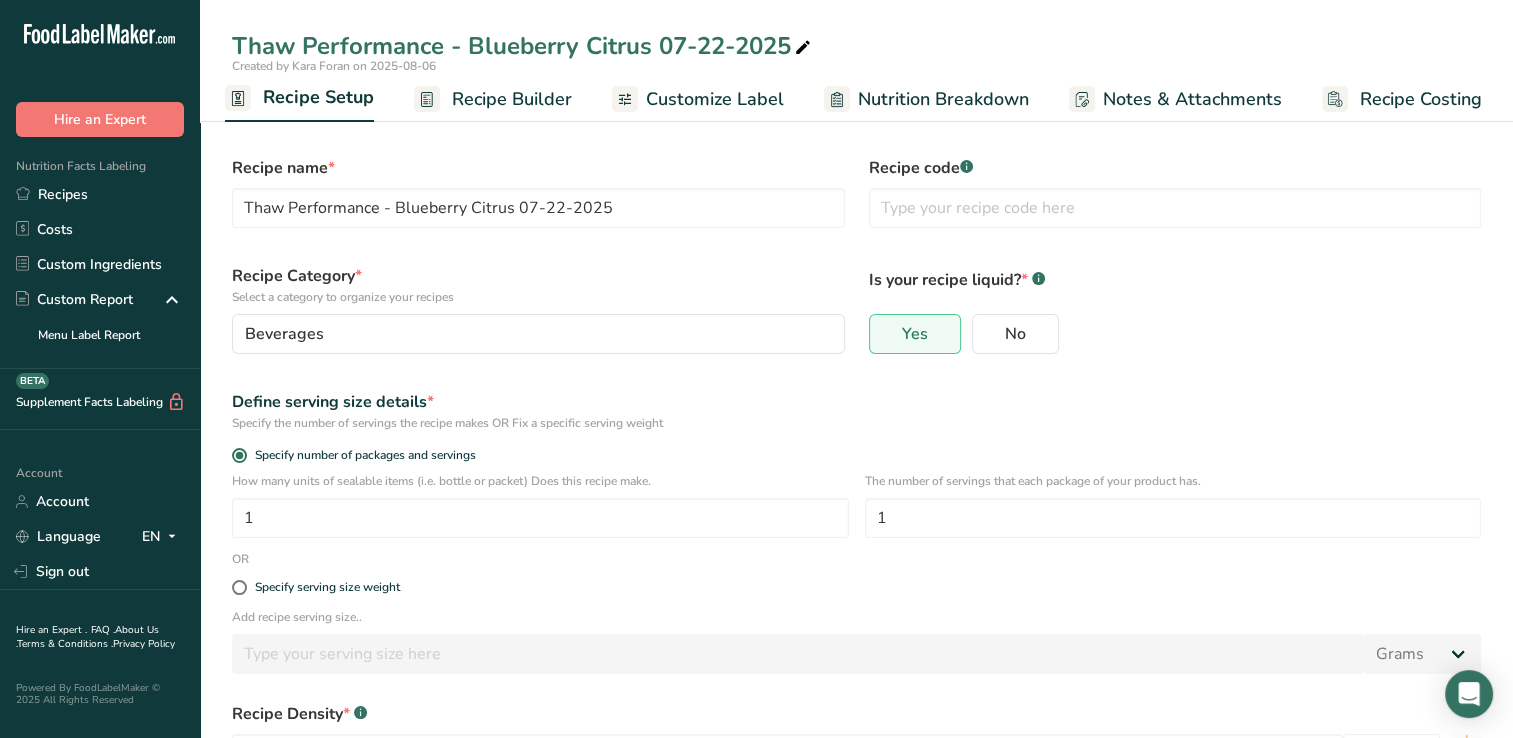 click on "Is your recipe liquid? *   .a-a{fill:#347362;}.b-a{fill:#fff;}           Yes   No" at bounding box center [1175, 309] 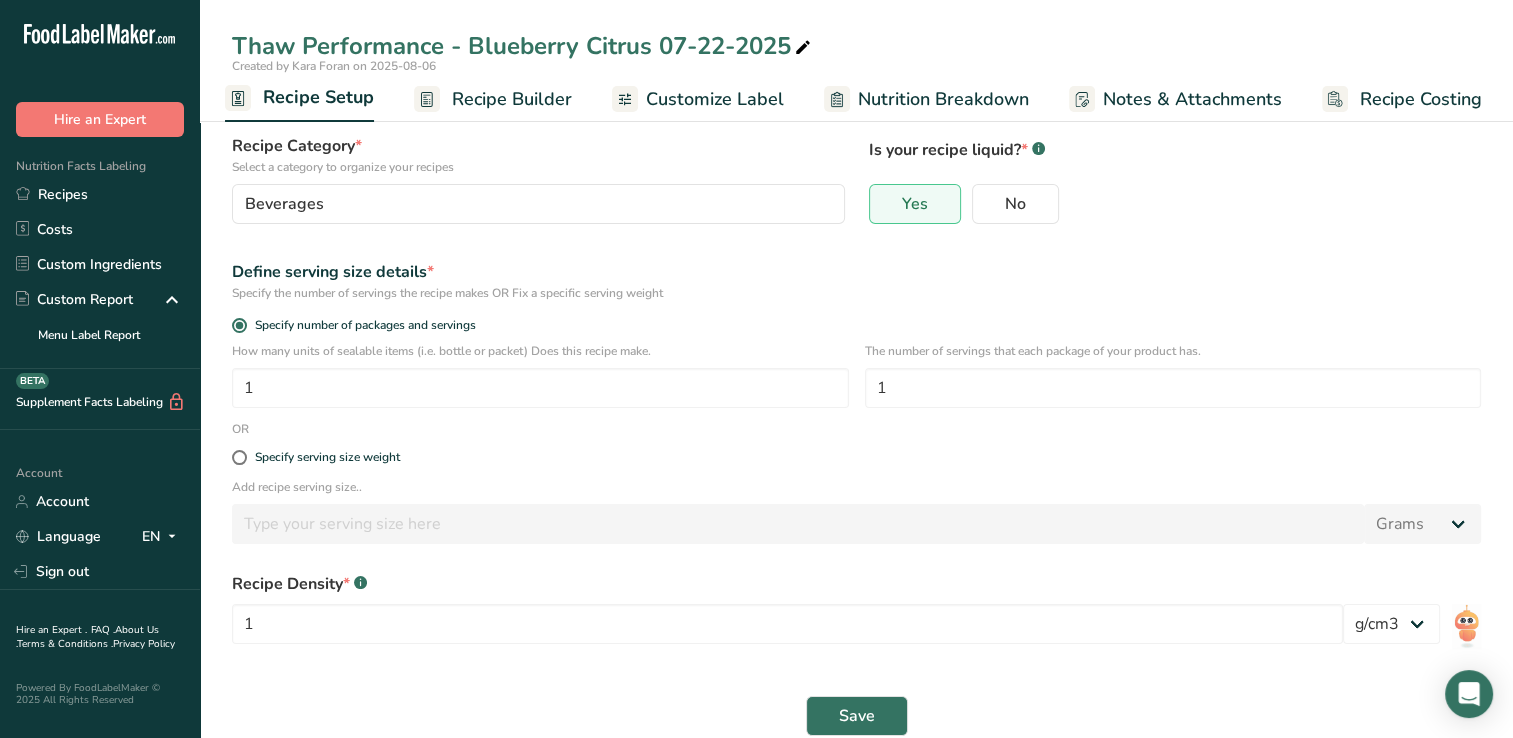 scroll, scrollTop: 160, scrollLeft: 0, axis: vertical 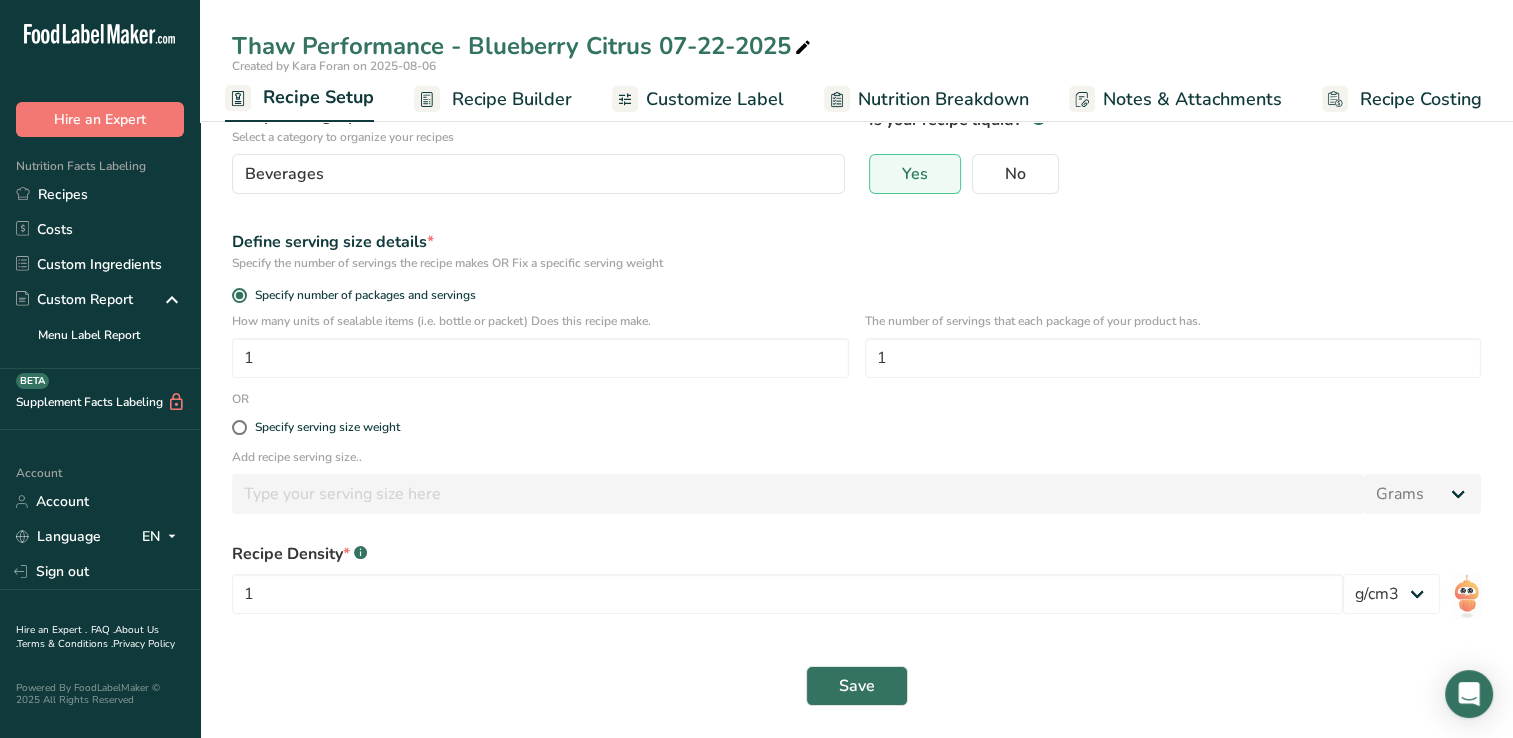 click on "Specify serving size weight" at bounding box center (856, 428) 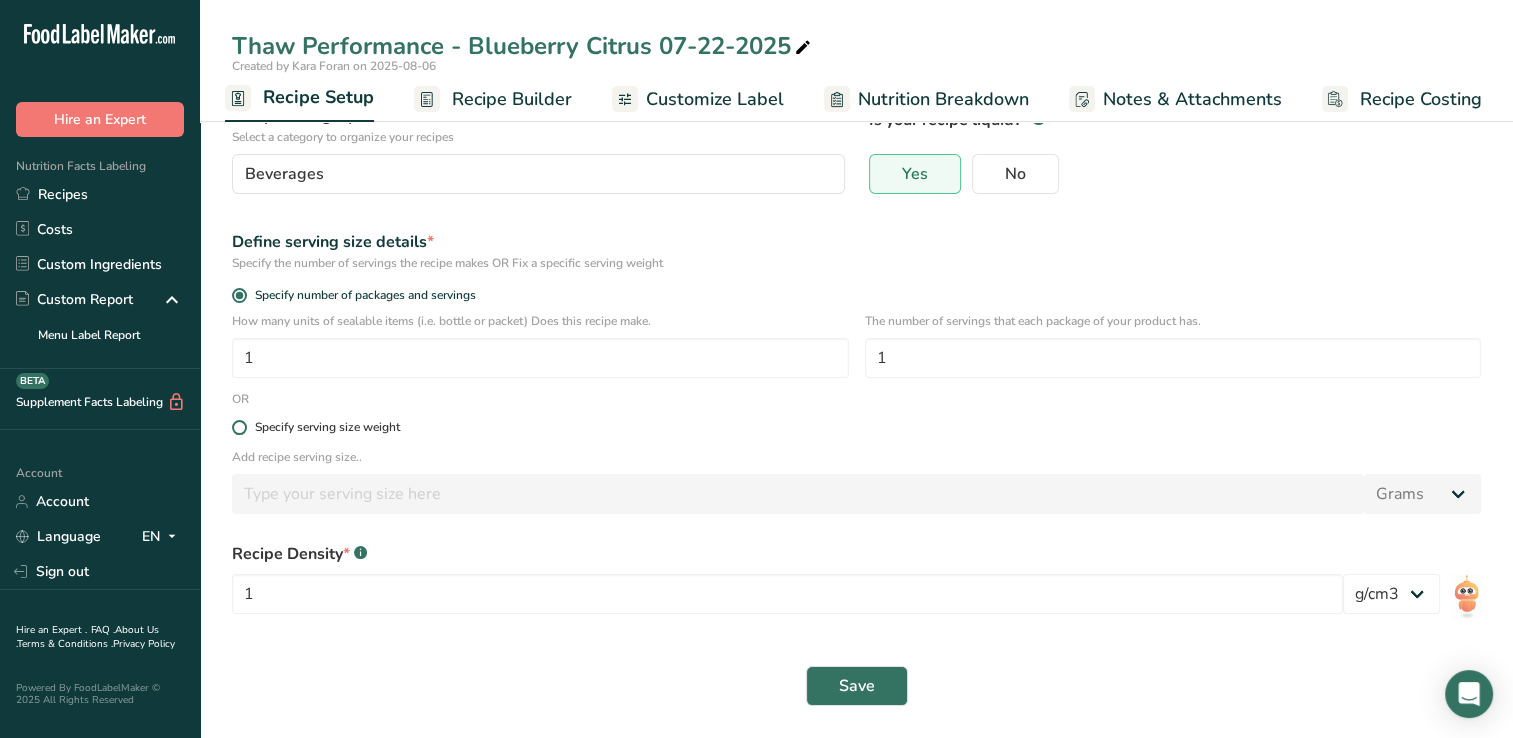 click at bounding box center (239, 427) 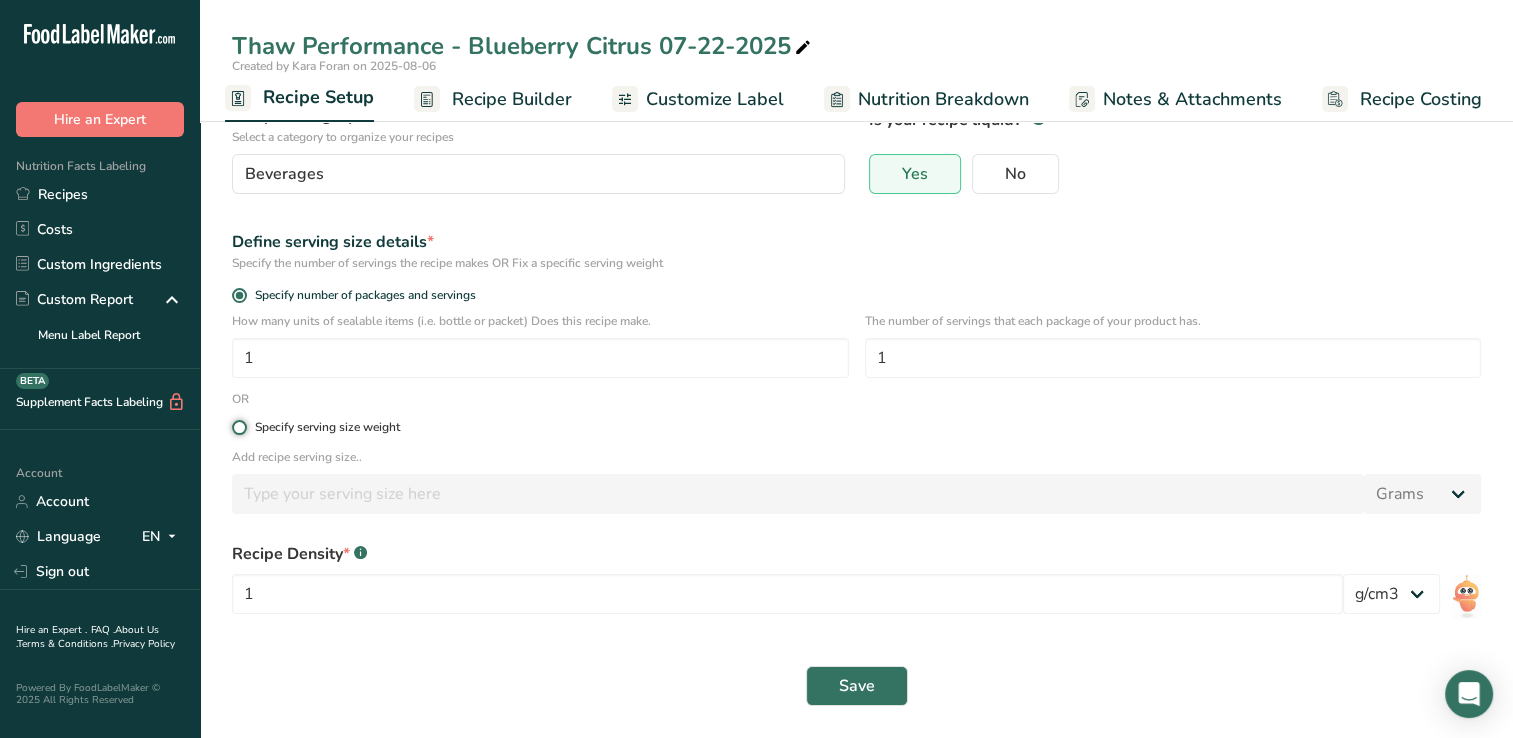 click on "Specify serving size weight" at bounding box center [238, 427] 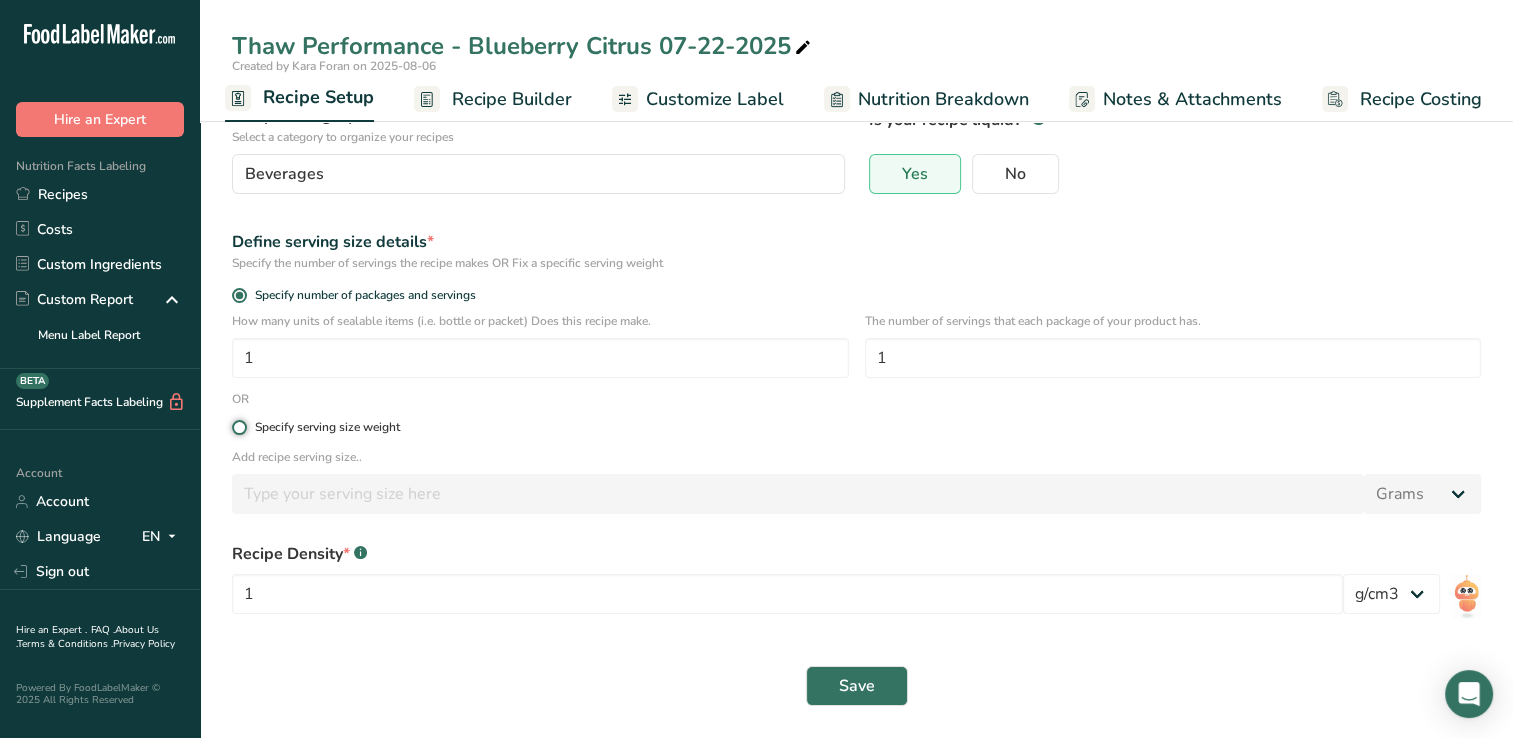 radio on "true" 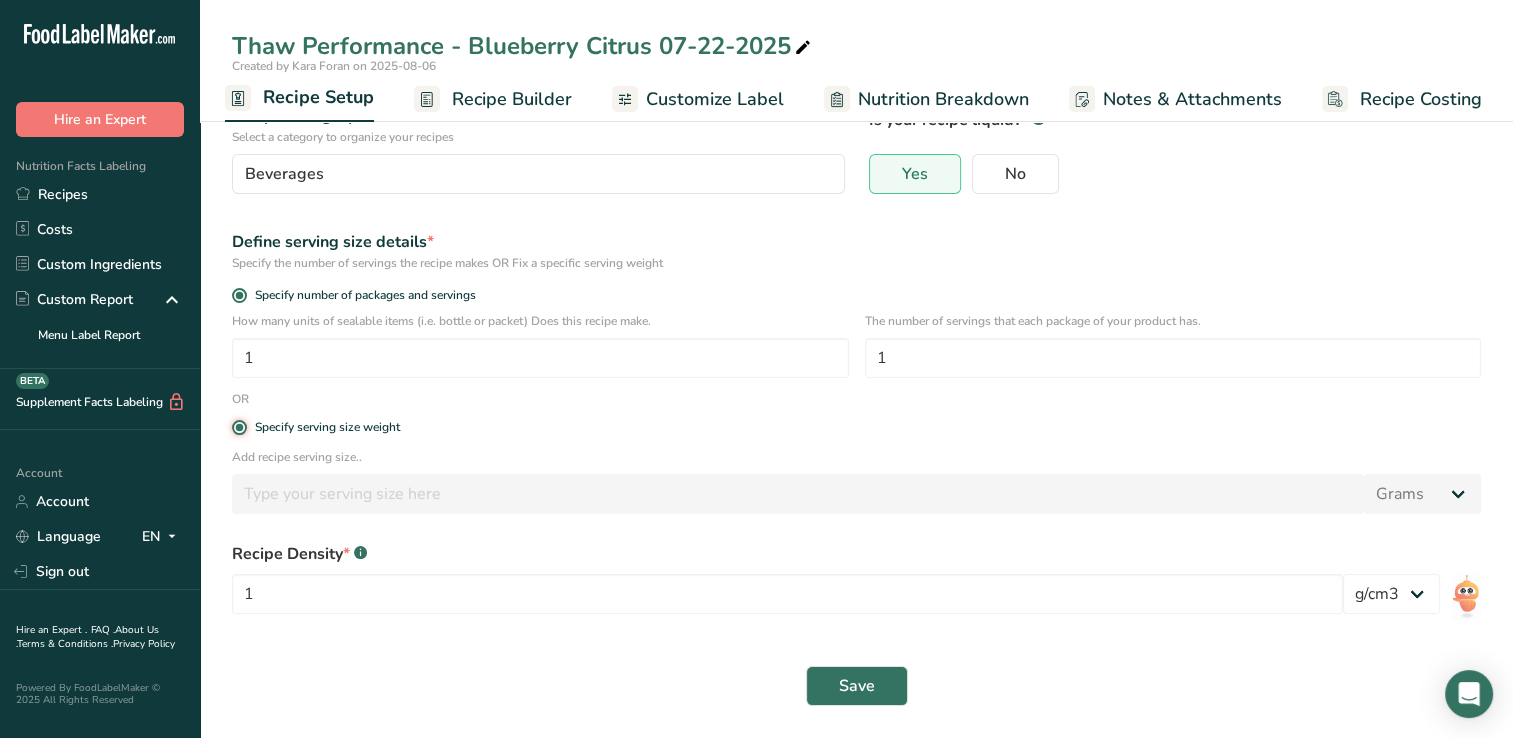 radio on "false" 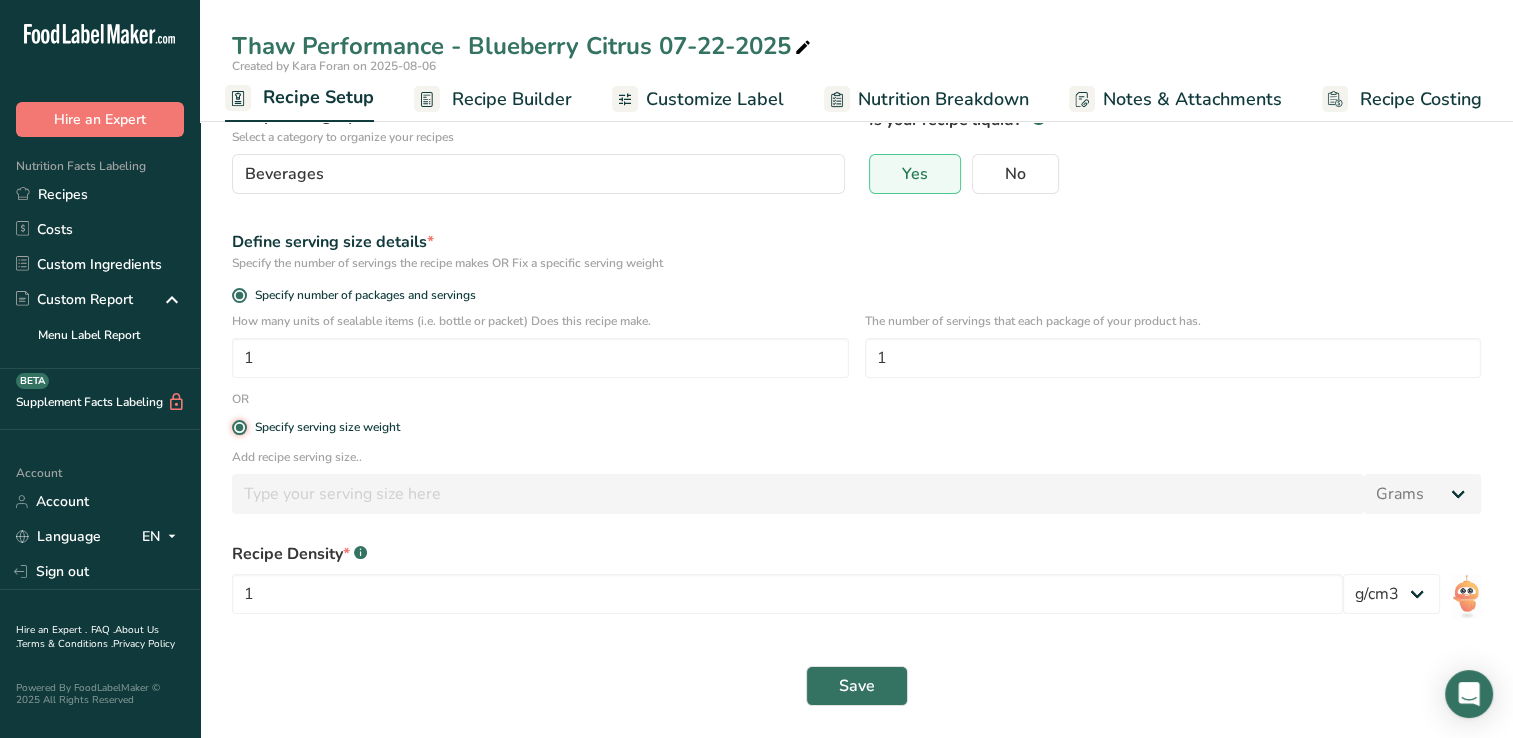 type 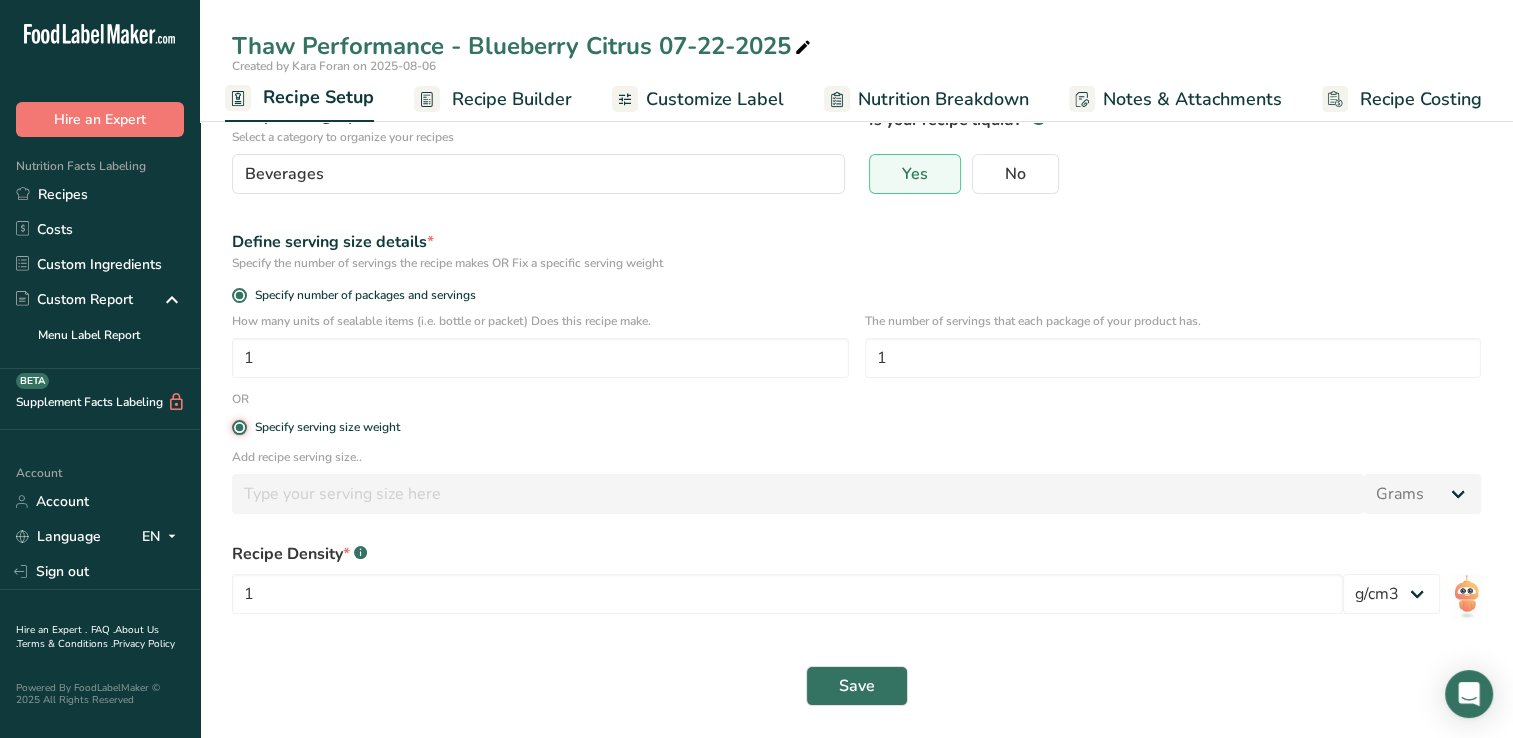 type 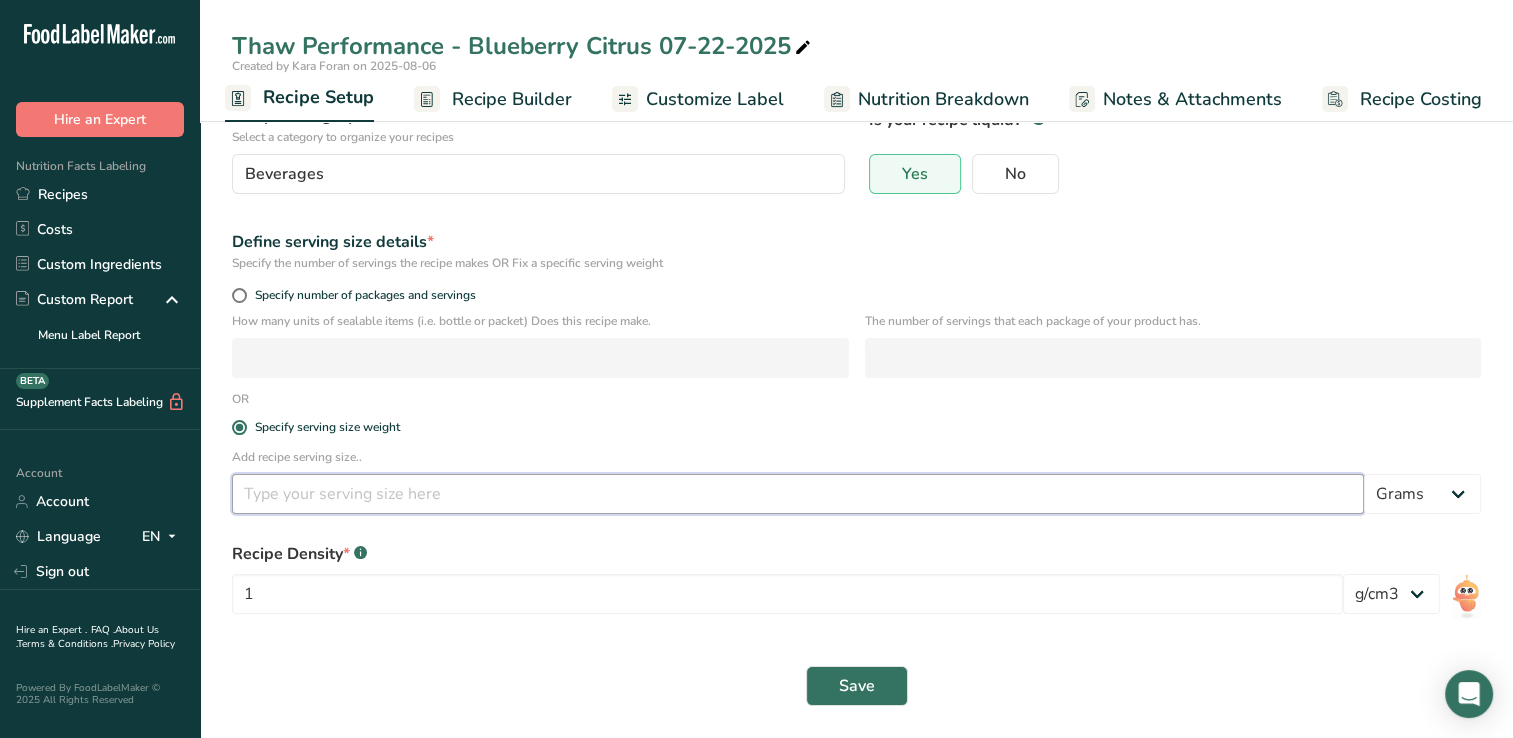 click at bounding box center (798, 494) 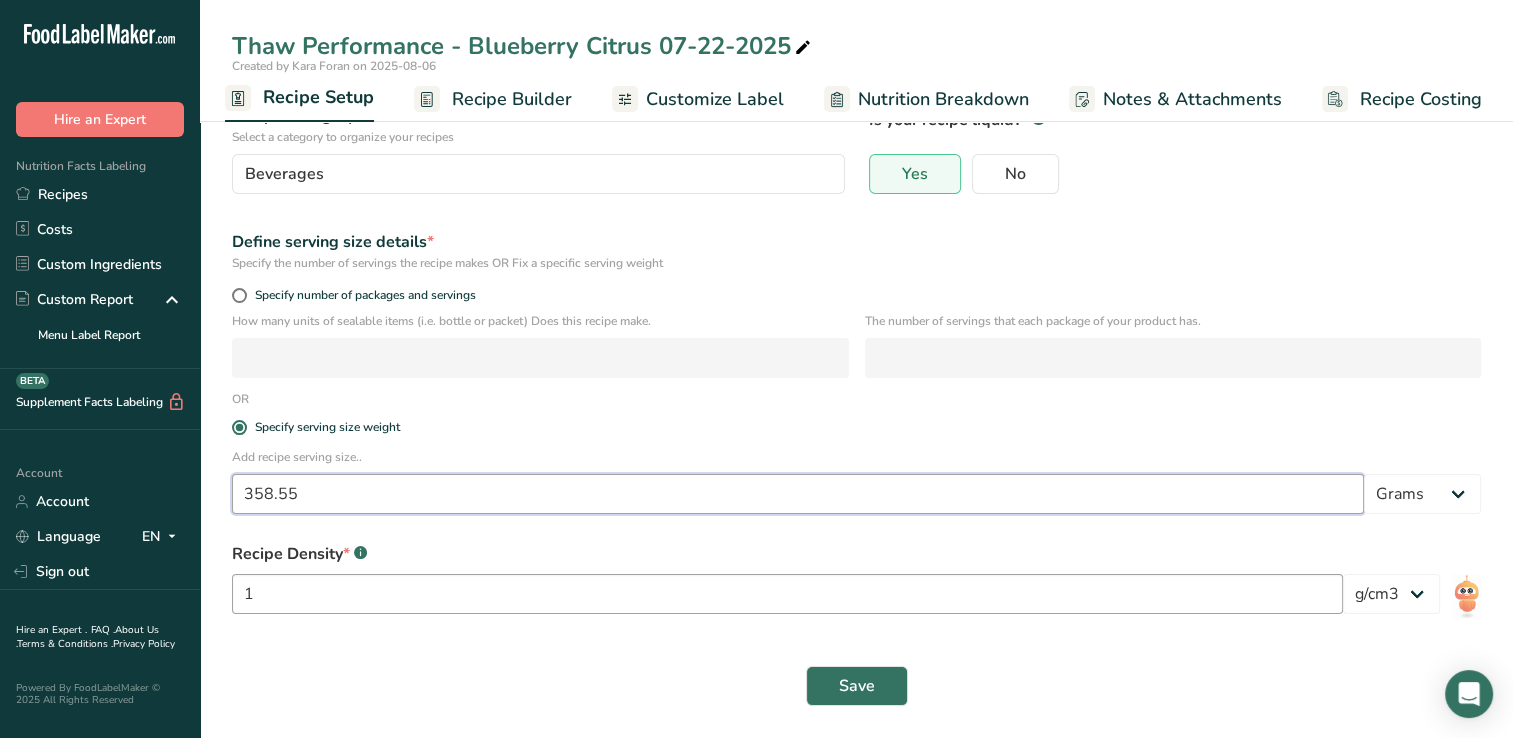 type on "358.55" 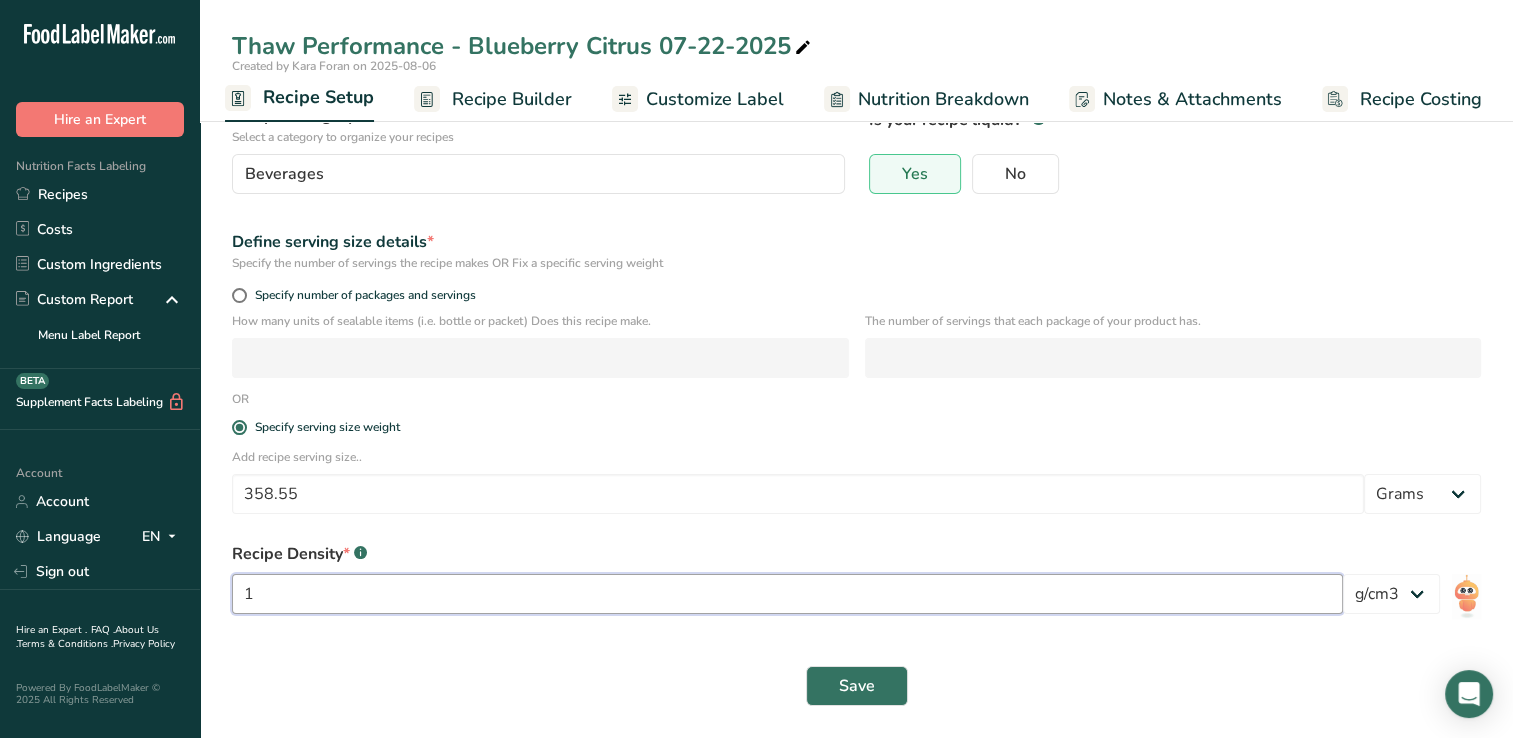 click on "1" at bounding box center [787, 594] 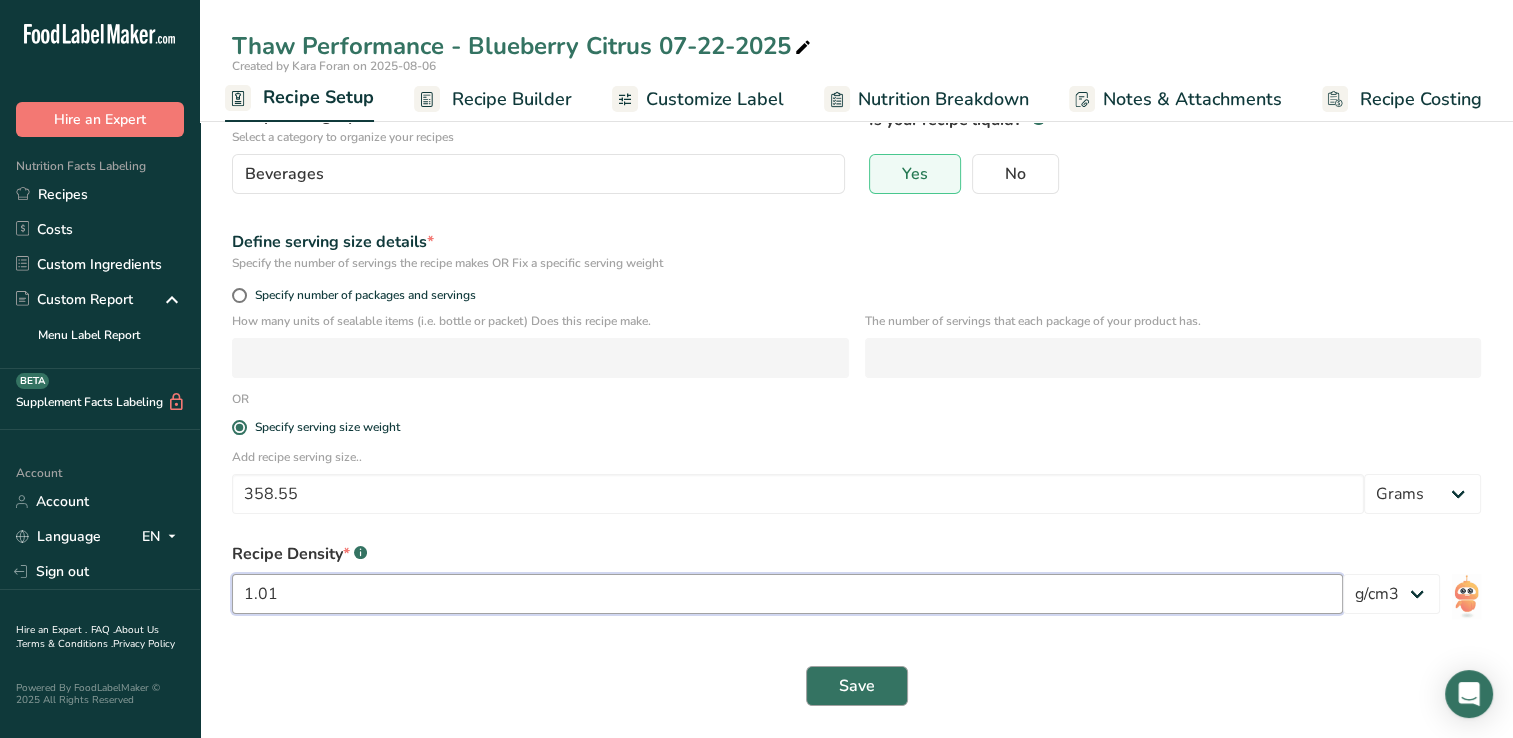 type on "1.01" 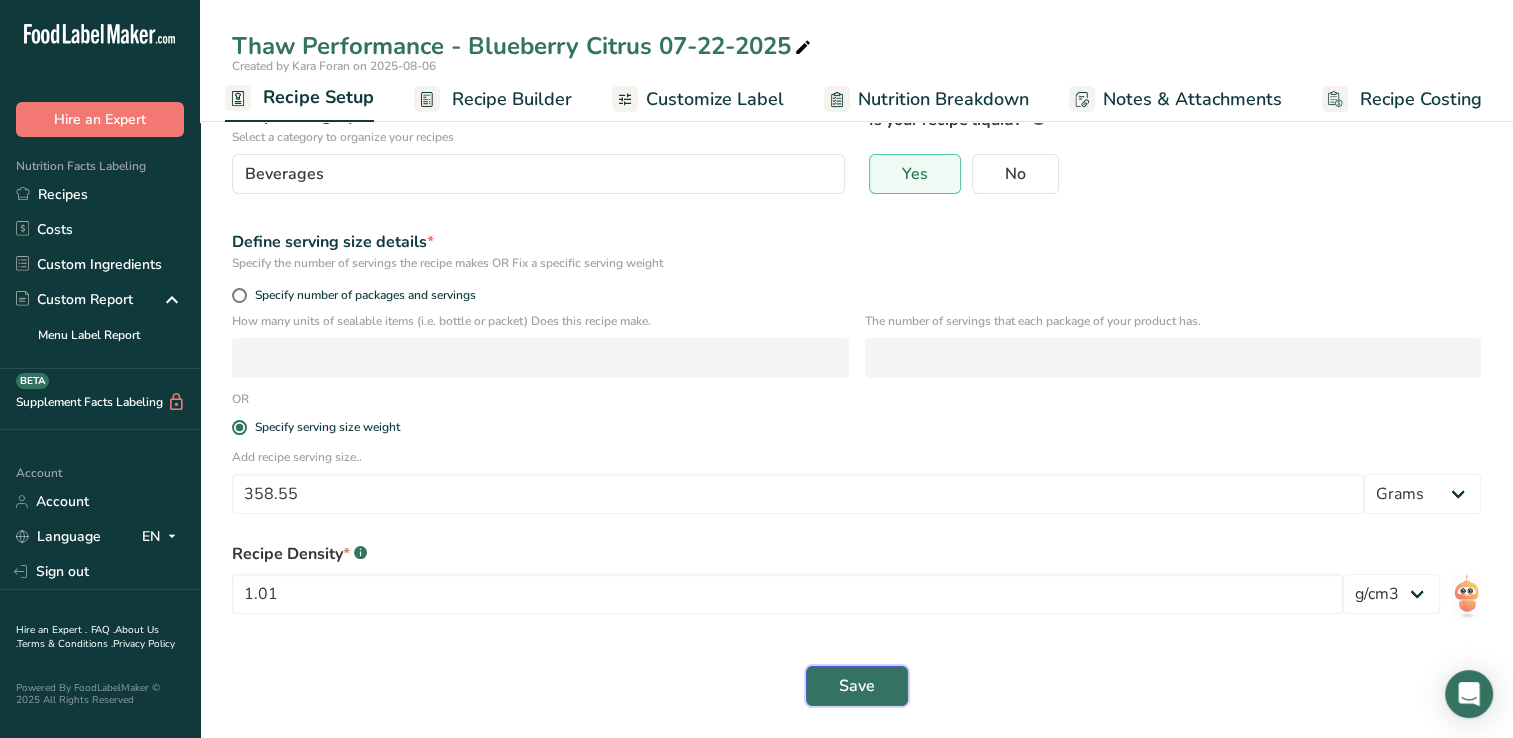 click on "Save" at bounding box center (857, 686) 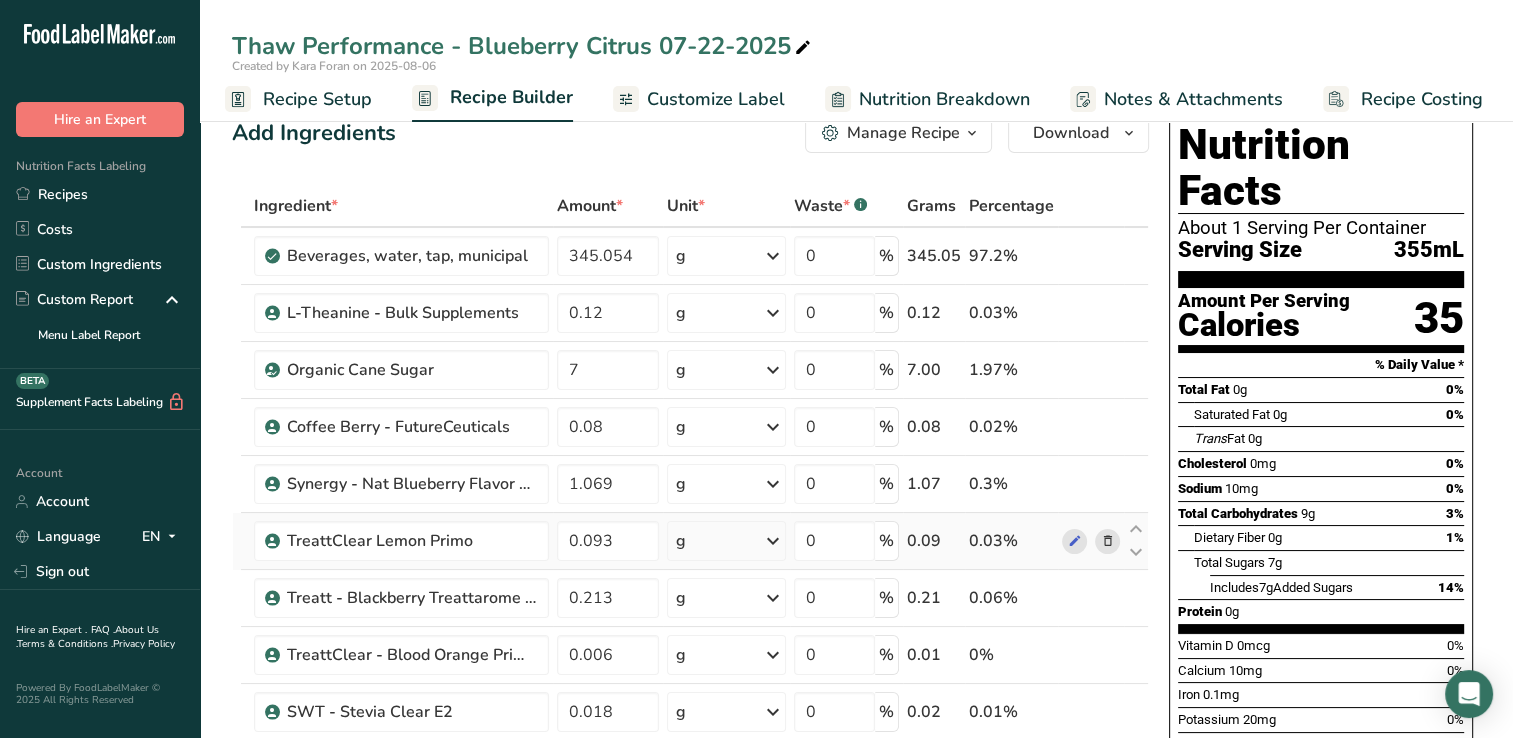 scroll, scrollTop: 0, scrollLeft: 0, axis: both 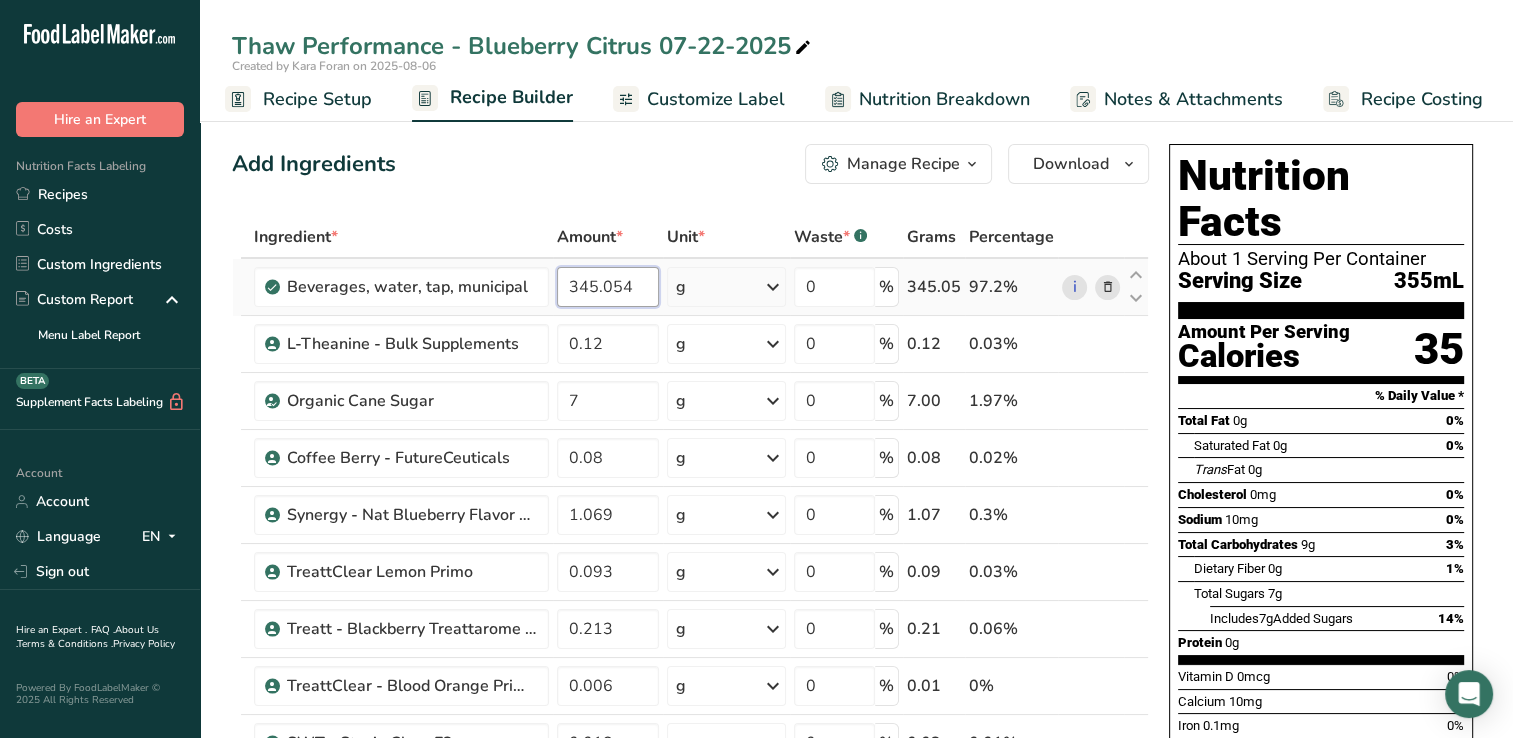 drag, startPoint x: 588, startPoint y: 287, endPoint x: 652, endPoint y: 290, distance: 64.070274 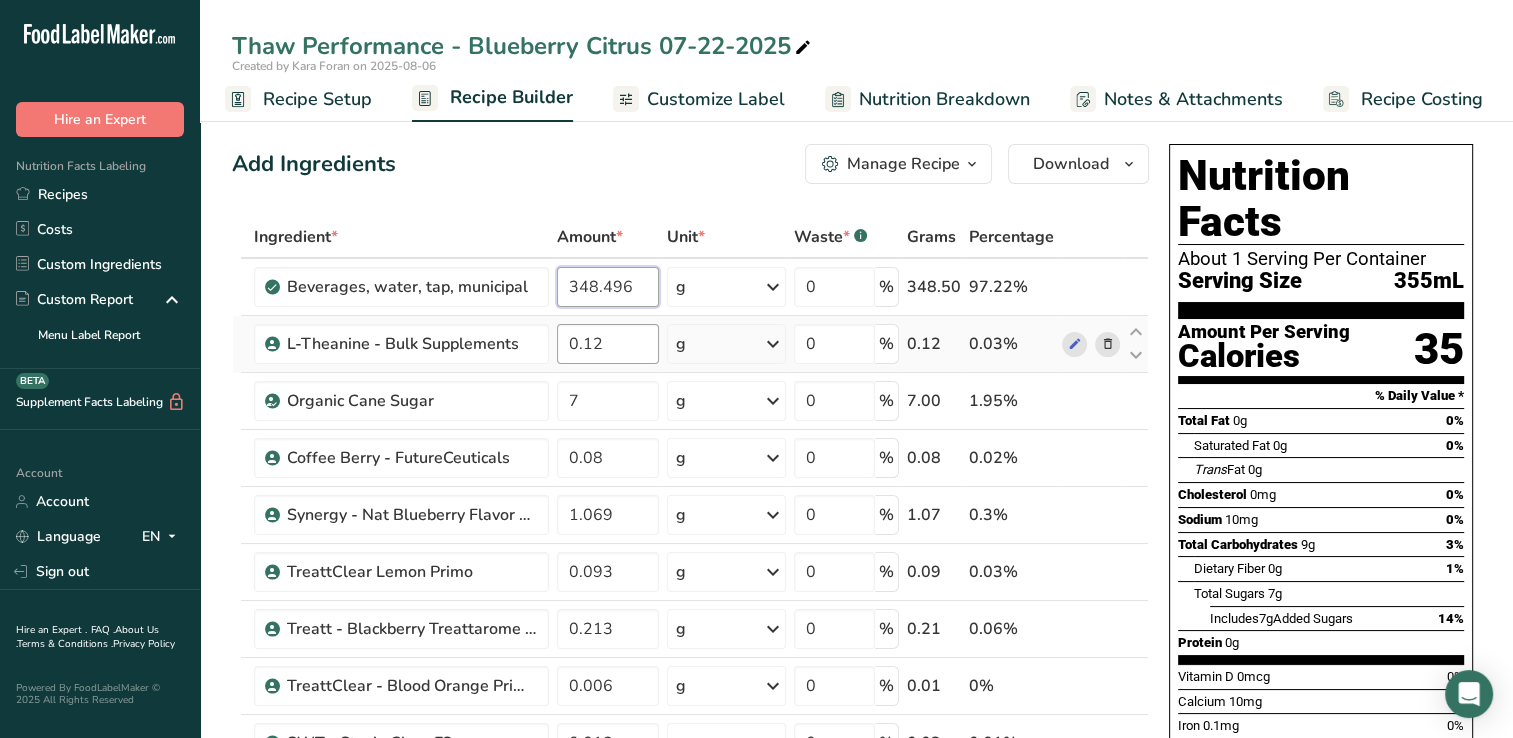 type on "348.496" 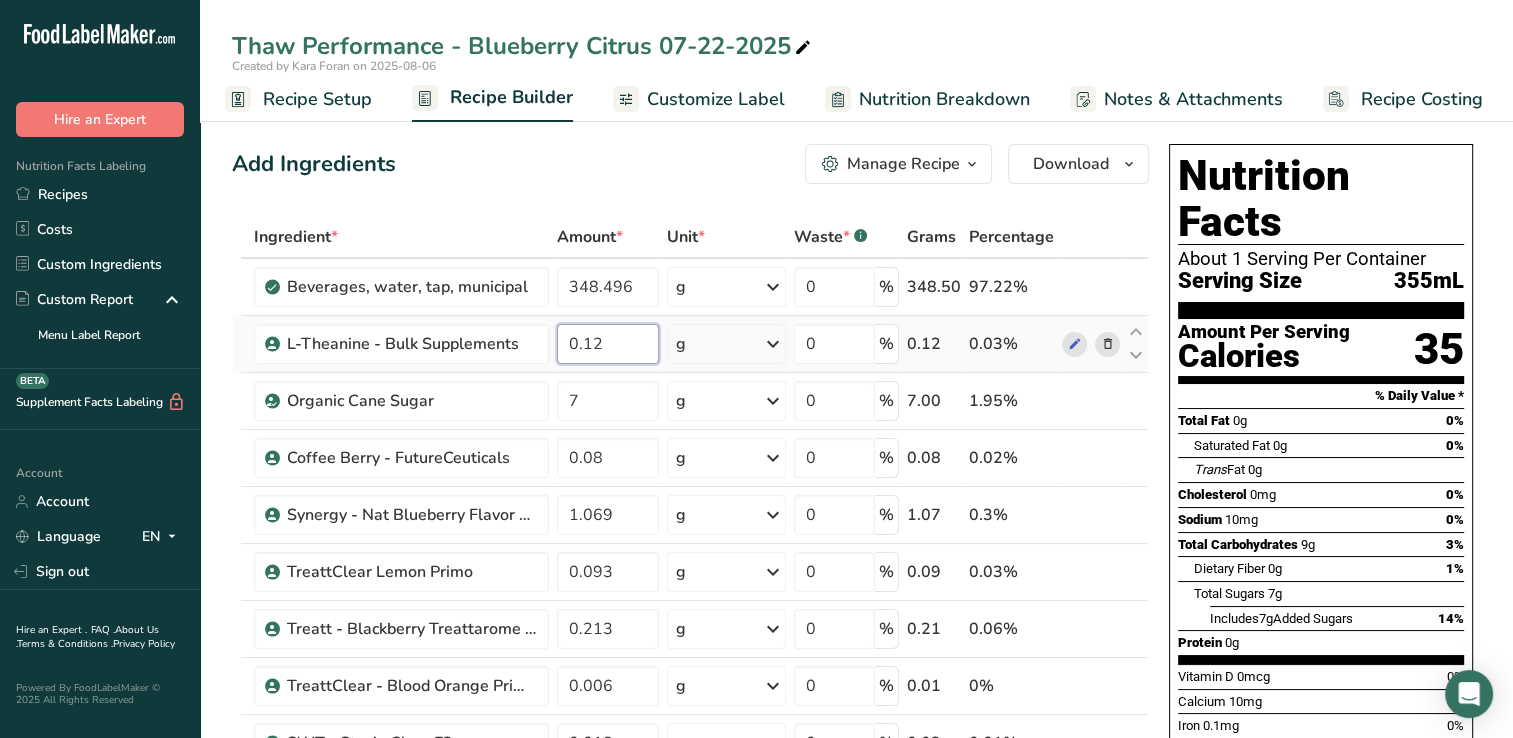 click on "Ingredient *
Amount *
Unit *
Waste *   .a-a{fill:#347362;}.b-a{fill:#fff;}          Grams
Percentage
Beverages, water, tap, municipal
[NUMBER]
g
Portions
1 fl oz
1 bottle 8 fl oz
1 liter
See more
Weight Units
g
kg
mg
See more
Volume Units
l
Volume units require a density conversion. If you know your ingredient's density enter it below. Otherwise, click on "RIA" our AI Regulatory bot - she will be able to help you
lb/ft3
g/cm3
Confirm
mL
lb/ft3
g/cm3
fl oz" at bounding box center (690, 699) 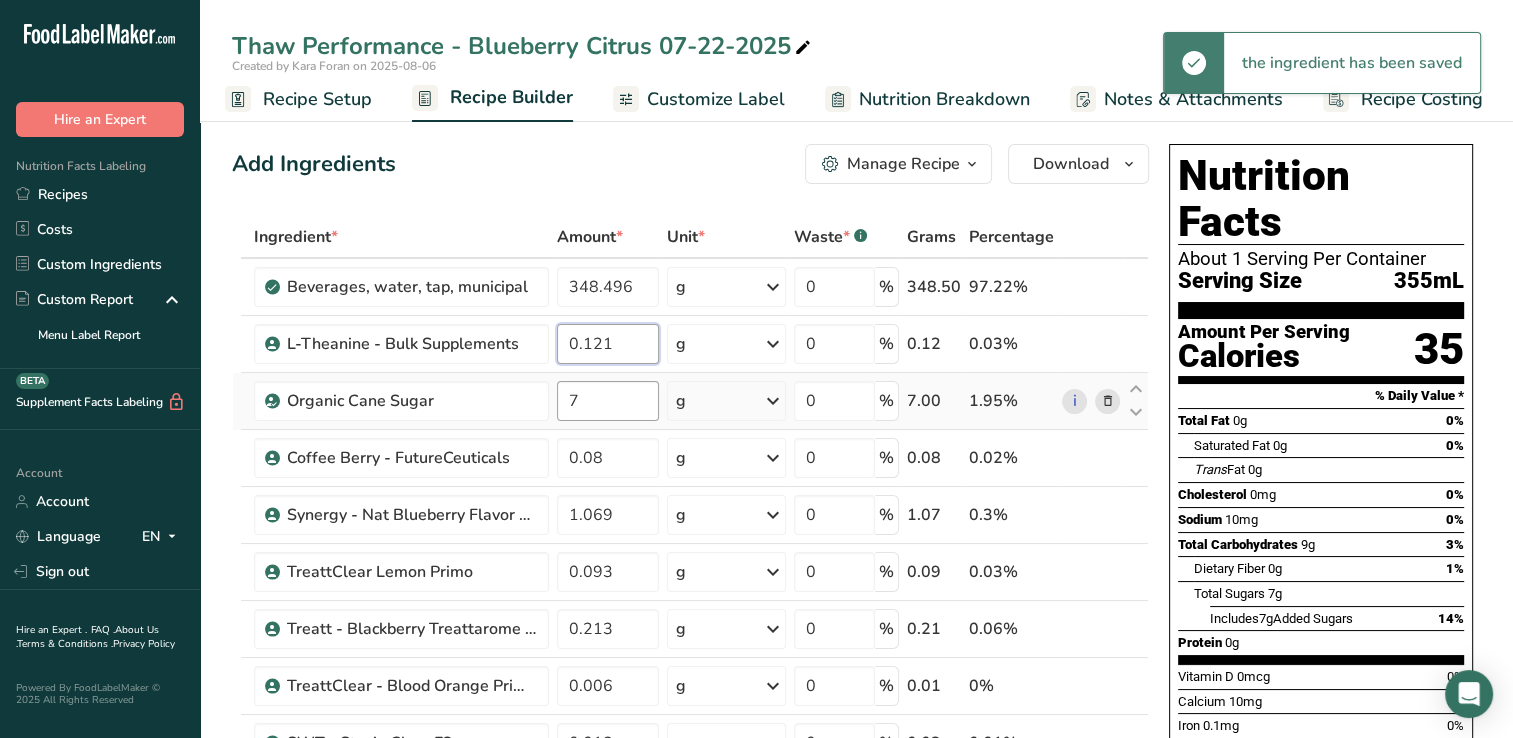type on "0.121" 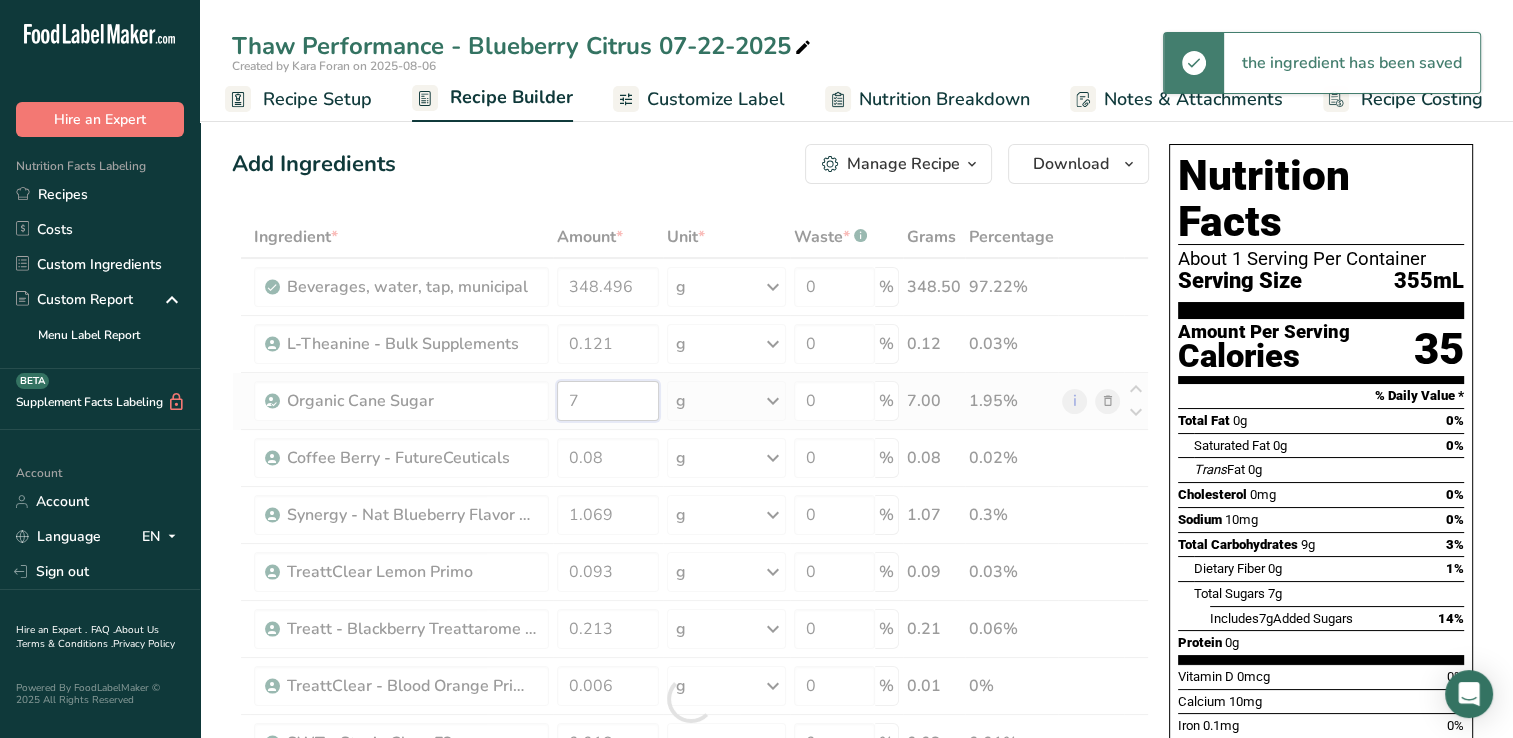 click on "Ingredient *
Amount *
Unit *
Waste *   .a-a{fill:#347362;}.b-a{fill:#fff;}          Grams
Percentage
Beverages, water, tap, municipal
[NUMBER]
g
Portions
1 fl oz
1 bottle 8 fl oz
1 liter
See more
Weight Units
g
kg
mg
See more
Volume Units
l
Volume units require a density conversion. If you know your ingredient's density enter it below. Otherwise, click on "RIA" our AI Regulatory bot - she will be able to help you
lb/ft3
g/cm3
Confirm
mL
lb/ft3
g/cm3
fl oz" at bounding box center (690, 699) 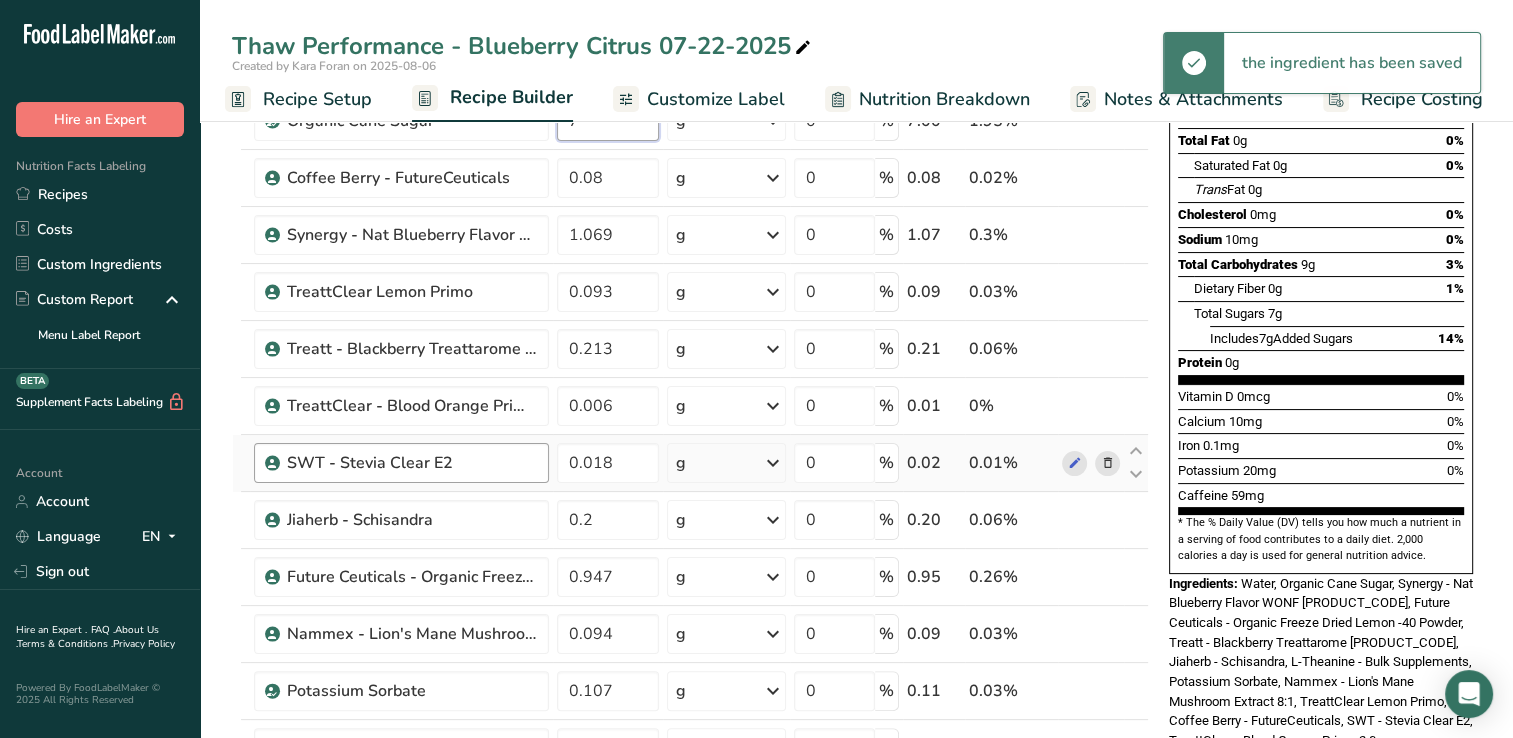 scroll, scrollTop: 400, scrollLeft: 0, axis: vertical 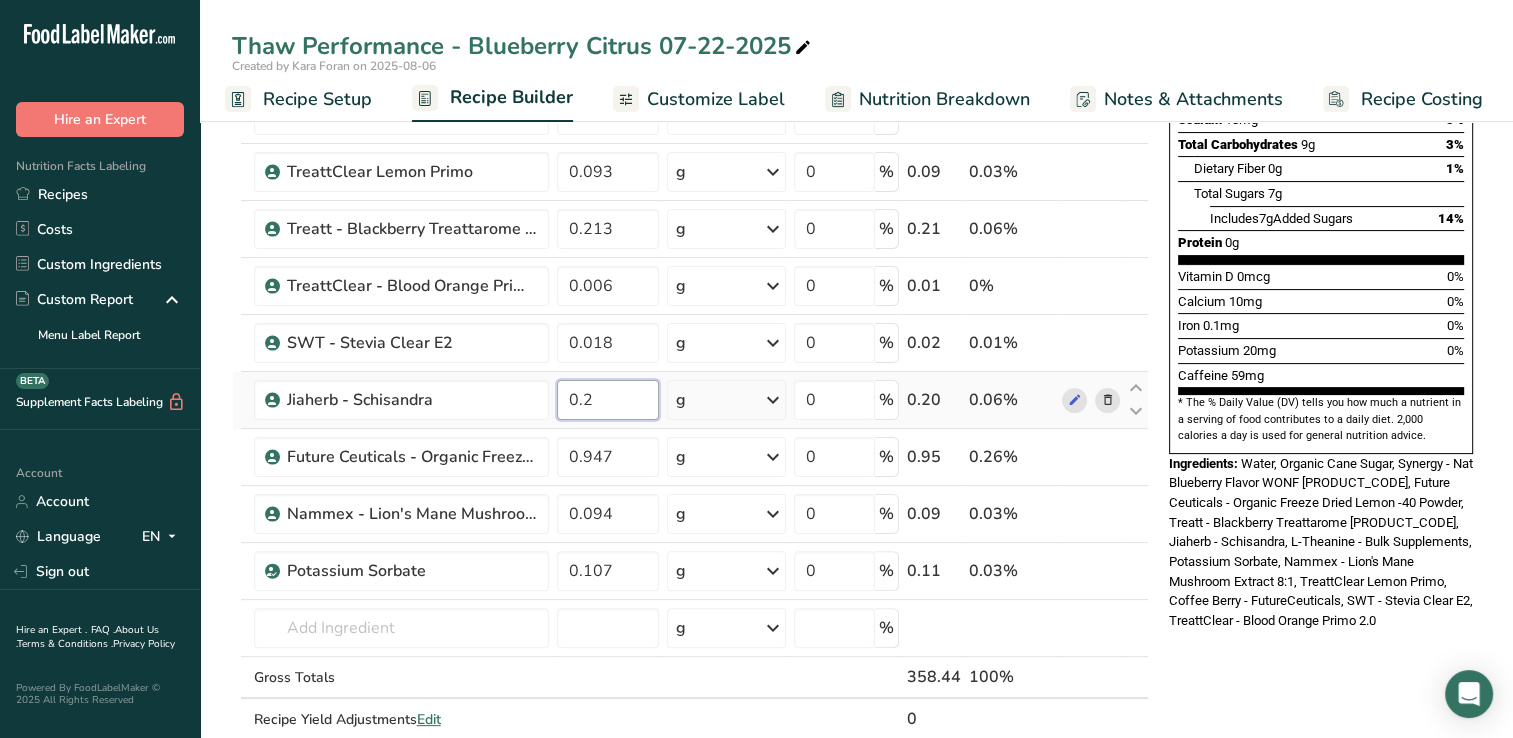 click on "Ingredient *
Amount *
Unit *
Waste *   .a-a{fill:#347362;}.b-a{fill:#fff;}          Grams
Percentage
Beverages, water, tap, municipal
[NUMBER]
g
Portions
1 fl oz
1 bottle 8 fl oz
1 liter
See more
Weight Units
g
kg
mg
See more
Volume Units
l
Volume units require a density conversion. If you know your ingredient's density enter it below. Otherwise, click on "RIA" our AI Regulatory bot - she will be able to help you
lb/ft3
g/cm3
Confirm
mL
lb/ft3
g/cm3
fl oz" at bounding box center (690, 299) 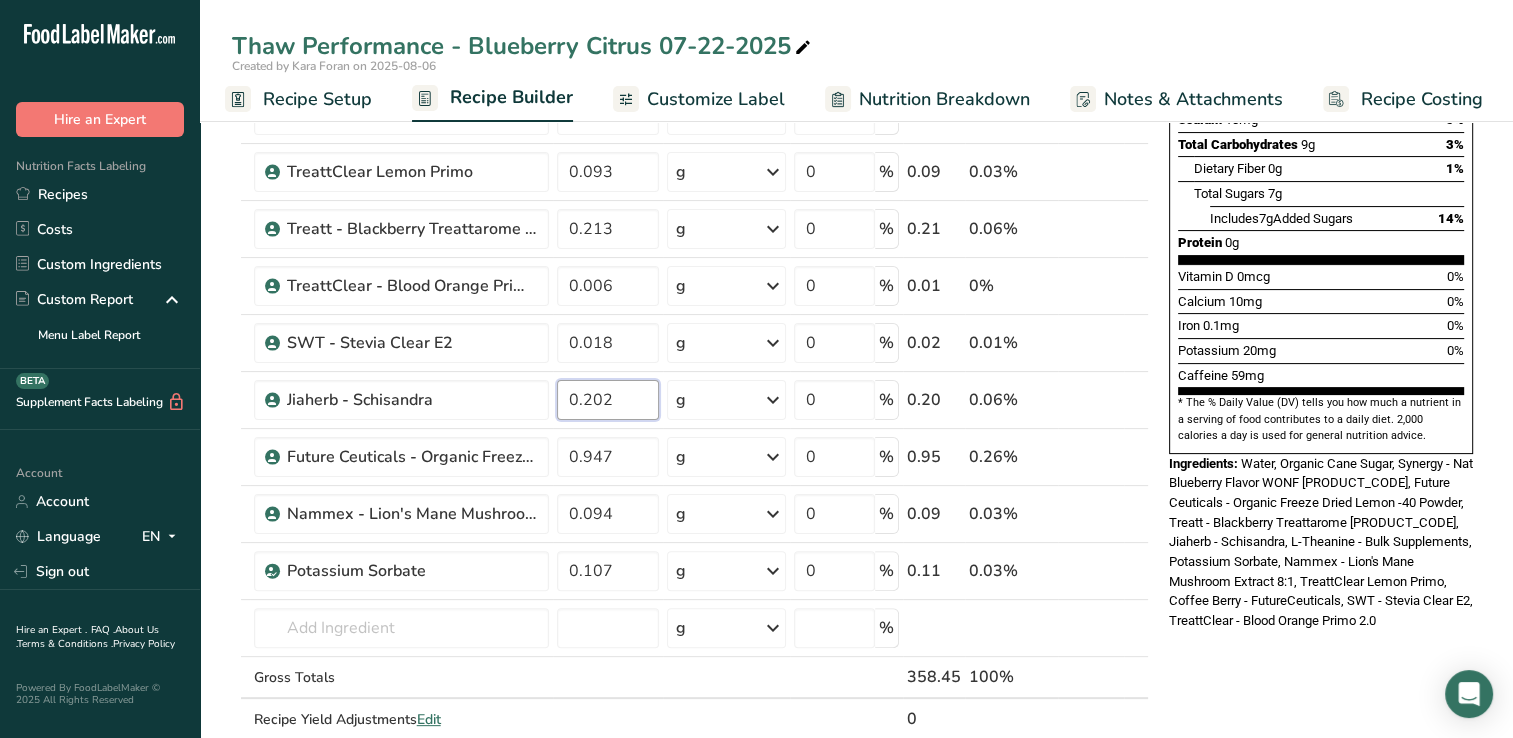 type on "0.202" 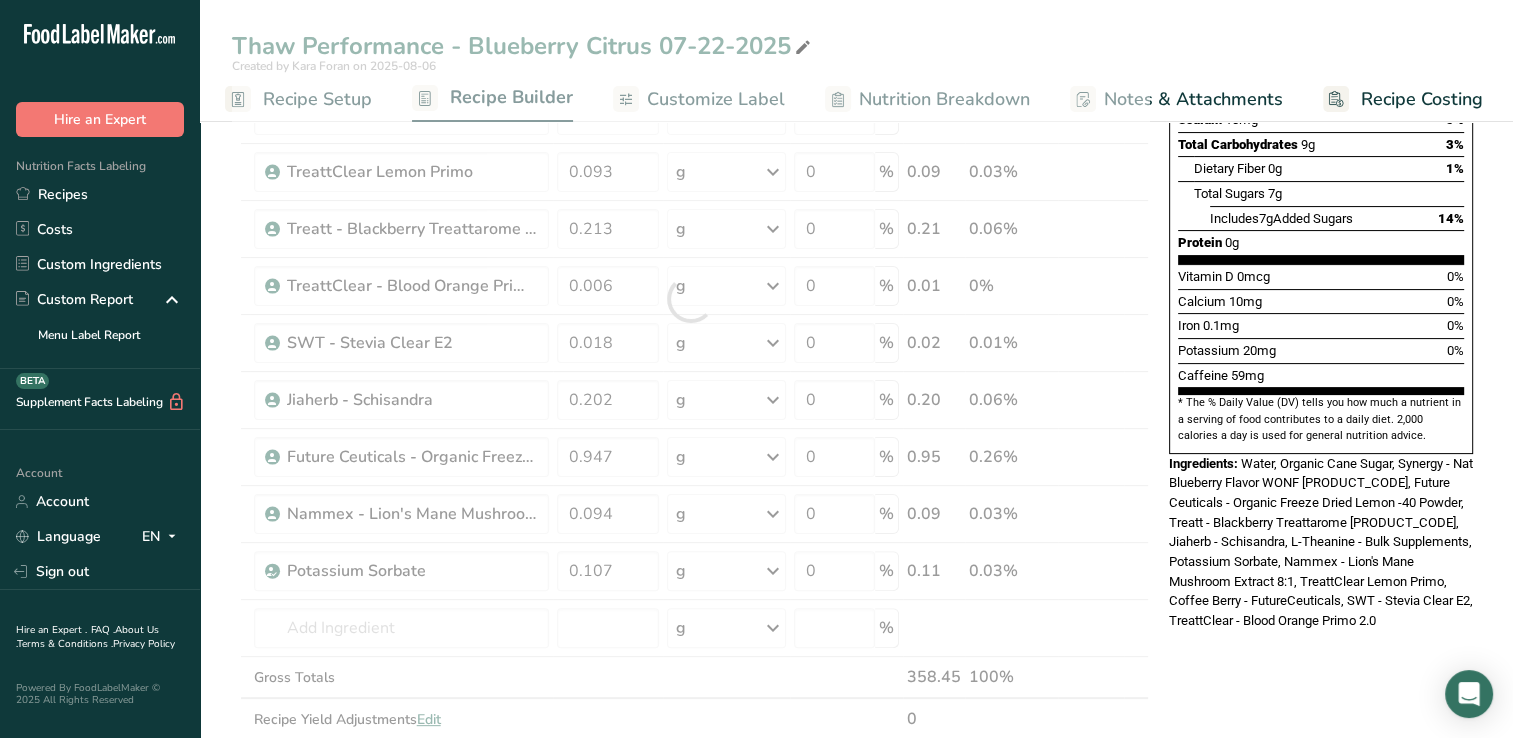 click on "Thaw Performance - Blueberry Citrus 07-22-2025
Created by Kara Foran on 2025-08-06
Recipe Setup                       Recipe Builder   Customize Label               Nutrition Breakdown               Notes & Attachments                 Recipe Costing
Add Ingredients
Manage Recipe         Delete Recipe           Duplicate Recipe             Scale Recipe             Save as Sub-Recipe   .a-a{fill:#347362;}.b-a{fill:#fff;}                               Nutrition Breakdown                 Recipe Card
NEW
Amino Acids Pattern Report           Activity History
Download
Choose your preferred label style
Standard FDA label
Standard FDA label
The most common format for nutrition facts labels in compliance with the FDA's typeface, style and requirements" at bounding box center (856, 604) 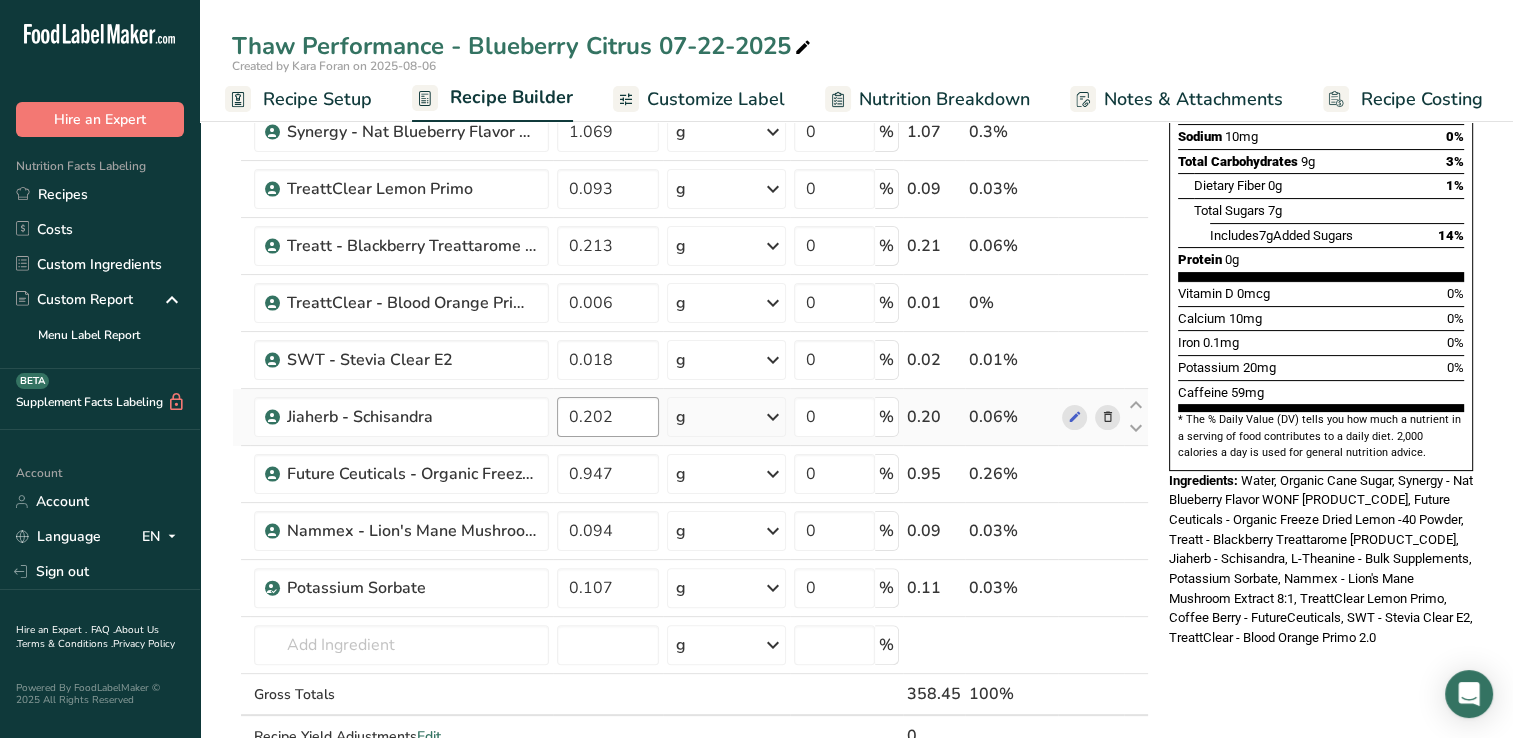 scroll, scrollTop: 400, scrollLeft: 0, axis: vertical 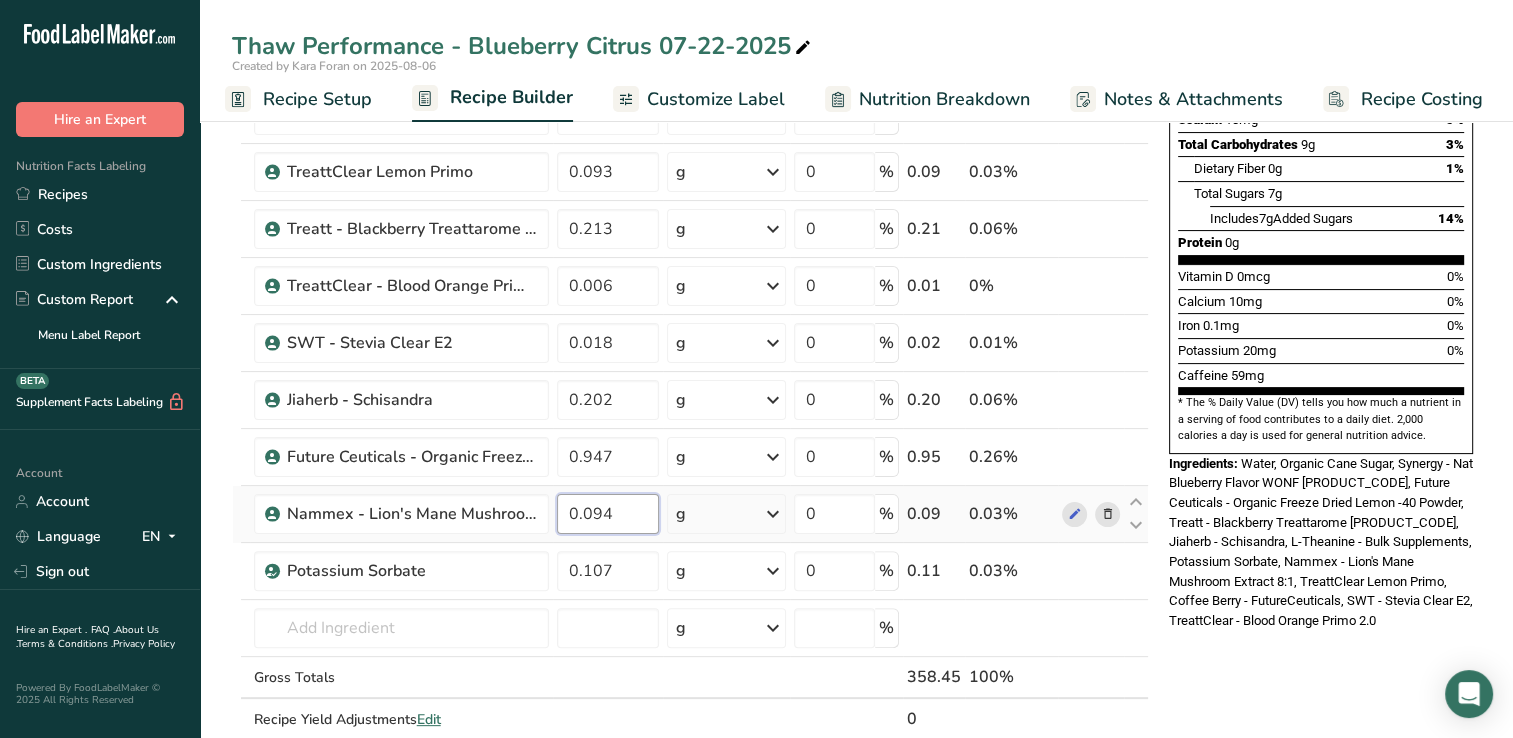 click on "0.094" at bounding box center (608, 514) 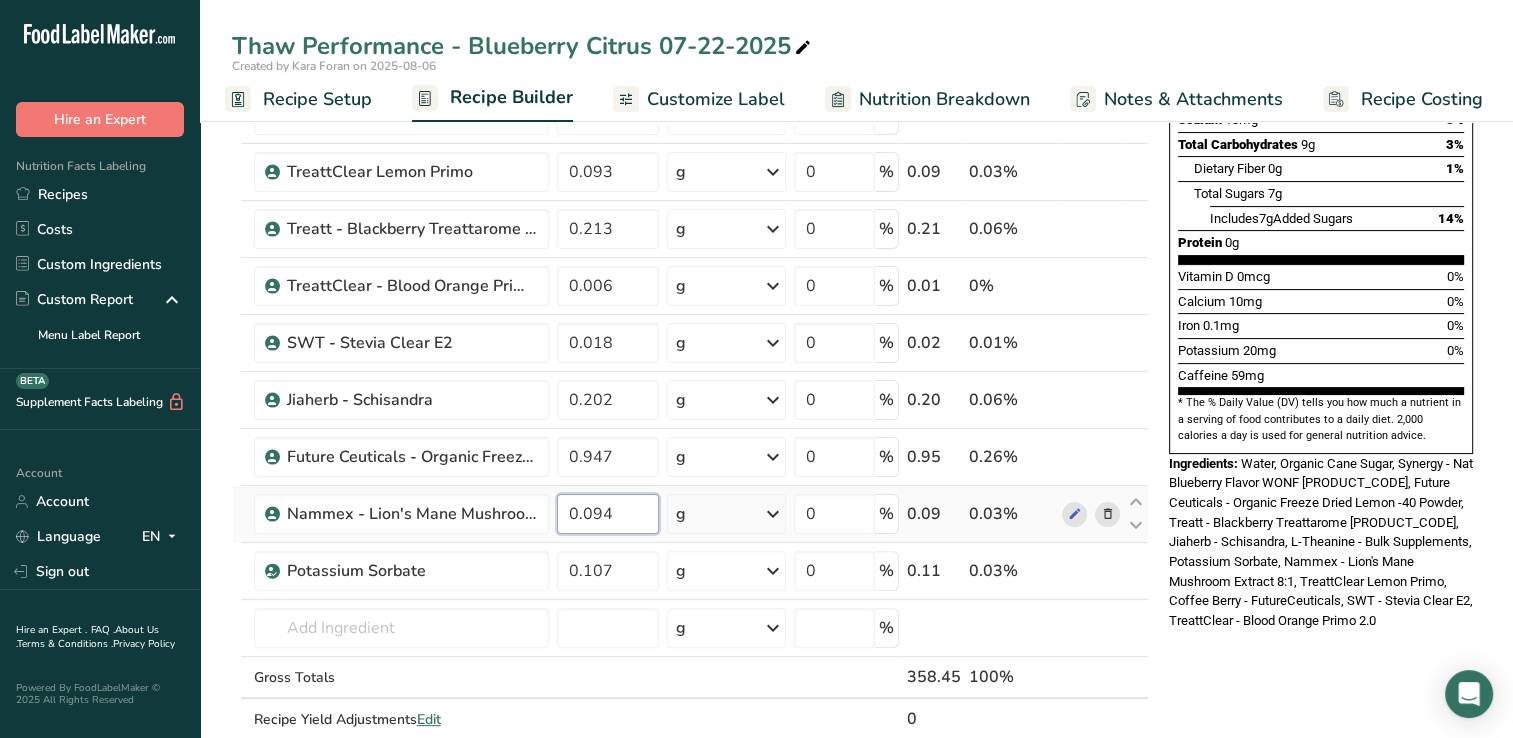 drag, startPoint x: 599, startPoint y: 513, endPoint x: 619, endPoint y: 507, distance: 20.880613 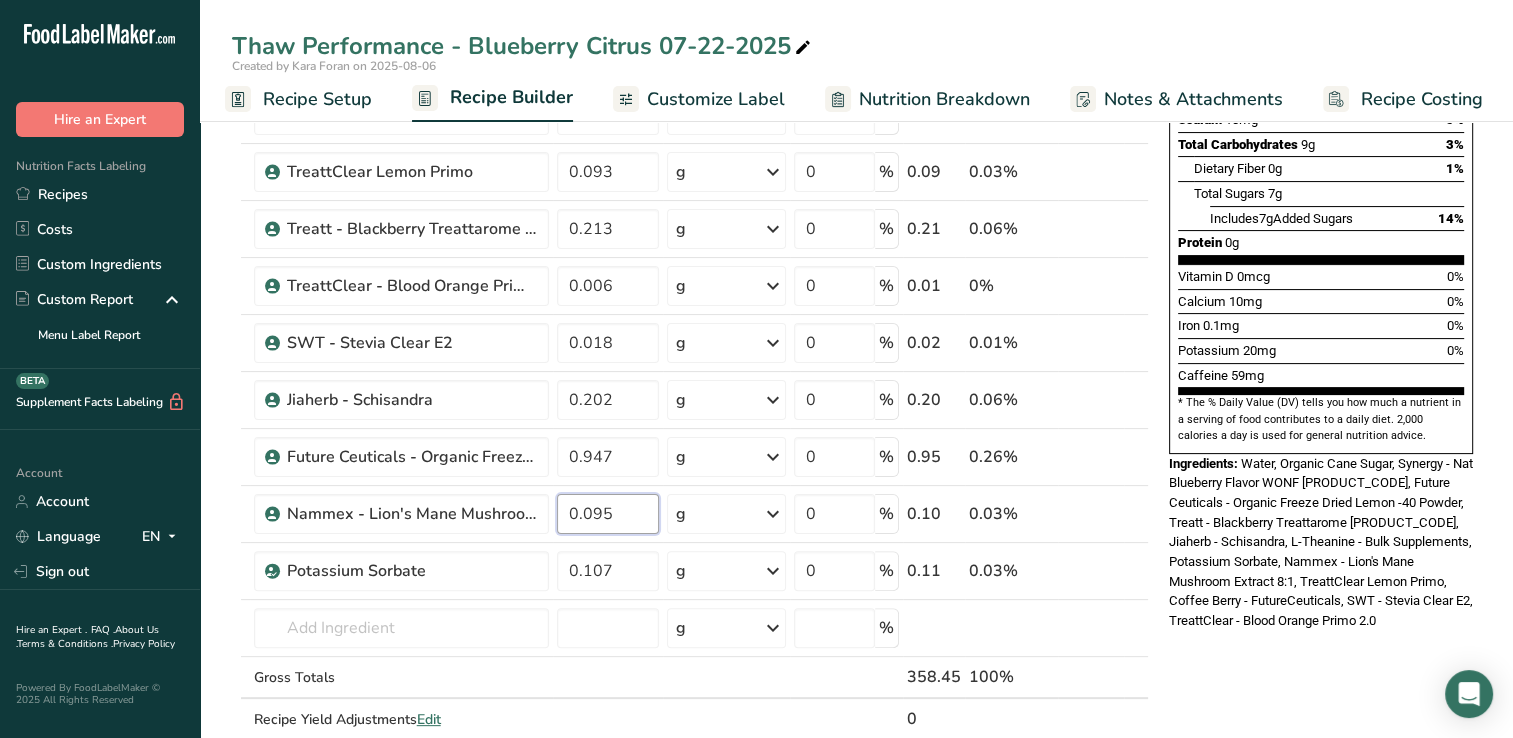type on "0.095" 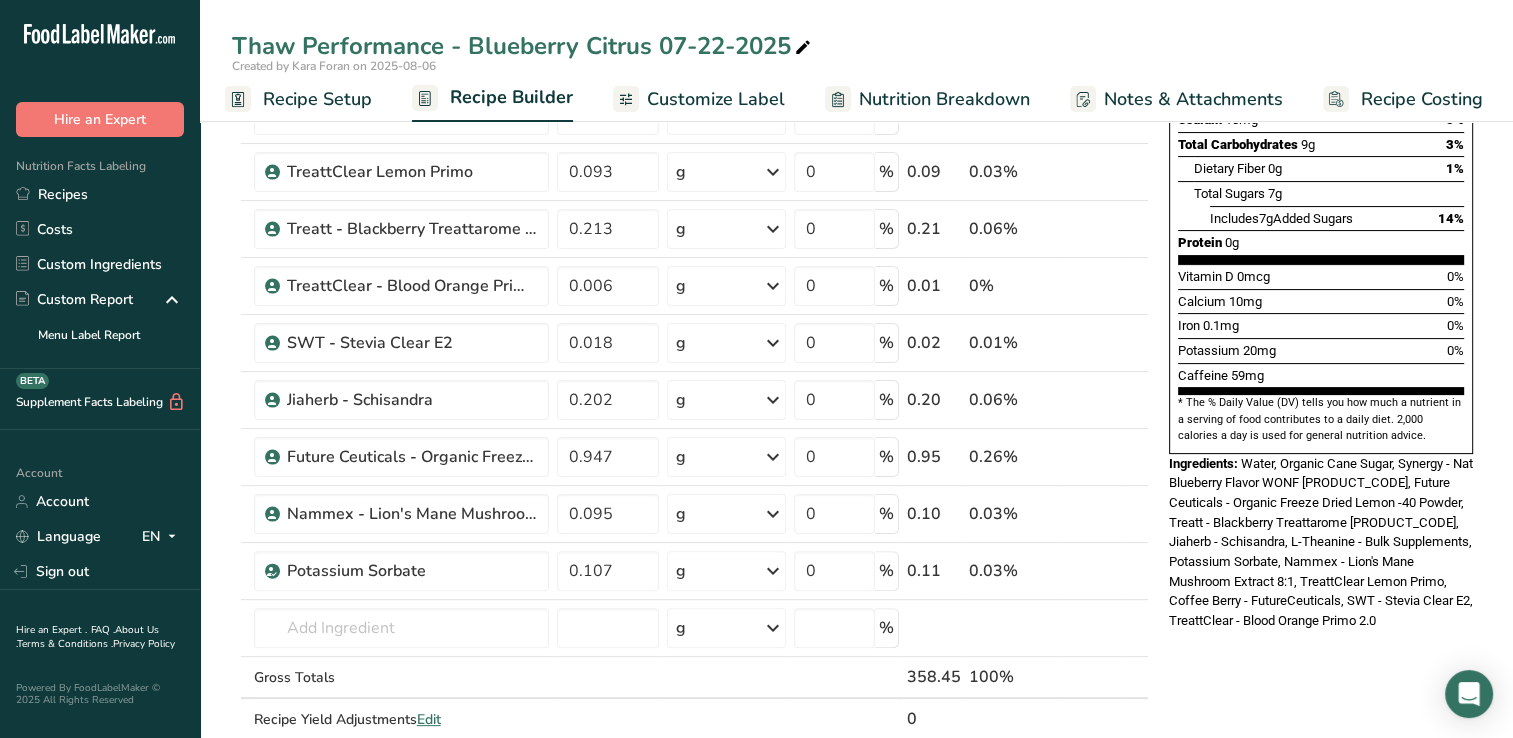click on "Nutrition Facts
About 1 Serving Per Container
Serving Size
355mL
Amount Per Serving
Calories
35
% Daily Value *
Total Fat
0g
0%
Saturated Fat
0g
0%
Trans  Fat
0g
Cholesterol
0mg
0%
Sodium
10mg
0%
Total Carbohydrates
9g
3%
Dietary Fiber
0g
1%" at bounding box center (1321, 604) 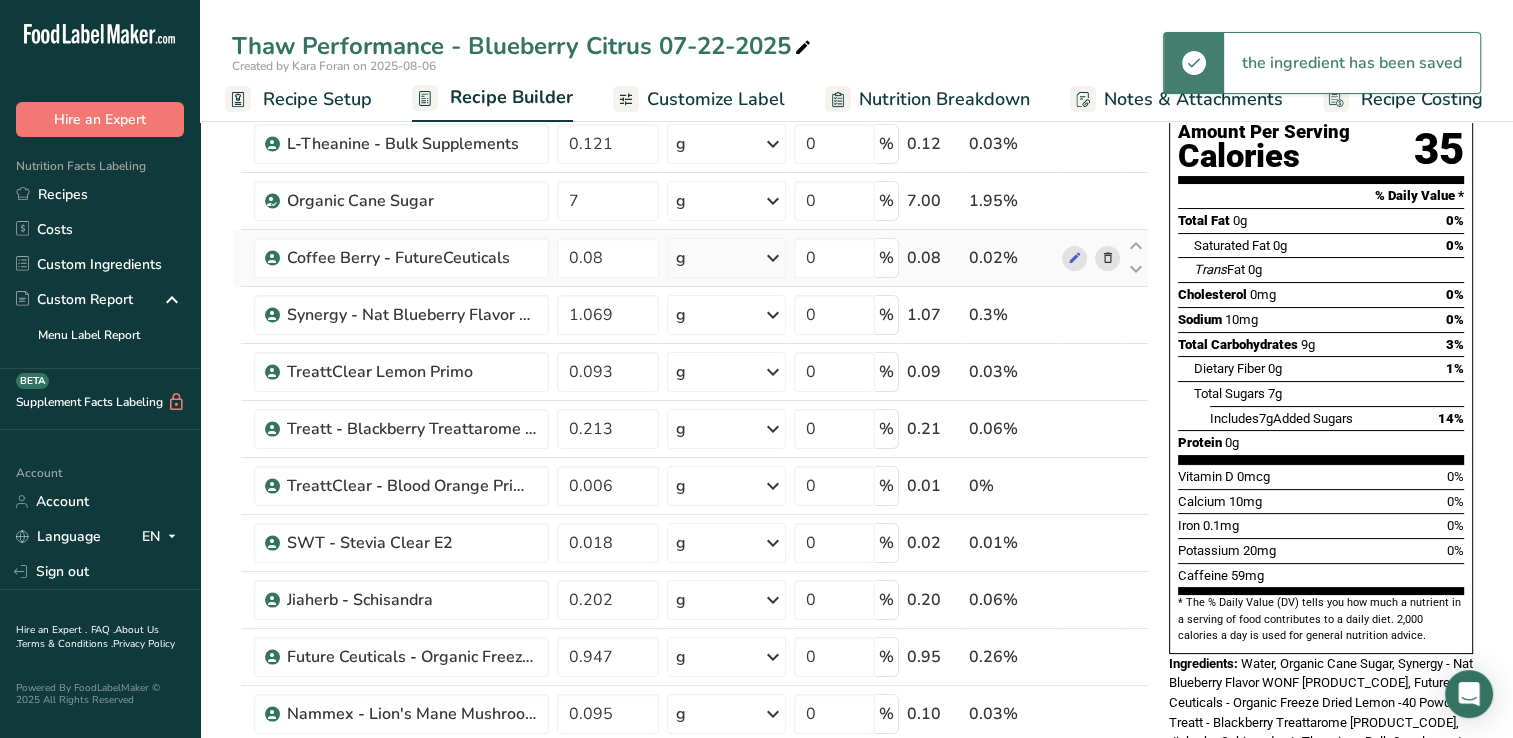 scroll, scrollTop: 0, scrollLeft: 0, axis: both 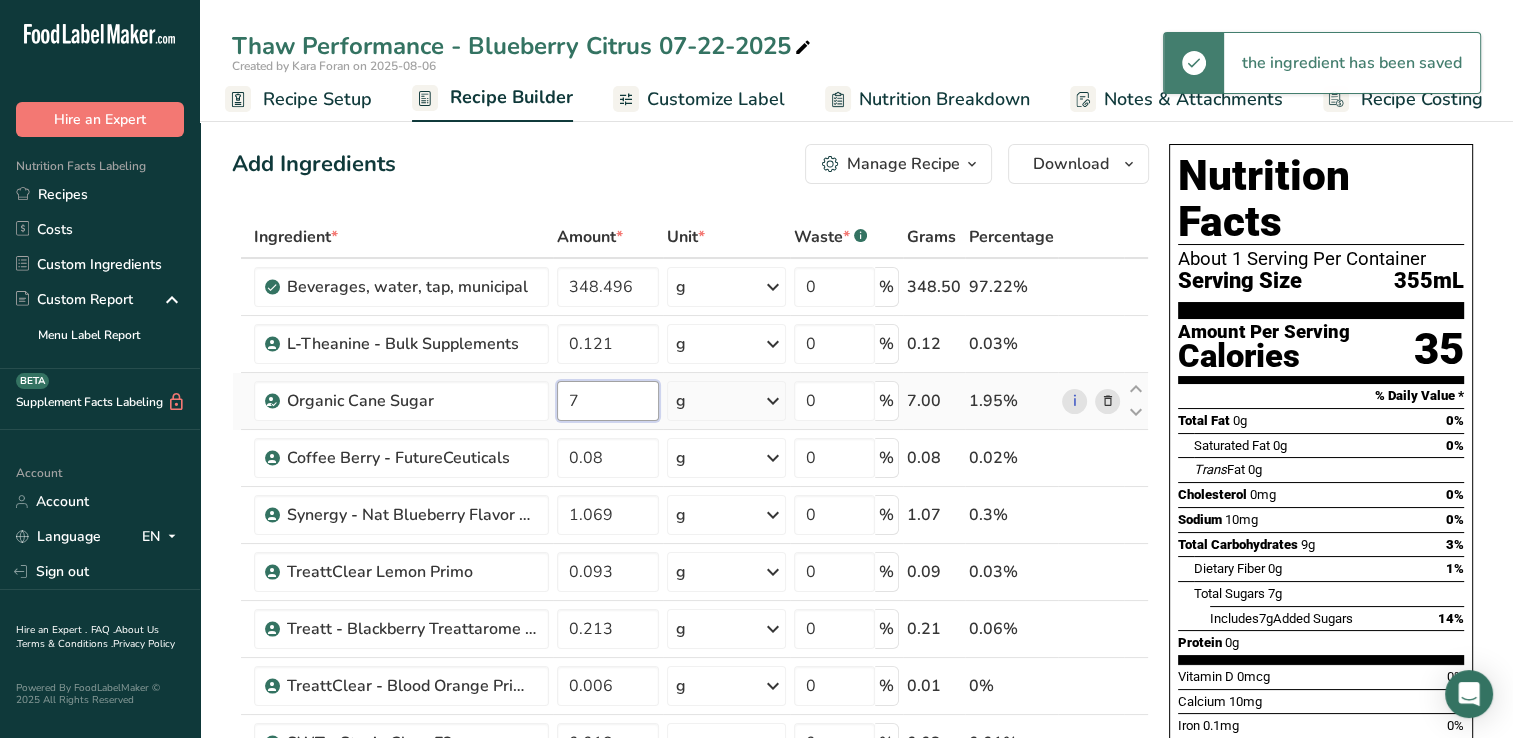 click on "7" at bounding box center [608, 401] 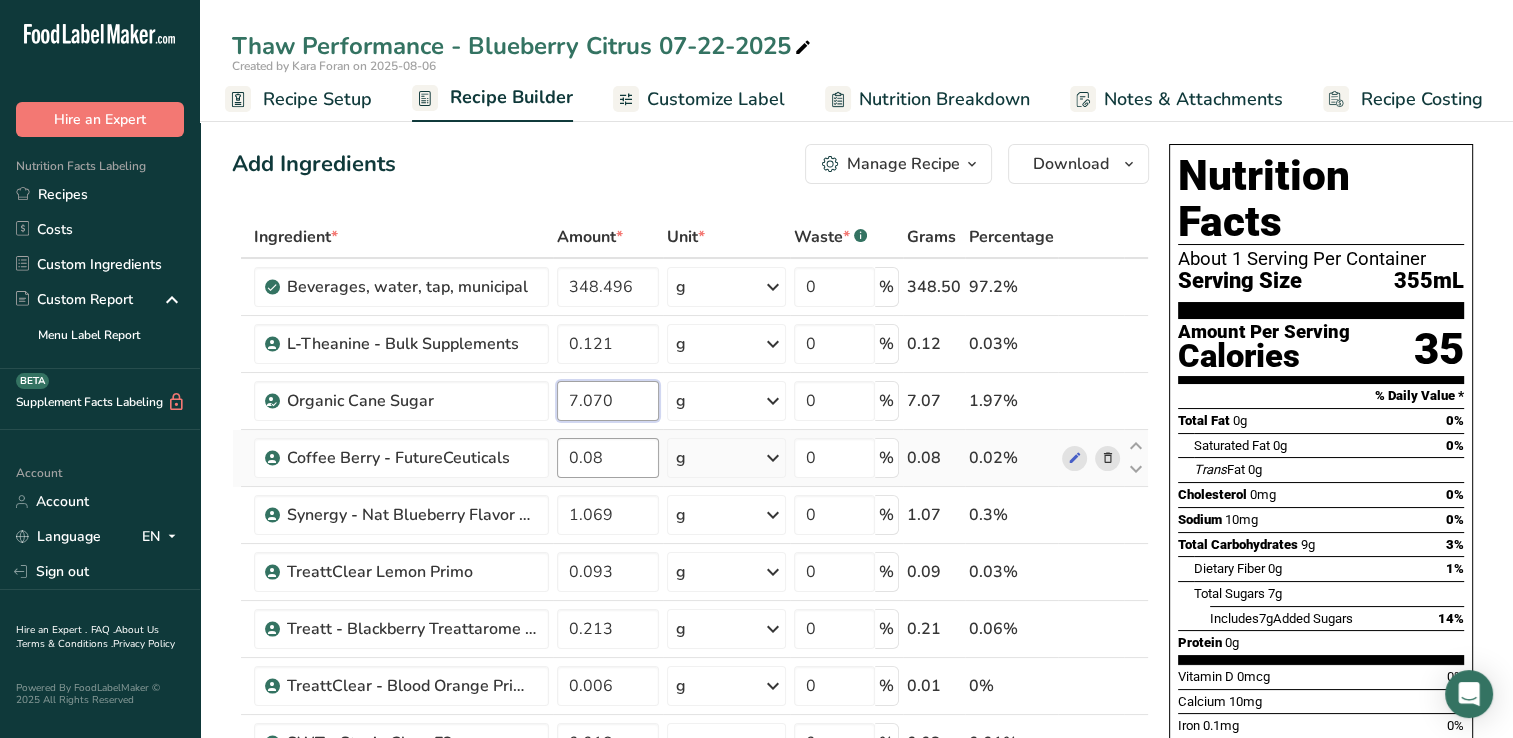 type on "7.070" 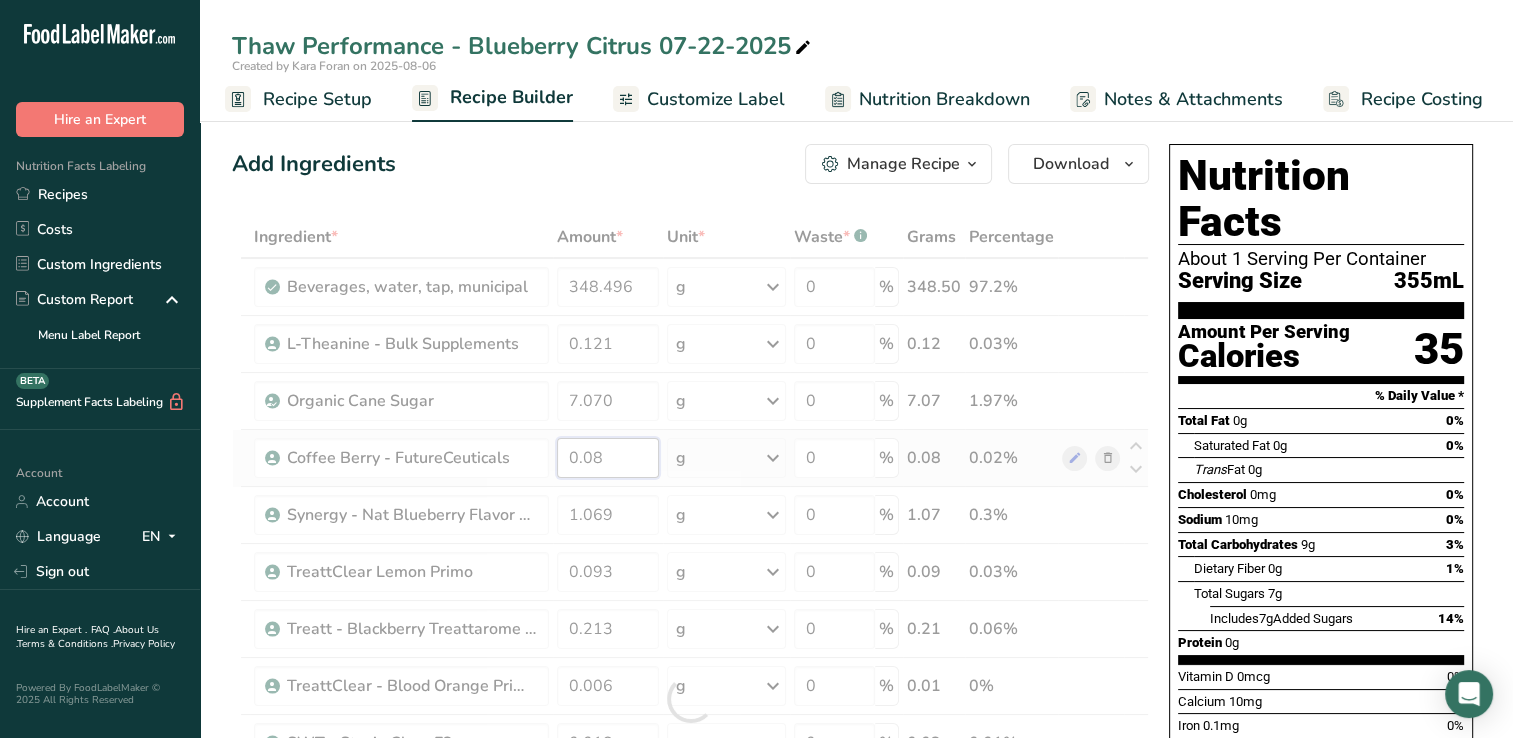 click on "Ingredient *
Amount *
Unit *
Waste *   .a-a{fill:#347362;}.b-a{fill:#fff;}          Grams
Percentage
Beverages, water, tap, municipal
[NUMBER]
g
Portions
1 fl oz
1 bottle 8 fl oz
1 liter
See more
Weight Units
g
kg
mg
See more
Volume Units
l
Volume units require a density conversion. If you know your ingredient's density enter it below. Otherwise, click on "RIA" our AI Regulatory bot - she will be able to help you
lb/ft3
g/cm3
Confirm
mL
lb/ft3
g/cm3
fl oz" at bounding box center (690, 699) 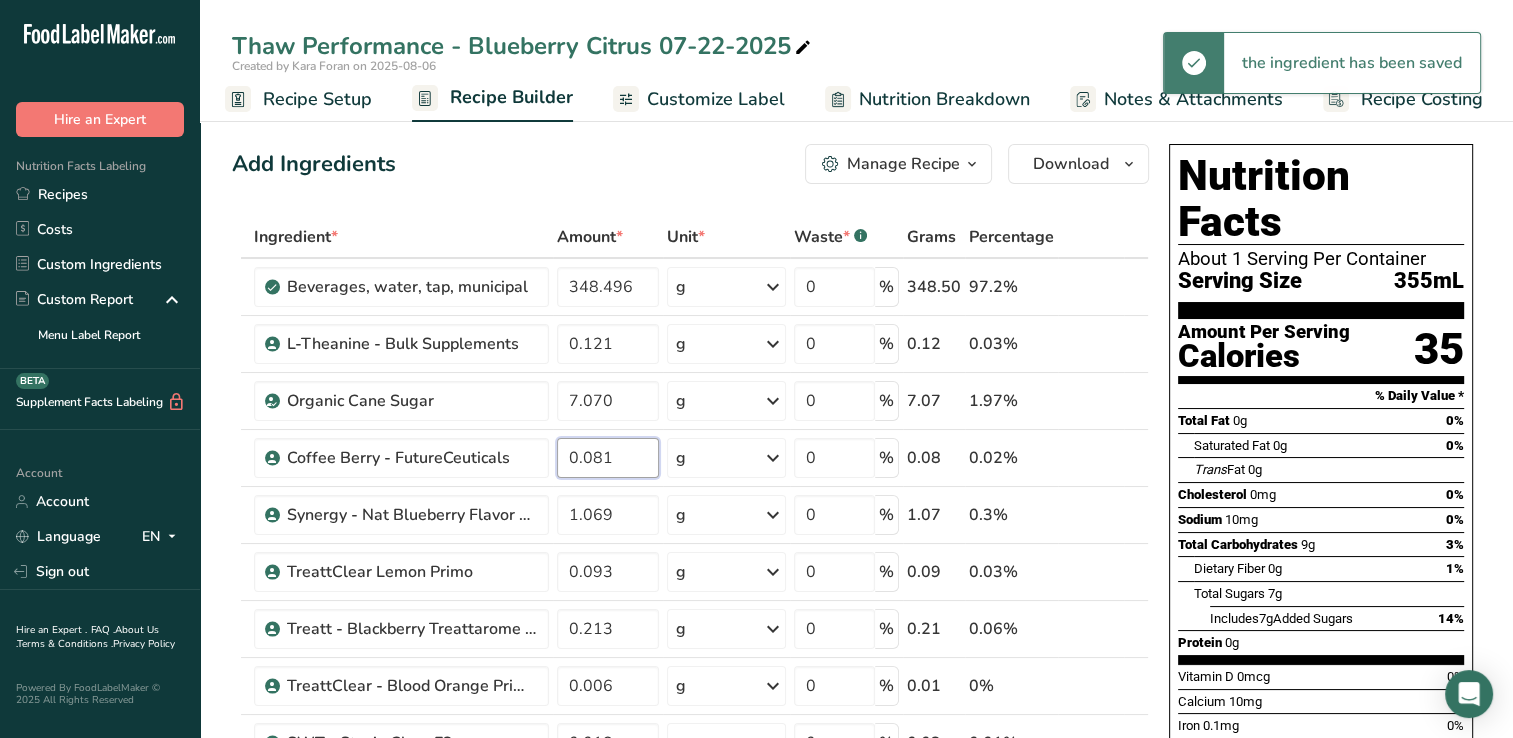 type on "0.081" 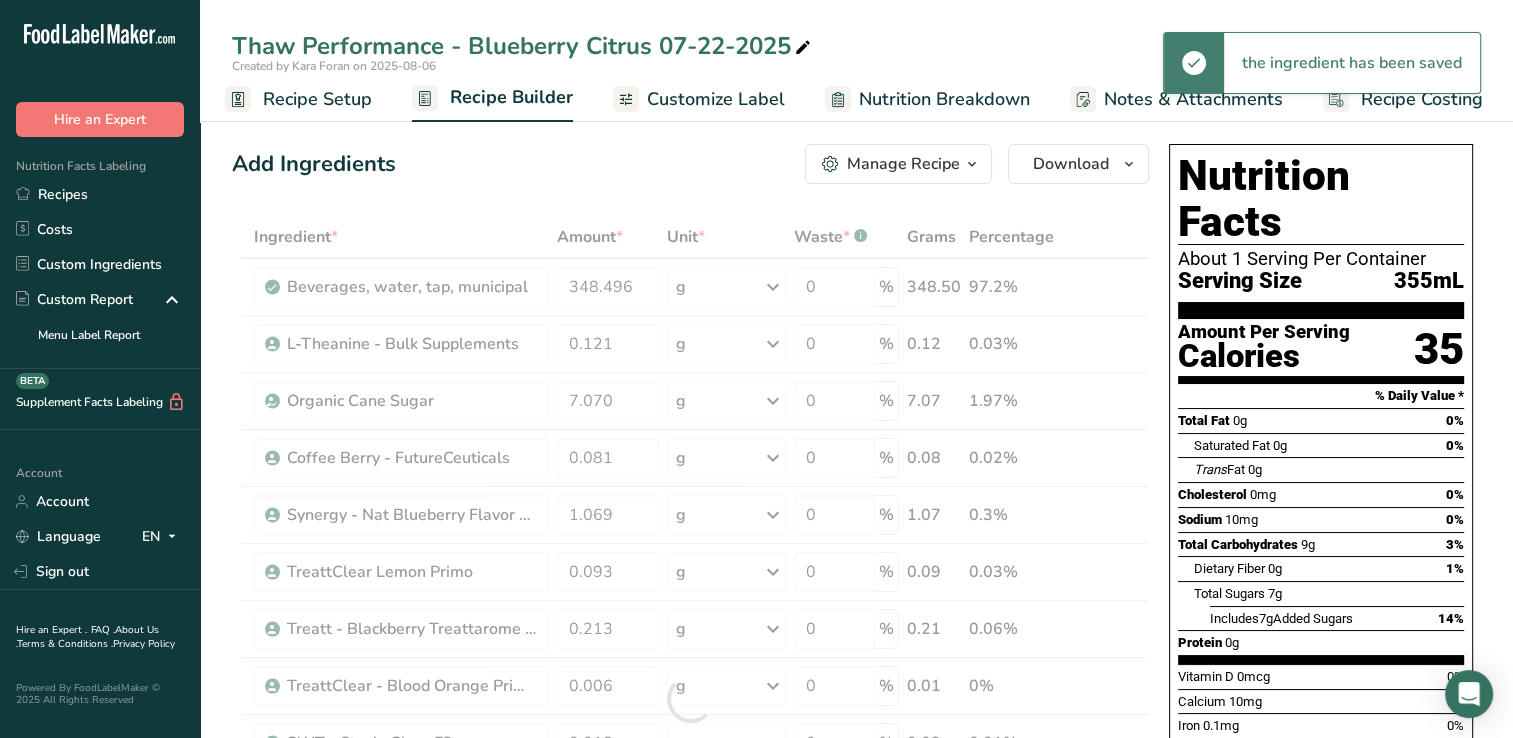 click on "Add Ingredients
Manage Recipe         Delete Recipe           Duplicate Recipe             Scale Recipe             Save as Sub-Recipe   .a-a{fill:#347362;}.b-a{fill:#fff;}                               Nutrition Breakdown                 Recipe Card
NEW
Amino Acids Pattern Report           Activity History
Download
Choose your preferred label style
Standard FDA label
Standard FDA label
The most common format for nutrition facts labels in compliance with the FDA's typeface, style and requirements
Tabular FDA label
A label format compliant with the FDA regulations presented in a tabular (horizontal) display.
Linear FDA label
A simple linear display for small sized packages.
Simplified FDA label" at bounding box center (690, 164) 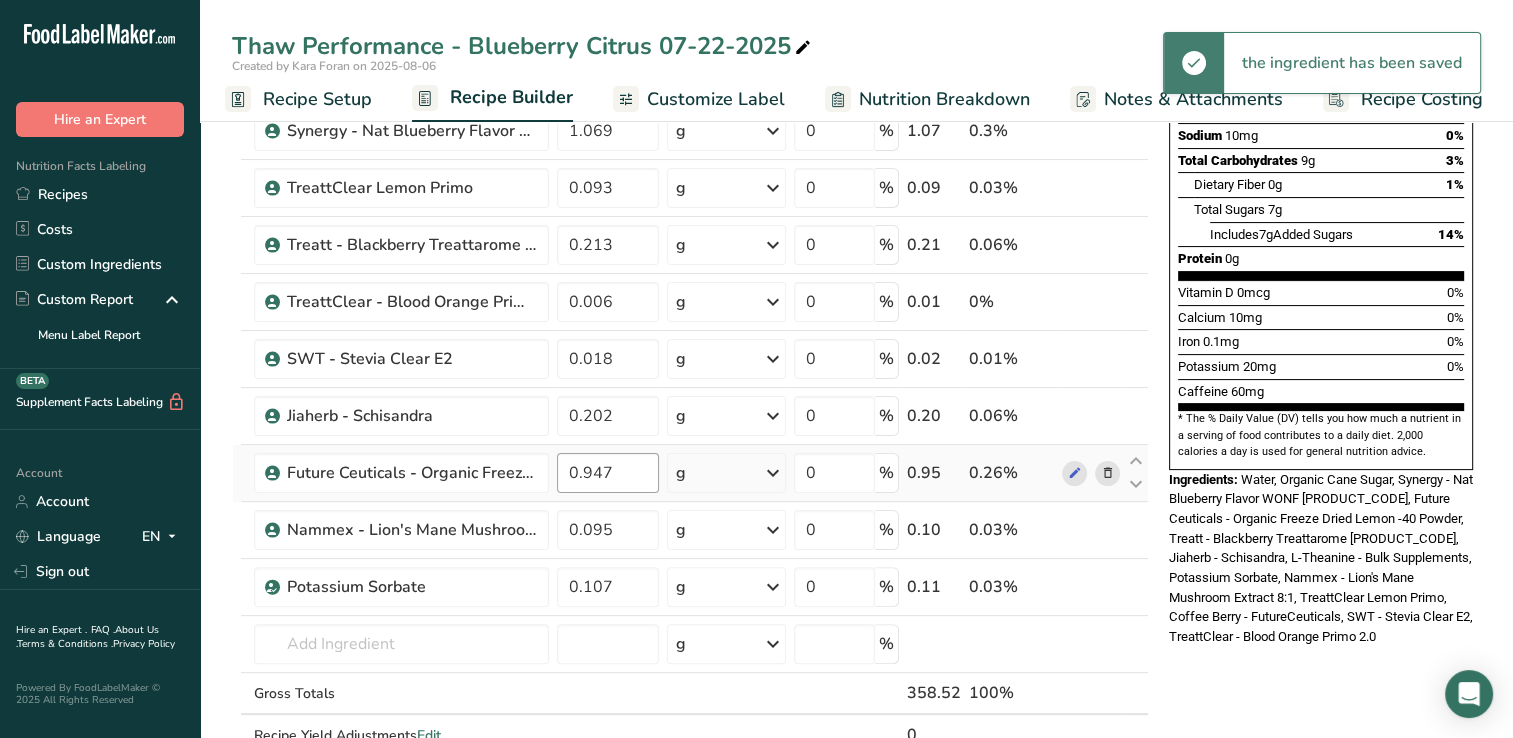 scroll, scrollTop: 400, scrollLeft: 0, axis: vertical 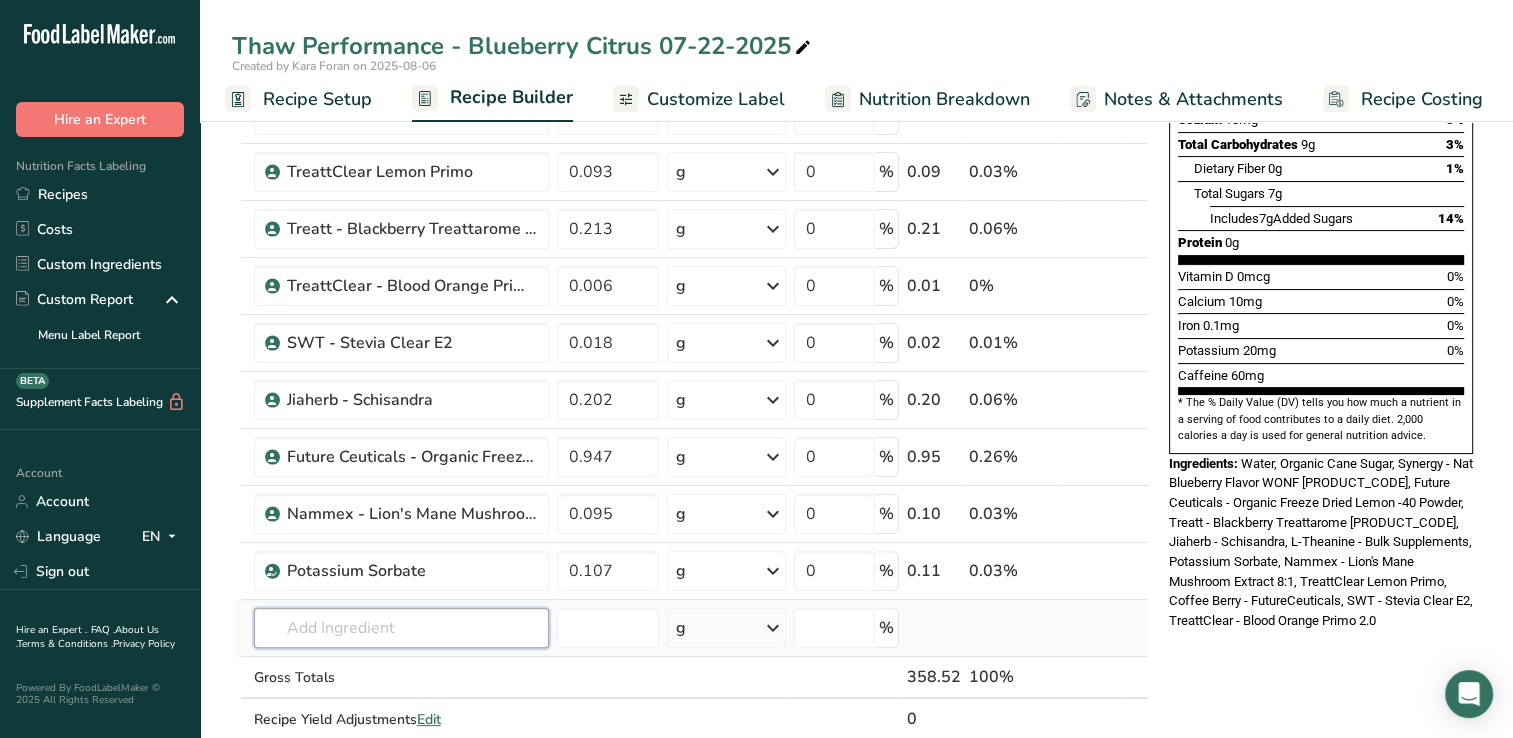 click at bounding box center (401, 628) 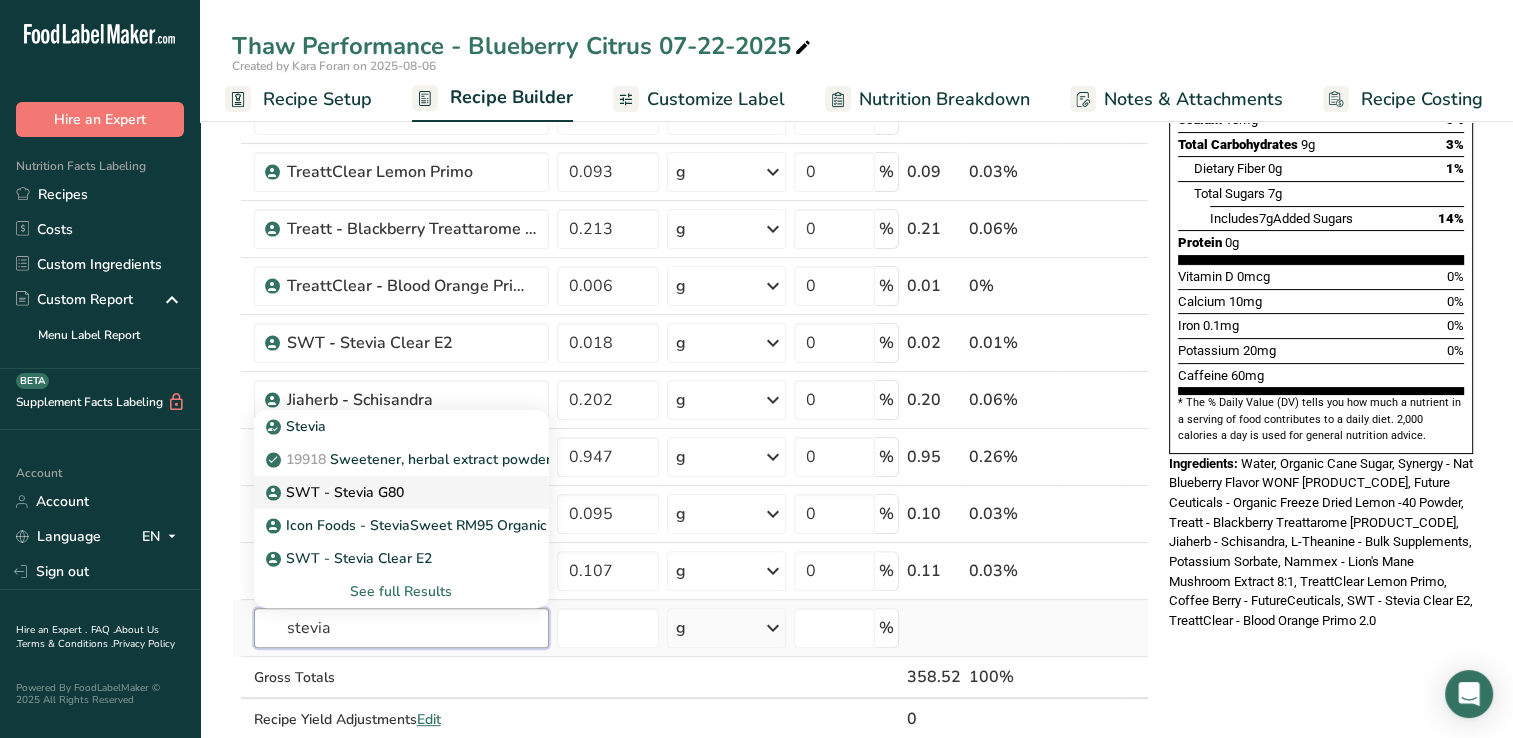 type on "stevia" 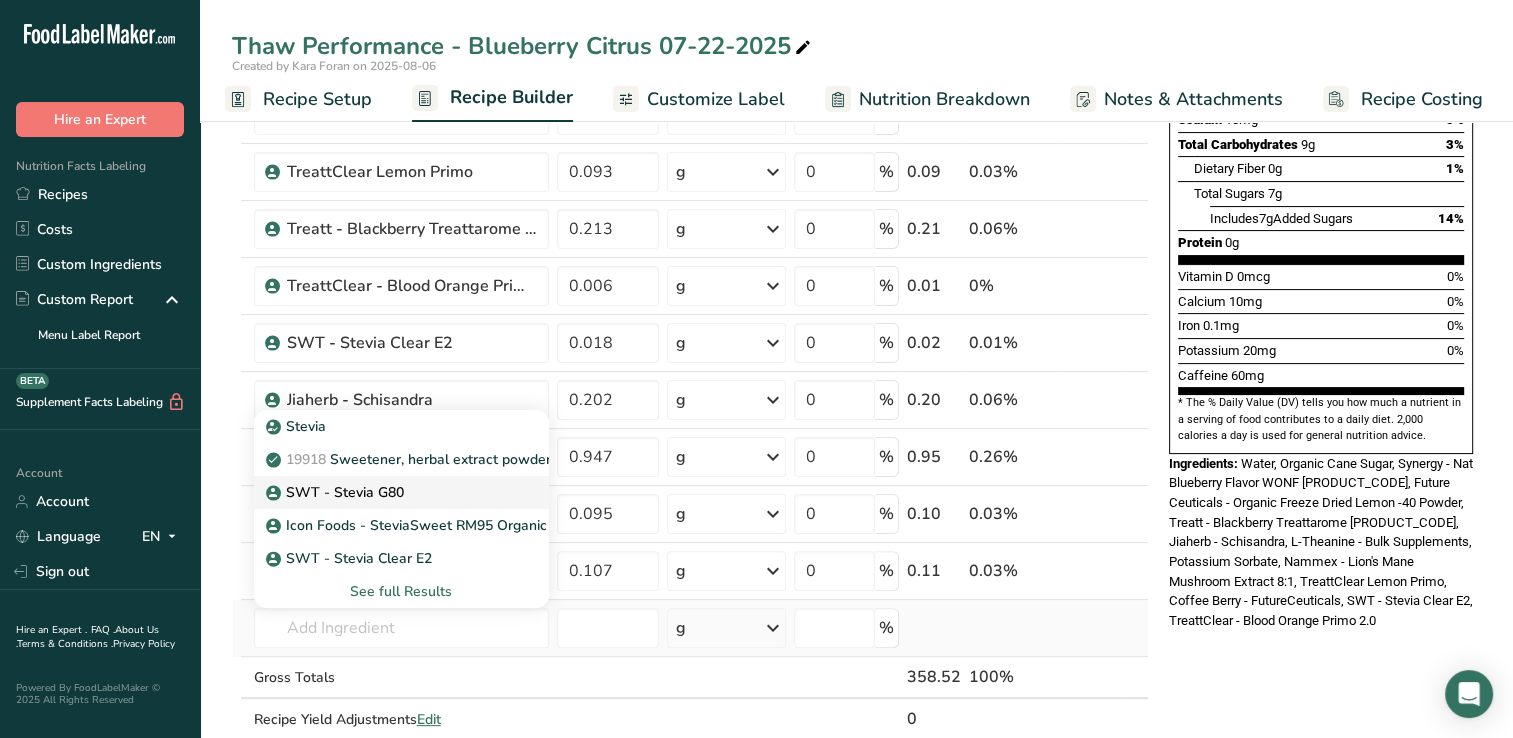 click on "SWT - Stevia G80" at bounding box center [337, 492] 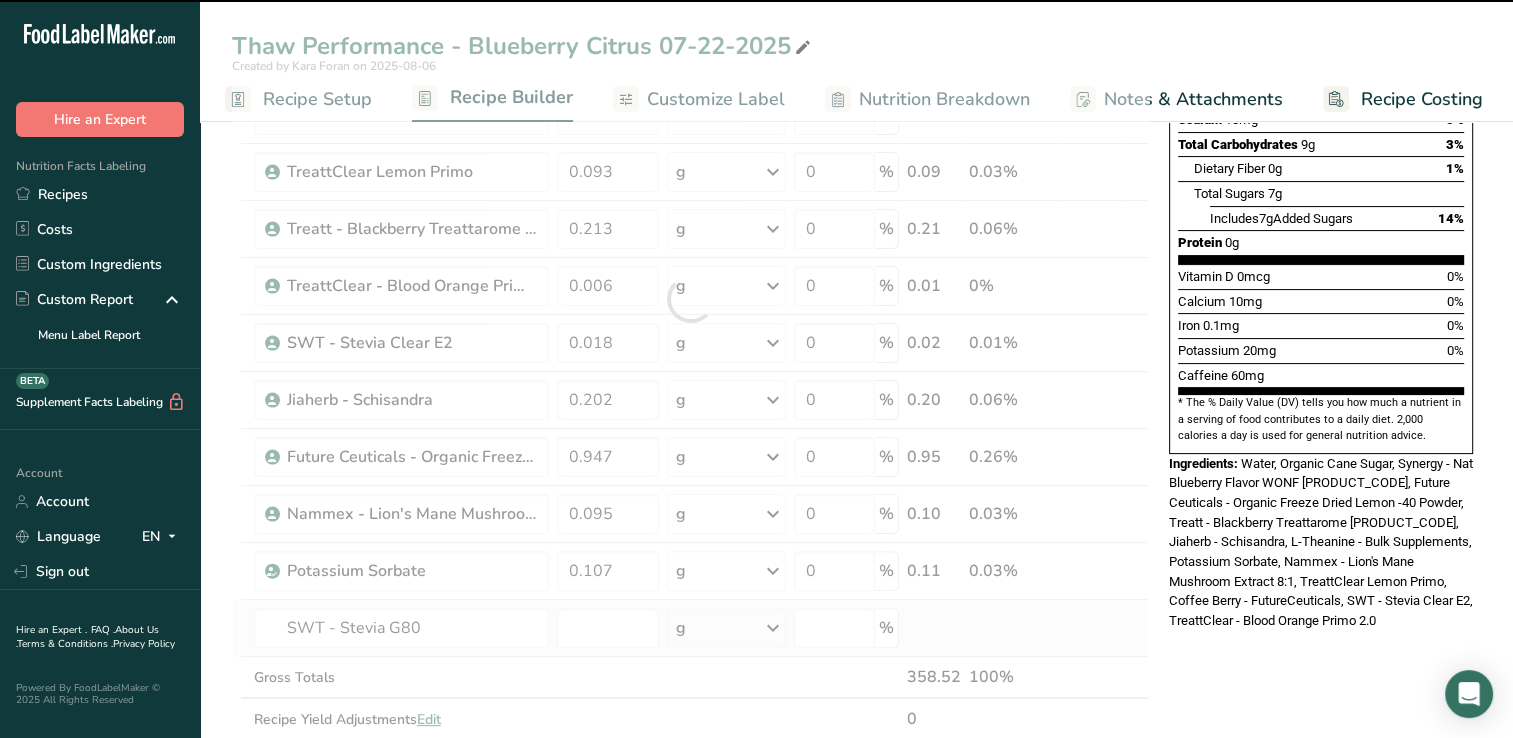 type on "0" 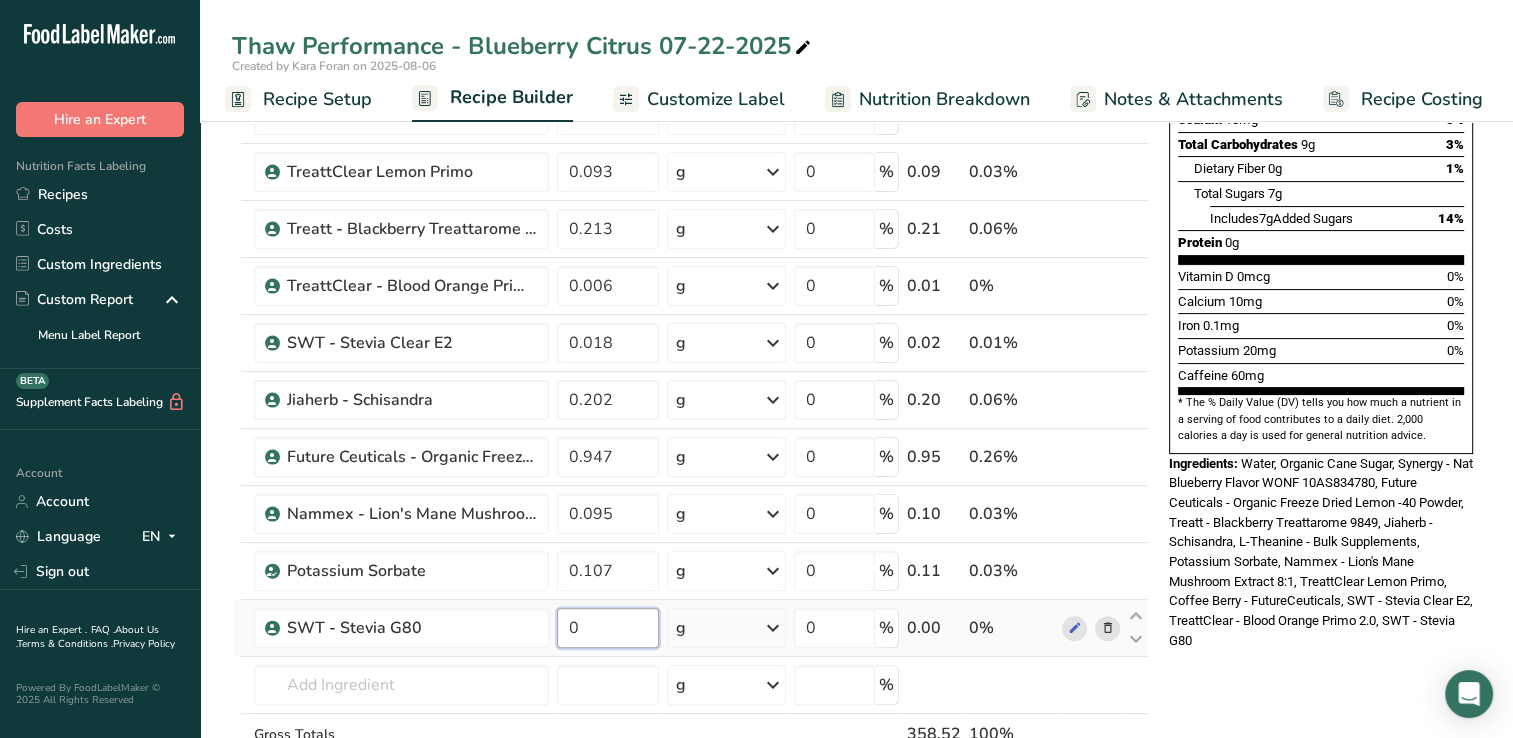 click on "0" at bounding box center (608, 628) 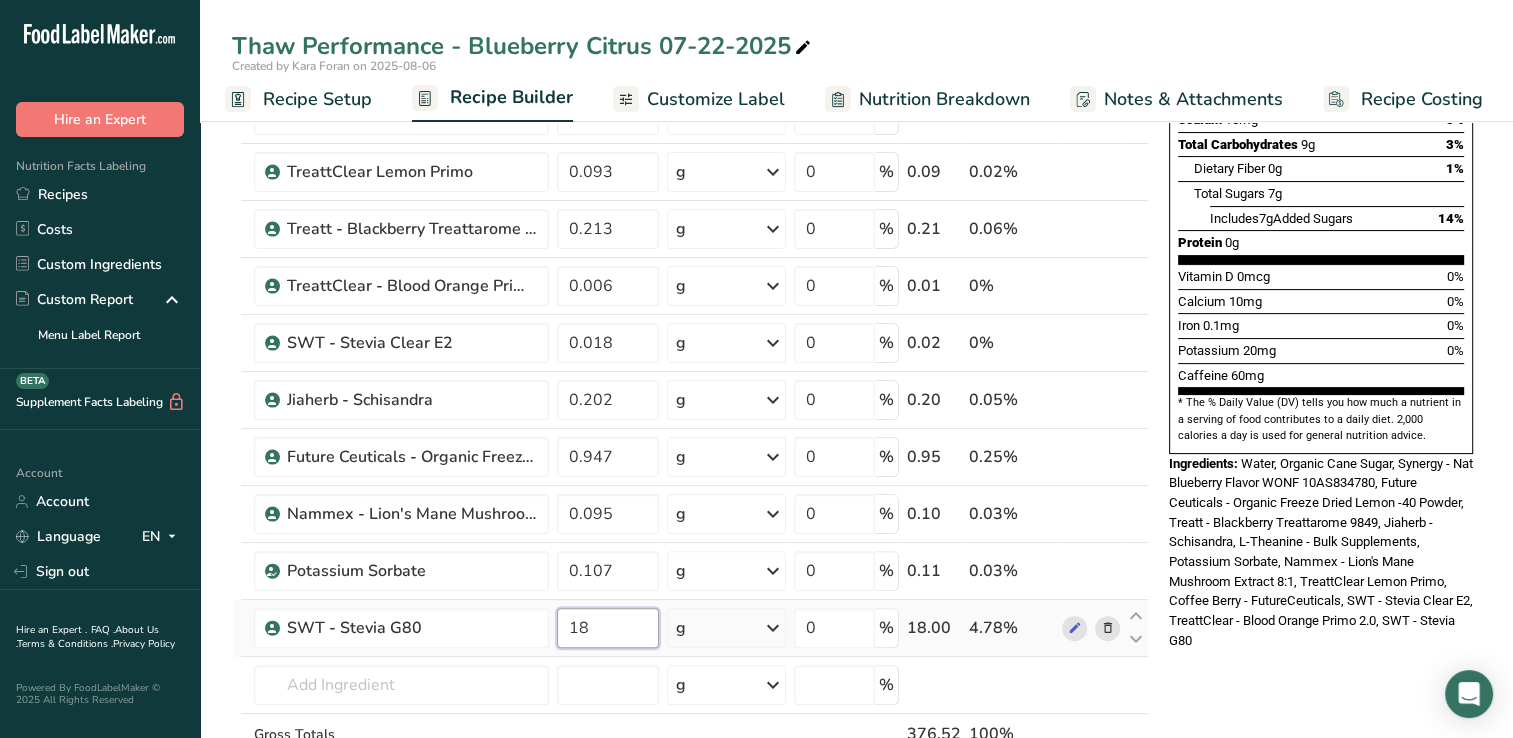 type on "1" 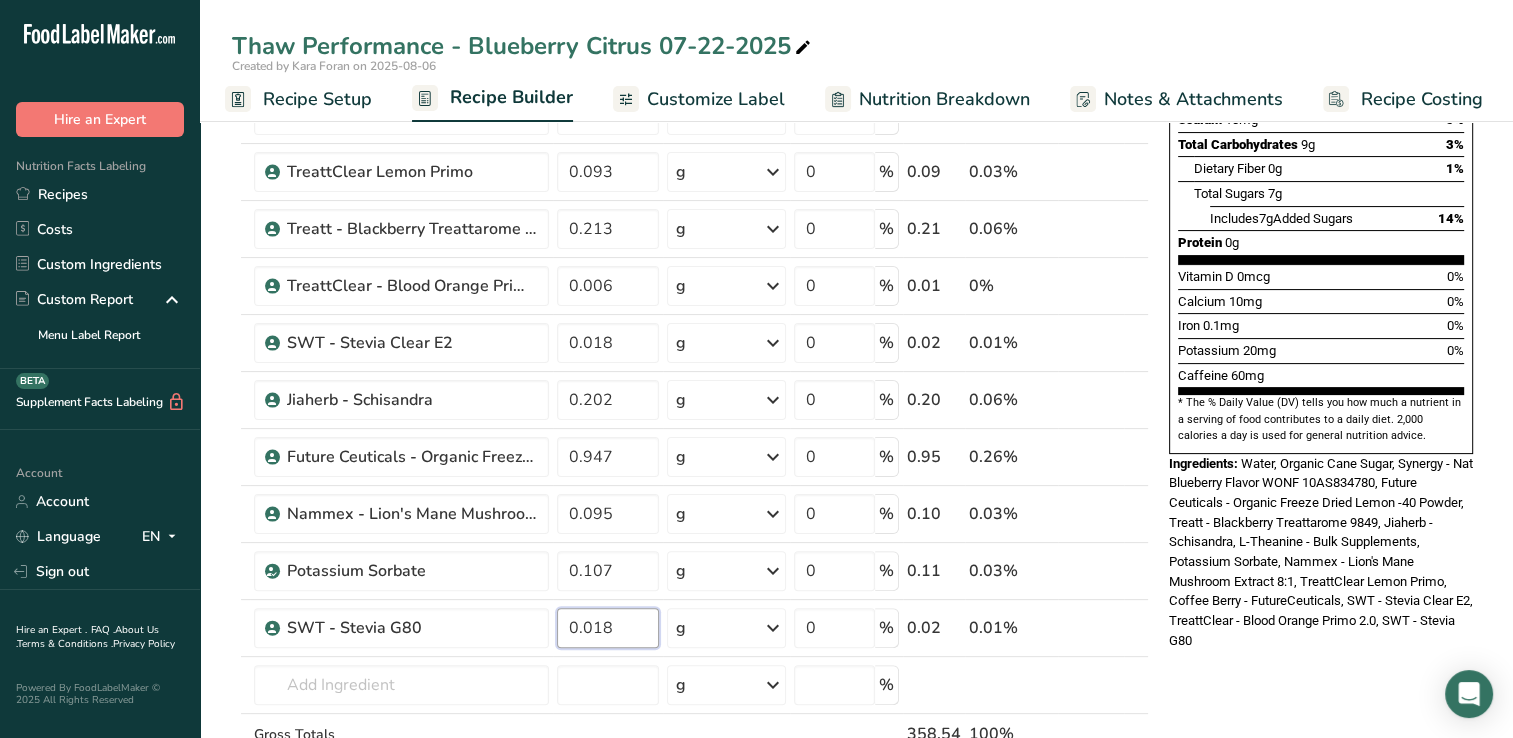 type on "0.018" 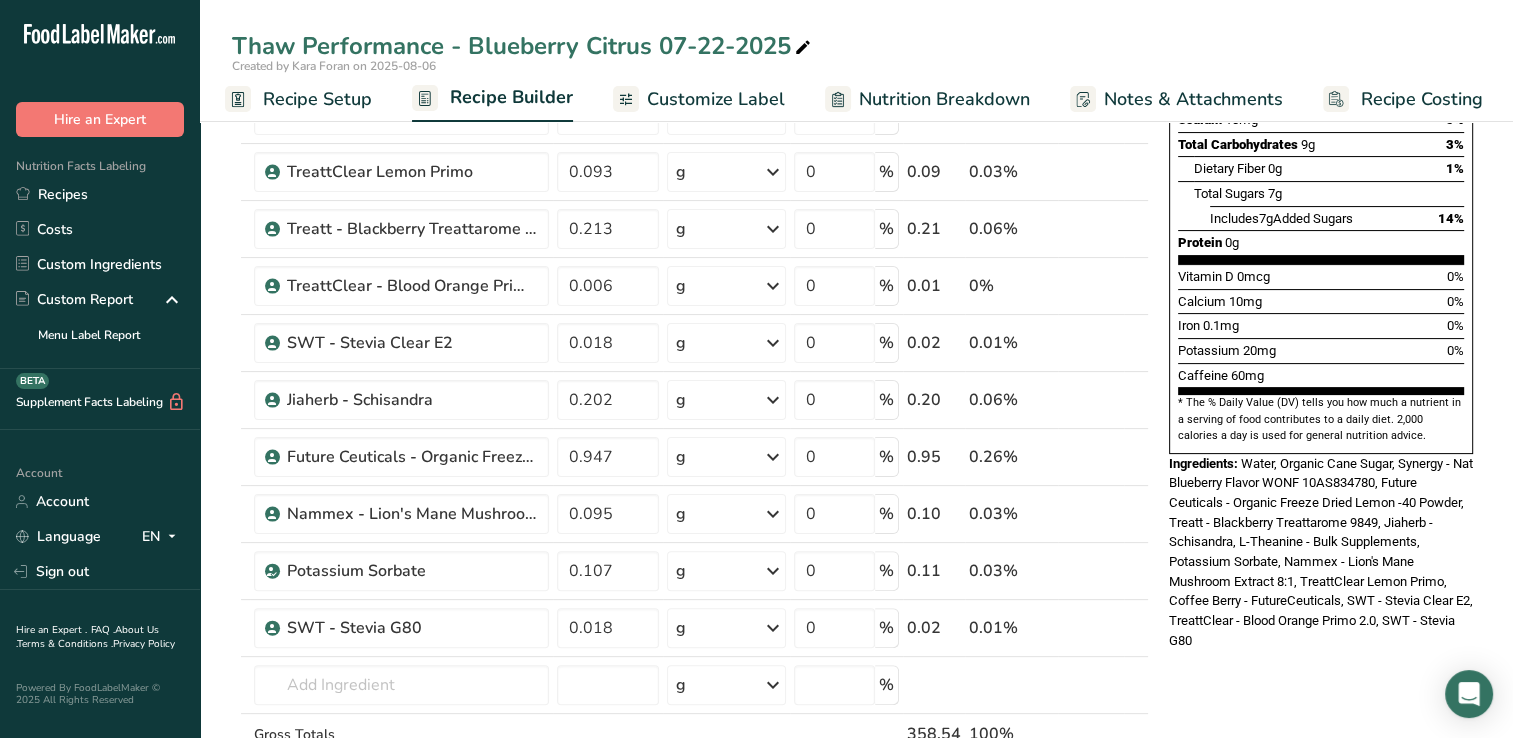 click on "Nutrition Facts
About 1 Serving Per Container
Serving Size
355mL
Amount Per Serving
Calories
35
% Daily Value *
Total Fat
0g
0%
Saturated Fat
0g
0%
Trans  Fat
0g
Cholesterol
0mg
0%
Sodium
10mg
0%
Total Carbohydrates
9g
3%
Dietary Fiber
0g
1%" at bounding box center (1321, 632) 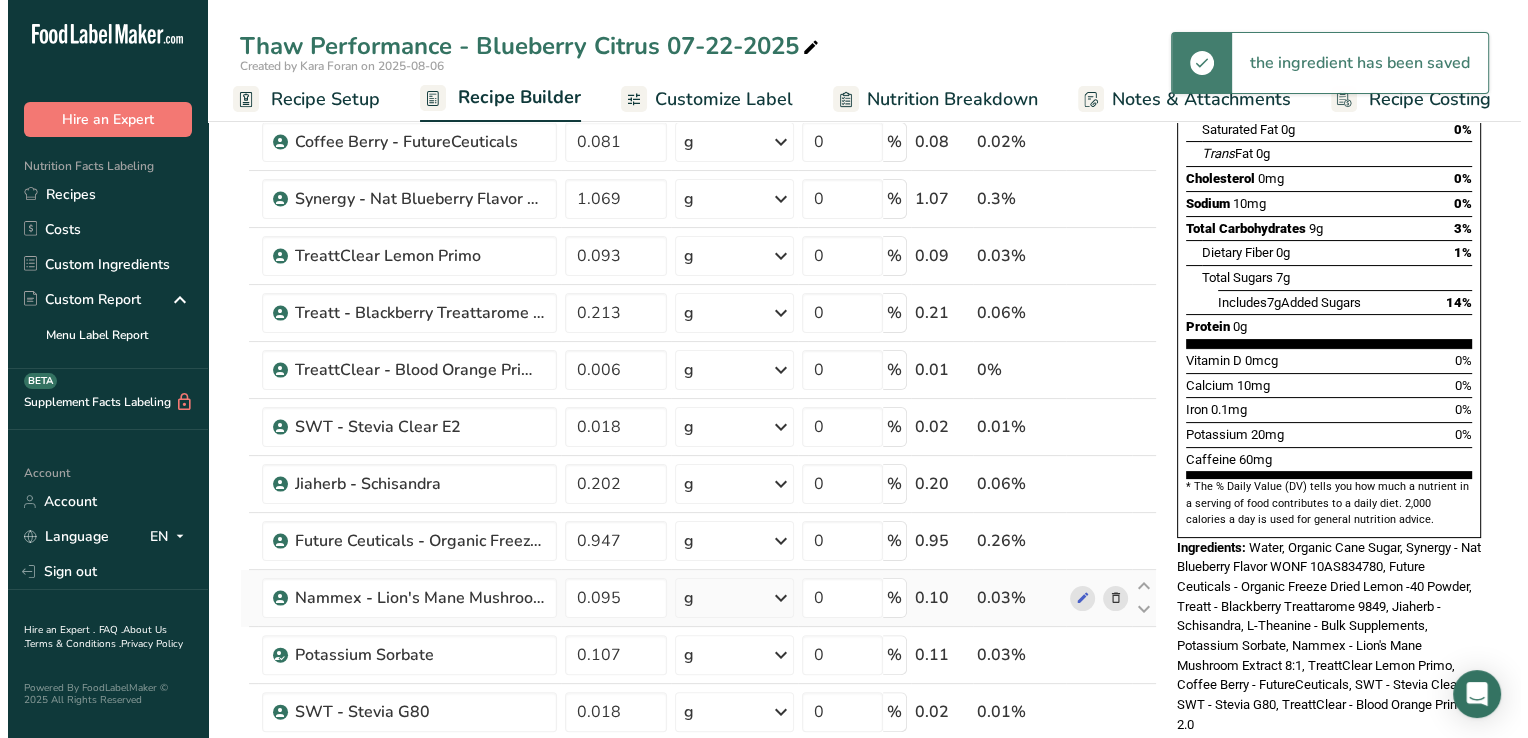 scroll, scrollTop: 300, scrollLeft: 0, axis: vertical 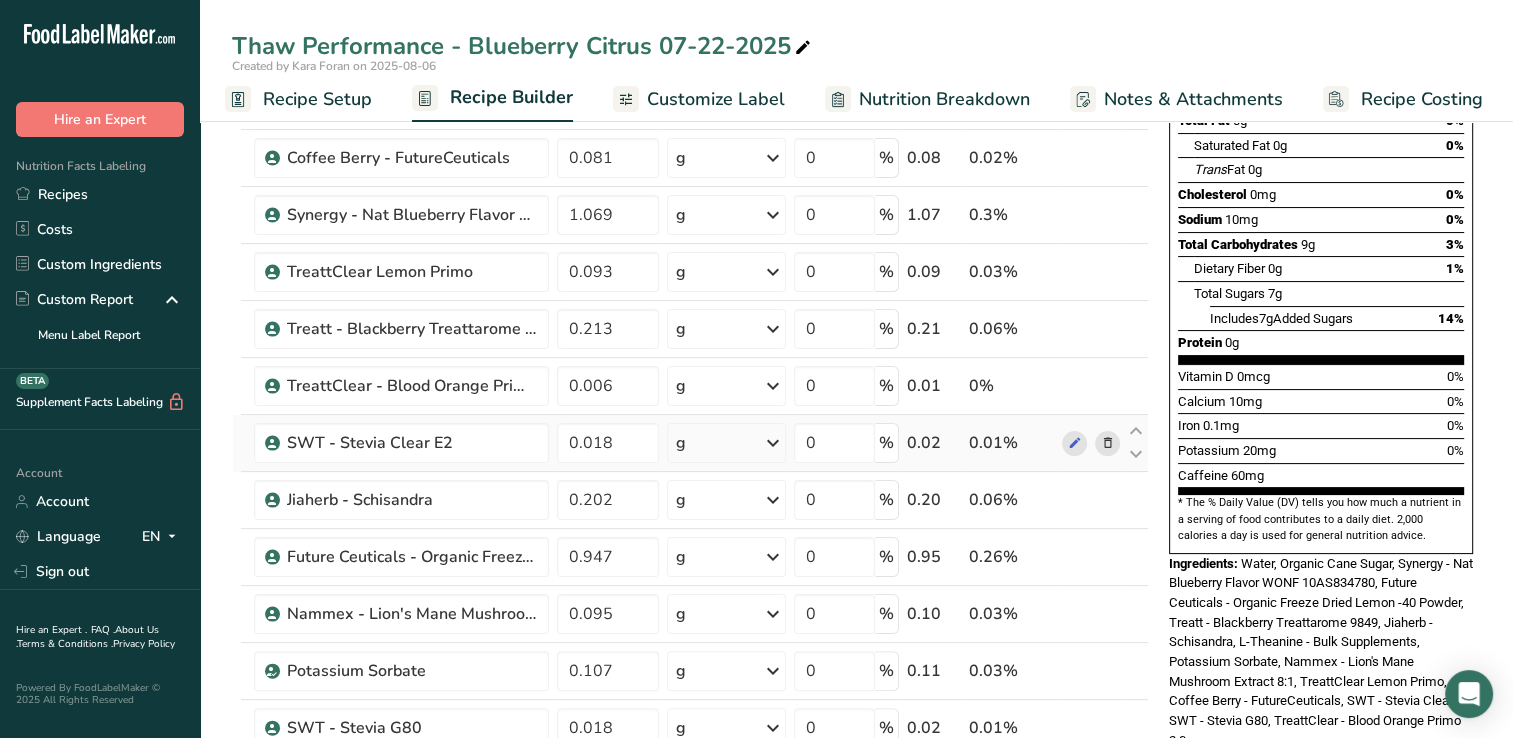 click at bounding box center [1107, 443] 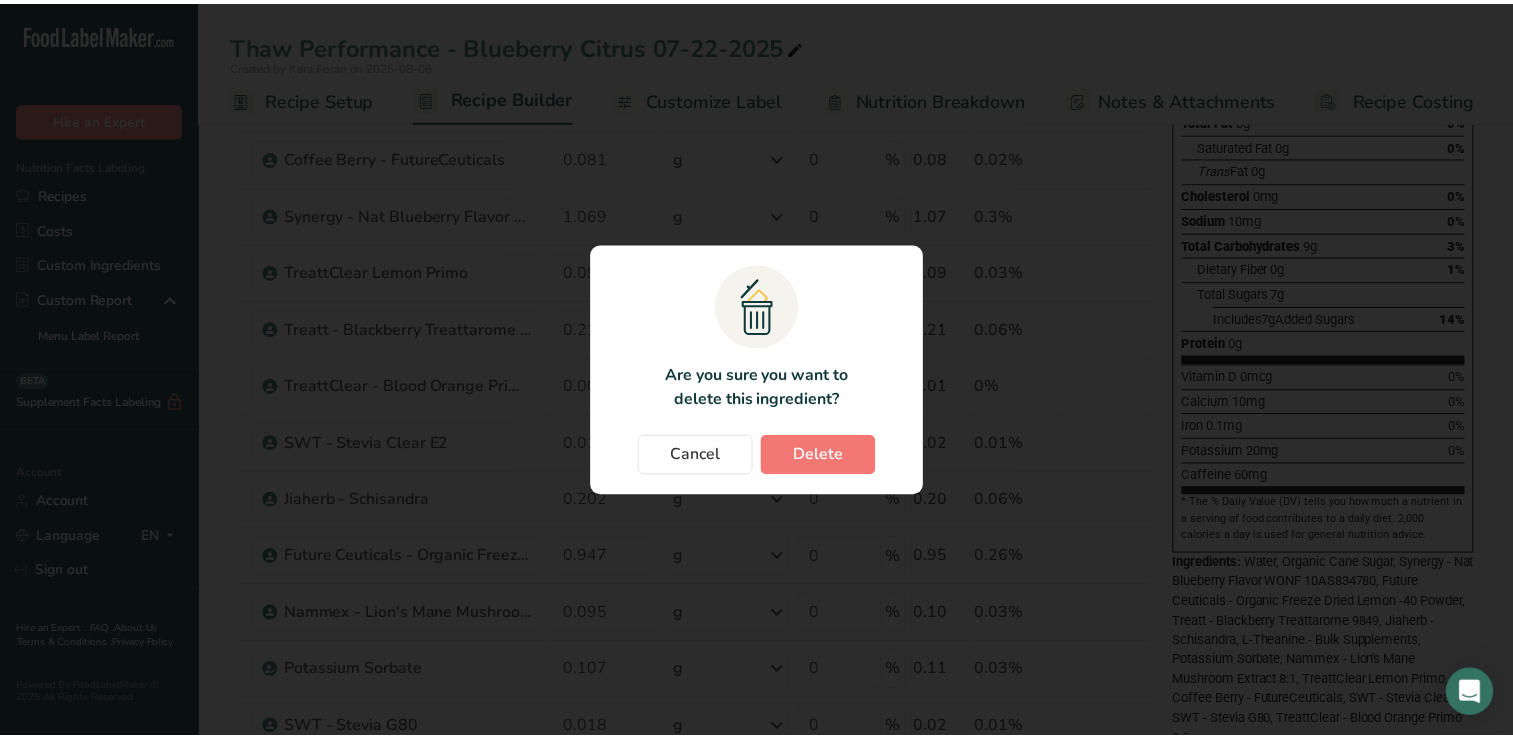scroll, scrollTop: 0, scrollLeft: 0, axis: both 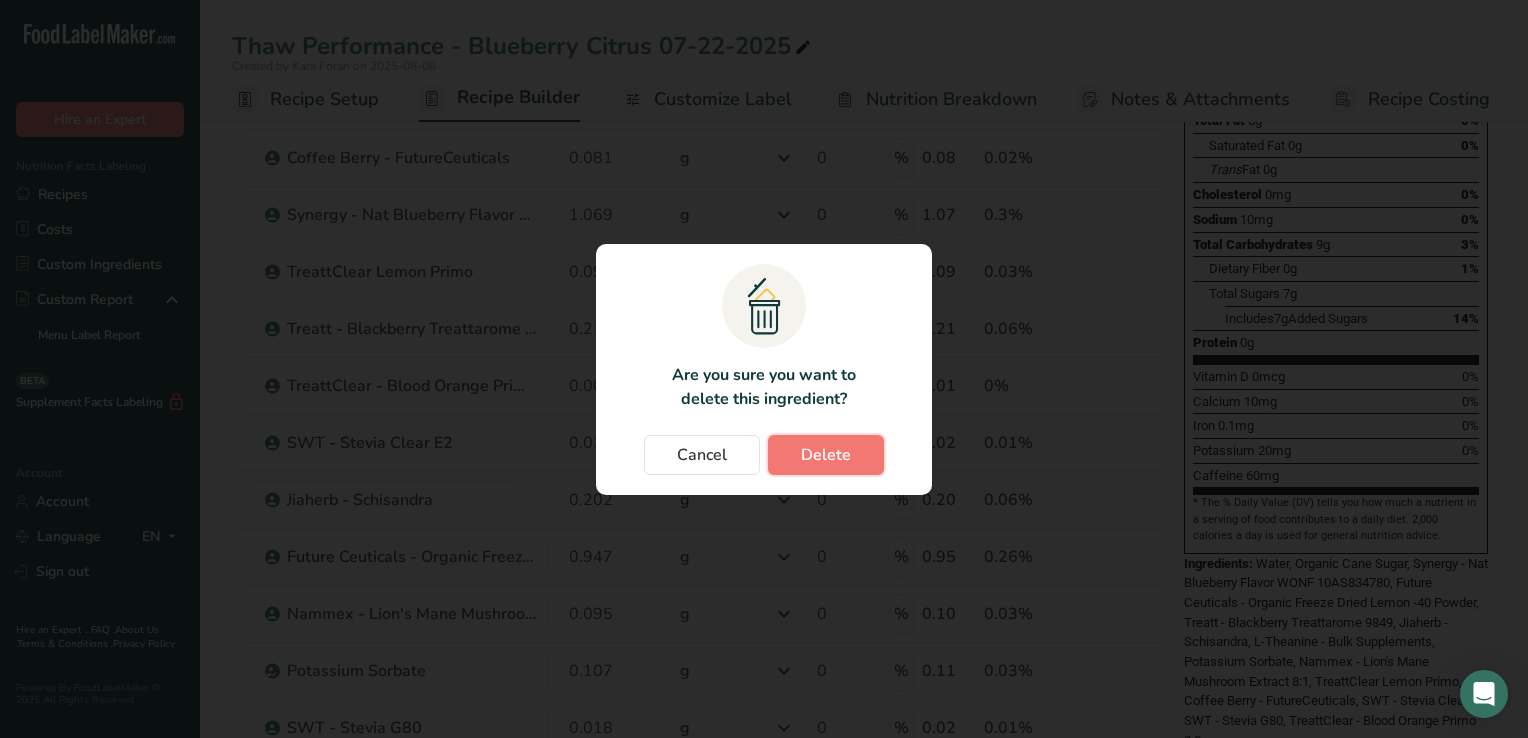 click on "Delete" at bounding box center (826, 455) 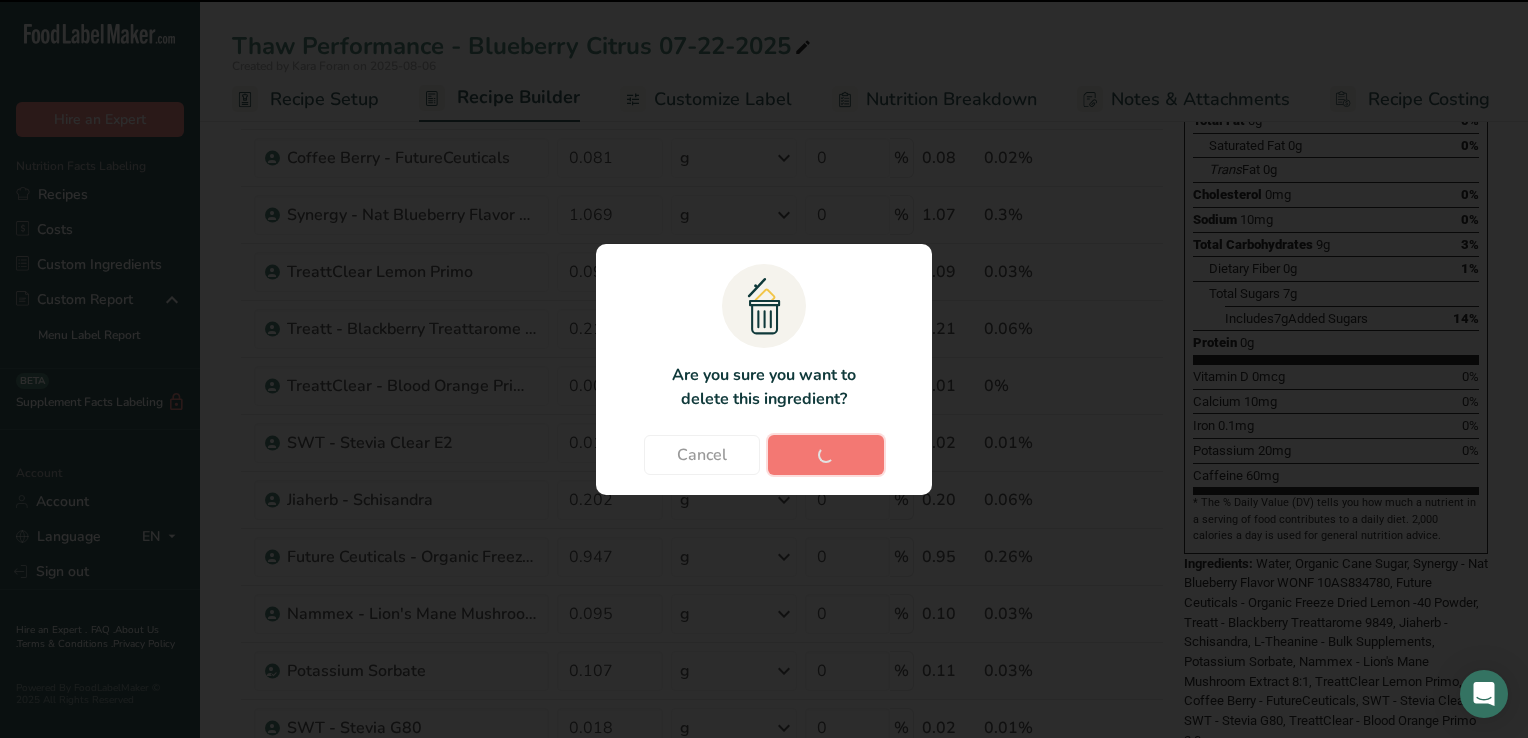type on "0.202" 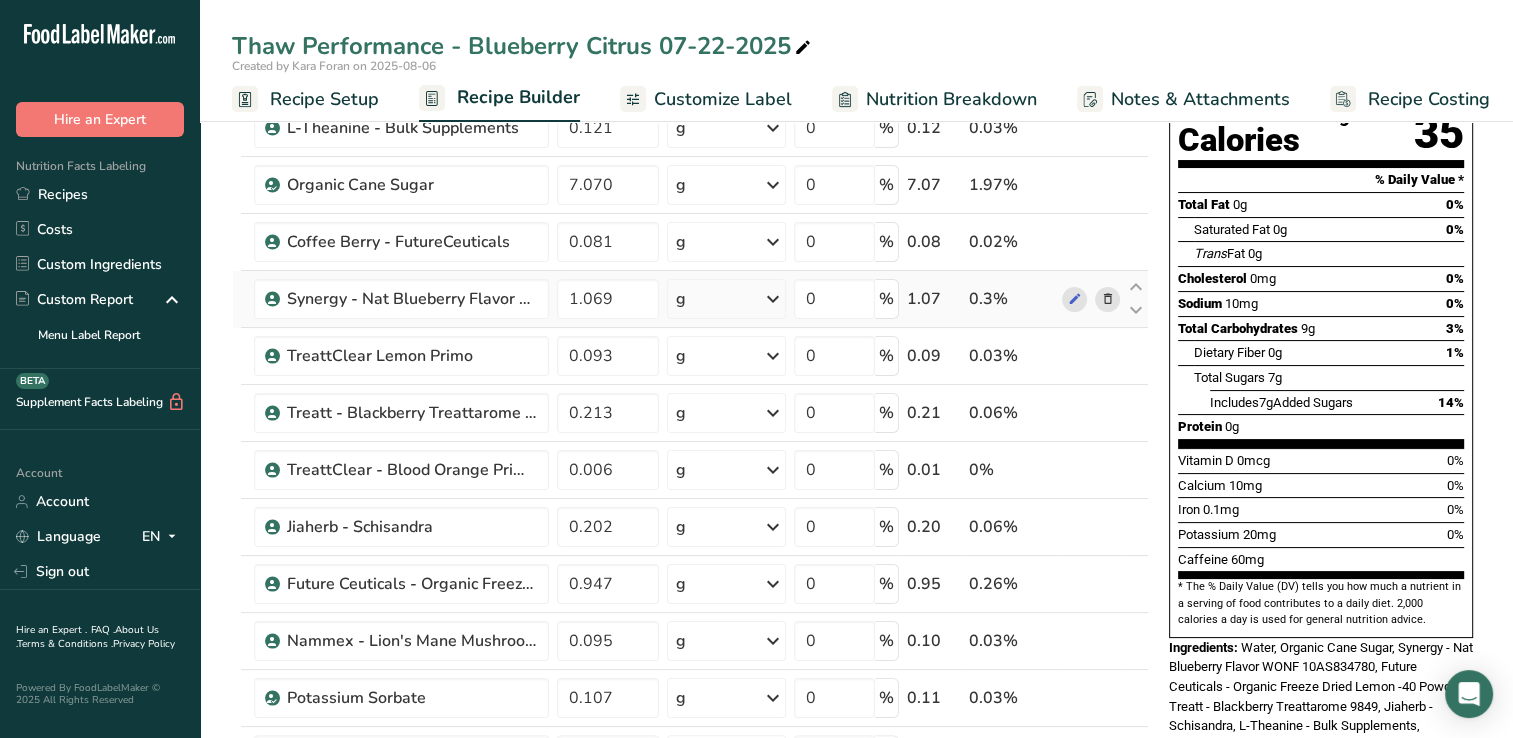 scroll, scrollTop: 200, scrollLeft: 0, axis: vertical 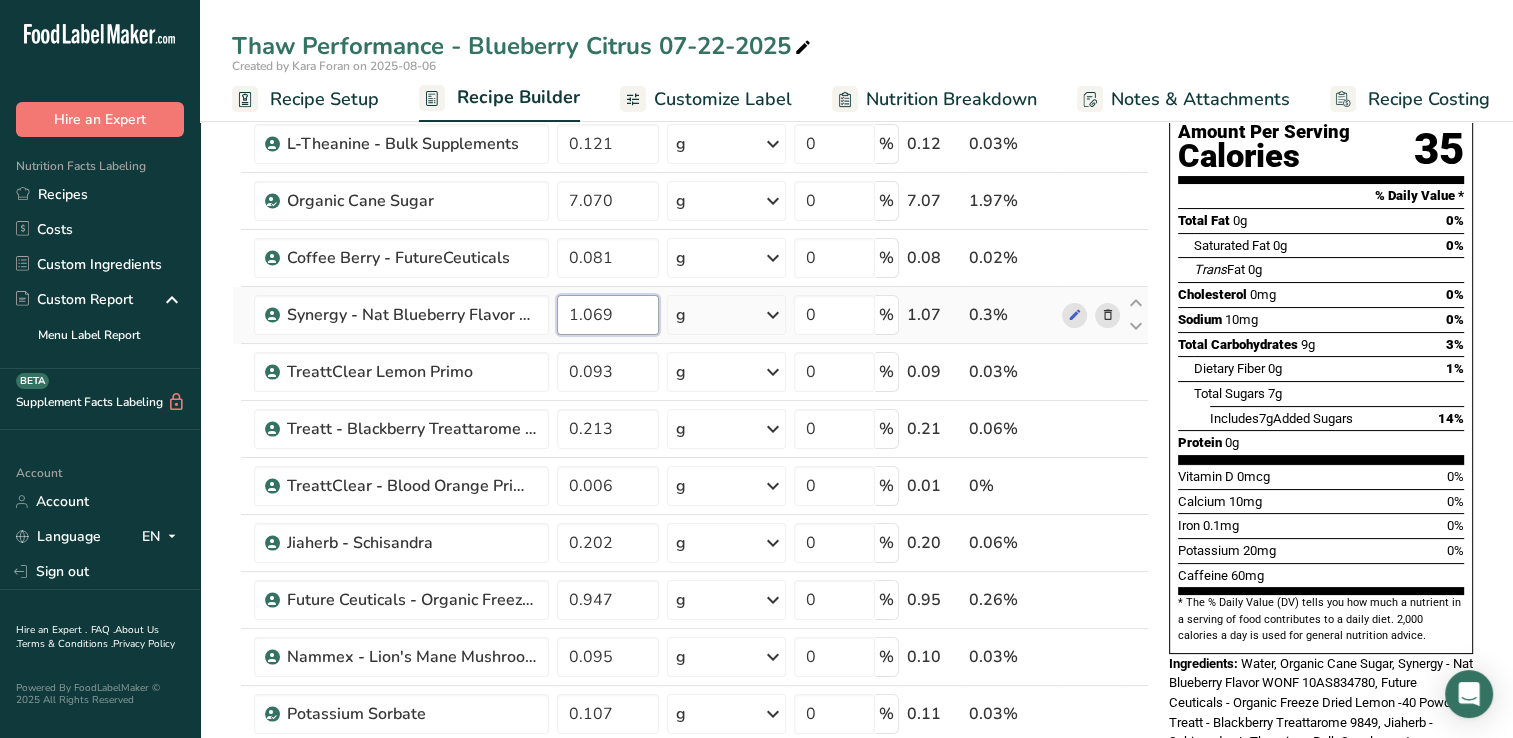 drag, startPoint x: 593, startPoint y: 314, endPoint x: 649, endPoint y: 321, distance: 56.435802 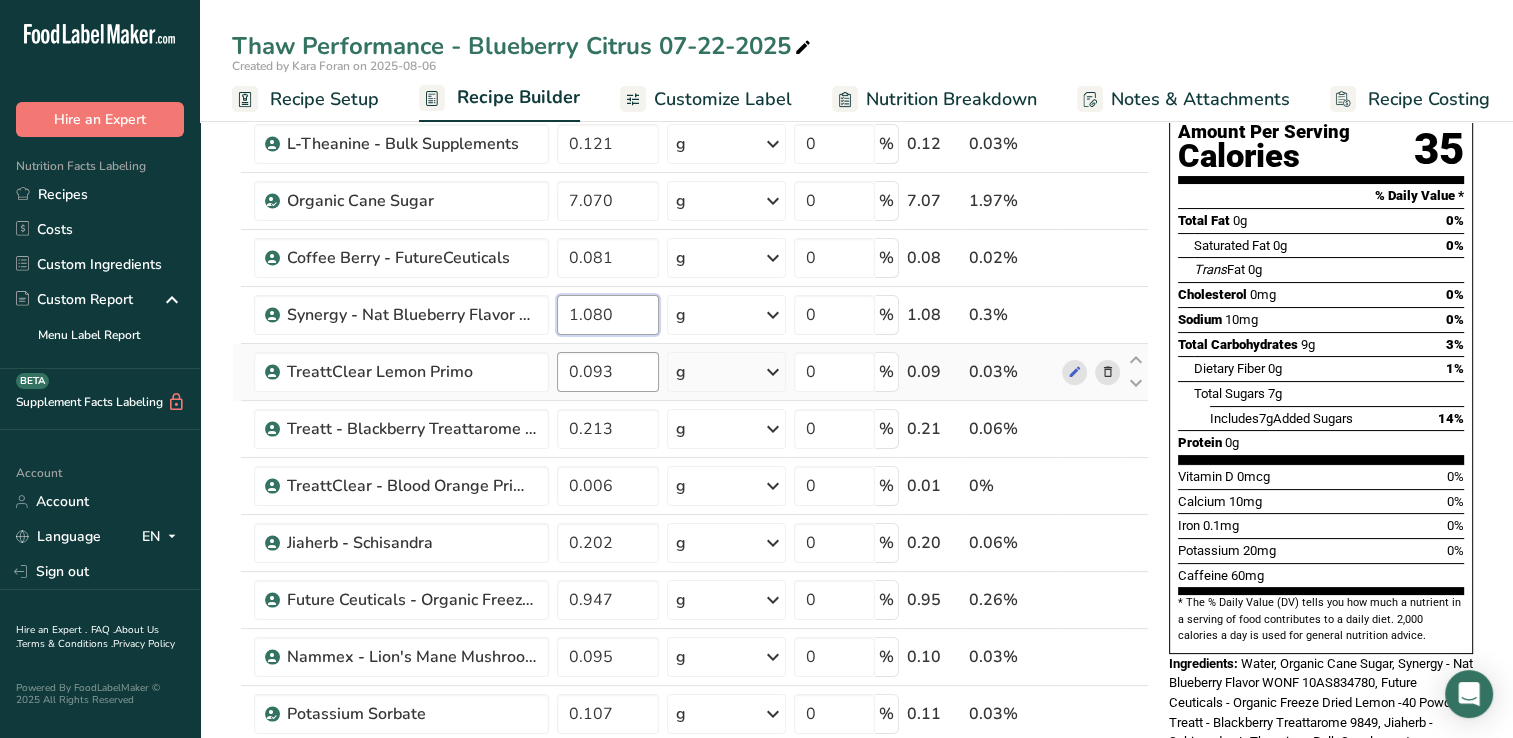 type on "1.080" 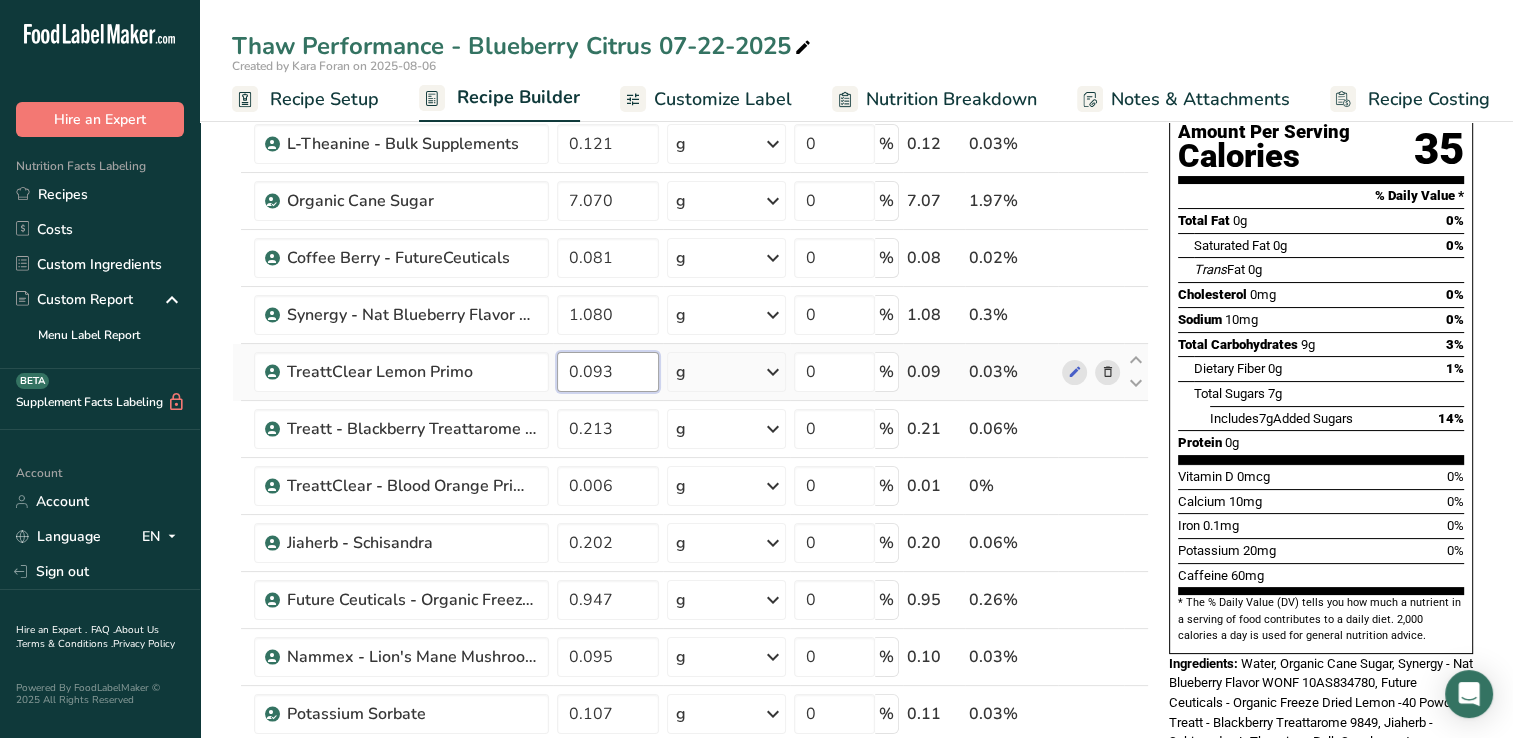 click on "Ingredient *
Amount *
Unit *
Waste *   .a-a{fill:#347362;}.b-a{fill:#fff;}          Grams
Percentage
Beverages, water, tap, municipal
[NUMBER]
g
Portions
1 fl oz
1 bottle 8 fl oz
1 liter
See more
Weight Units
g
kg
mg
See more
Volume Units
l
Volume units require a density conversion. If you know your ingredient's density enter it below. Otherwise, click on "RIA" our AI Regulatory bot - she will be able to help you
lb/ft3
g/cm3
Confirm
mL
lb/ft3
g/cm3
fl oz" at bounding box center (690, 499) 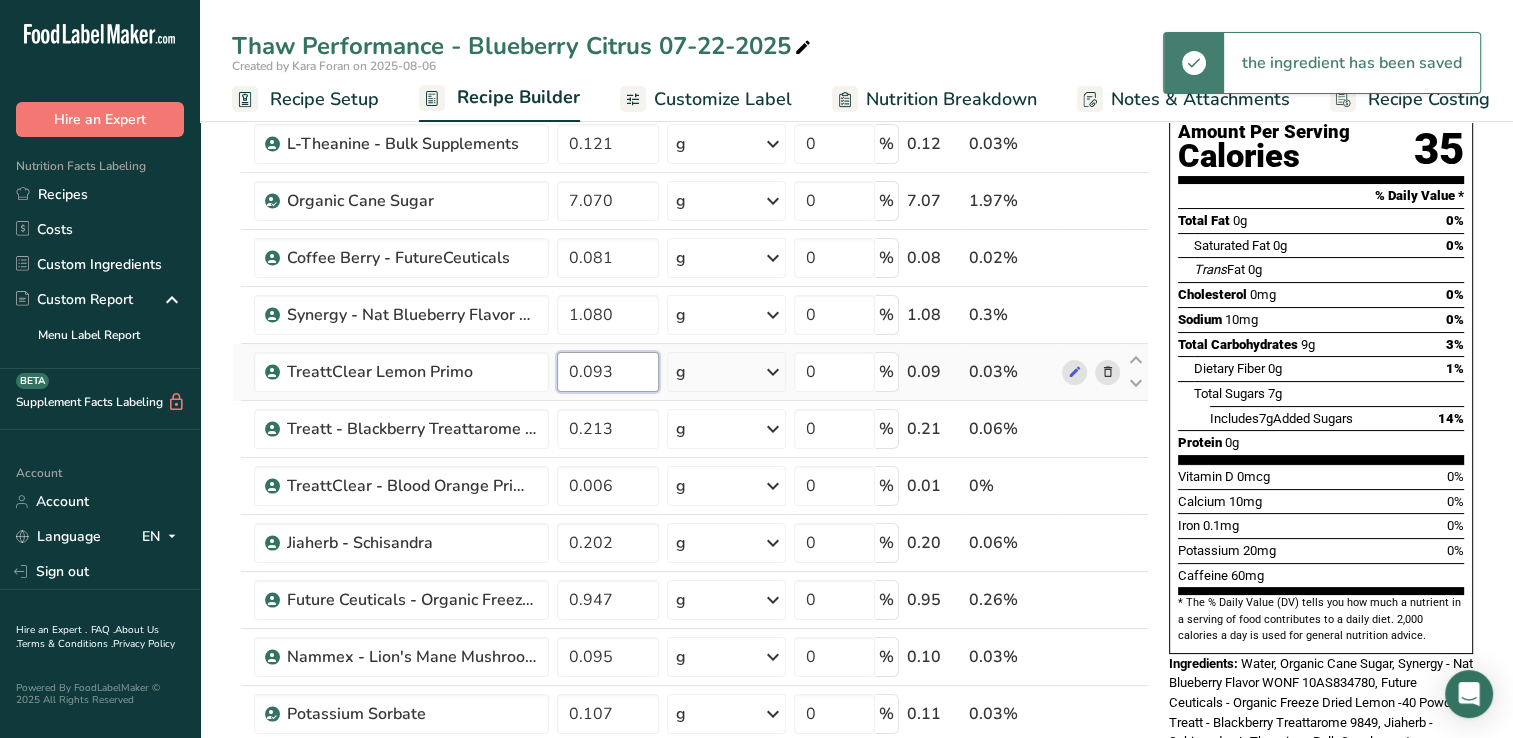drag, startPoint x: 601, startPoint y: 367, endPoint x: 625, endPoint y: 370, distance: 24.186773 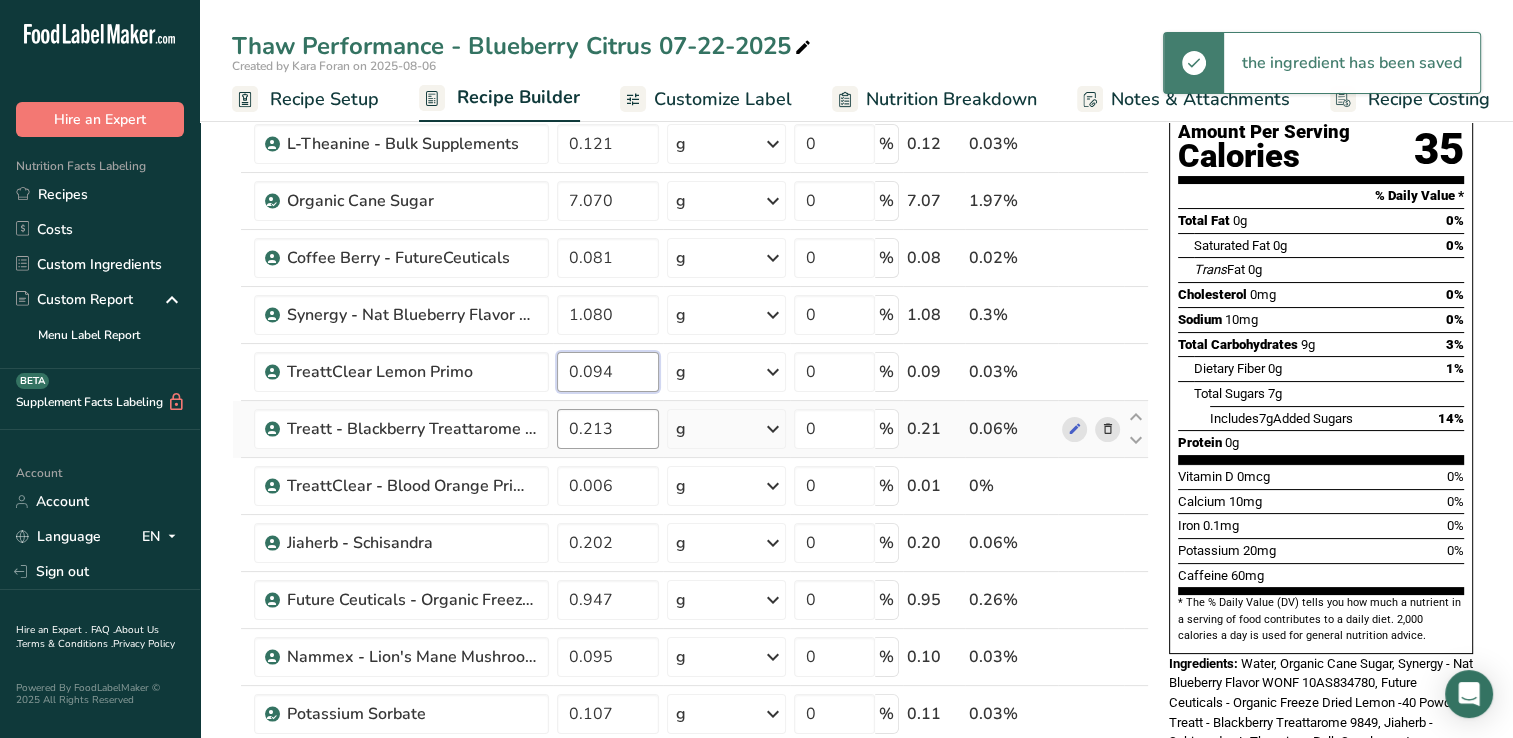 type on "0.094" 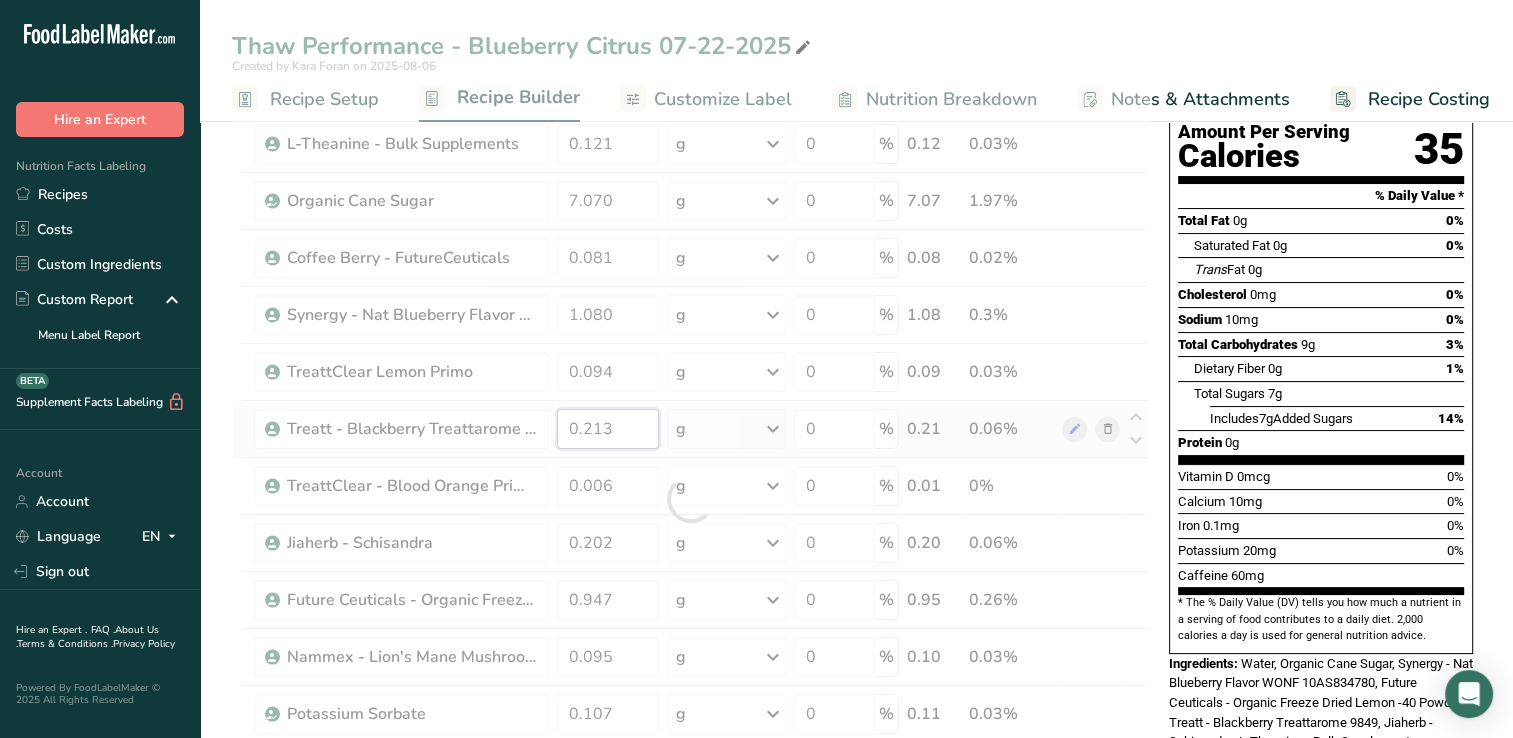 click on "Ingredient *
Amount *
Unit *
Waste *   .a-a{fill:#347362;}.b-a{fill:#fff;}          Grams
Percentage
Beverages, water, tap, municipal
[NUMBER]
g
Portions
1 fl oz
1 bottle 8 fl oz
1 liter
See more
Weight Units
g
kg
mg
See more
Volume Units
l
Volume units require a density conversion. If you know your ingredient's density enter it below. Otherwise, click on "RIA" our AI Regulatory bot - she will be able to help you
lb/ft3
g/cm3
Confirm
mL
lb/ft3
g/cm3
fl oz" at bounding box center (690, 499) 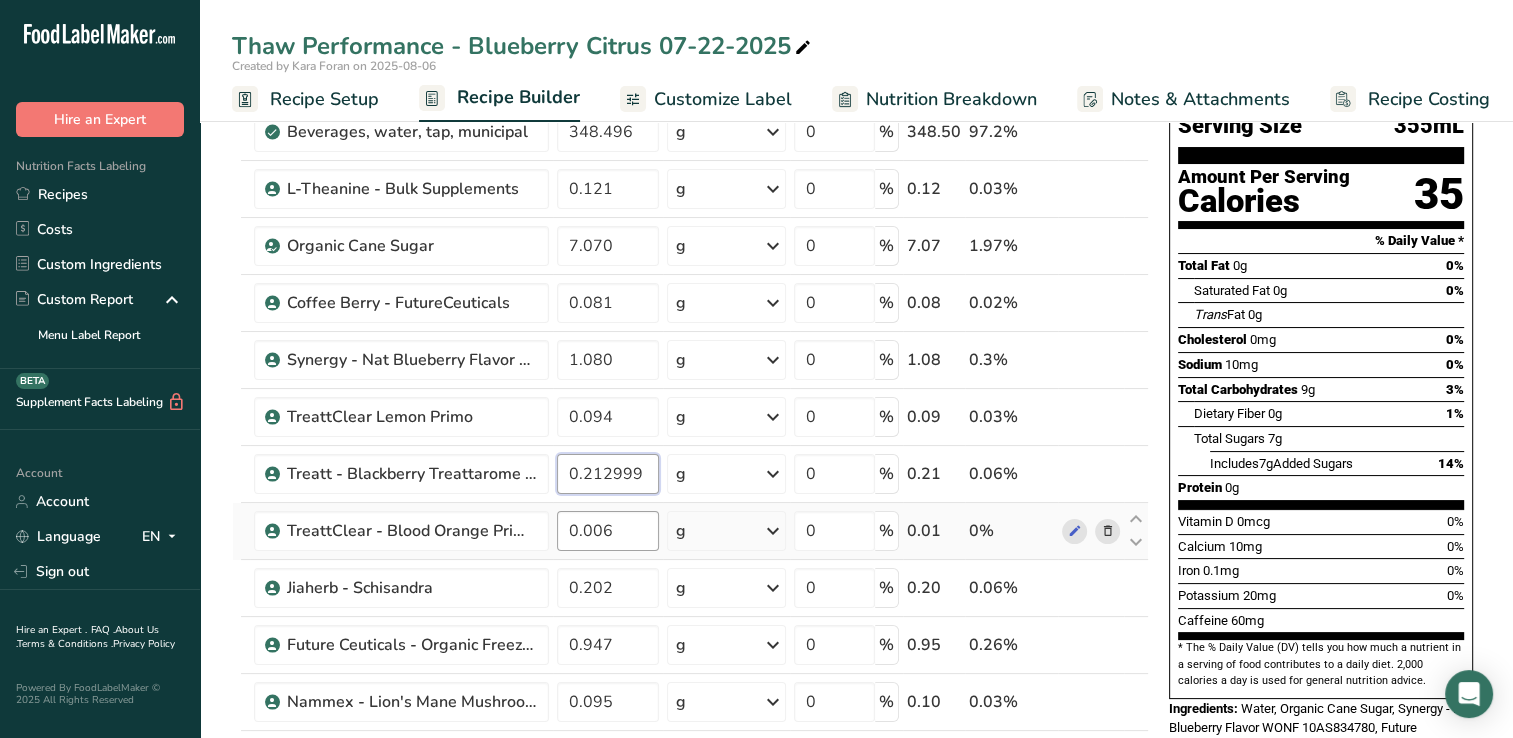 scroll, scrollTop: 100, scrollLeft: 0, axis: vertical 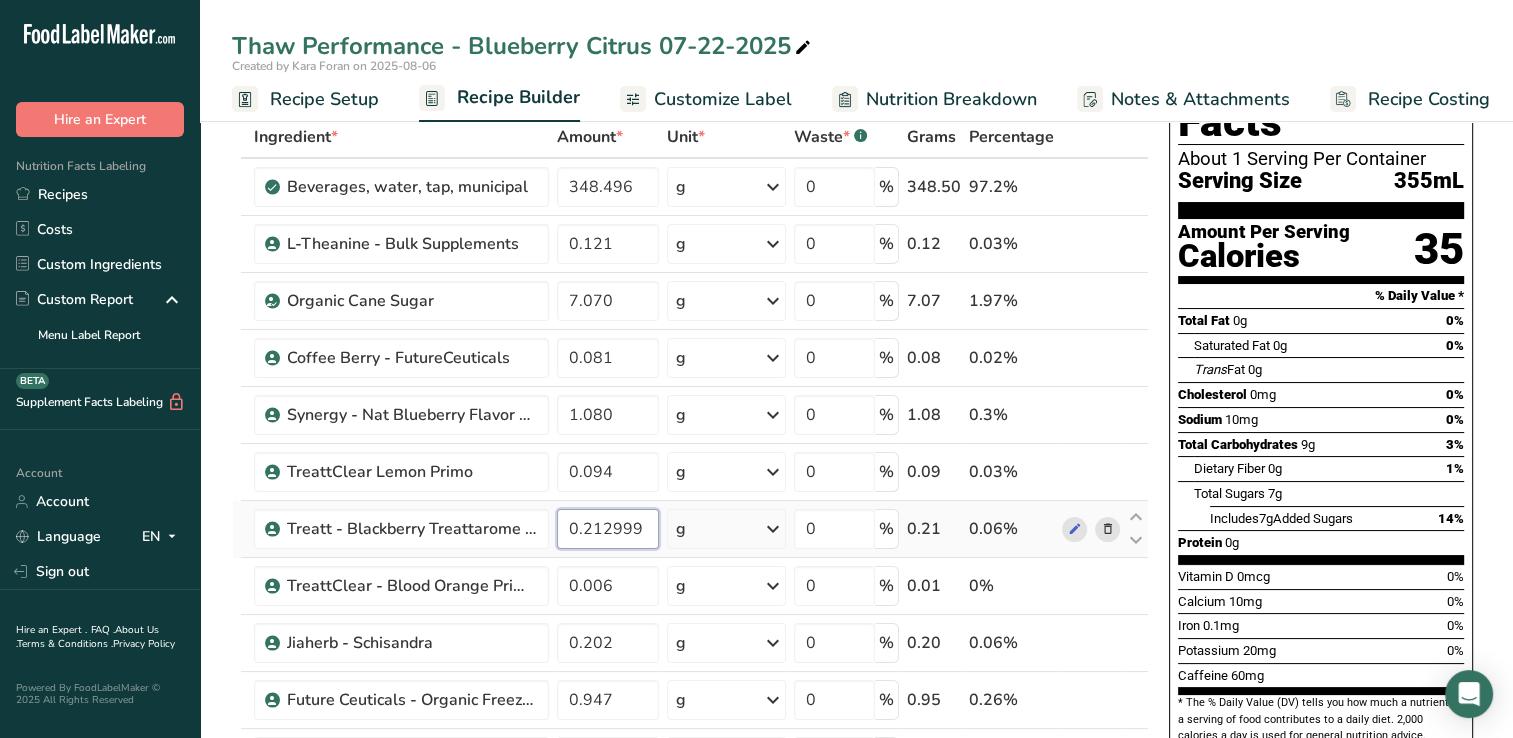 drag, startPoint x: 608, startPoint y: 523, endPoint x: 698, endPoint y: 522, distance: 90.005554 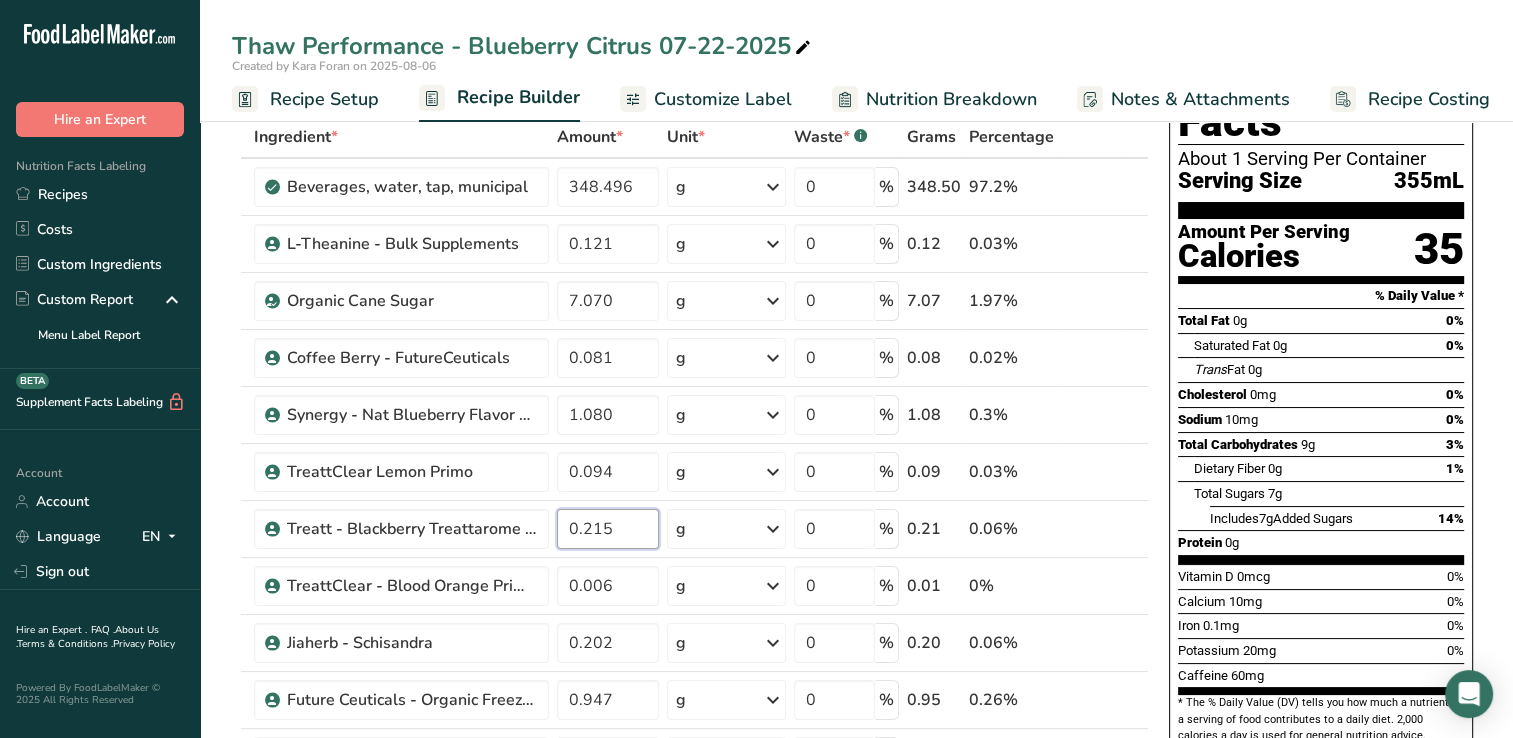 type on "0.215" 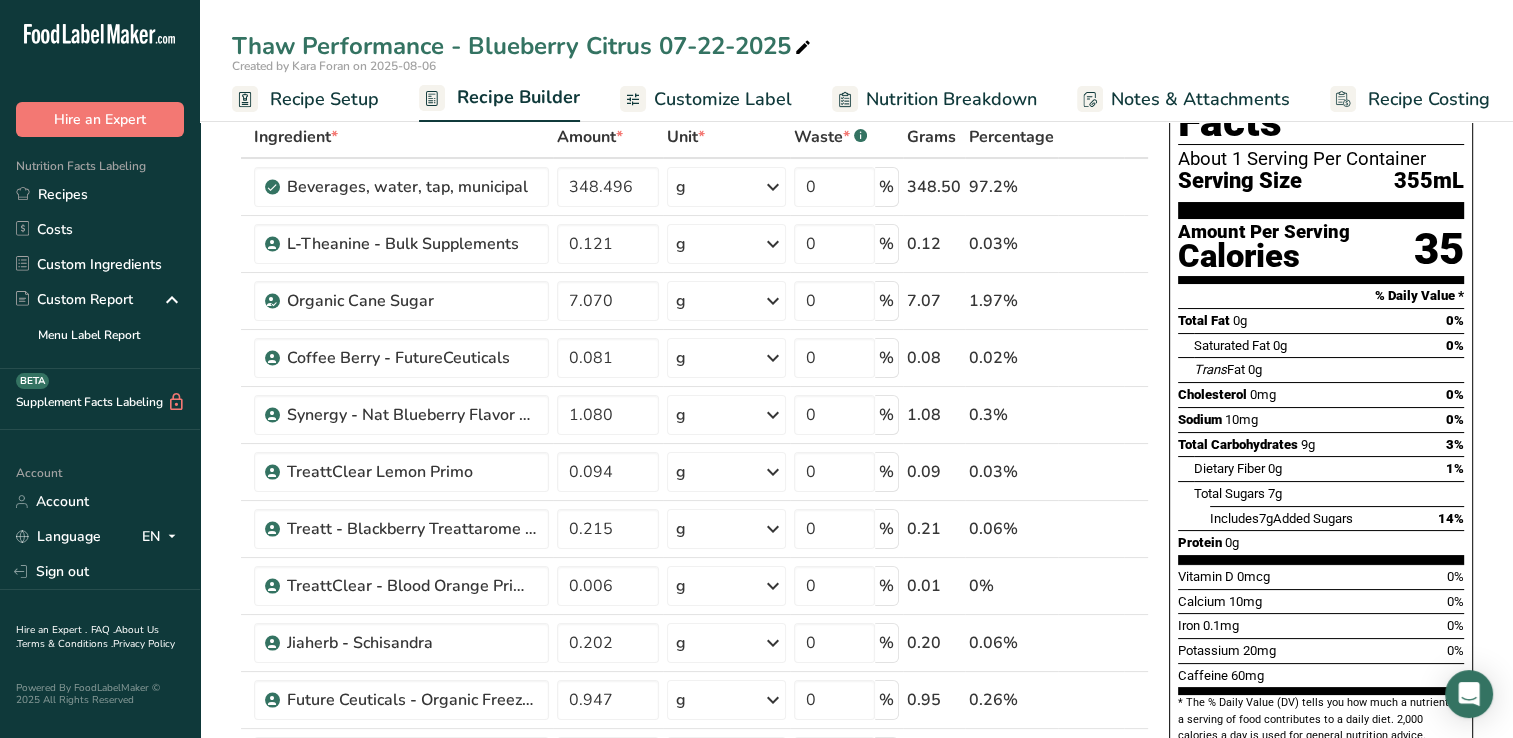 click on "Thaw Performance - Blueberry Citrus 07-22-2025" at bounding box center [856, 46] 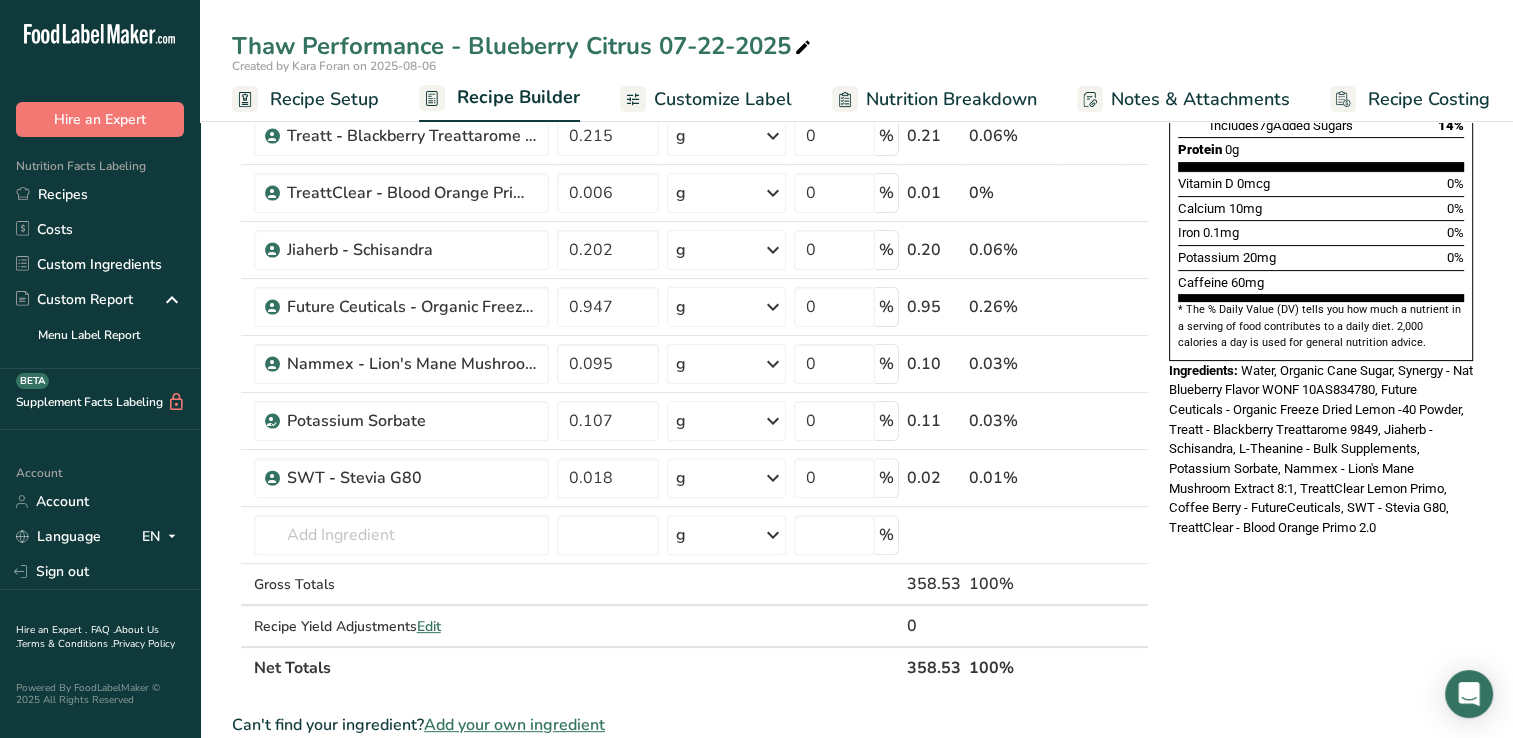 scroll, scrollTop: 500, scrollLeft: 0, axis: vertical 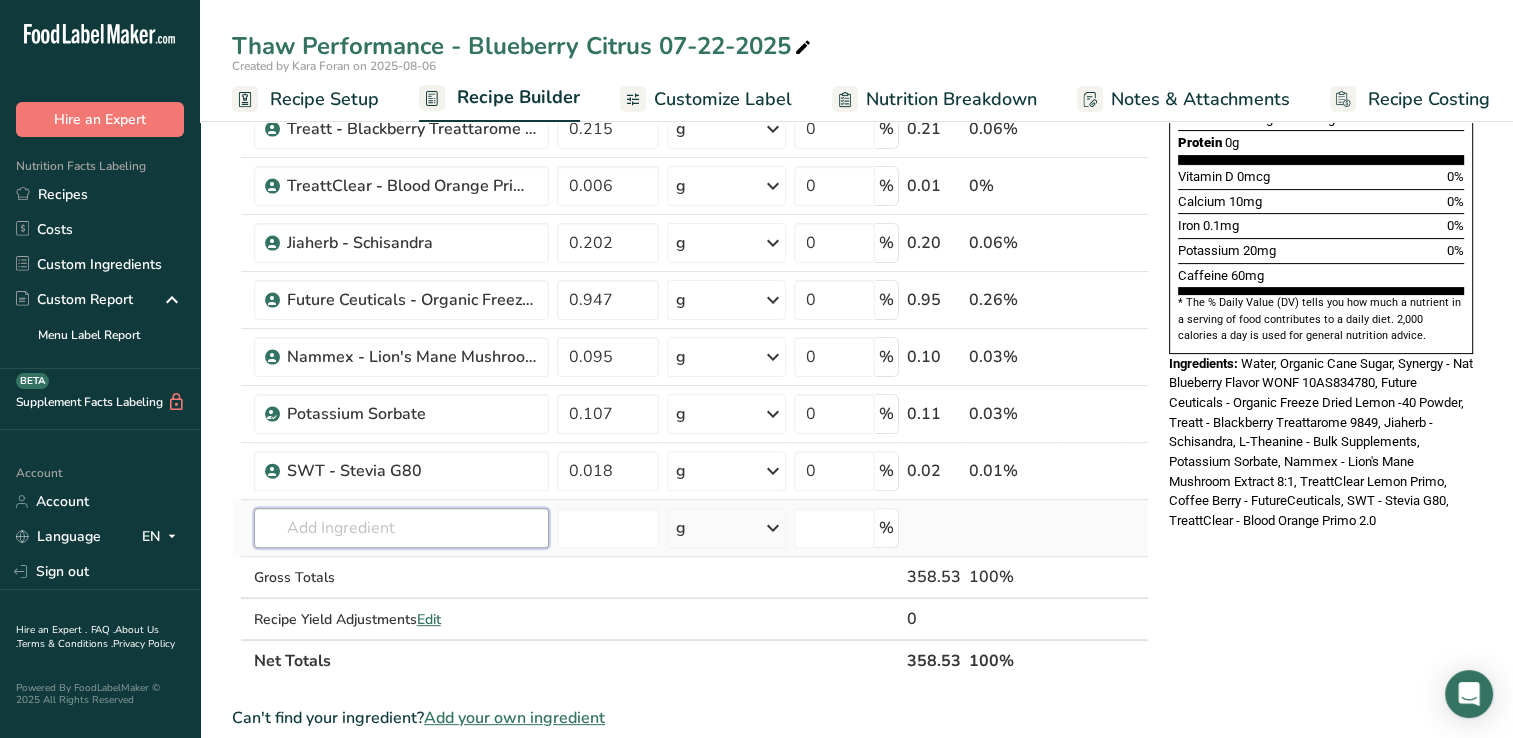 click at bounding box center [401, 528] 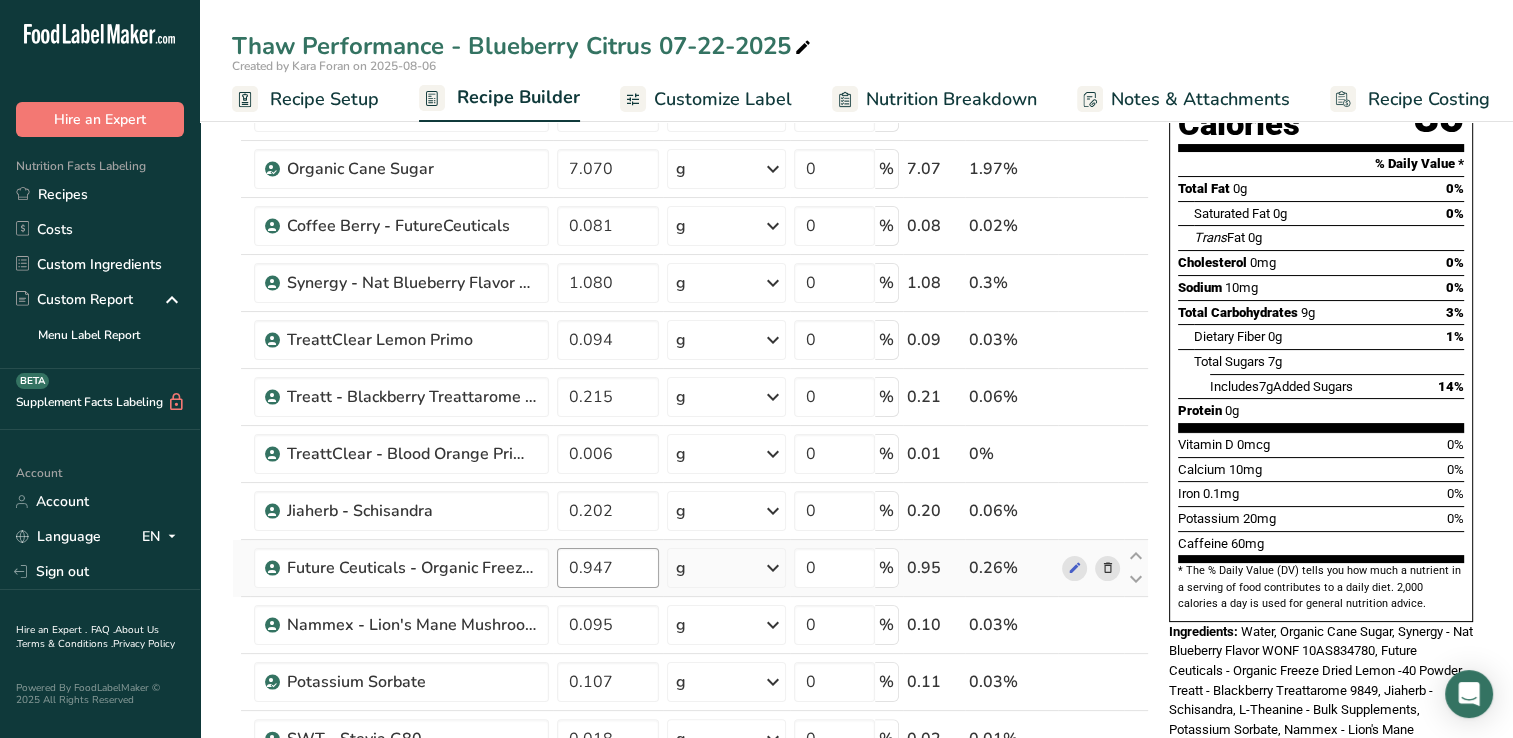 scroll, scrollTop: 300, scrollLeft: 0, axis: vertical 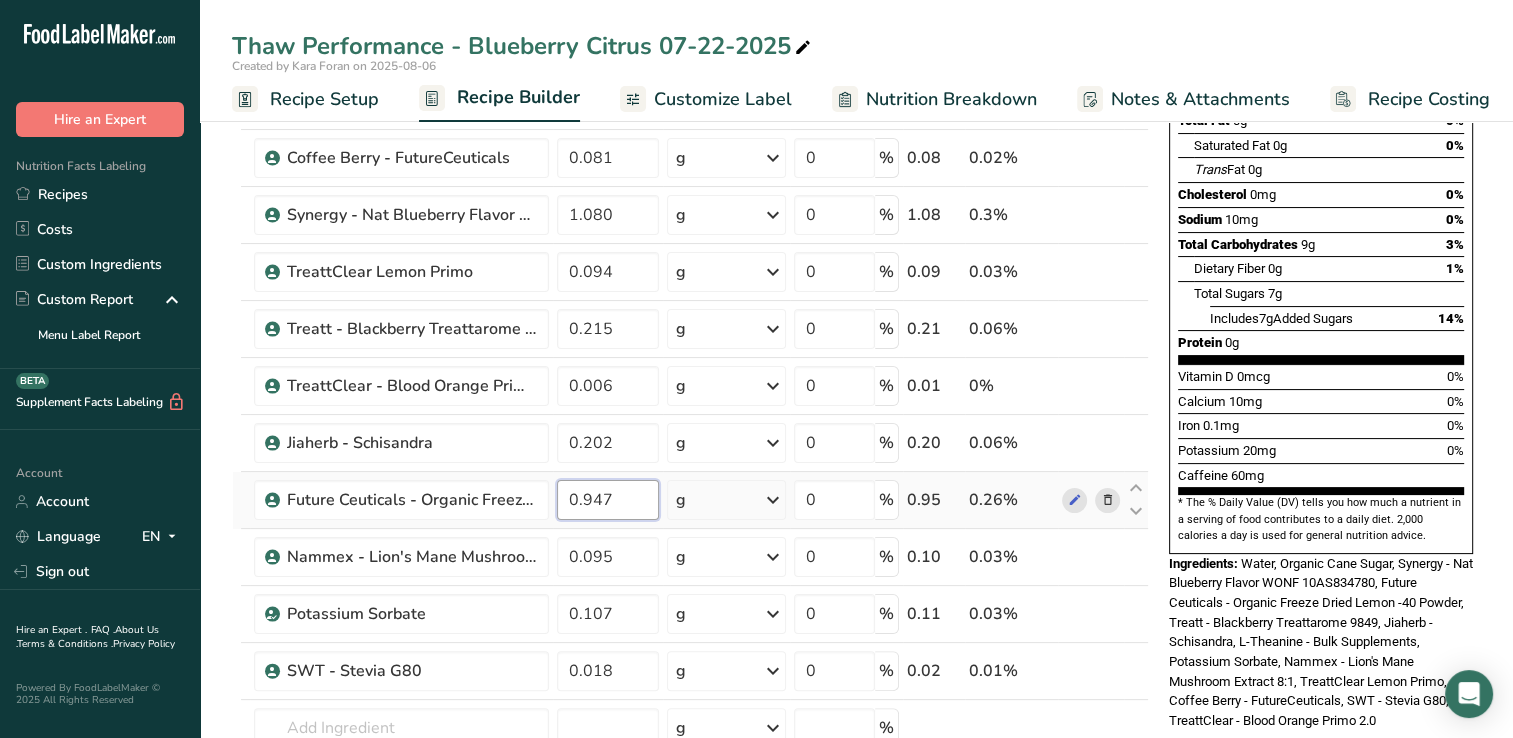 click on "0.947" at bounding box center (608, 500) 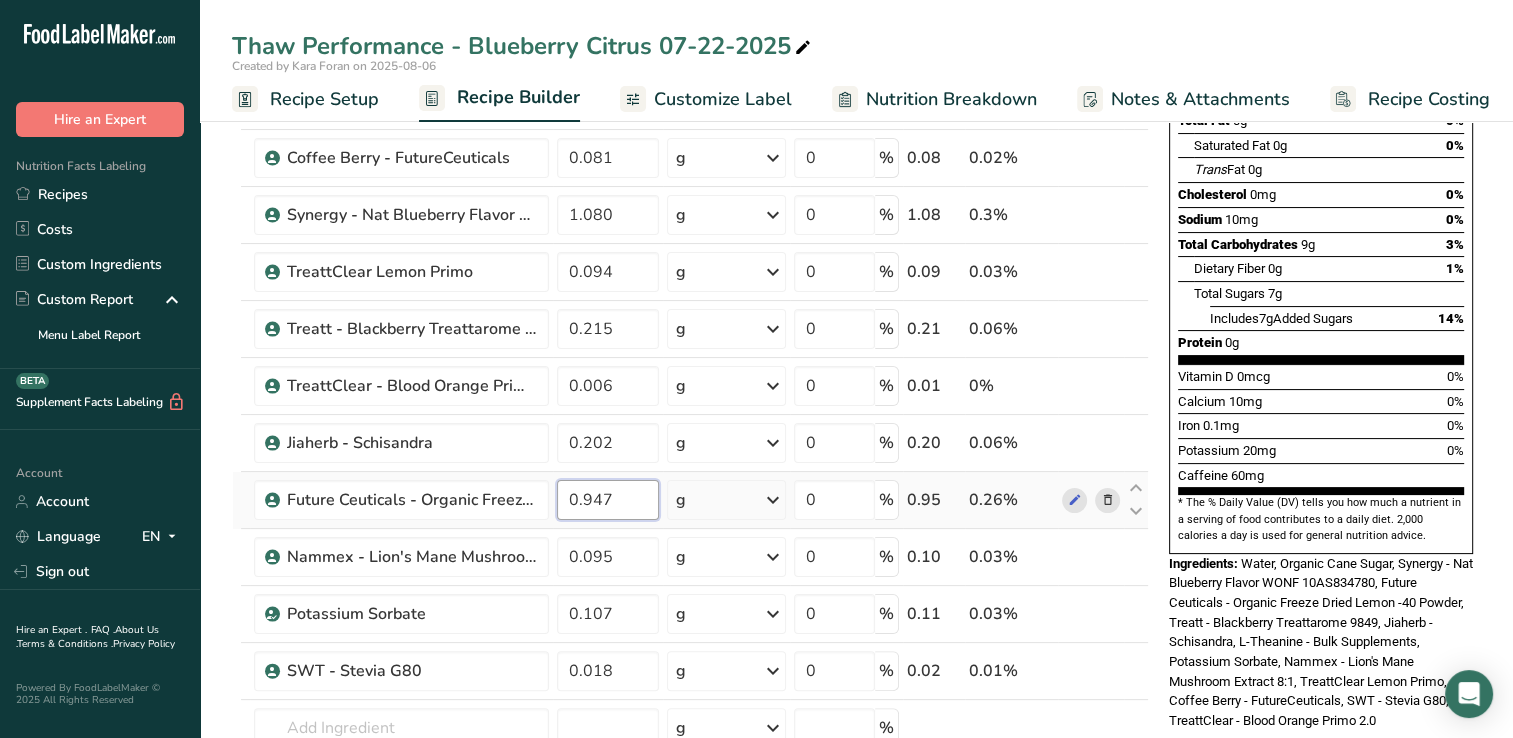 drag, startPoint x: 594, startPoint y: 499, endPoint x: 644, endPoint y: 490, distance: 50.803543 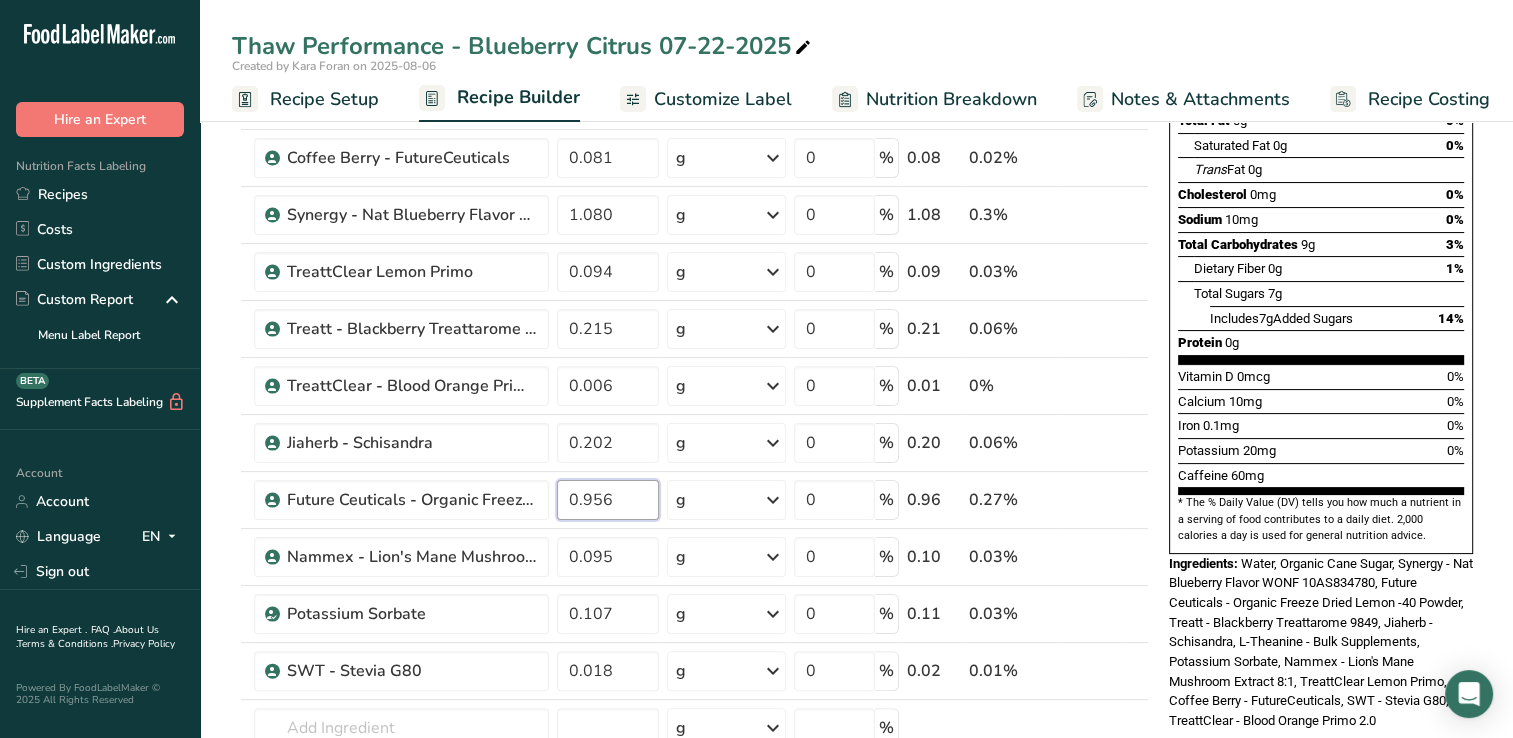 type on "0.956" 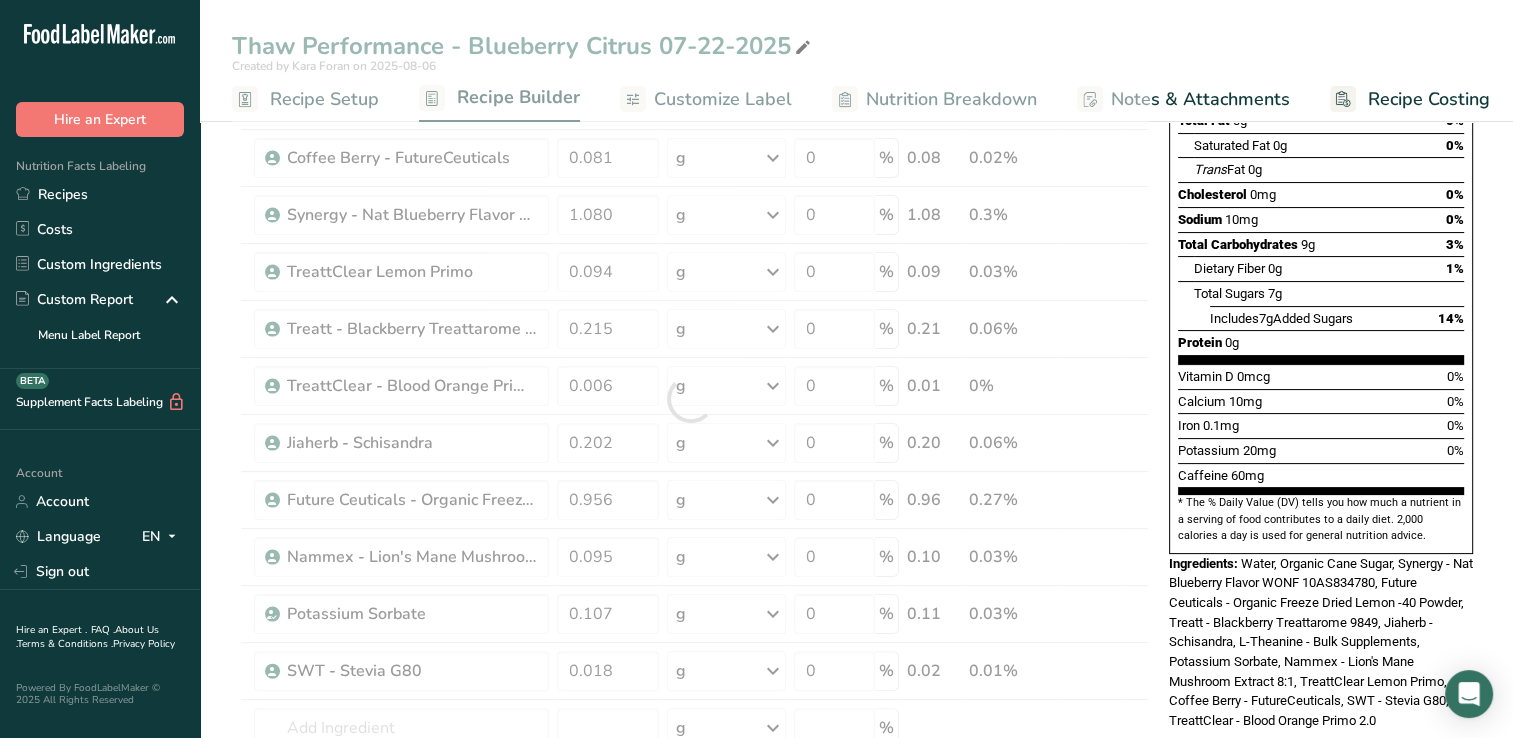 drag, startPoint x: 1298, startPoint y: 532, endPoint x: 930, endPoint y: 614, distance: 377.0252 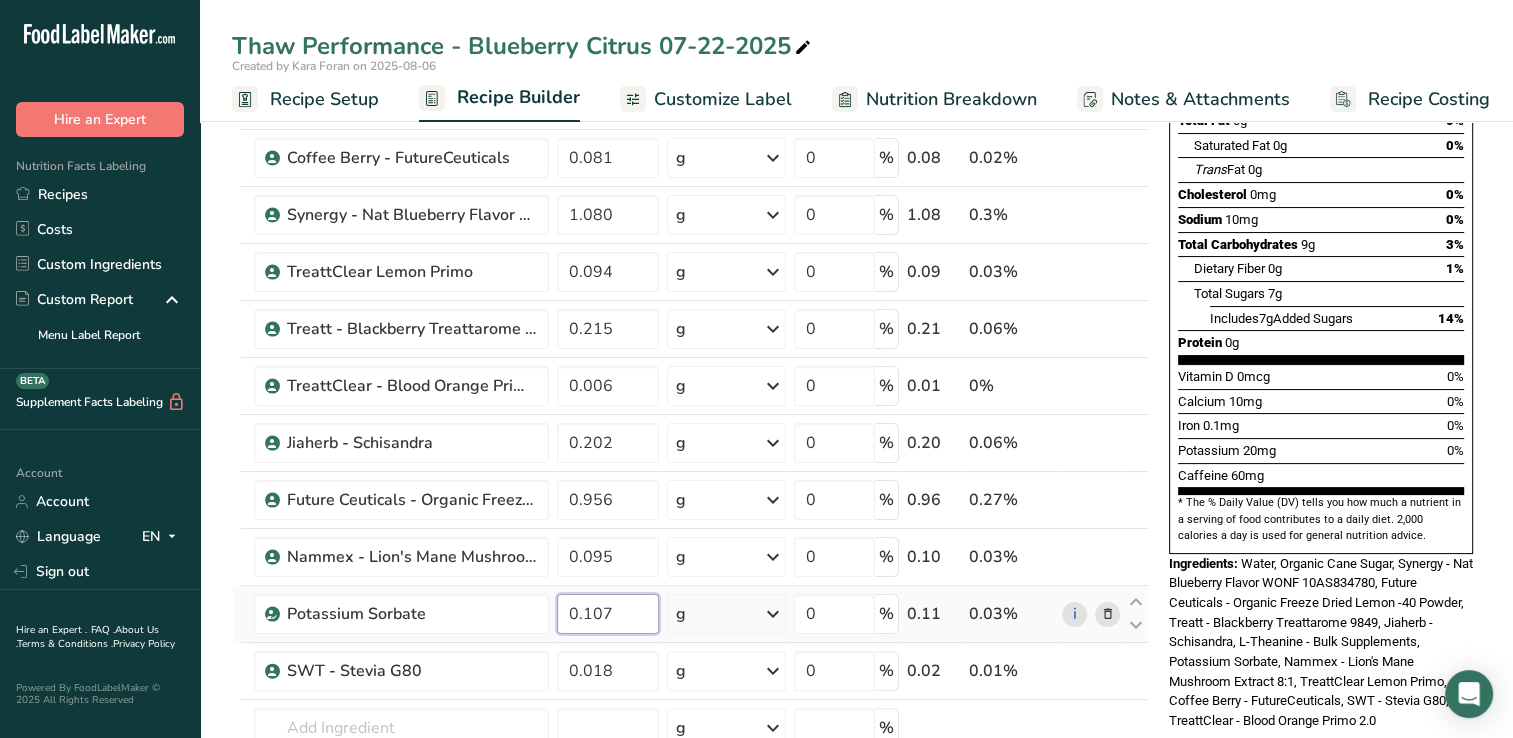 drag, startPoint x: 581, startPoint y: 603, endPoint x: 717, endPoint y: 607, distance: 136.0588 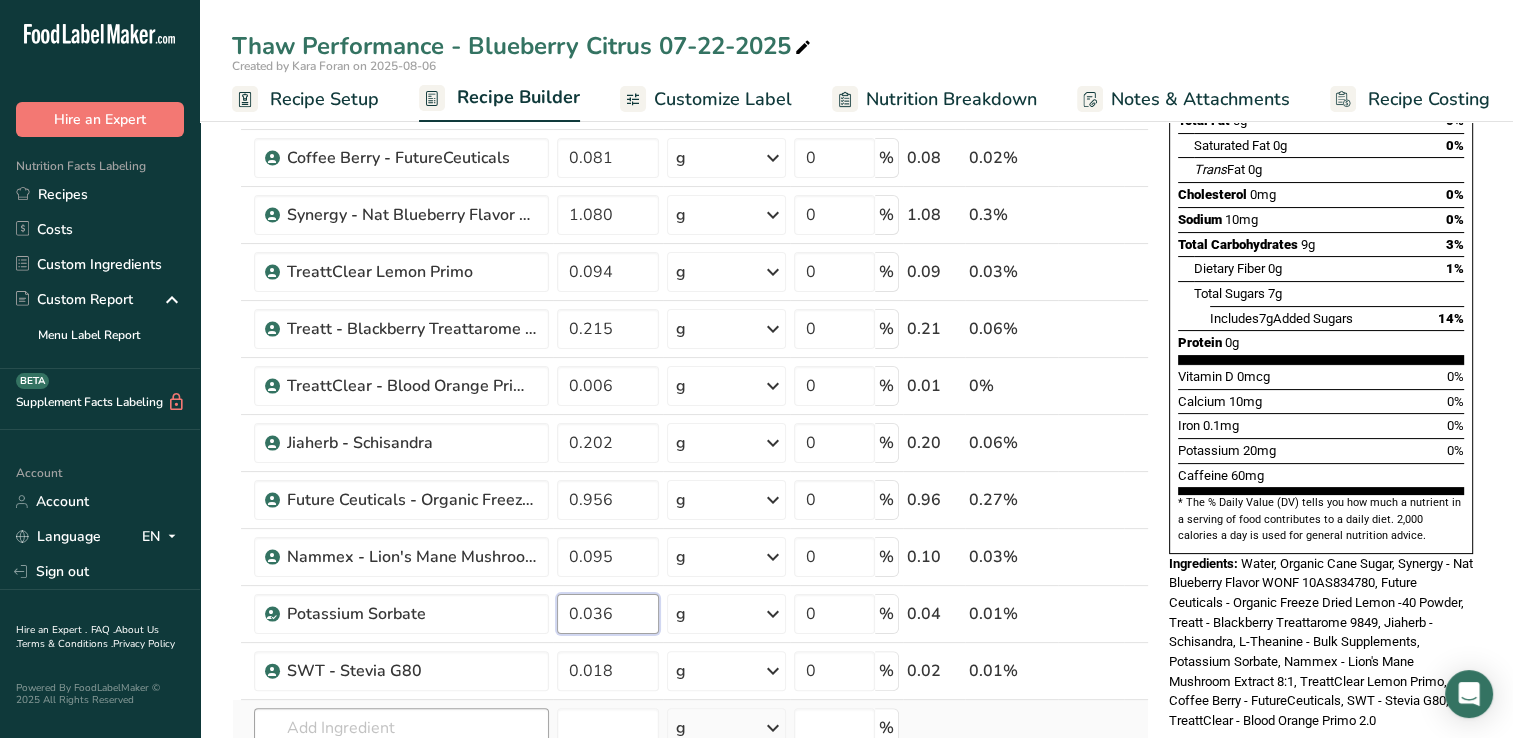 type on "0.036" 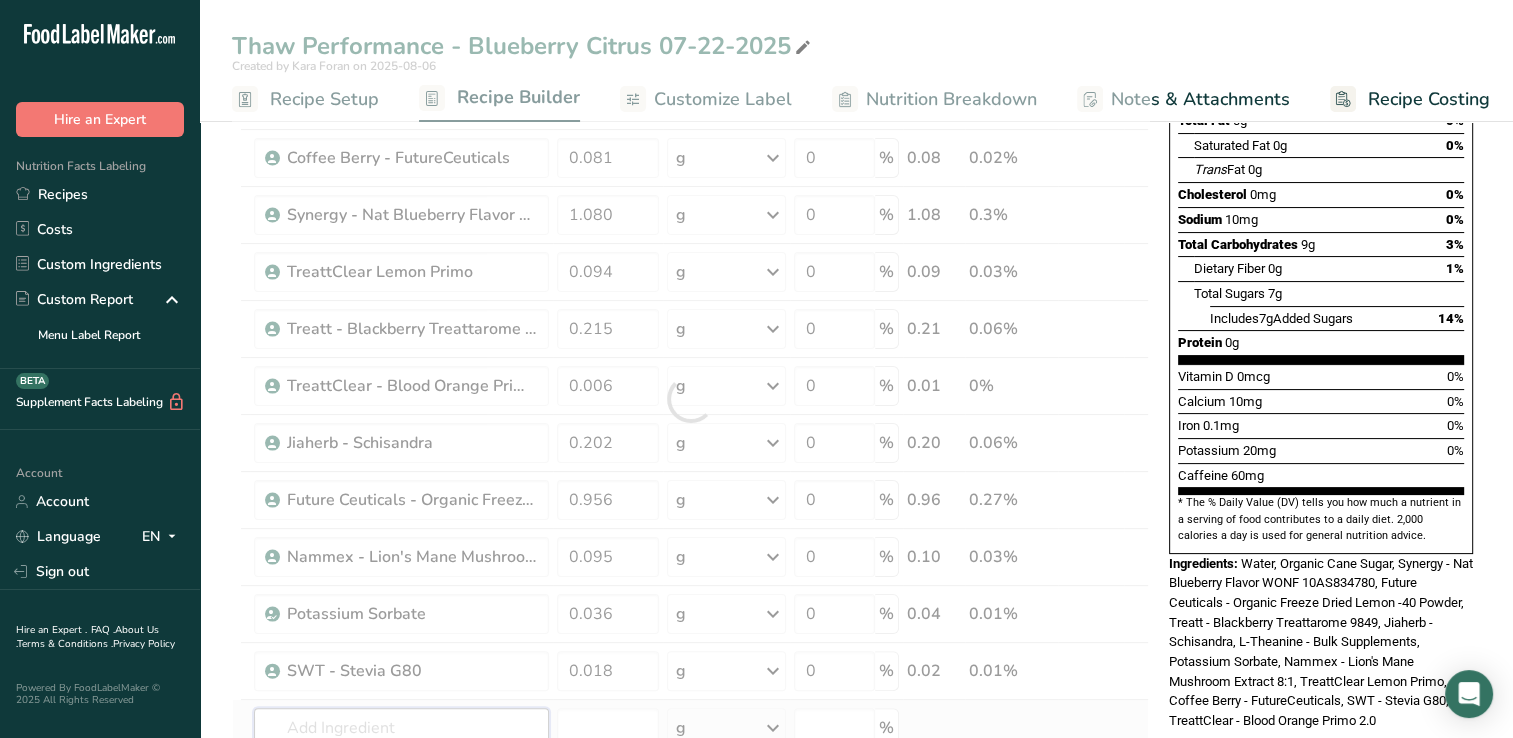 click on "Ingredient *
Amount *
Unit *
Waste *   .a-a{fill:#347362;}.b-a{fill:#fff;}          Grams
Percentage
Beverages, water, tap, municipal
[NUMBER]
g
Portions
1 fl oz
1 bottle 8 fl oz
1 liter
See more
Weight Units
g
kg
mg
See more
Volume Units
l
Volume units require a density conversion. If you know your ingredient's density enter it below. Otherwise, click on "RIA" our AI Regulatory bot - she will be able to help you
lb/ft3
g/cm3
Confirm
mL
lb/ft3
g/cm3
fl oz" at bounding box center (690, 399) 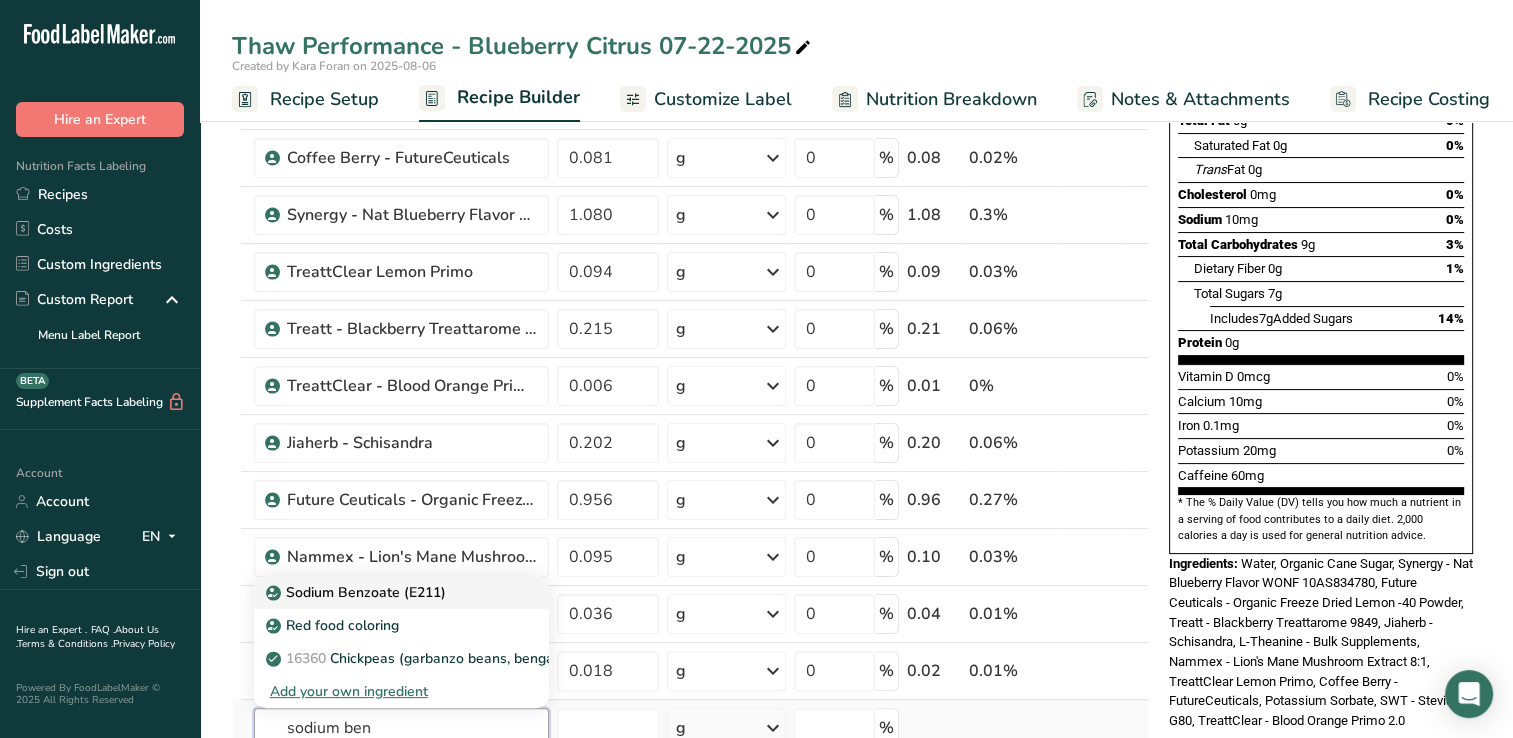 type on "sodium ben" 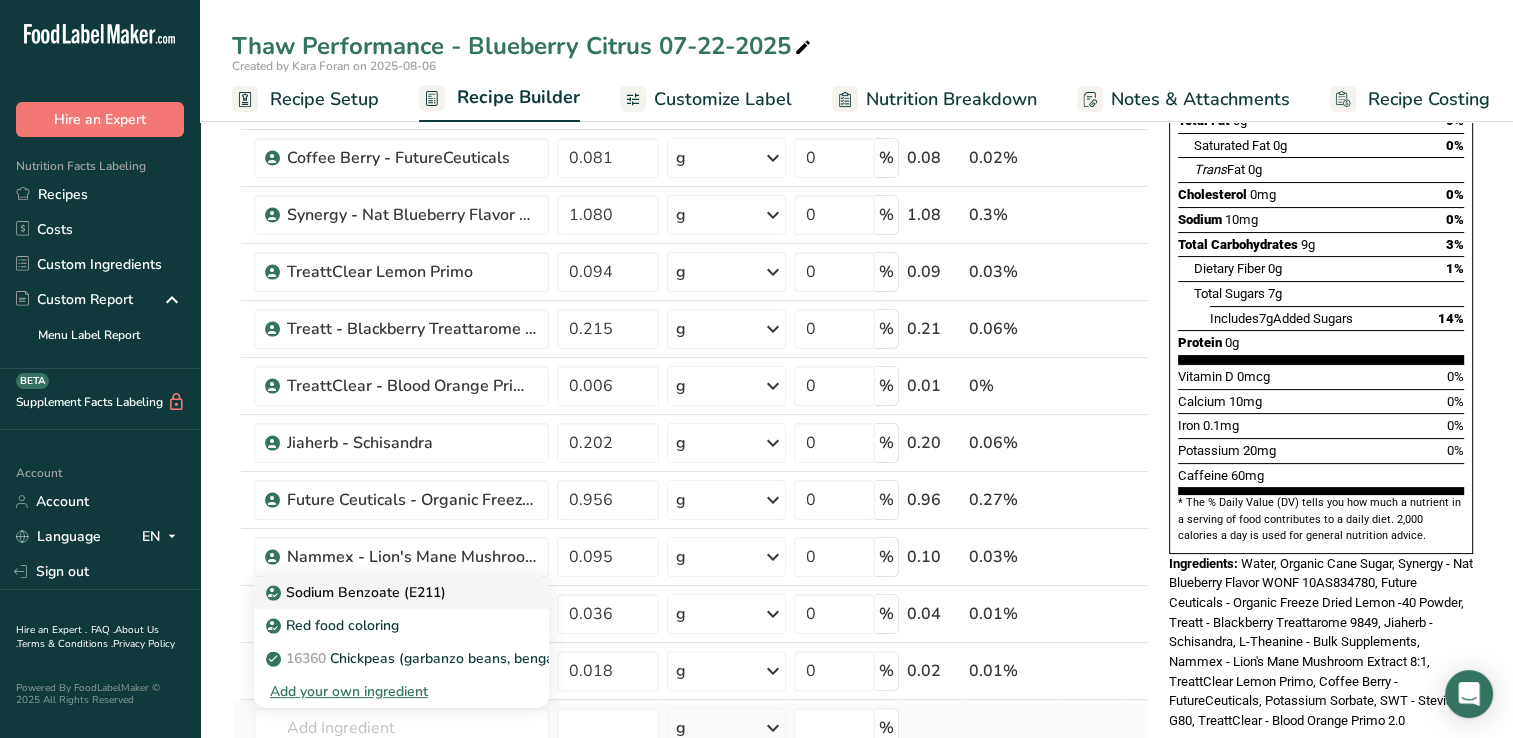 click on "Sodium Benzoate (E211)" at bounding box center (385, 592) 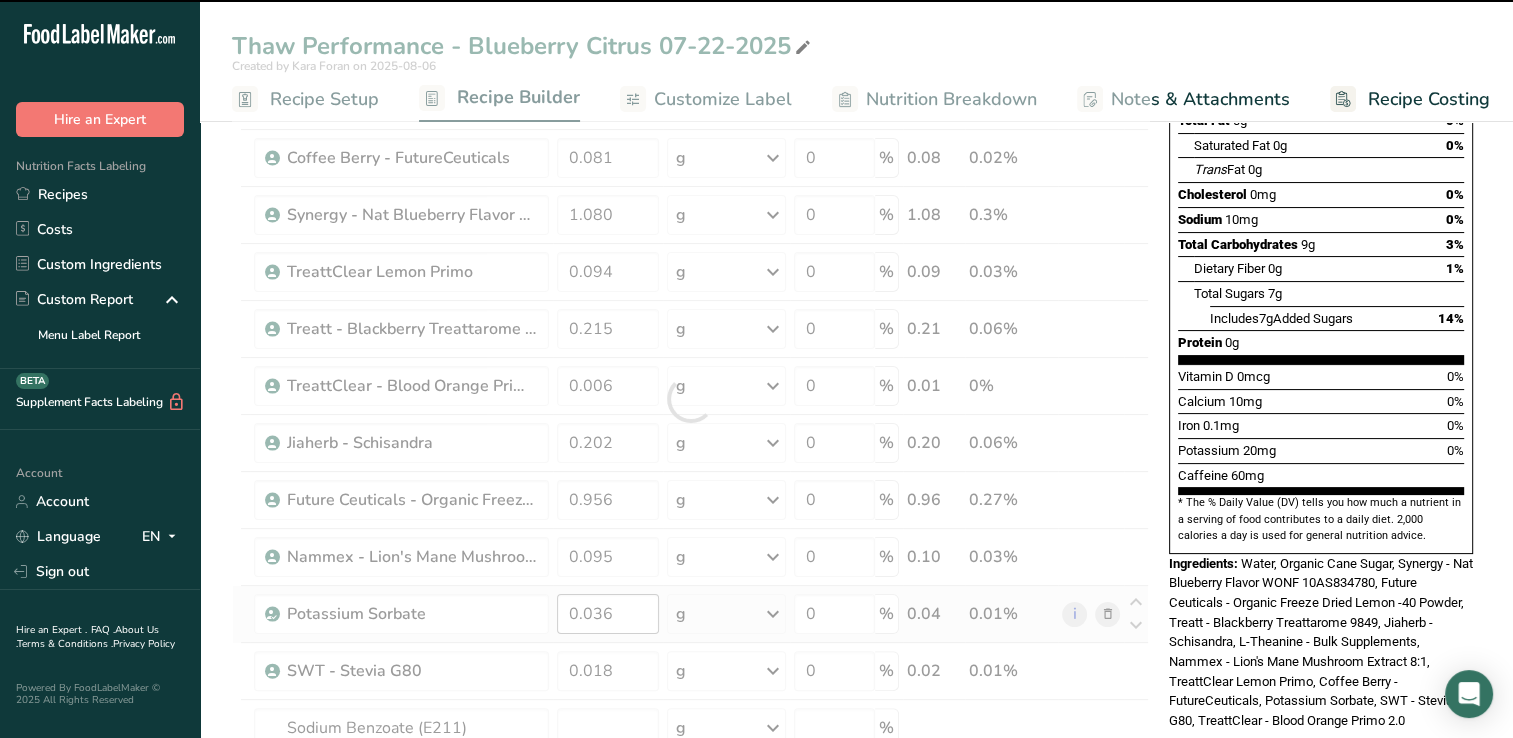 type on "0" 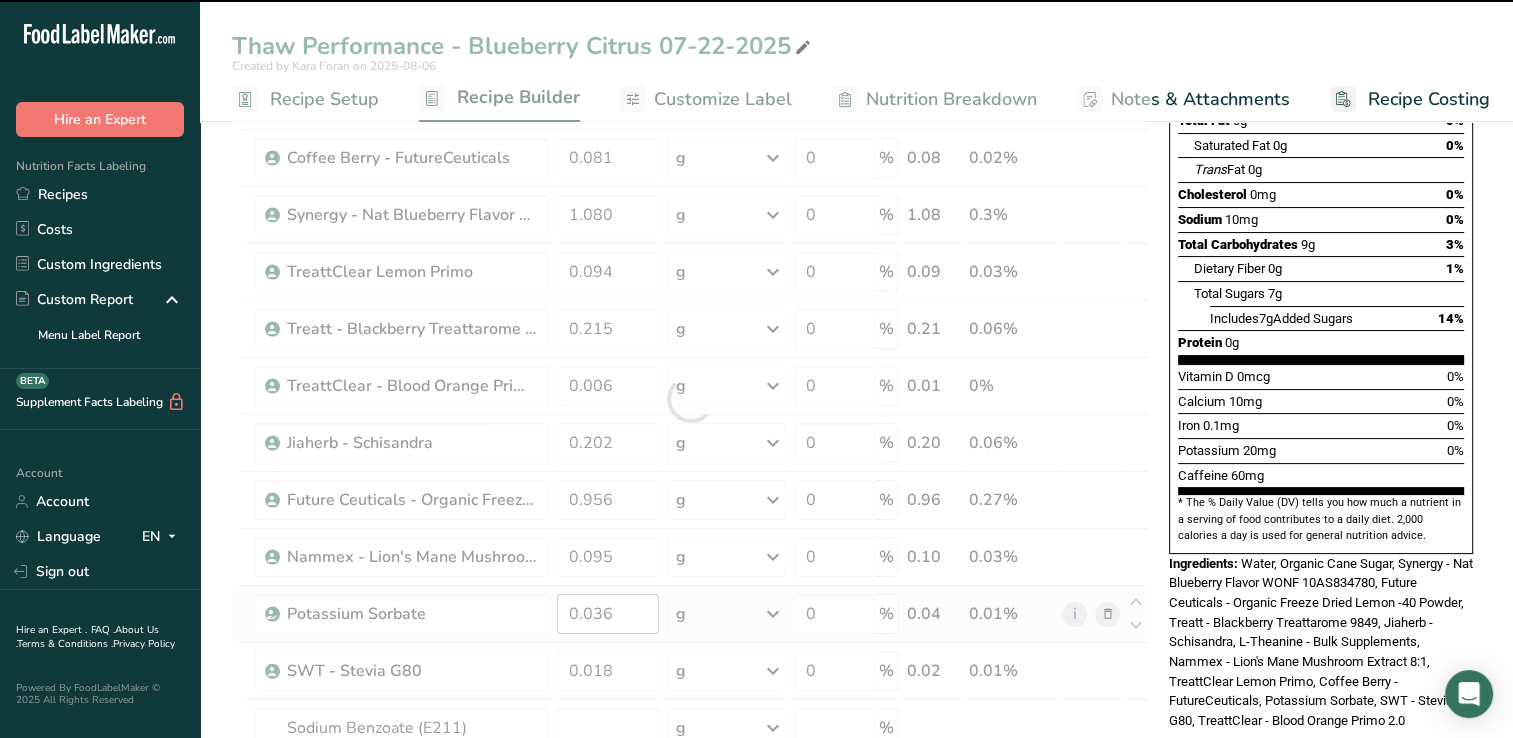 type on "0" 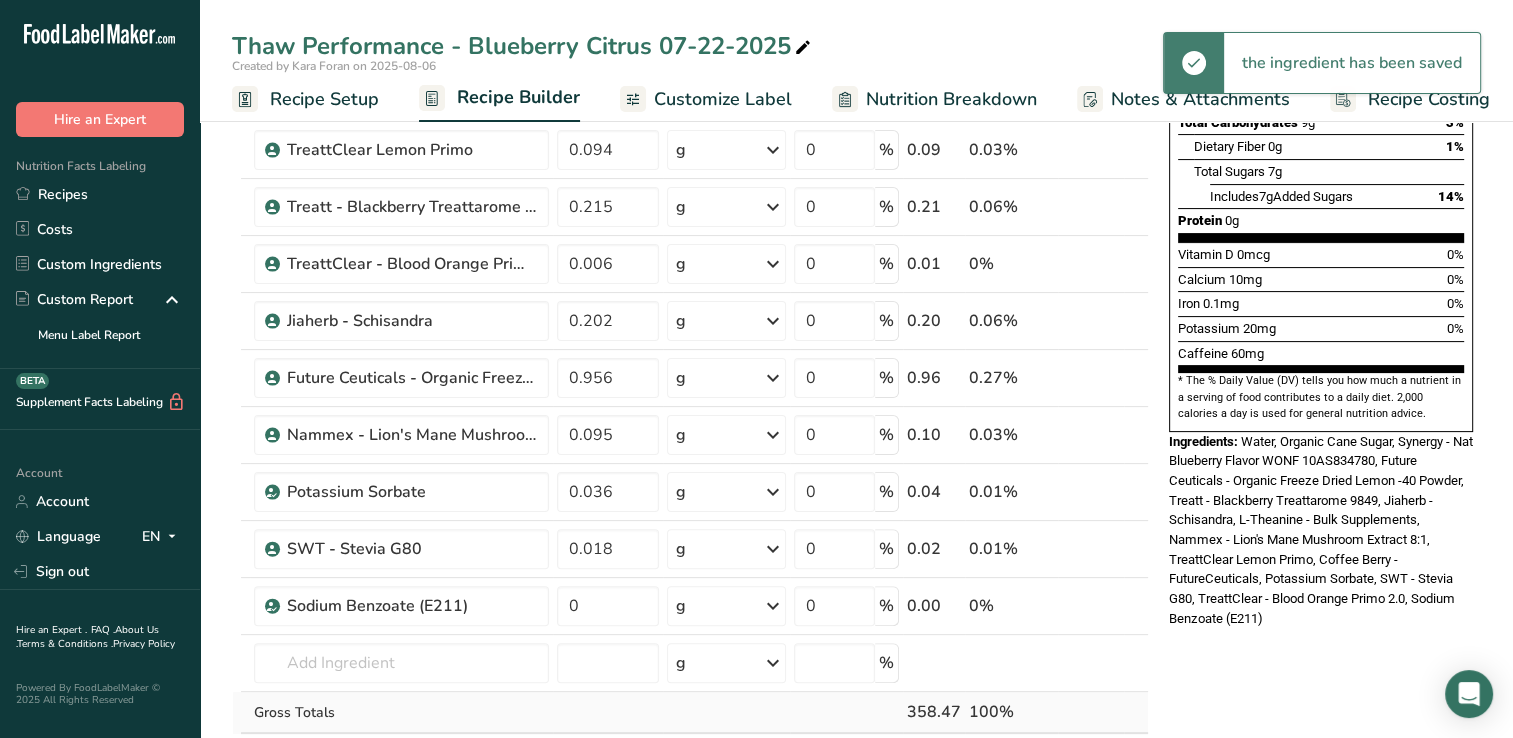 scroll, scrollTop: 500, scrollLeft: 0, axis: vertical 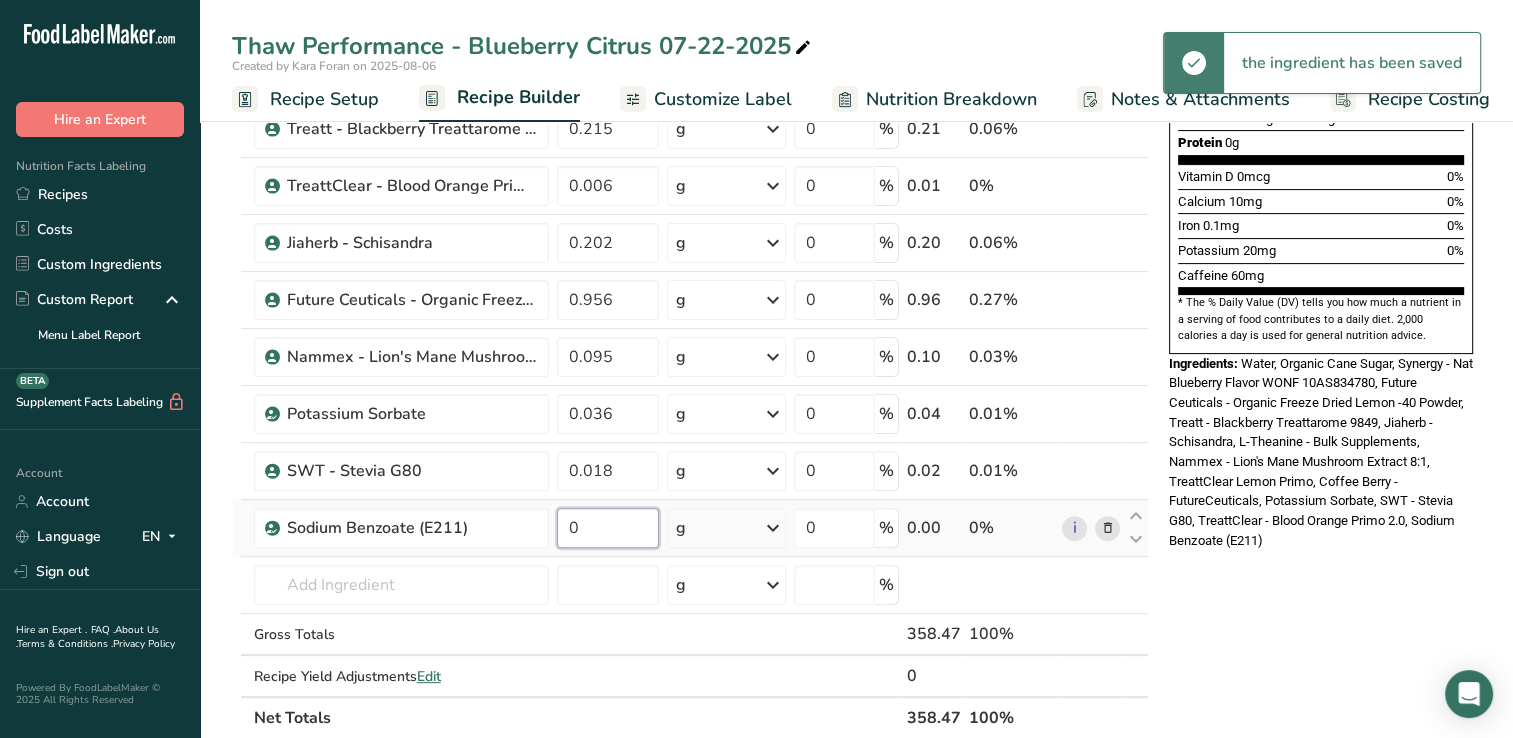 click on "0" at bounding box center (608, 528) 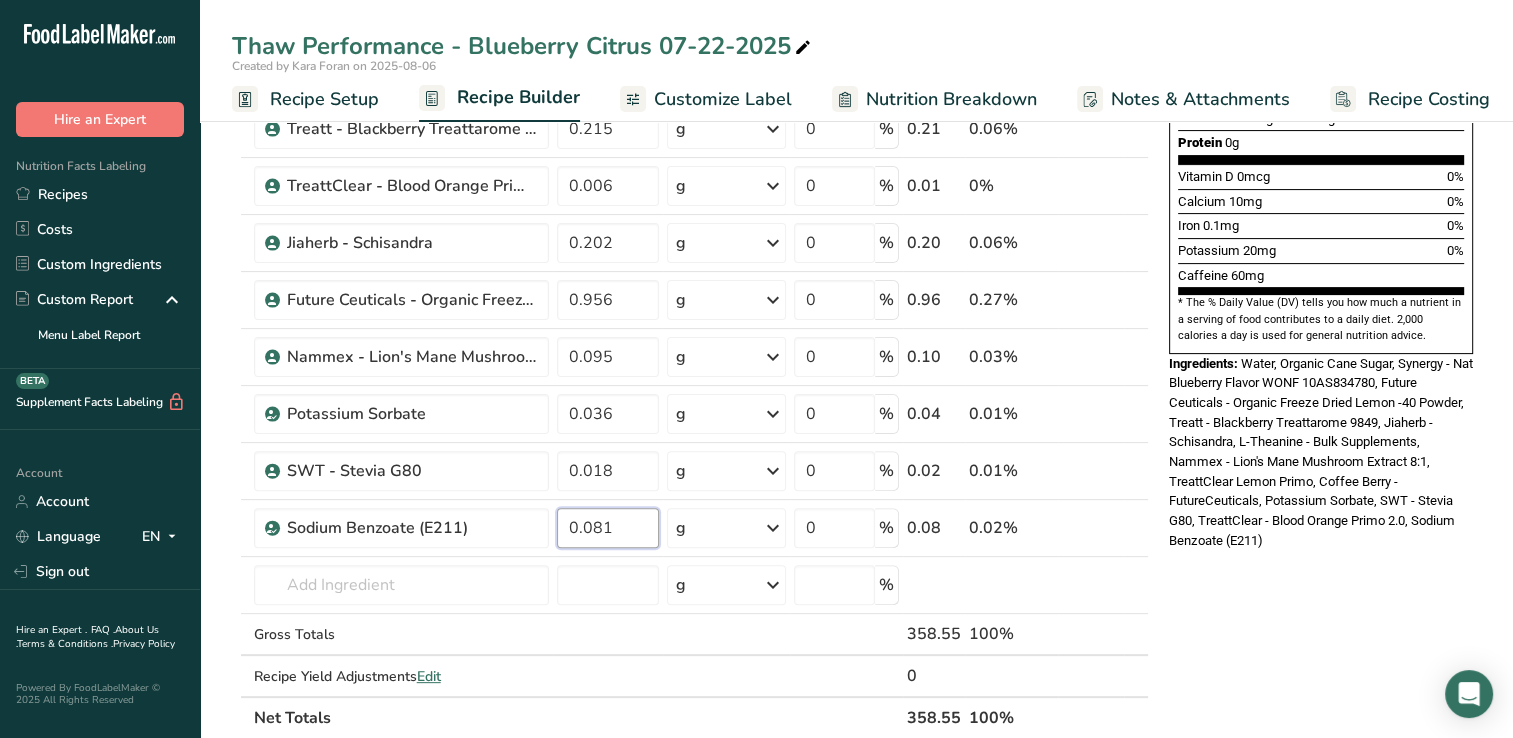 type on "0.081" 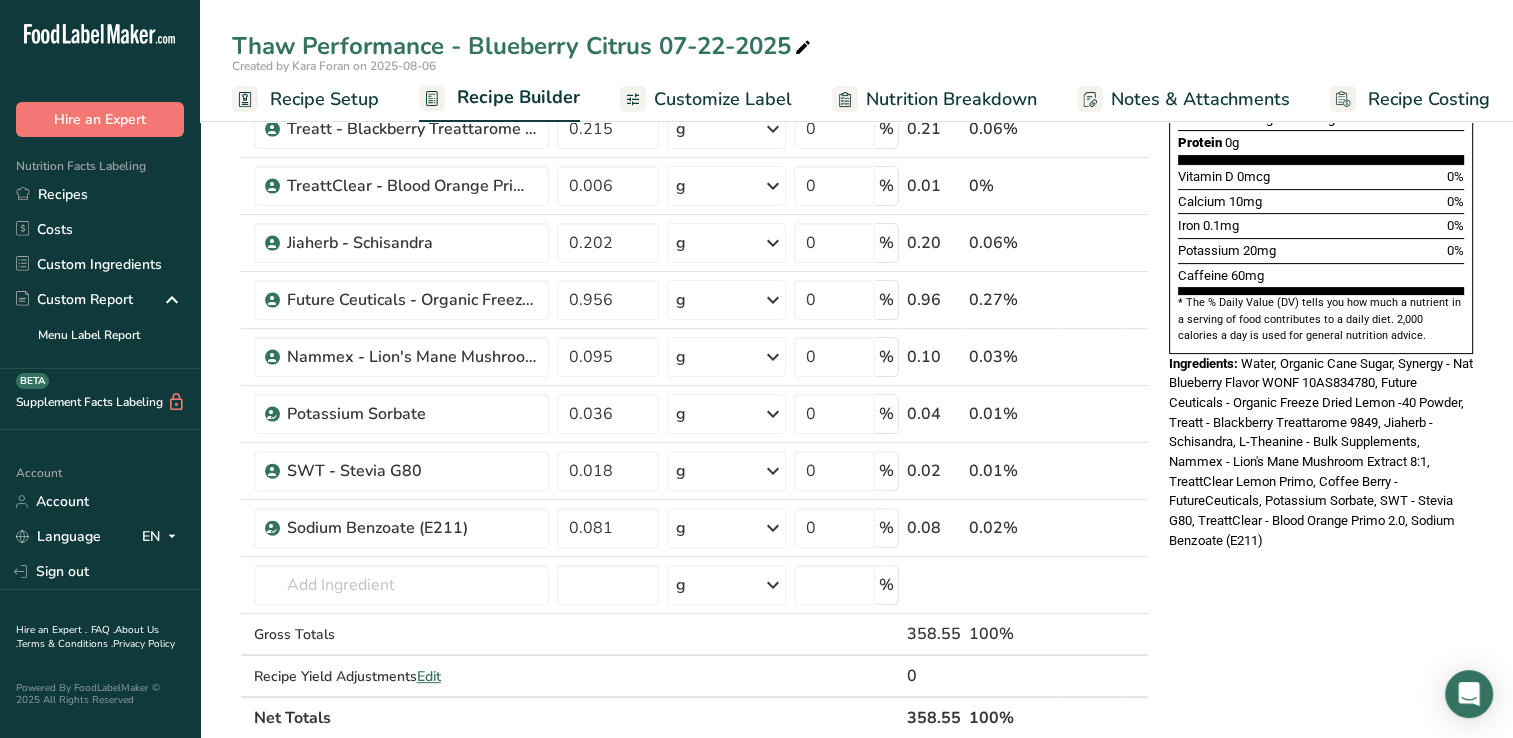 click on "Nutrition Facts
About 1 Serving Per Container
Serving Size
355mL
Amount Per Serving
Calories
35
% Daily Value *
Total Fat
0g
0%
Saturated Fat
0g
0%
Trans  Fat
0g
Cholesterol
0mg
0%
Sodium
10mg
0%
Total Carbohydrates
9g
3%
Dietary Fiber
0g
1%" at bounding box center (1321, 532) 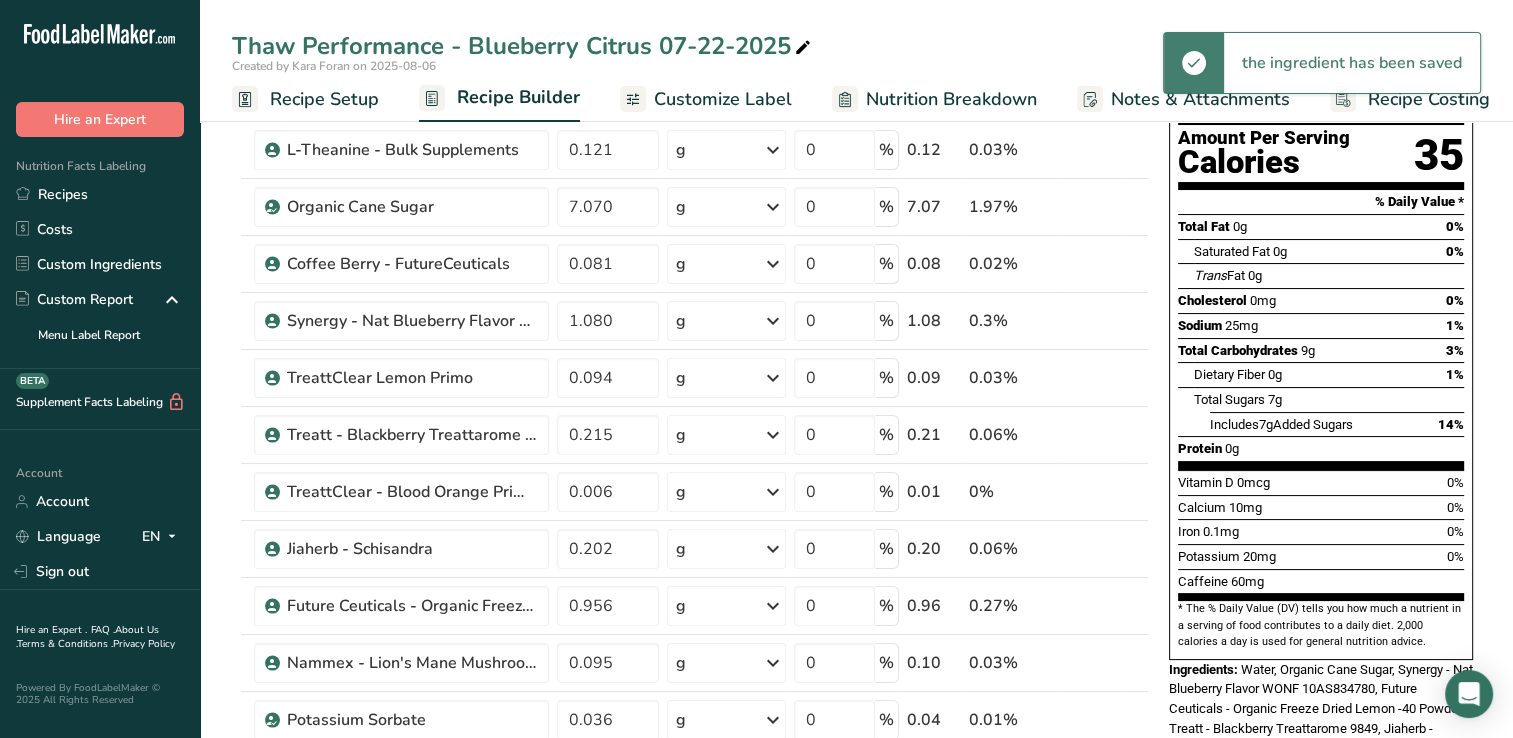 scroll, scrollTop: 0, scrollLeft: 0, axis: both 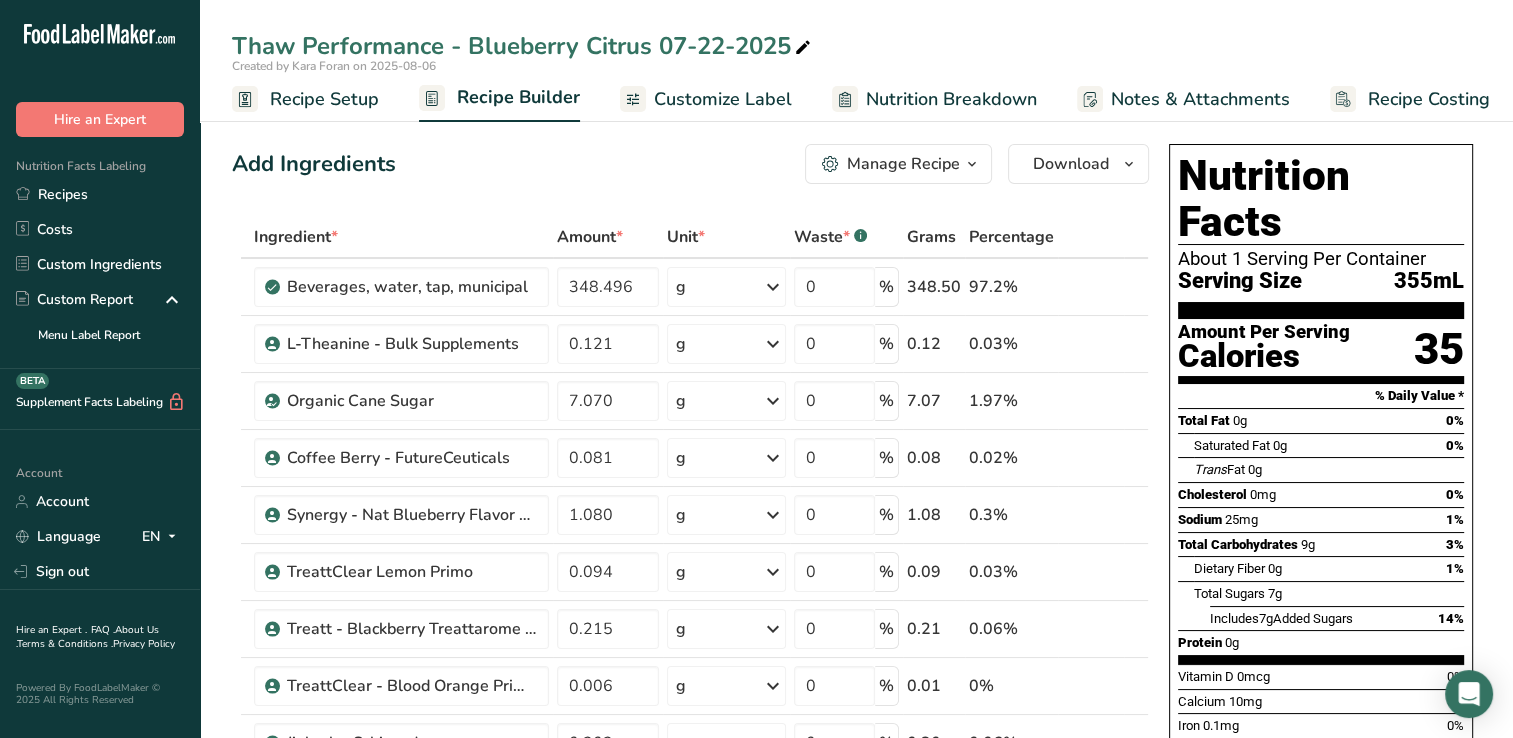 drag, startPoint x: 752, startPoint y: 103, endPoint x: 742, endPoint y: 122, distance: 21.470911 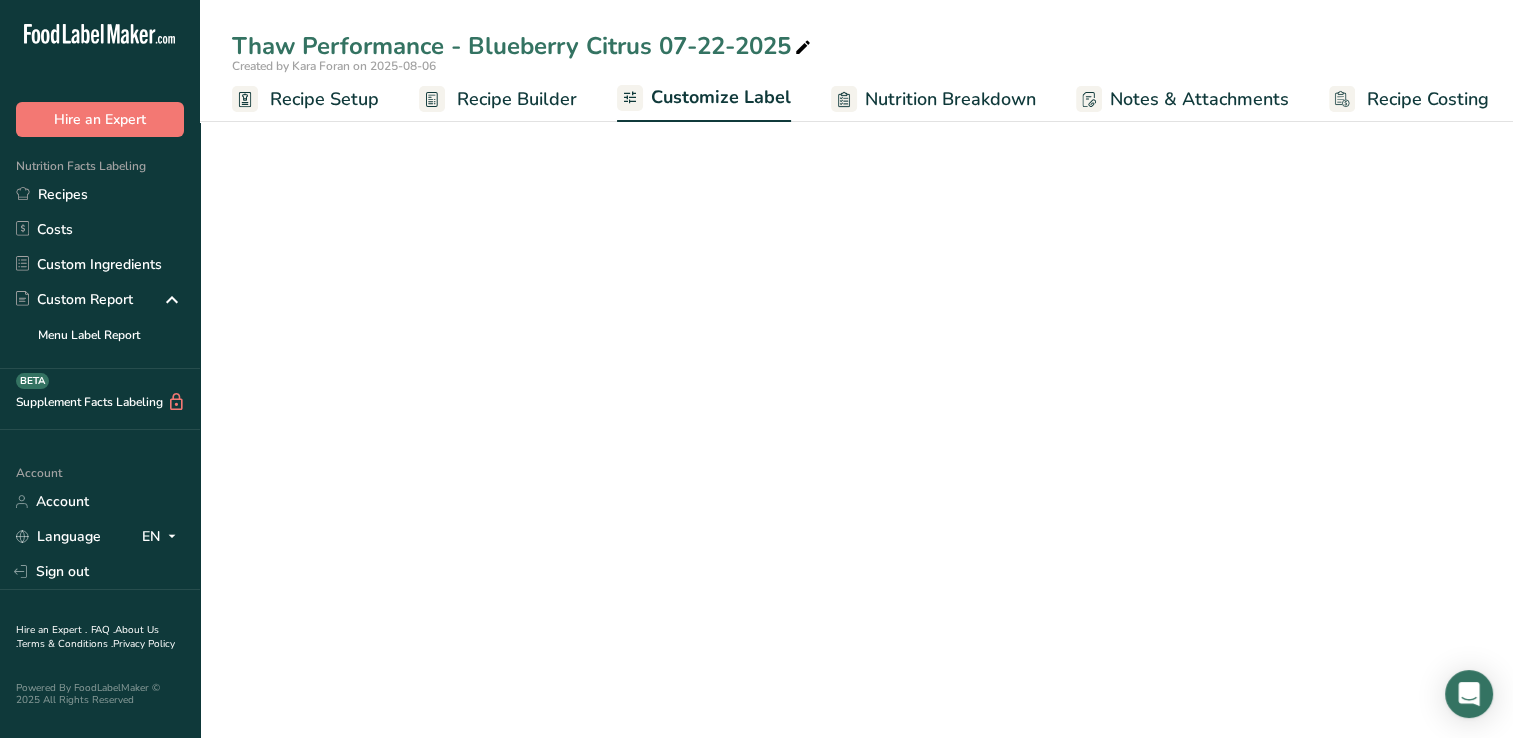 scroll, scrollTop: 0, scrollLeft: 8, axis: horizontal 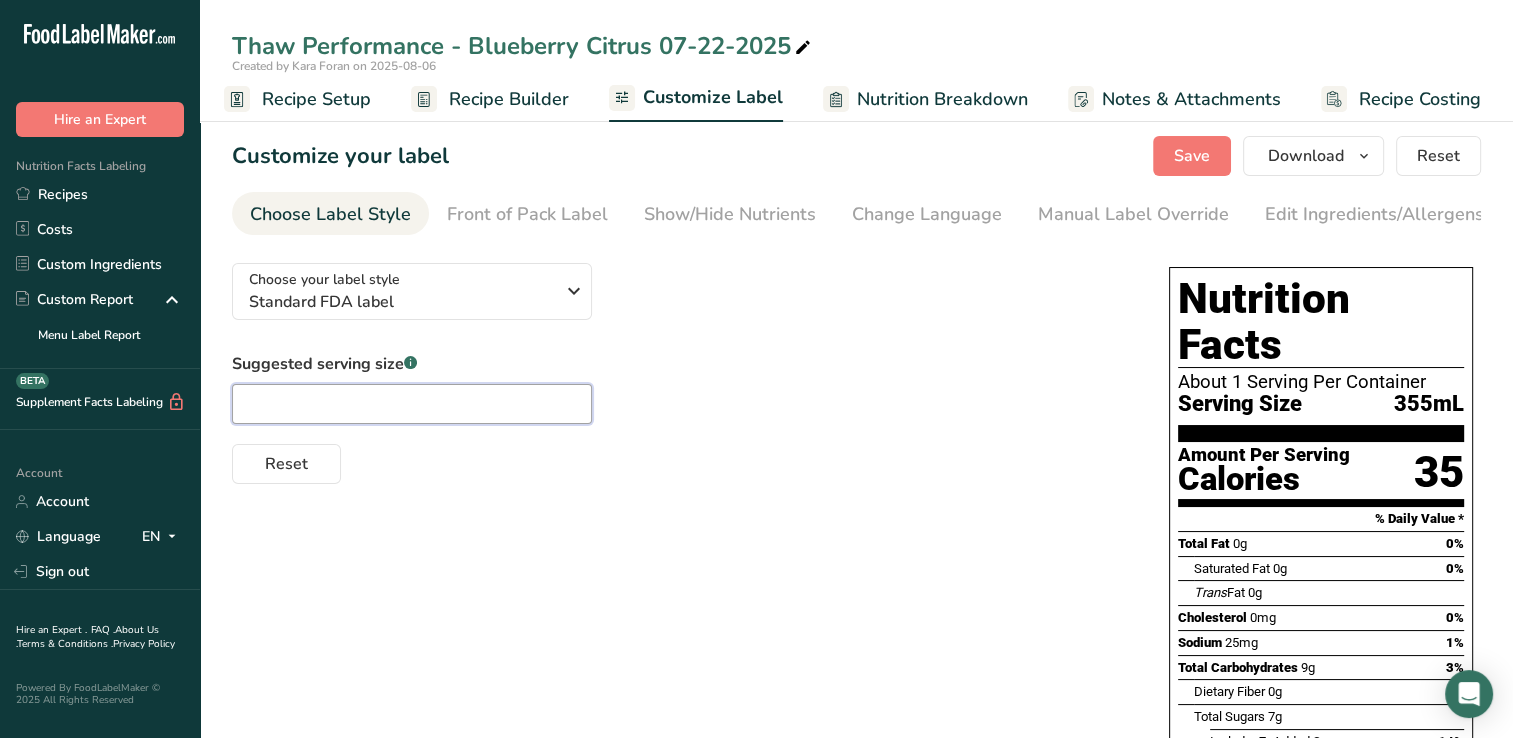 click at bounding box center [412, 404] 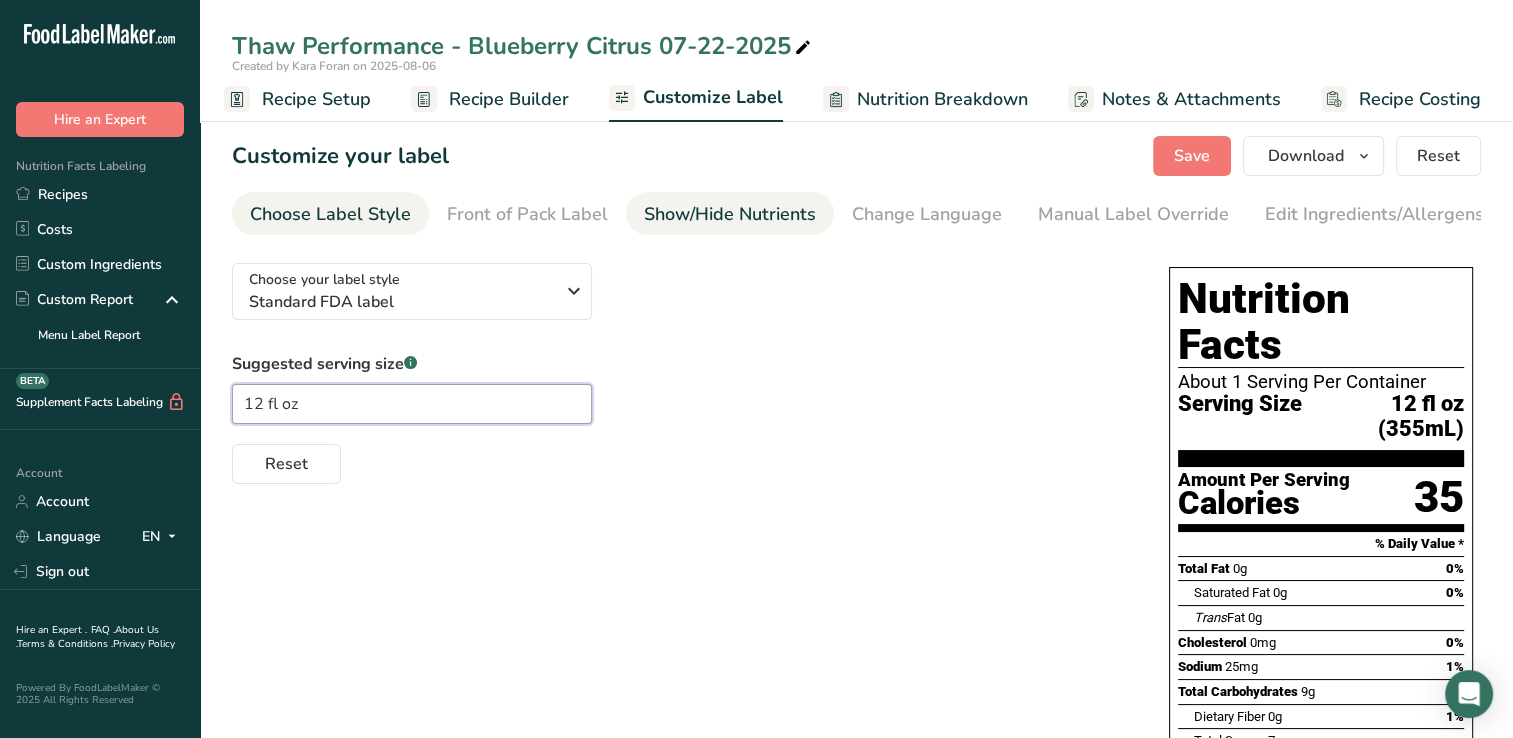 type on "12 fl oz" 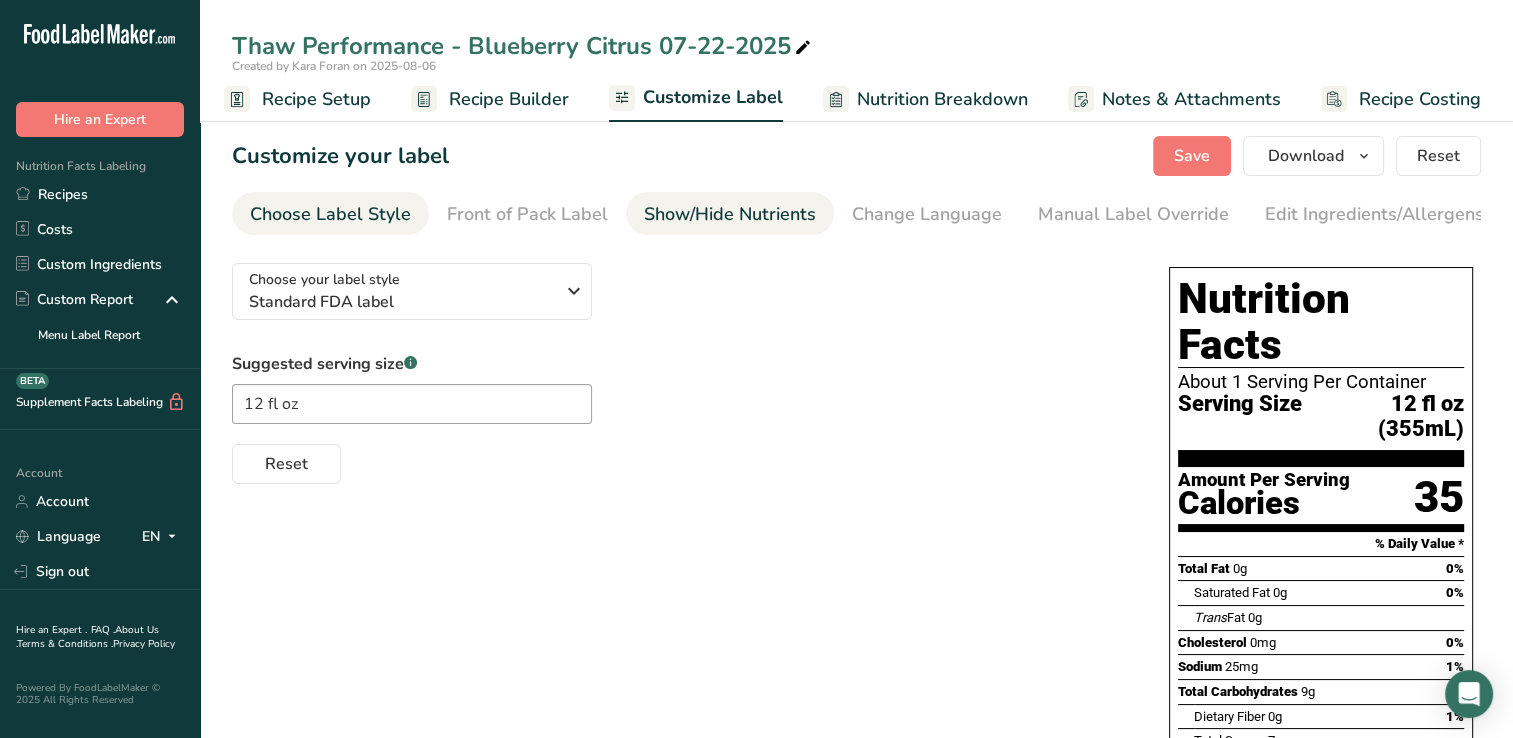 click on "Show/Hide Nutrients" at bounding box center (730, 214) 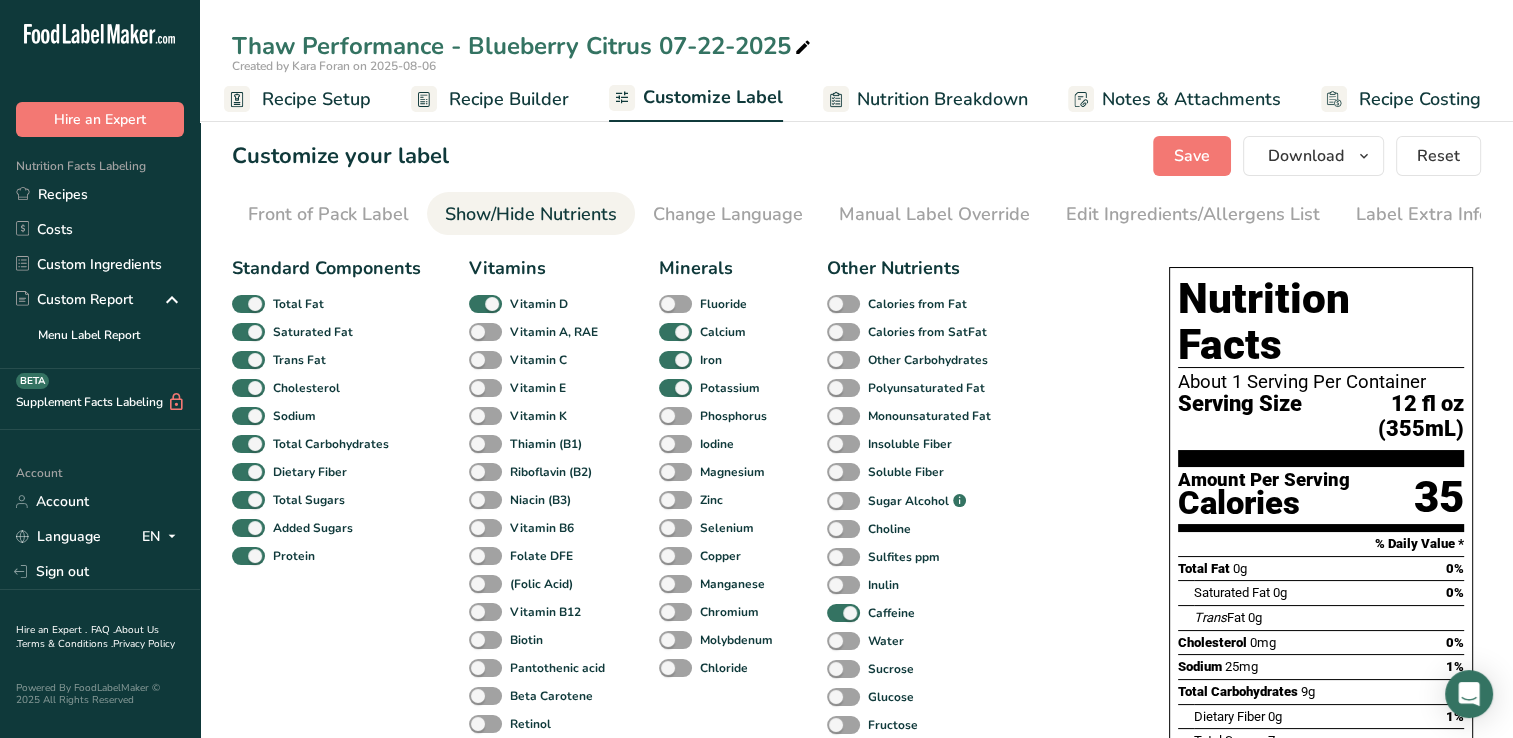 scroll, scrollTop: 0, scrollLeft: 204, axis: horizontal 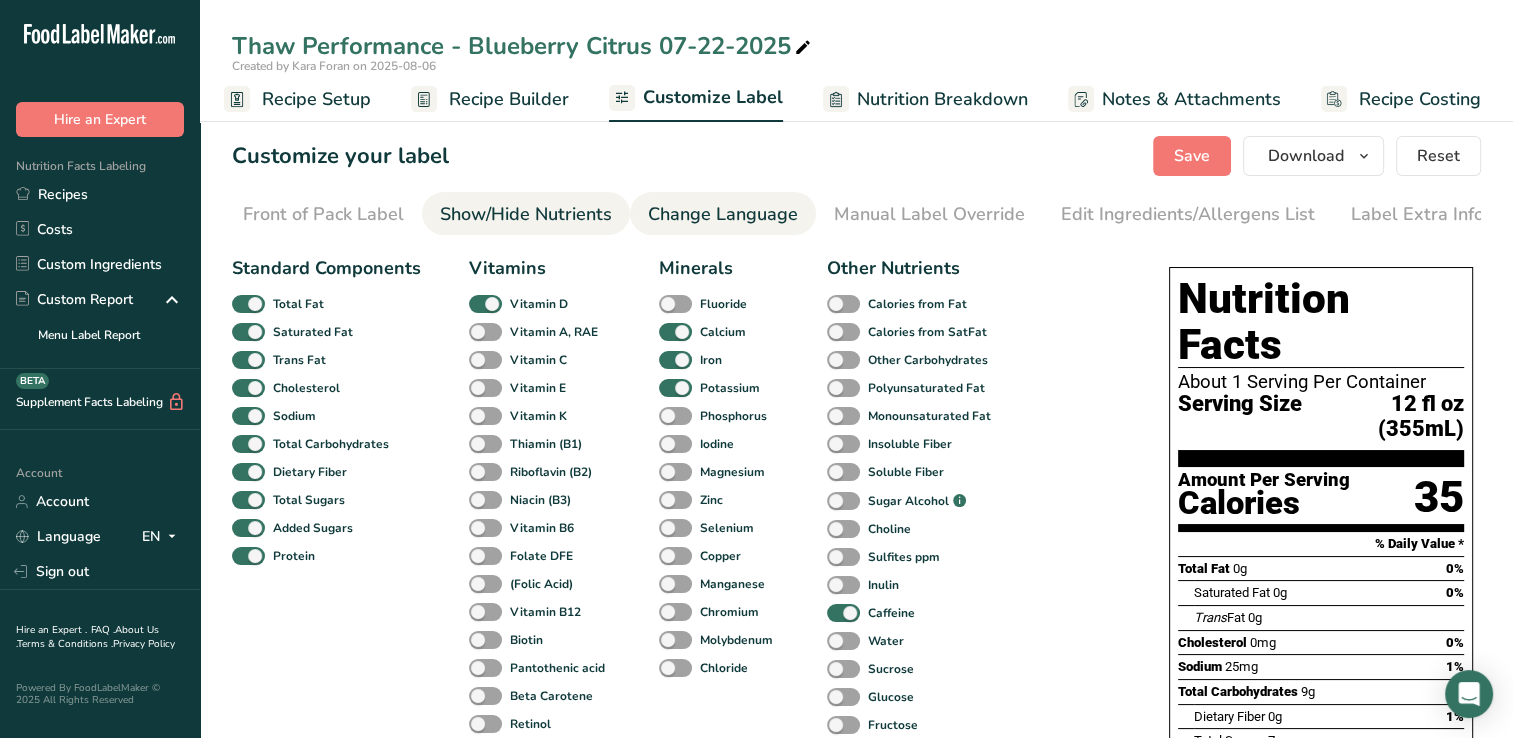 click on "Change Language" at bounding box center (723, 214) 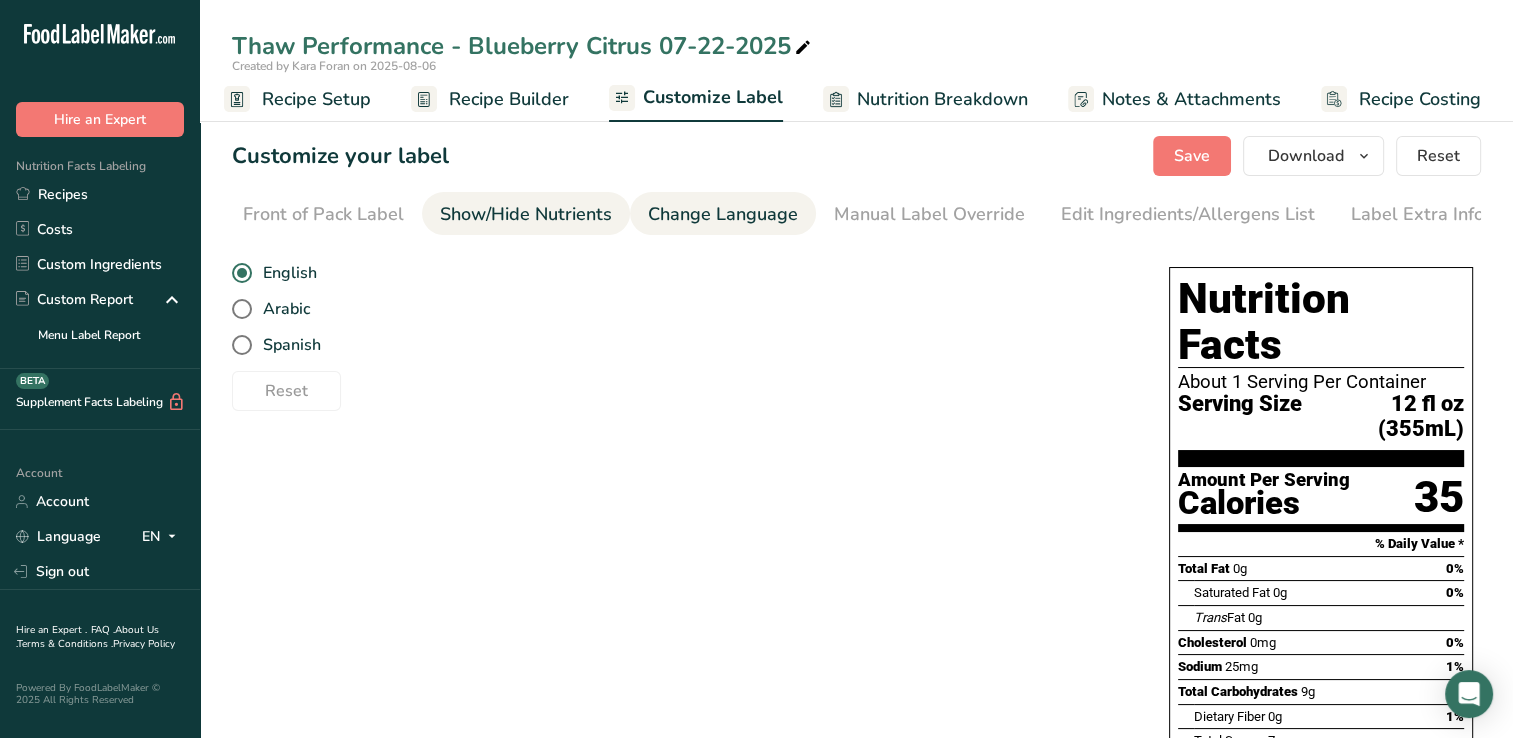 click on "Show/Hide Nutrients" at bounding box center (526, 214) 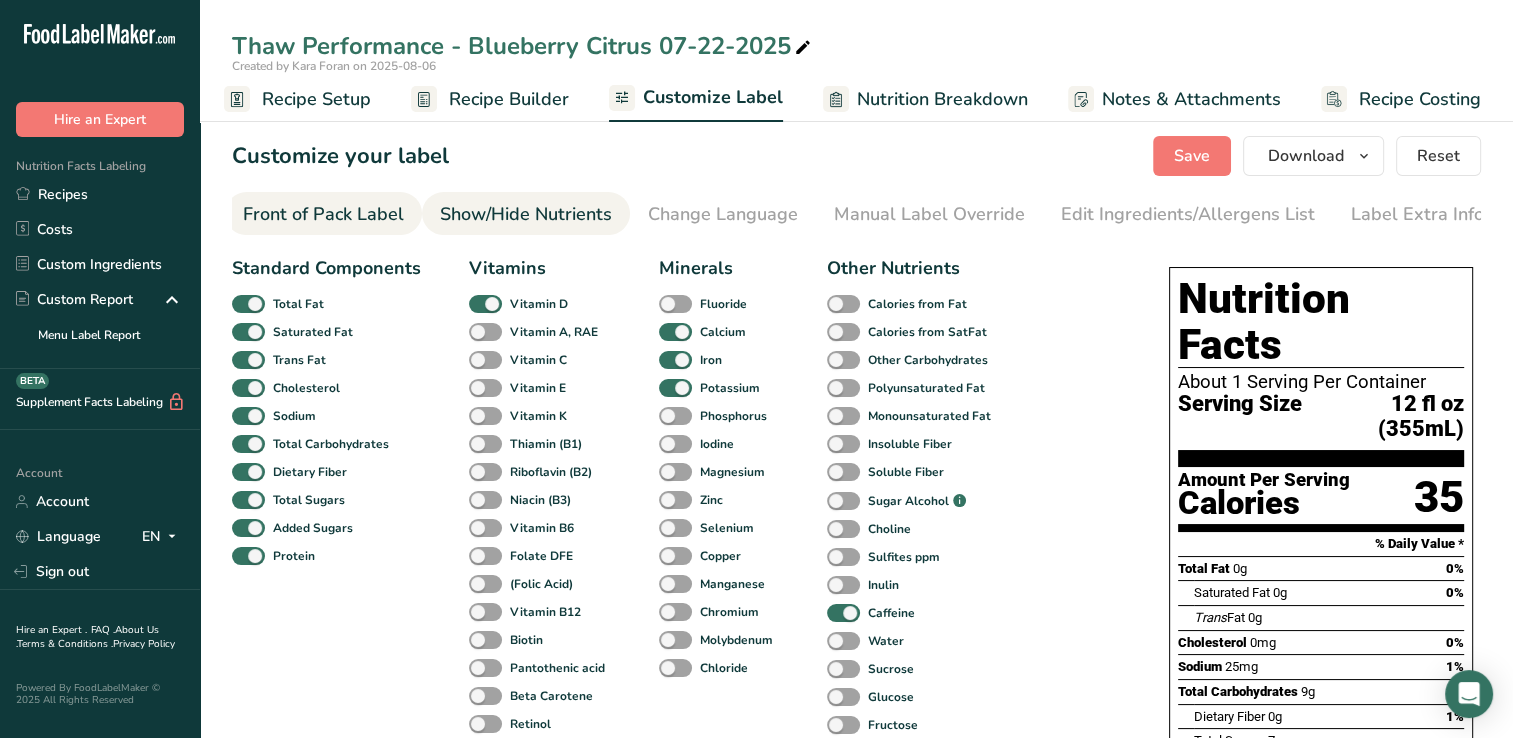 click on "Front of Pack Label" at bounding box center (323, 214) 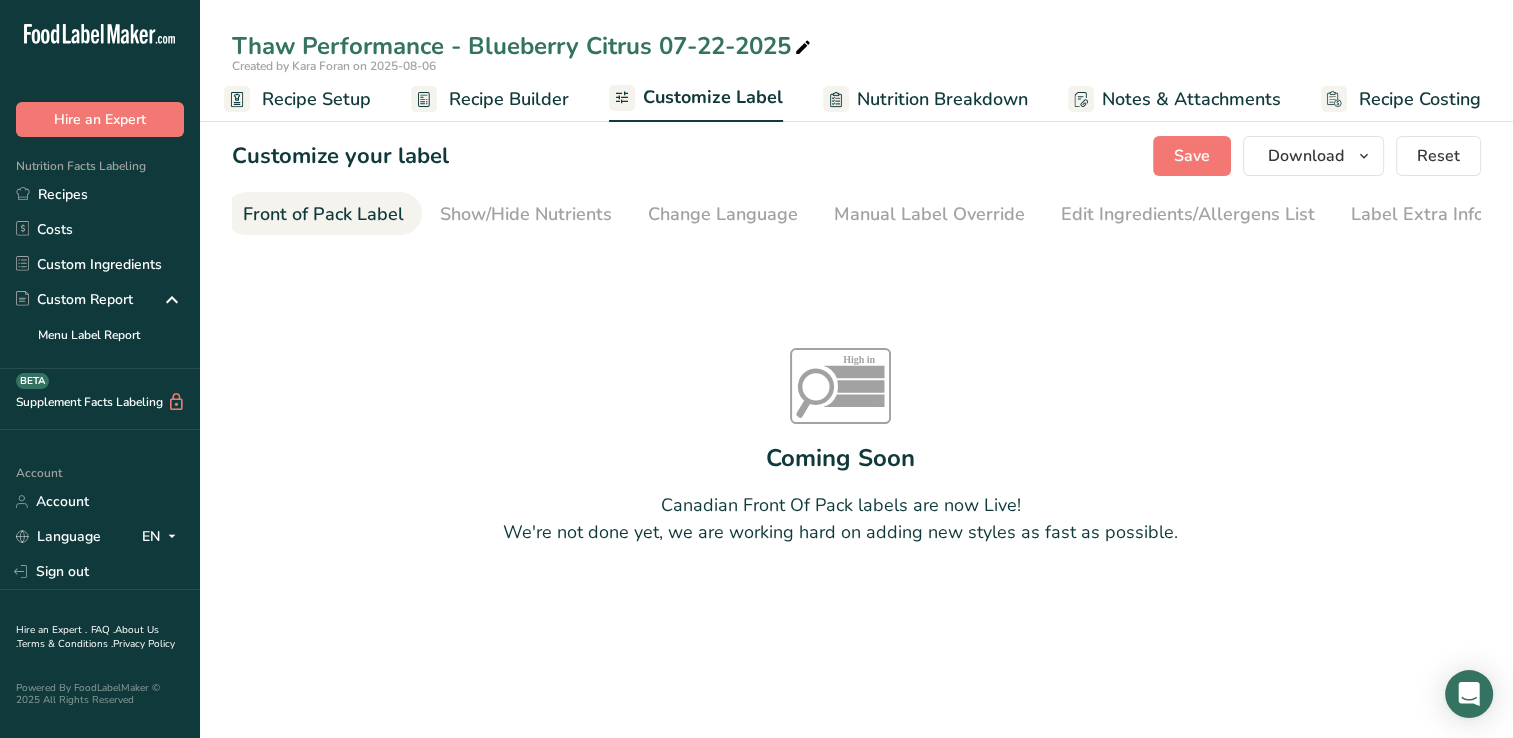 scroll, scrollTop: 0, scrollLeft: 194, axis: horizontal 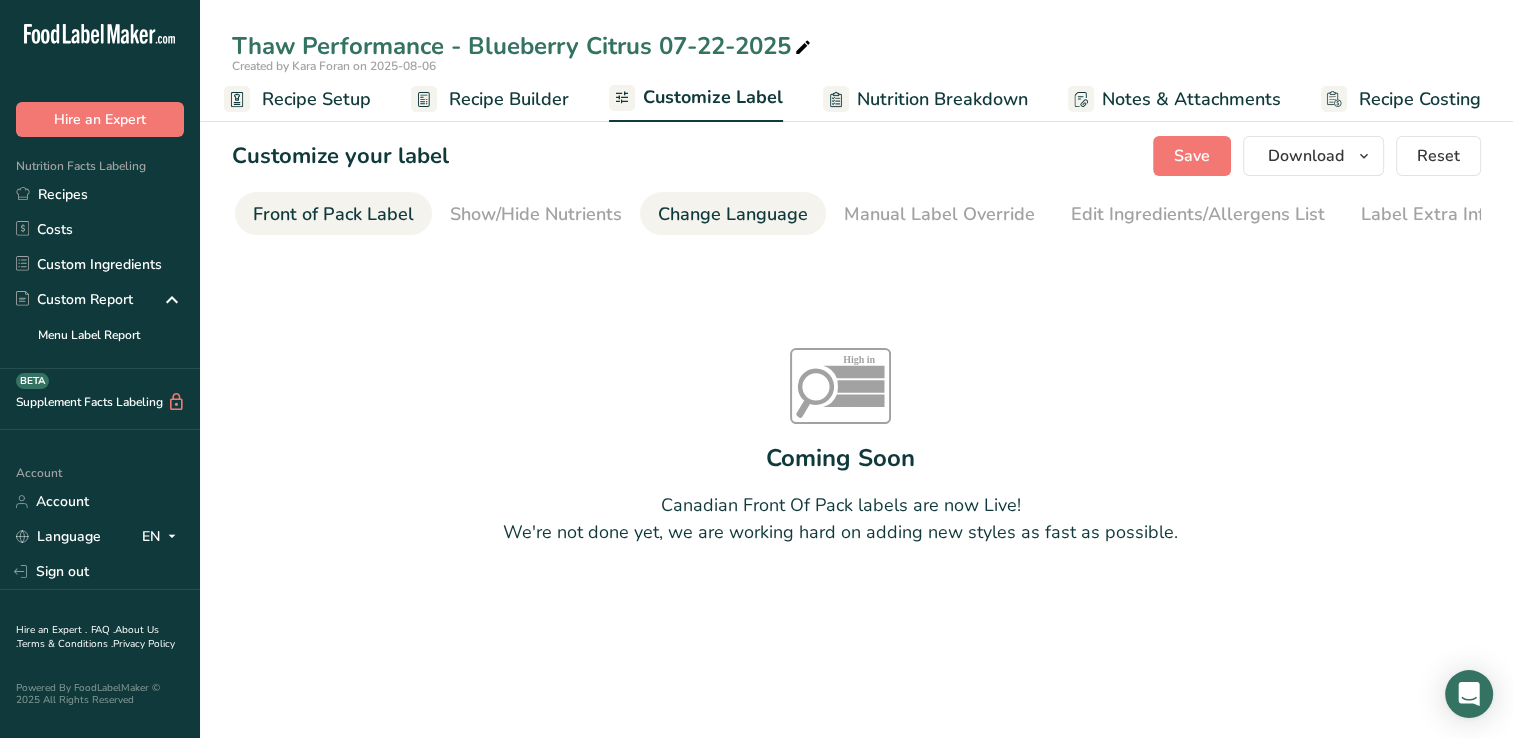 click on "Change Language" at bounding box center [733, 214] 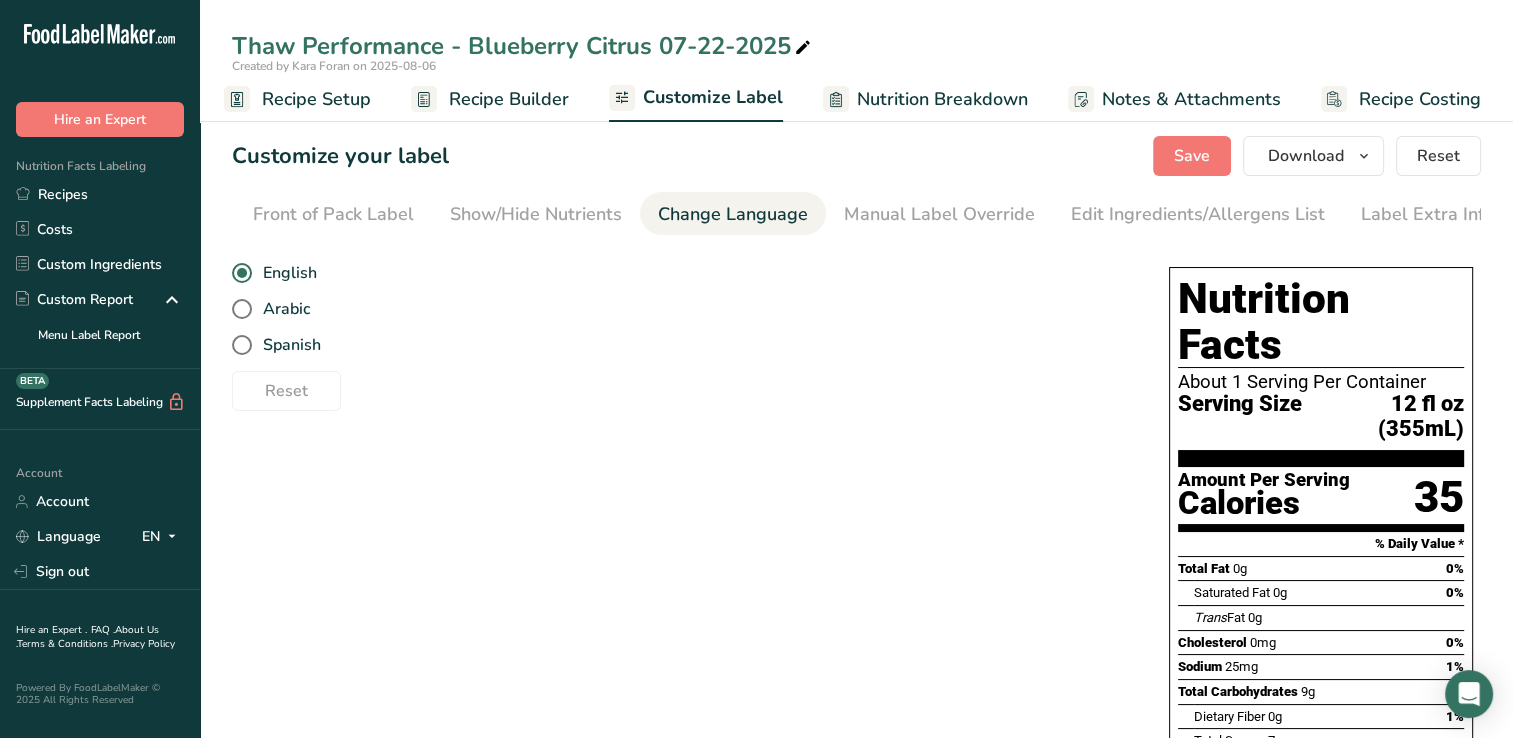 scroll, scrollTop: 0, scrollLeft: 204, axis: horizontal 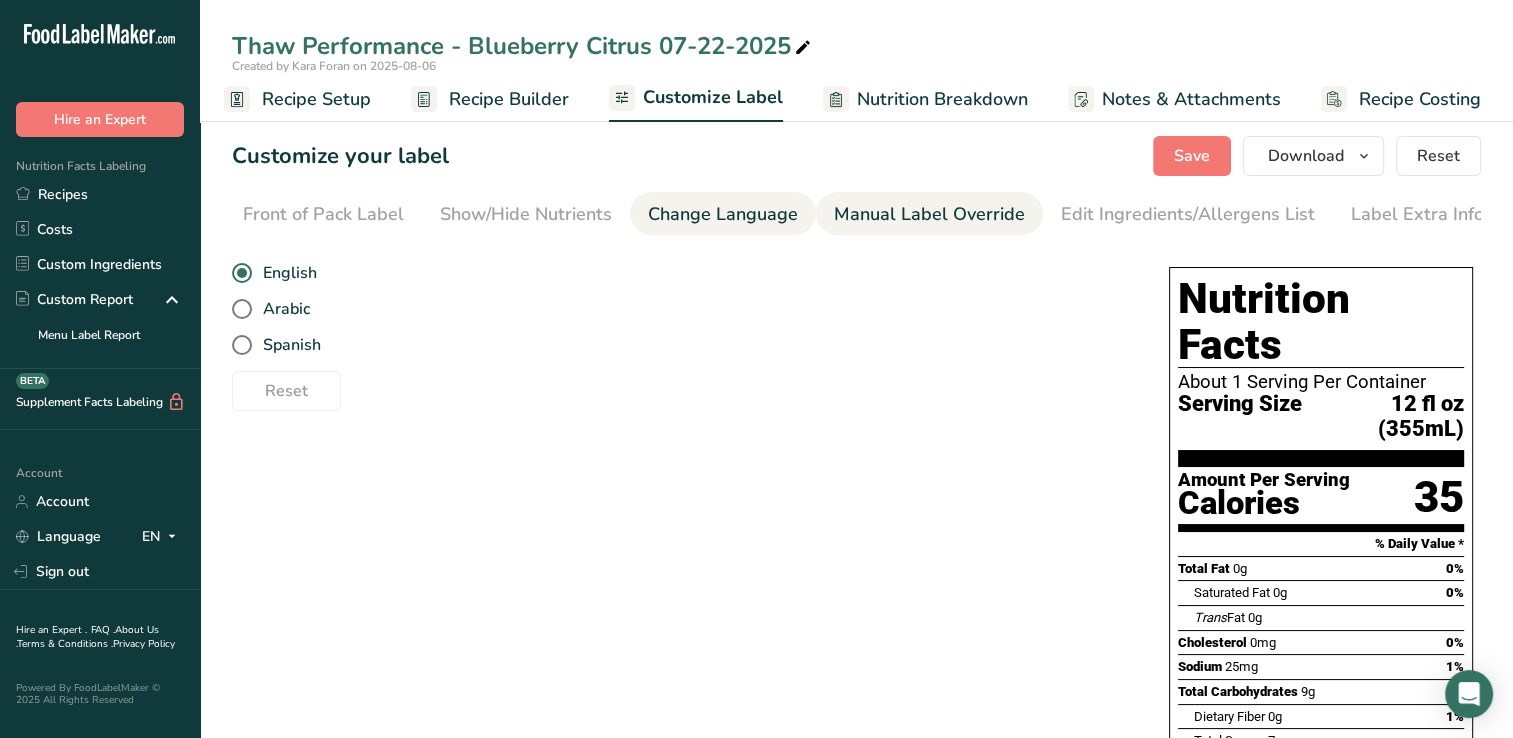 click on "Manual Label Override" at bounding box center [929, 214] 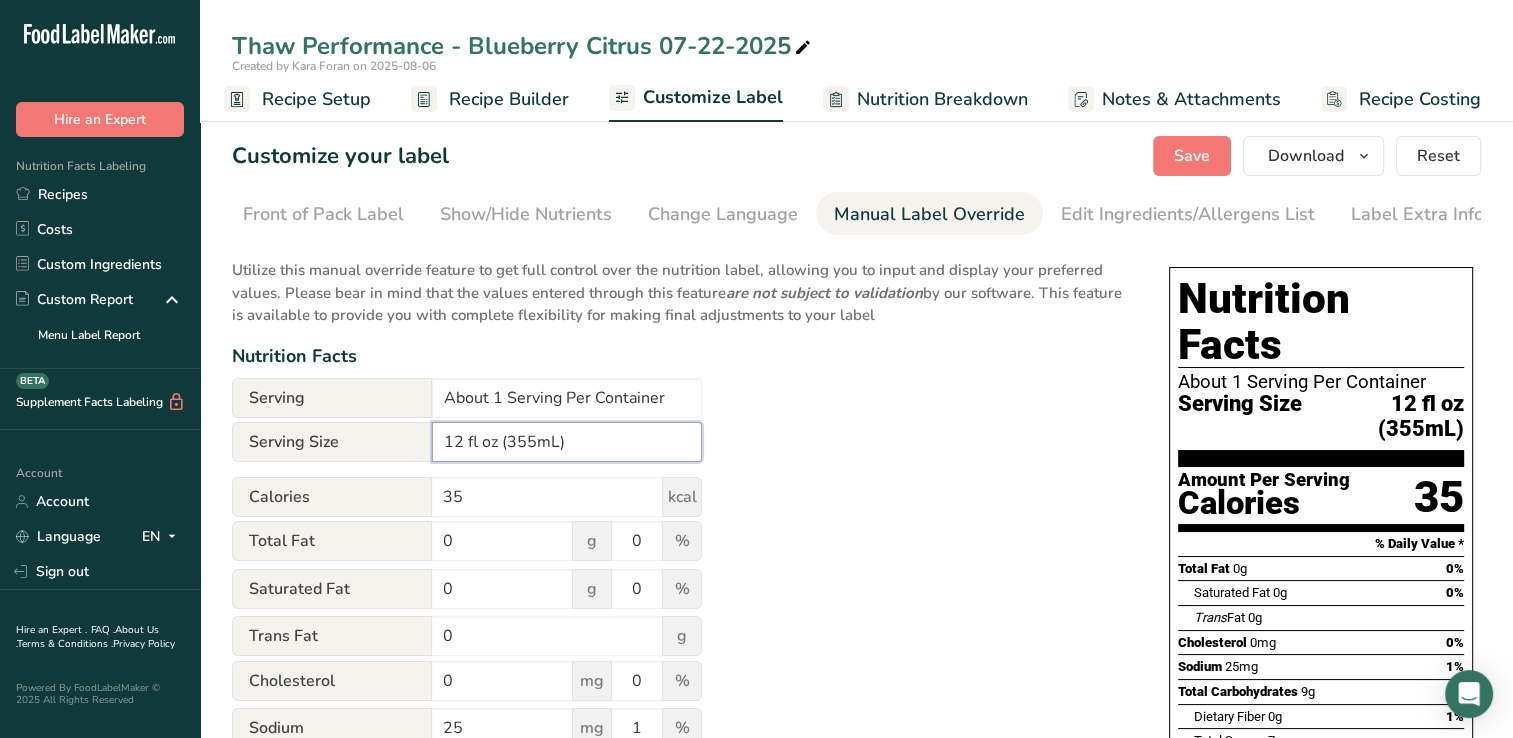drag, startPoint x: 546, startPoint y: 444, endPoint x: 560, endPoint y: 436, distance: 16.124516 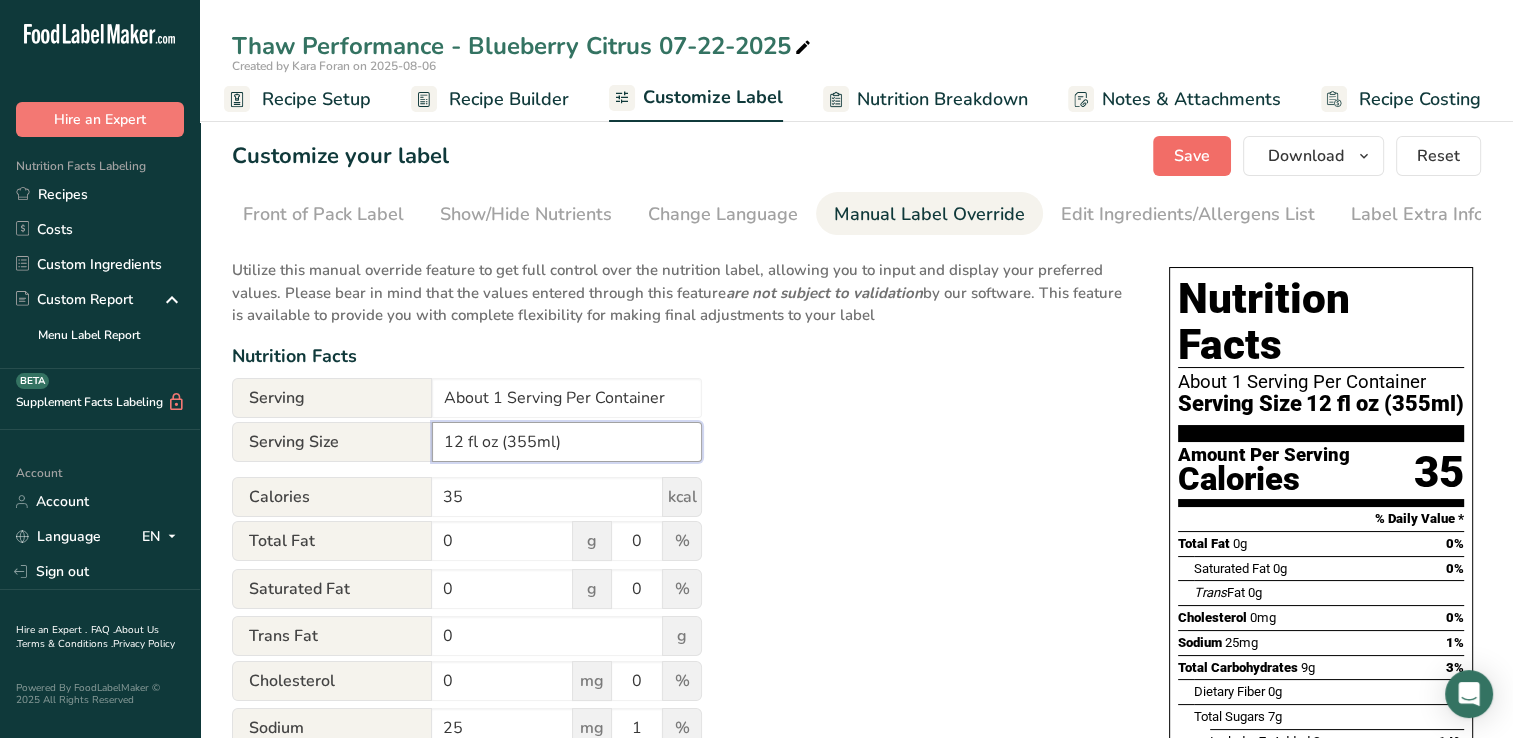 type on "12 fl oz (355ml)" 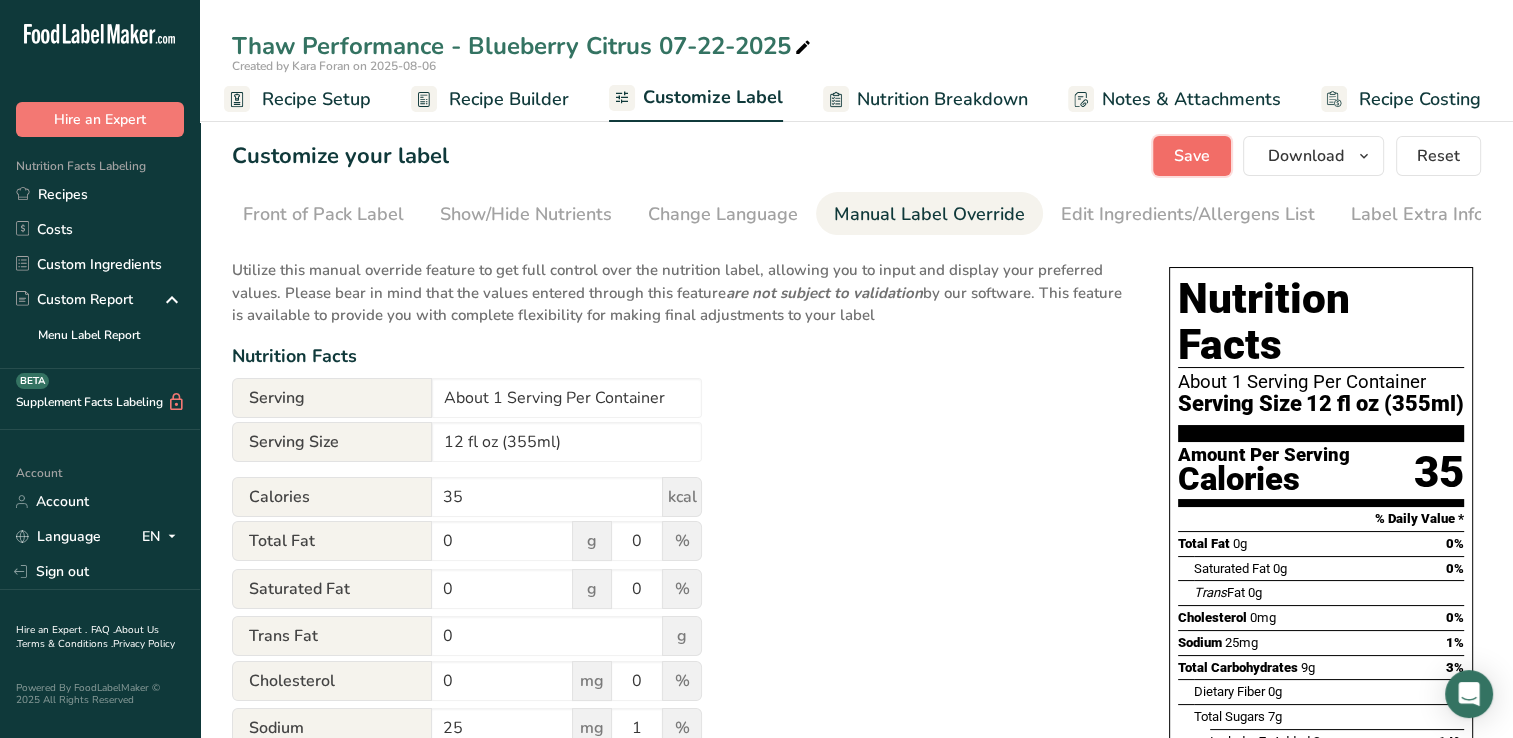 click on "Save" at bounding box center [1192, 156] 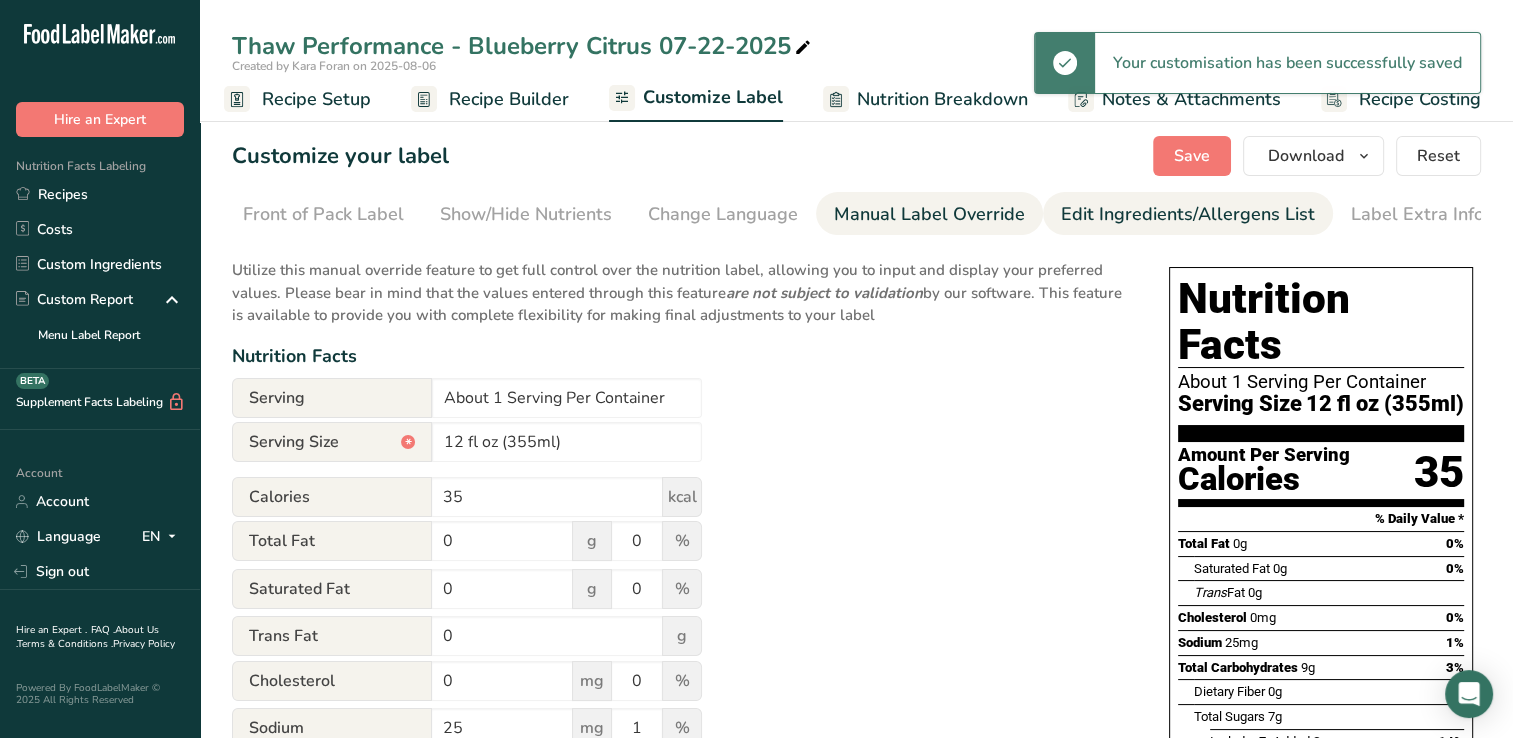 click on "Edit Ingredients/Allergens List" at bounding box center [1188, 214] 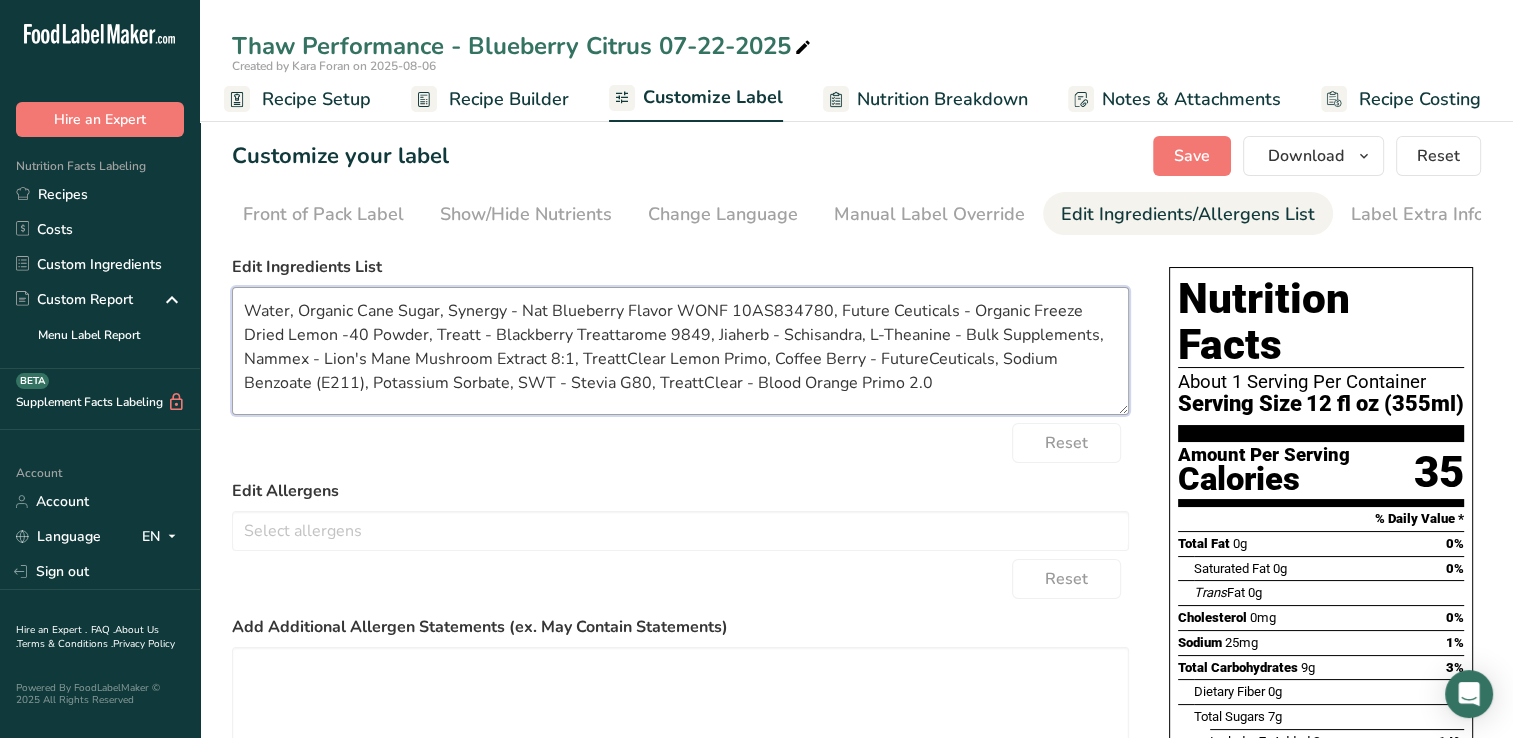 drag, startPoint x: 397, startPoint y: 316, endPoint x: 311, endPoint y: 314, distance: 86.023254 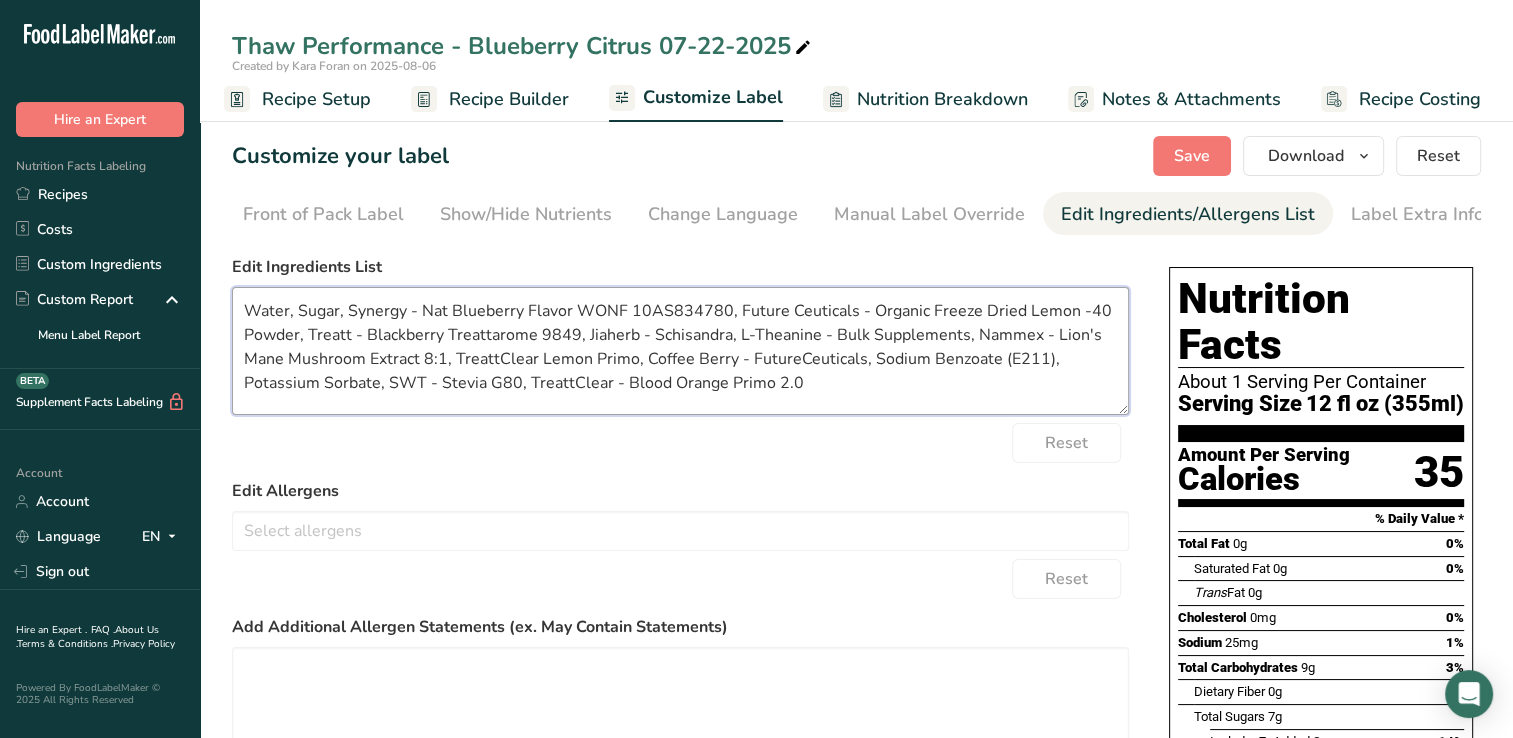 click on "Water, Sugar, Synergy - Nat Blueberry Flavor WONF 10AS834780, Future Ceuticals - Organic Freeze Dried Lemon -40 Powder, Treatt - Blackberry Treattarome 9849, Jiaherb - Schisandra, L-Theanine - Bulk Supplements, Nammex - Lion's Mane Mushroom Extract 8:1, TreattClear Lemon Primo, Coffee Berry - FutureCeuticals, Sodium Benzoate (E211), Potassium Sorbate, SWT - Stevia G80, TreattClear - Blood Orange Primo 2.0" at bounding box center (680, 351) 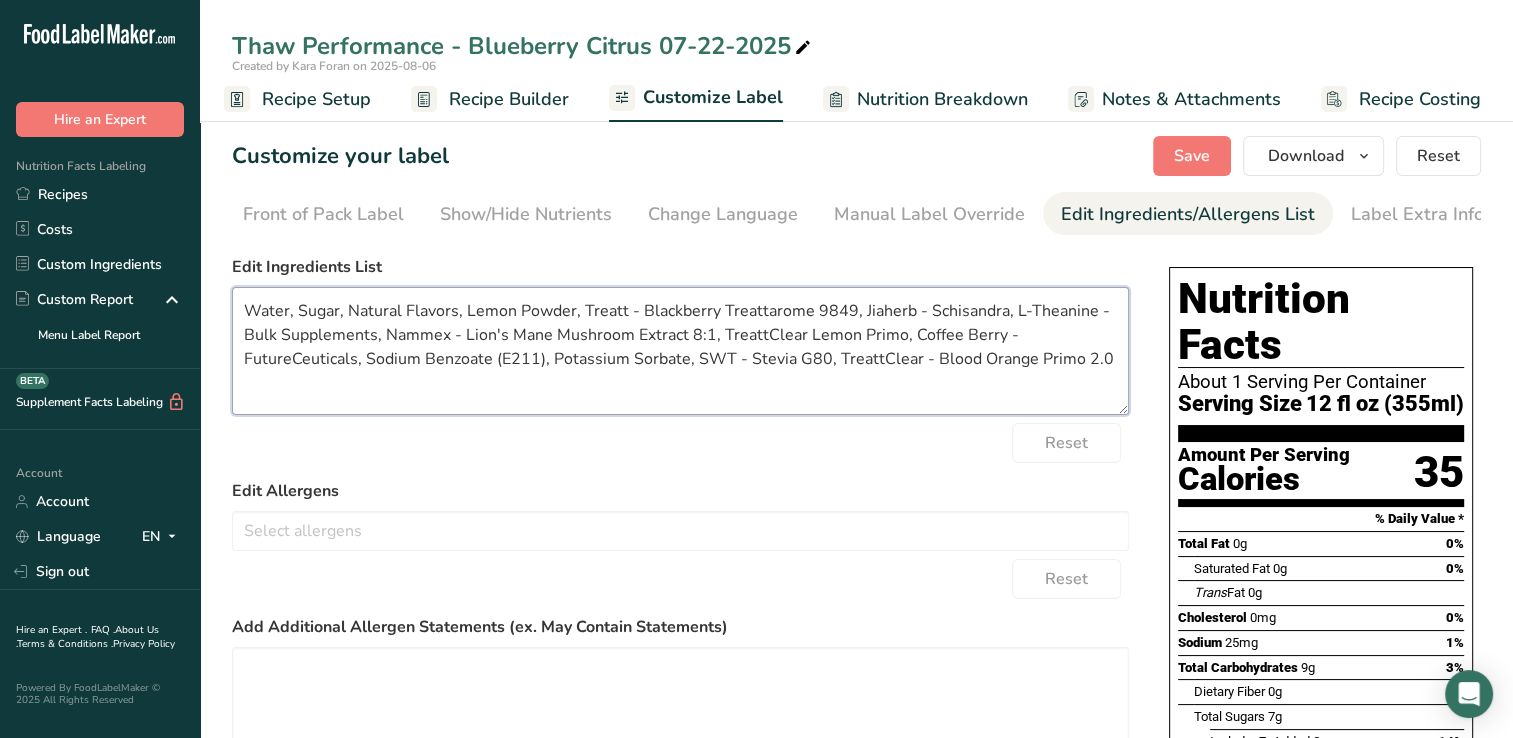 drag, startPoint x: 638, startPoint y: 308, endPoint x: 578, endPoint y: 326, distance: 62.641838 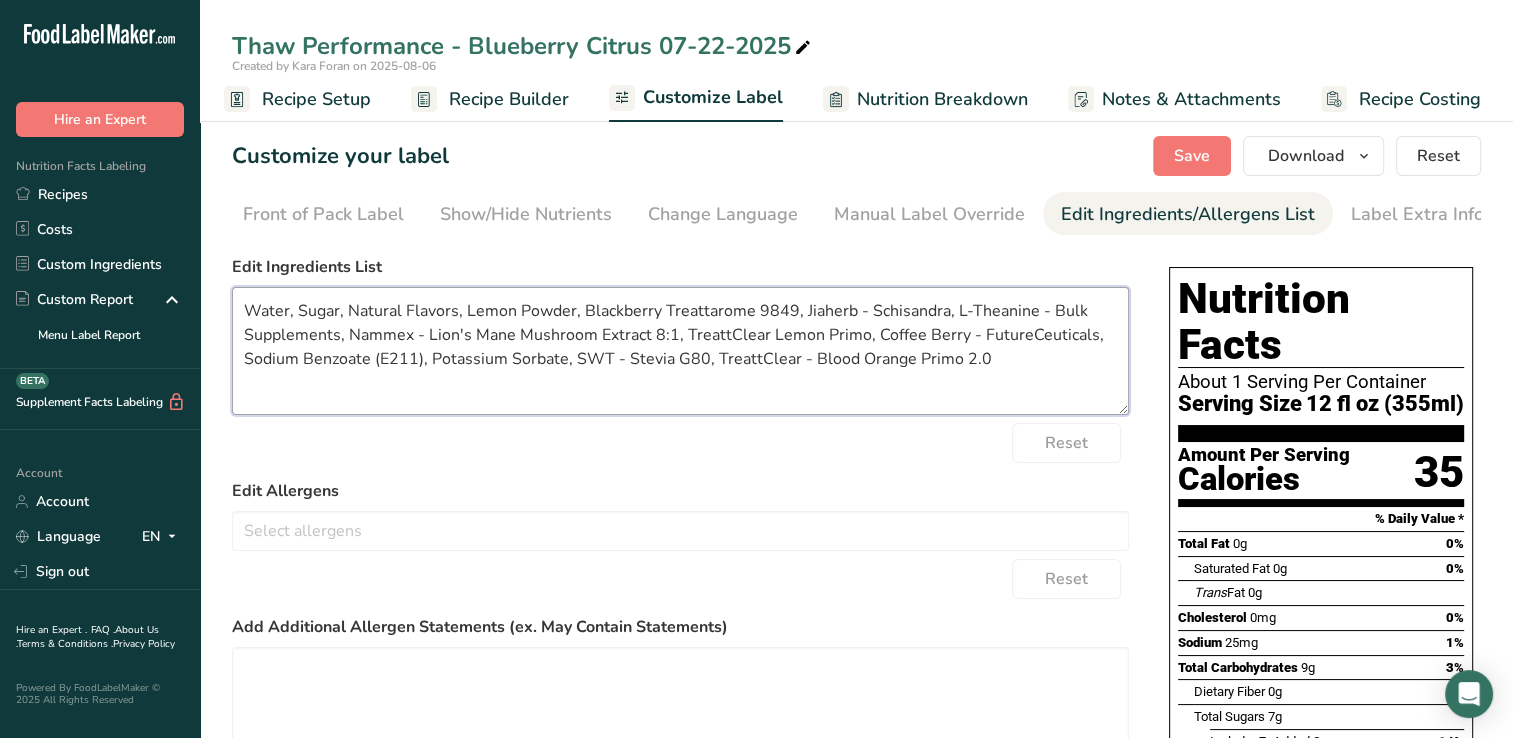 drag, startPoint x: 791, startPoint y: 314, endPoint x: 664, endPoint y: 318, distance: 127.06297 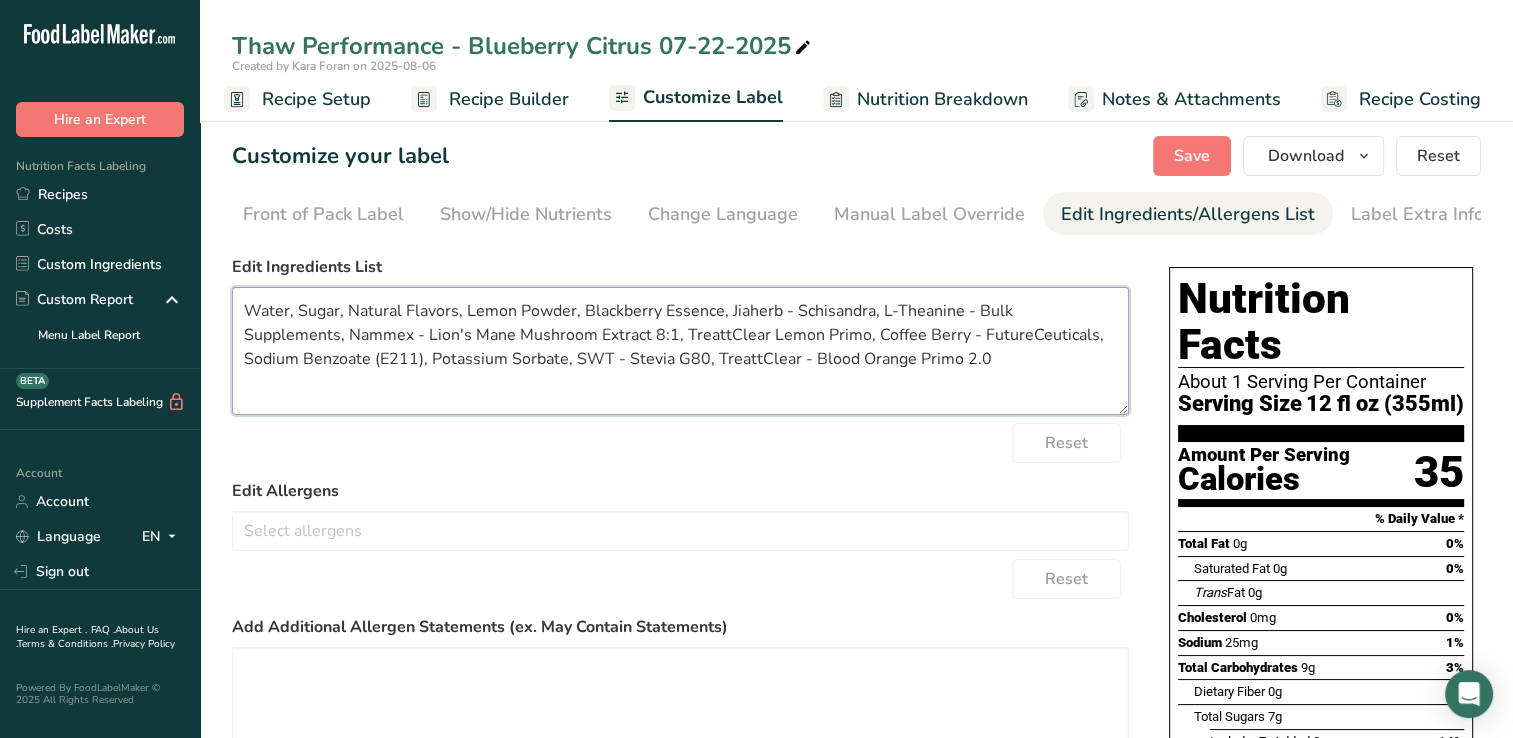 drag, startPoint x: 797, startPoint y: 314, endPoint x: 728, endPoint y: 306, distance: 69.46222 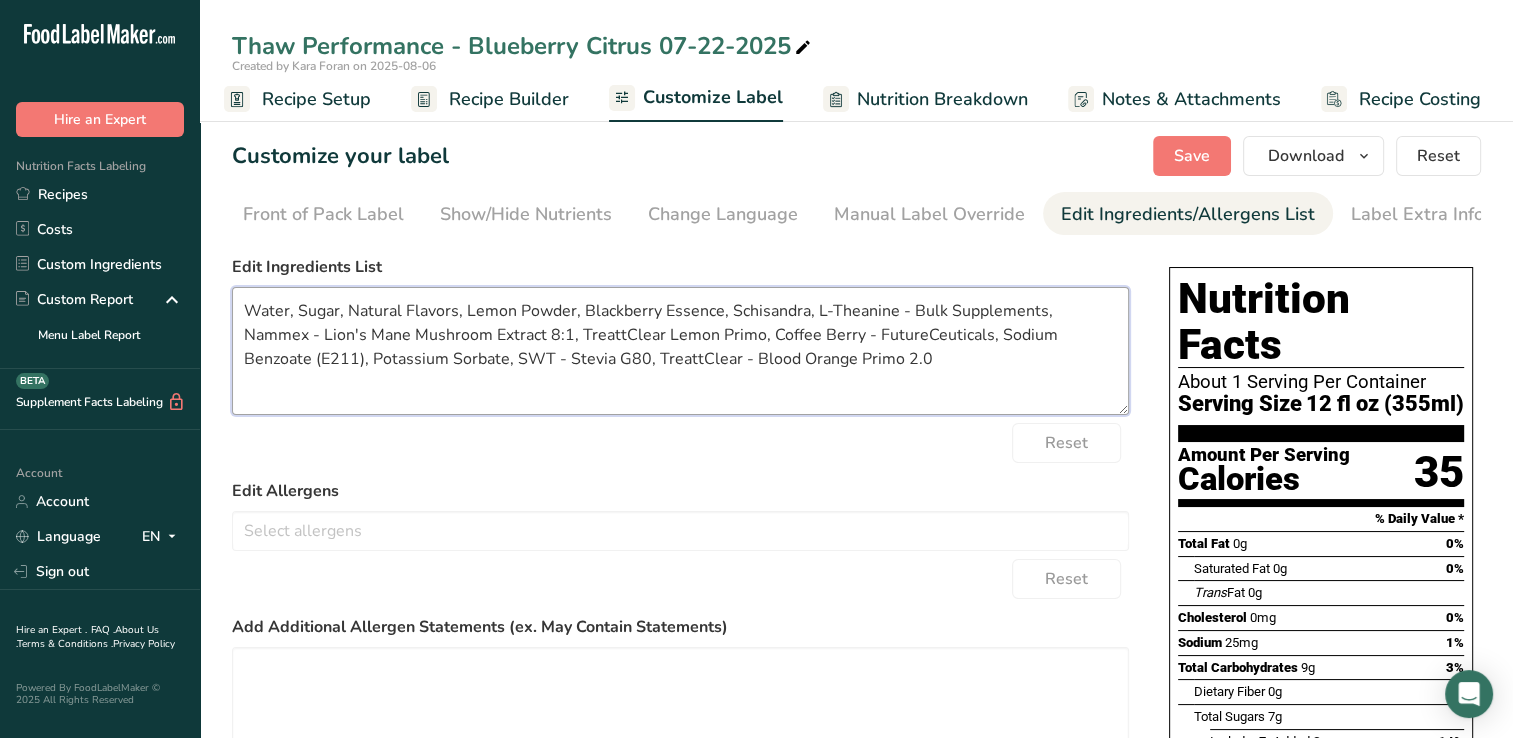 drag, startPoint x: 1039, startPoint y: 315, endPoint x: 891, endPoint y: 318, distance: 148.0304 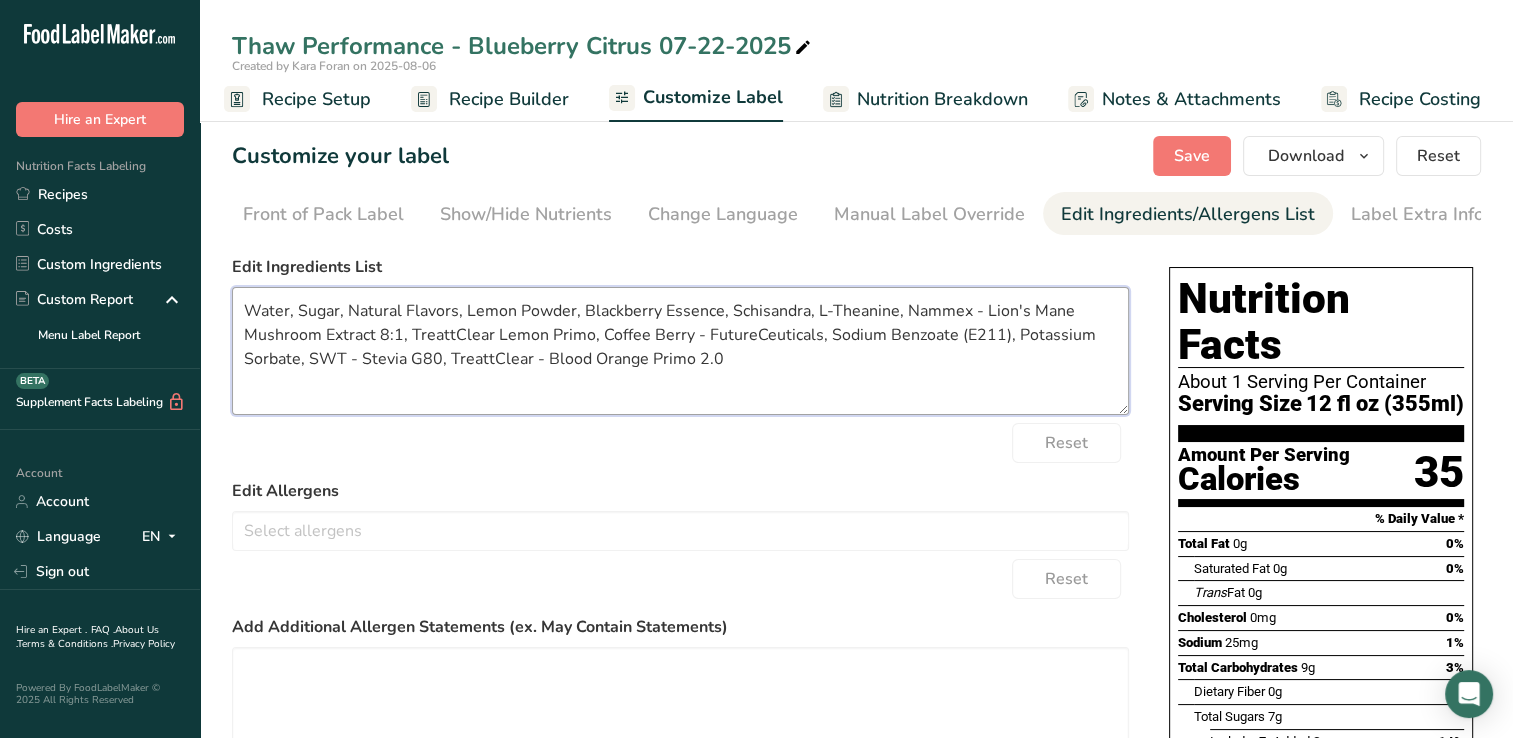 drag, startPoint x: 902, startPoint y: 312, endPoint x: 982, endPoint y: 303, distance: 80.50466 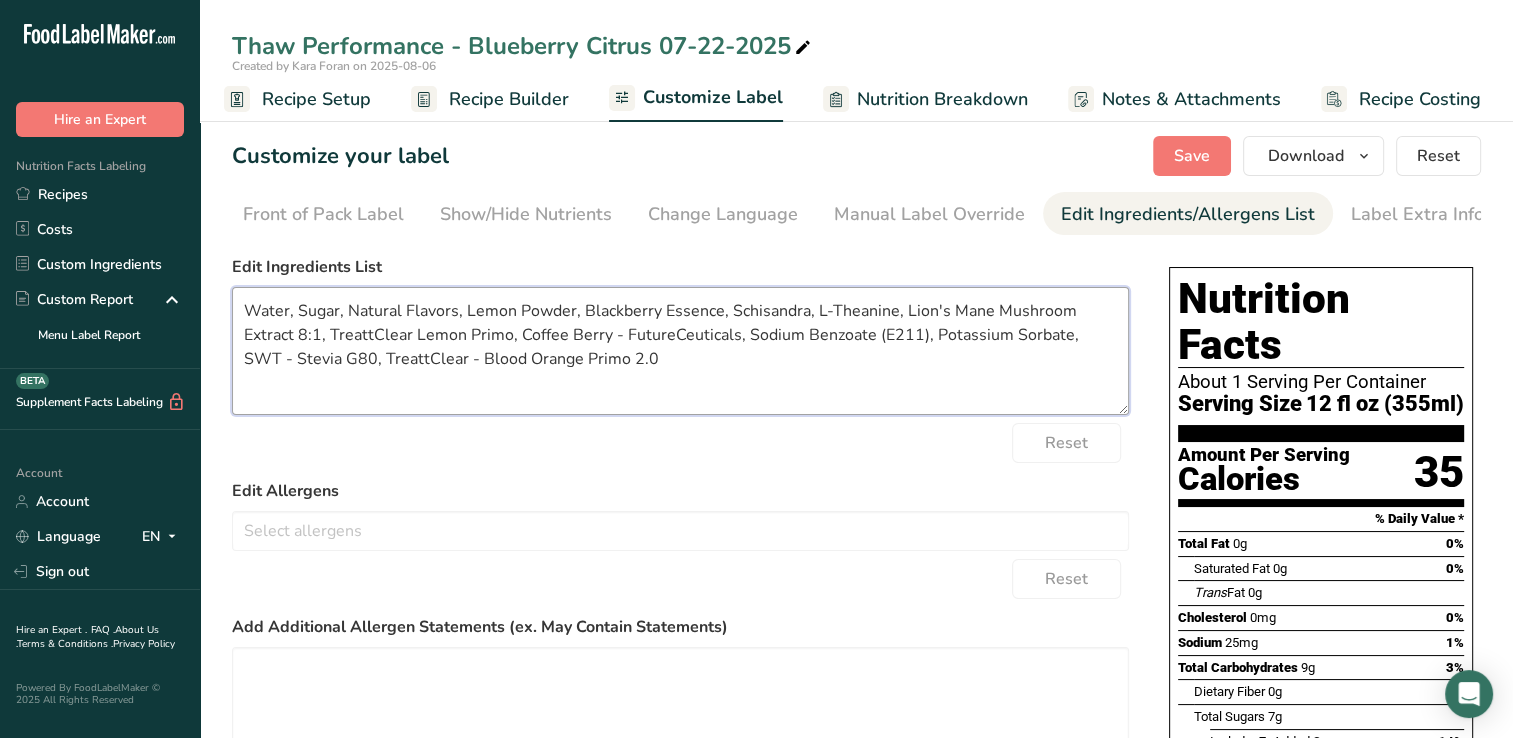 click on "Water, Sugar, Natural Flavors, Lemon Powder, Blackberry Essence, Schisandra, L-Theanine, Lion's Mane Mushroom Extract 8:1, TreattClear Lemon Primo, Coffee Berry - FutureCeuticals, Sodium Benzoate (E211), Potassium Sorbate, SWT - Stevia G80, TreattClear - Blood Orange Primo 2.0" at bounding box center [680, 351] 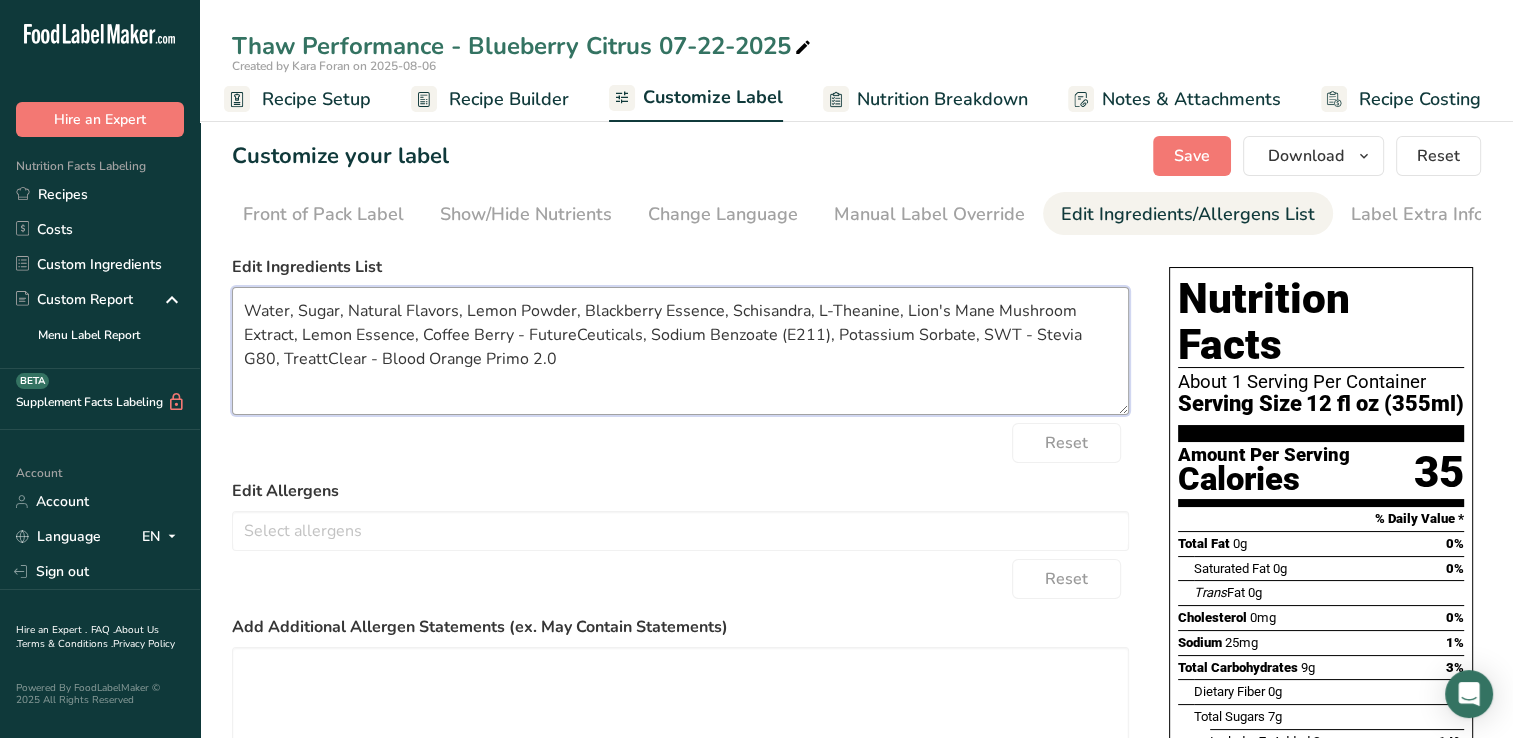 drag, startPoint x: 636, startPoint y: 339, endPoint x: 508, endPoint y: 346, distance: 128.19127 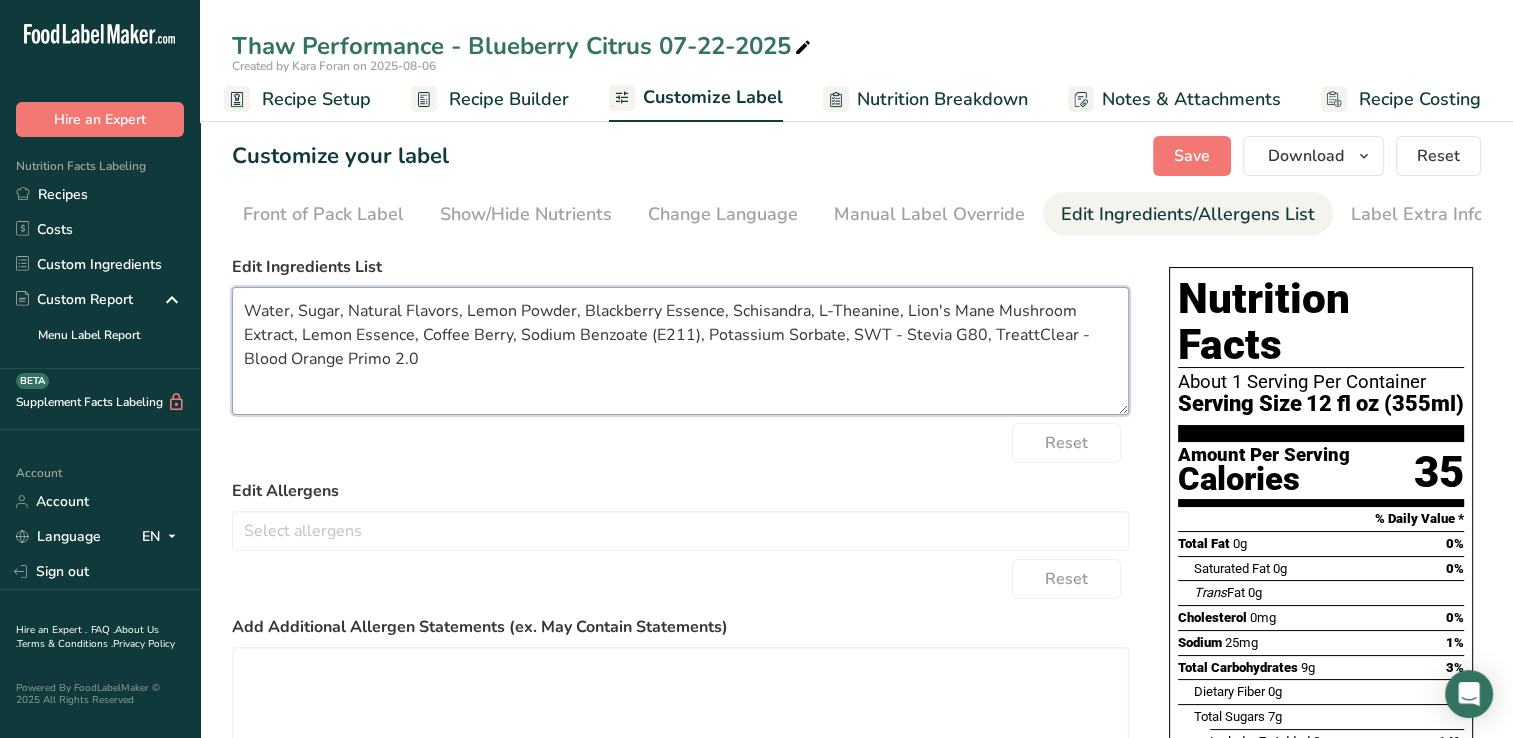 drag, startPoint x: 694, startPoint y: 334, endPoint x: 640, endPoint y: 338, distance: 54.147945 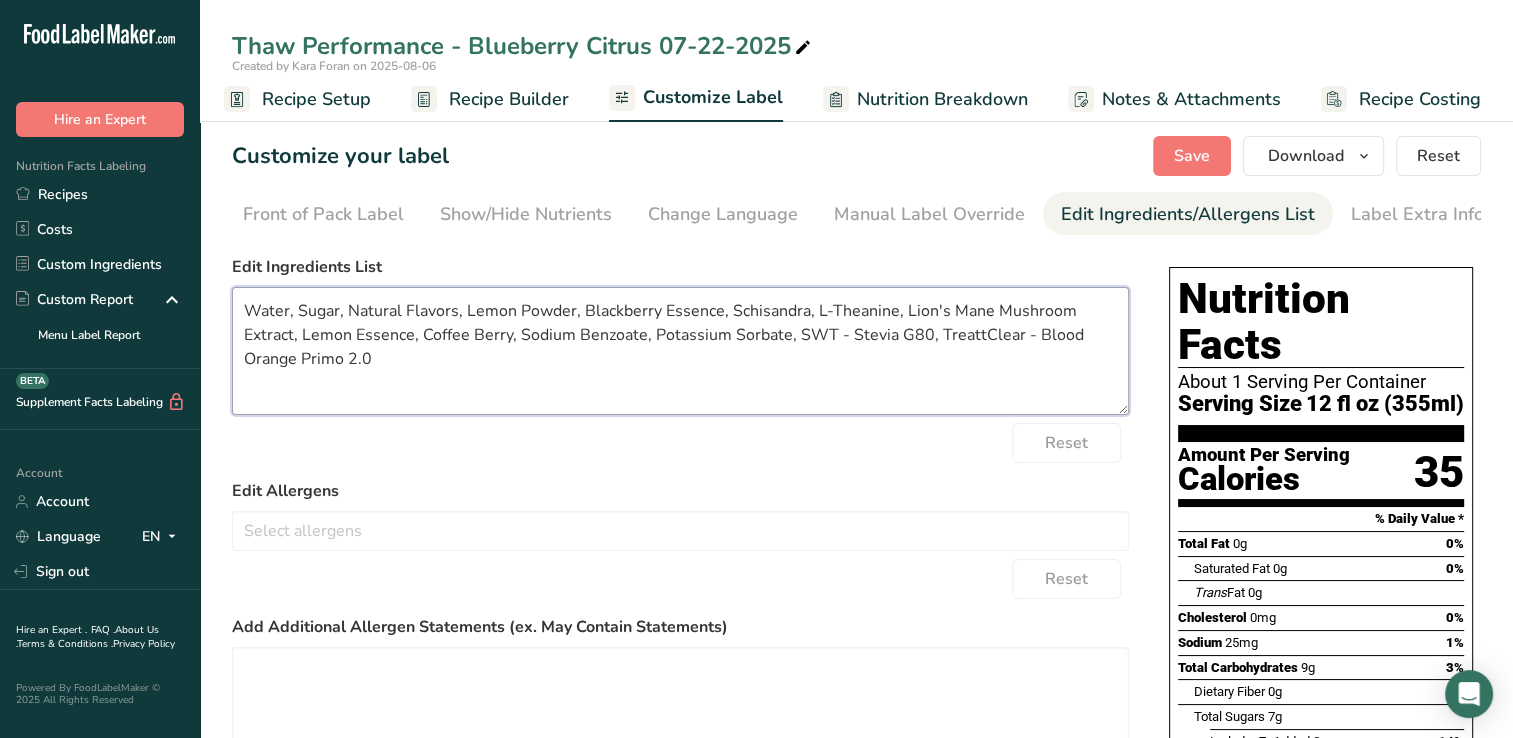 drag, startPoint x: 845, startPoint y: 338, endPoint x: 790, endPoint y: 340, distance: 55.03635 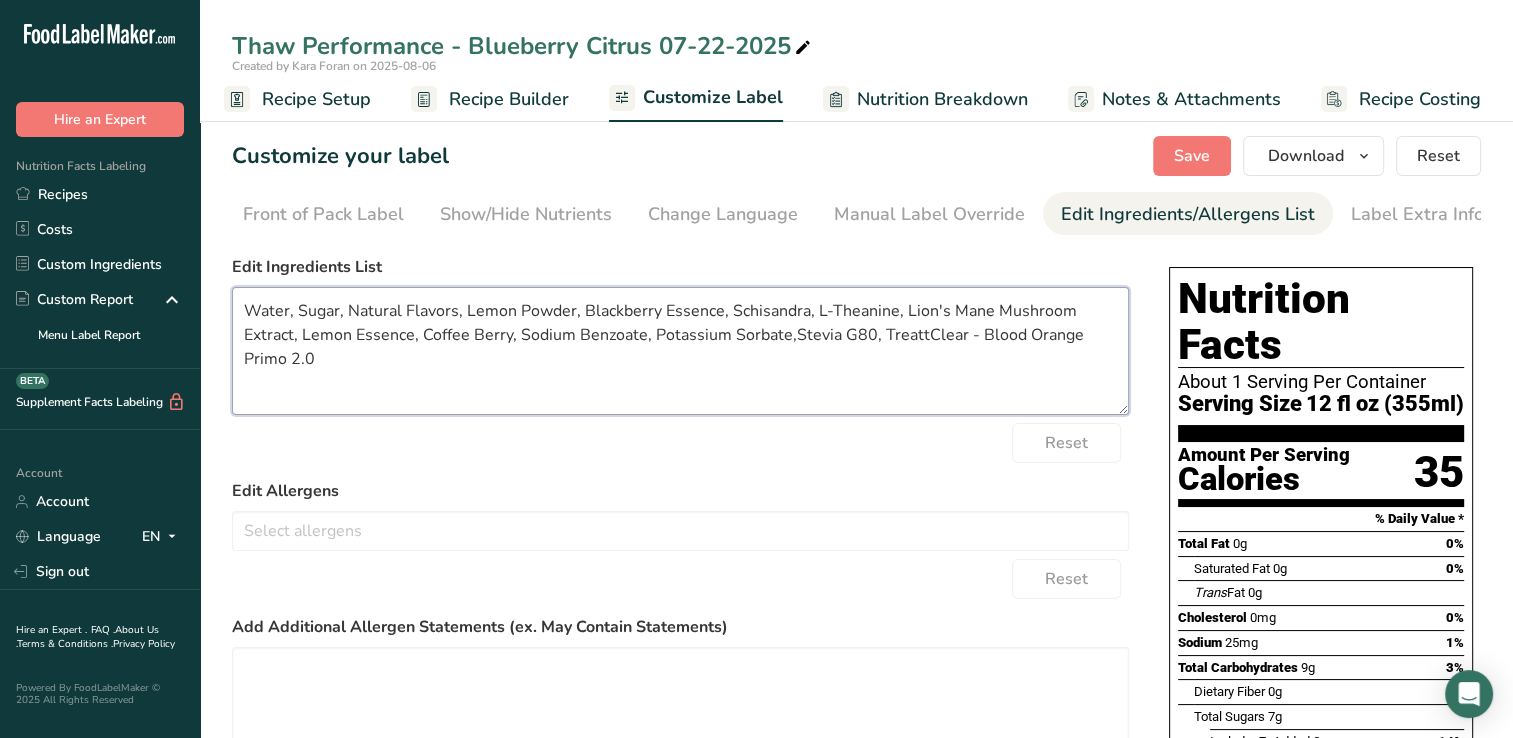 drag, startPoint x: 866, startPoint y: 339, endPoint x: 832, endPoint y: 347, distance: 34.928497 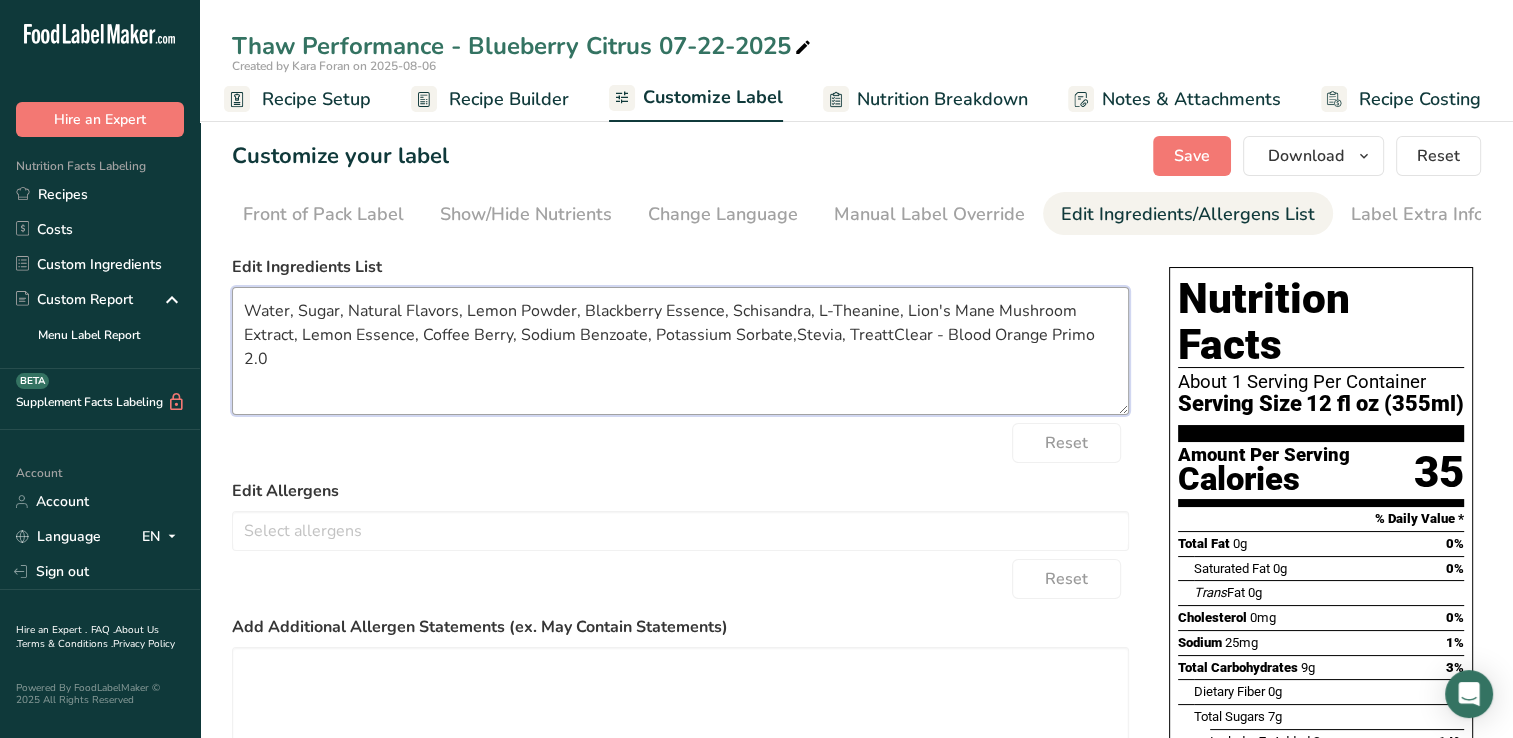click on "Water, Sugar, Natural Flavors, Lemon Powder, Blackberry Essence, Schisandra, L-Theanine, Lion's Mane Mushroom Extract, Lemon Essence, Coffee Berry, Sodium Benzoate, Potassium Sorbate,Stevia, TreattClear - Blood Orange Primo 2.0" at bounding box center [680, 351] 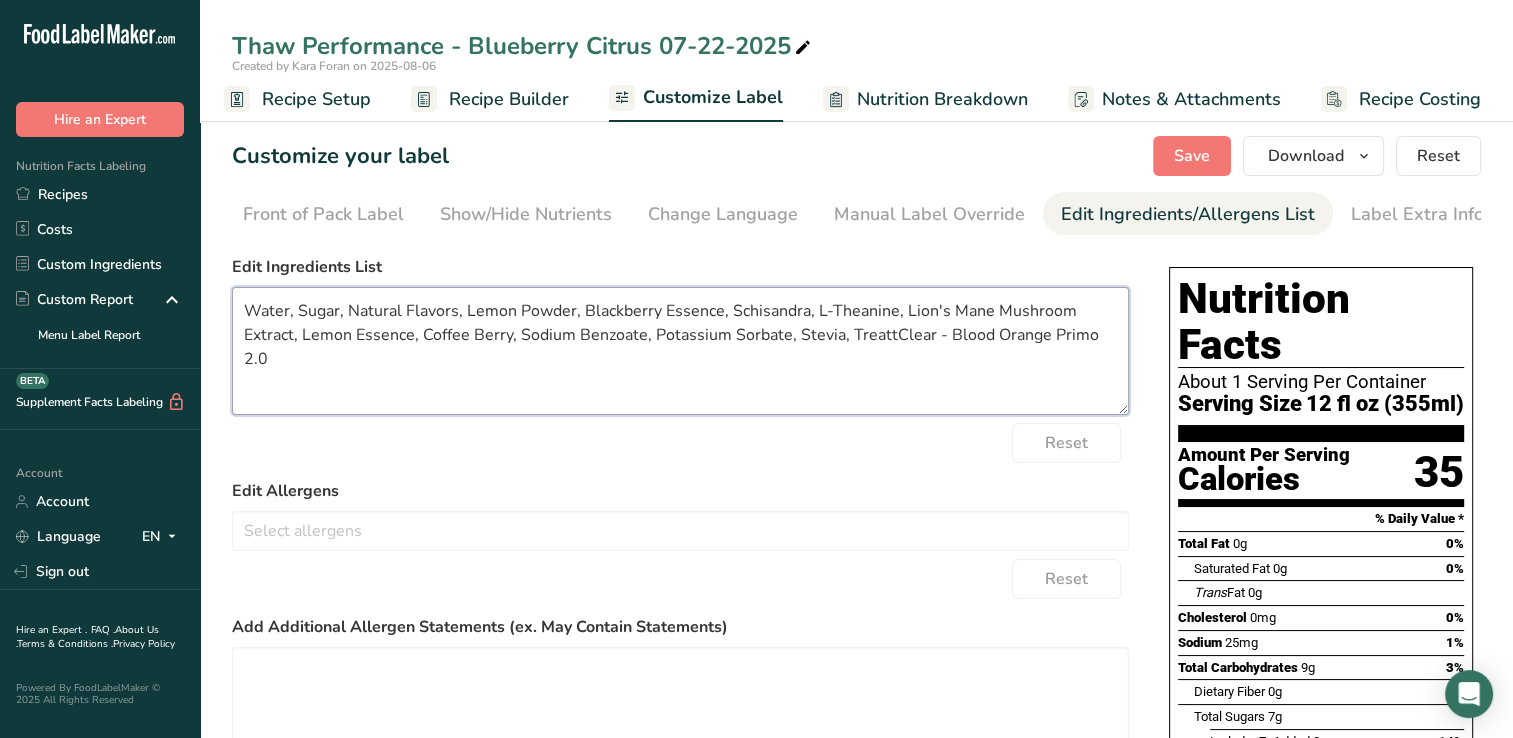 drag, startPoint x: 936, startPoint y: 340, endPoint x: 846, endPoint y: 350, distance: 90.55385 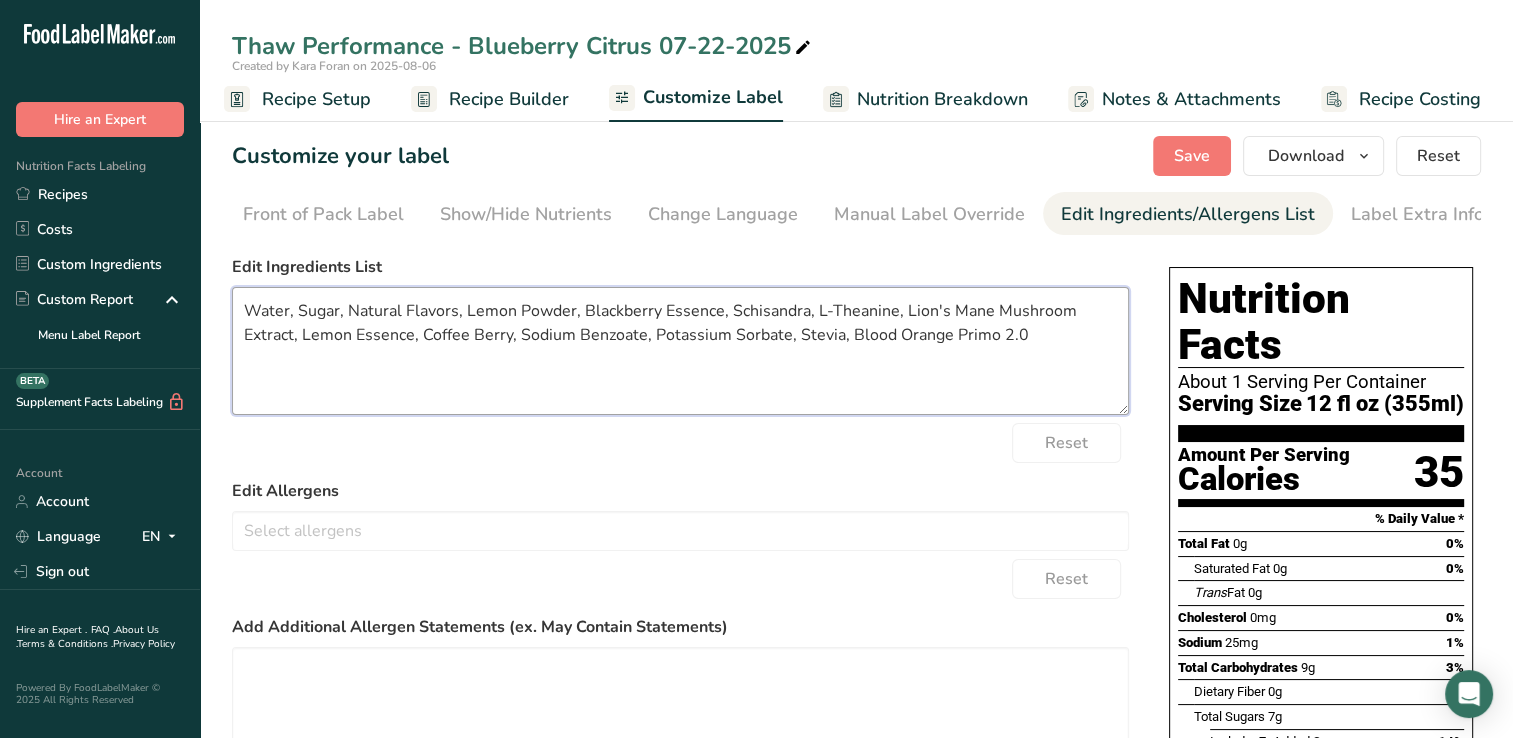 drag, startPoint x: 1050, startPoint y: 341, endPoint x: 943, endPoint y: 354, distance: 107.78683 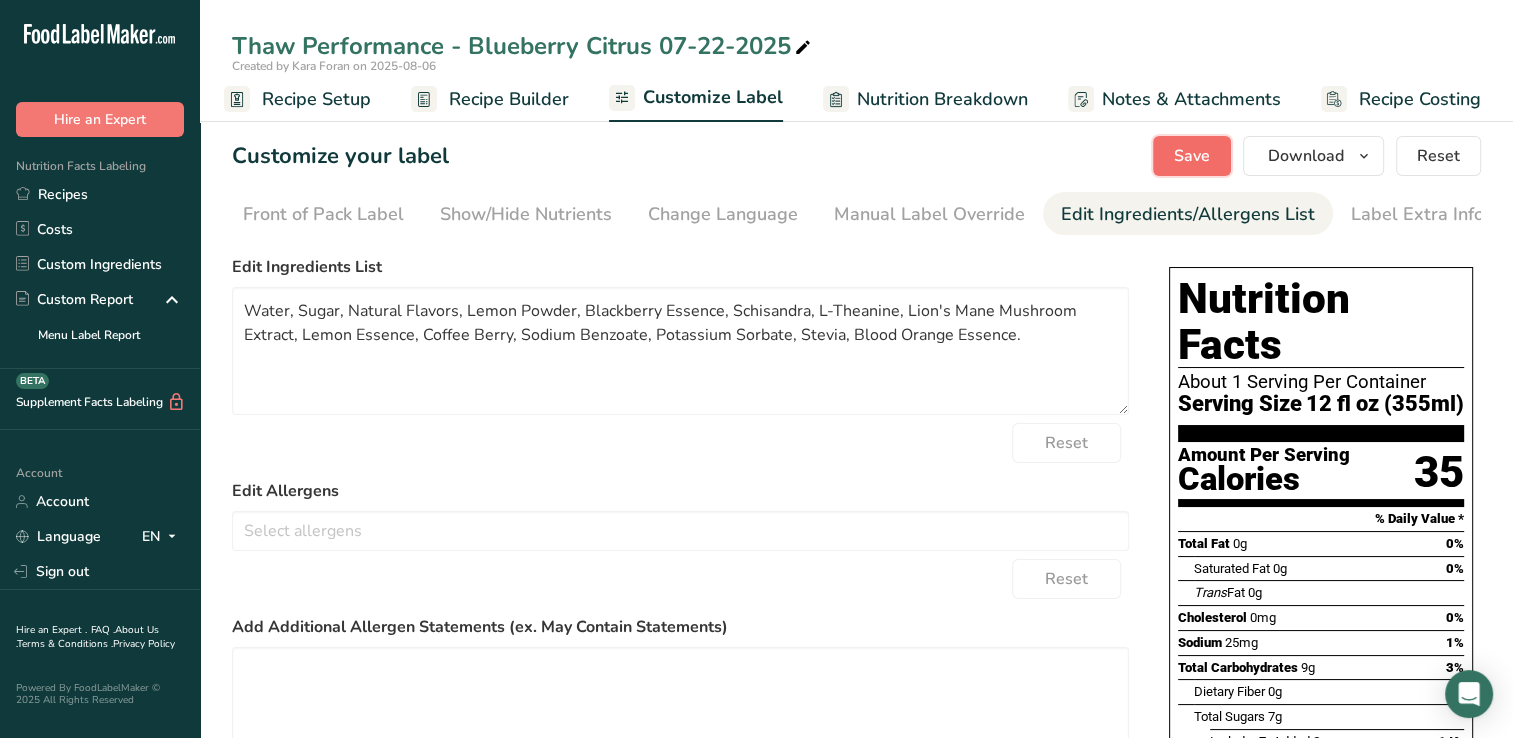 click on "Save" at bounding box center [1192, 156] 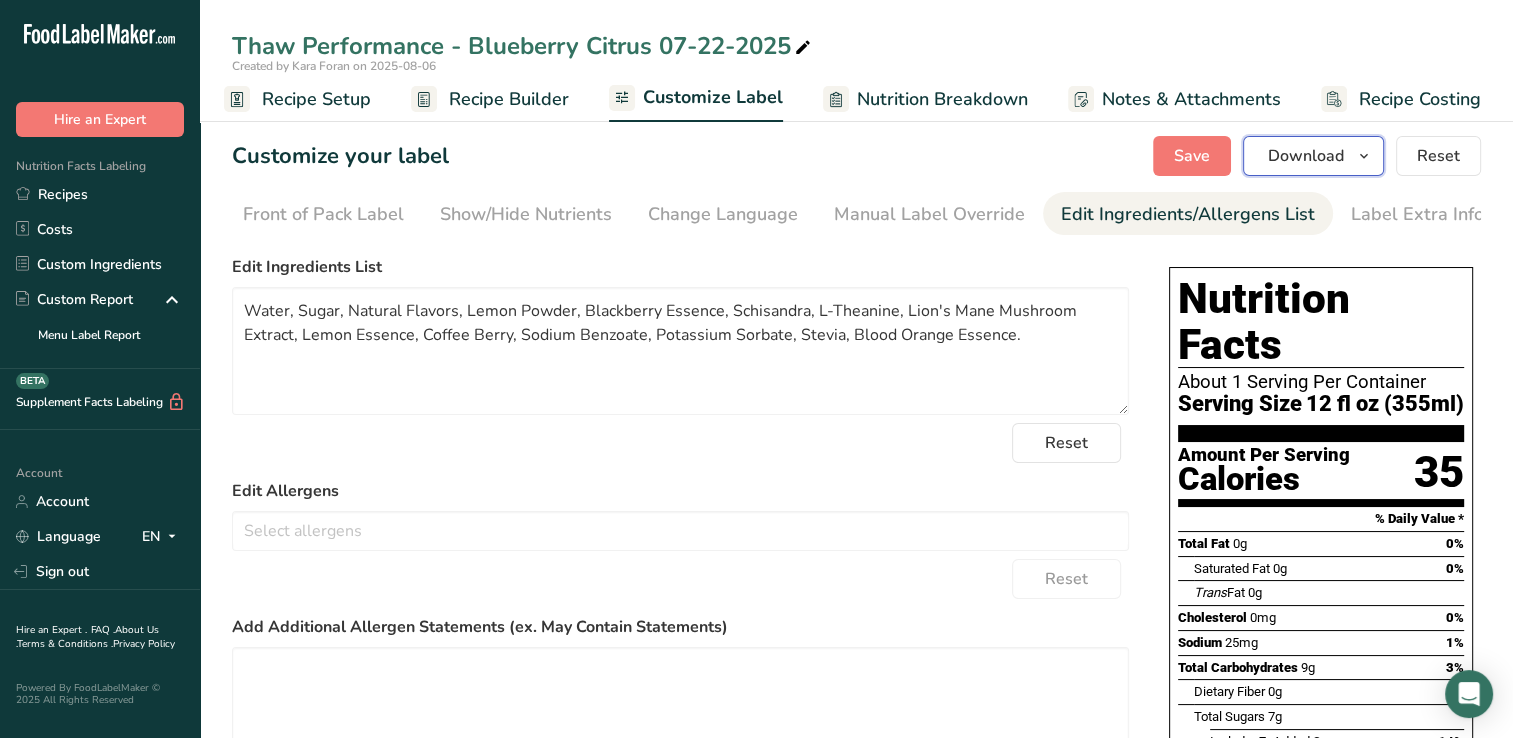 click on "Download" at bounding box center [1306, 156] 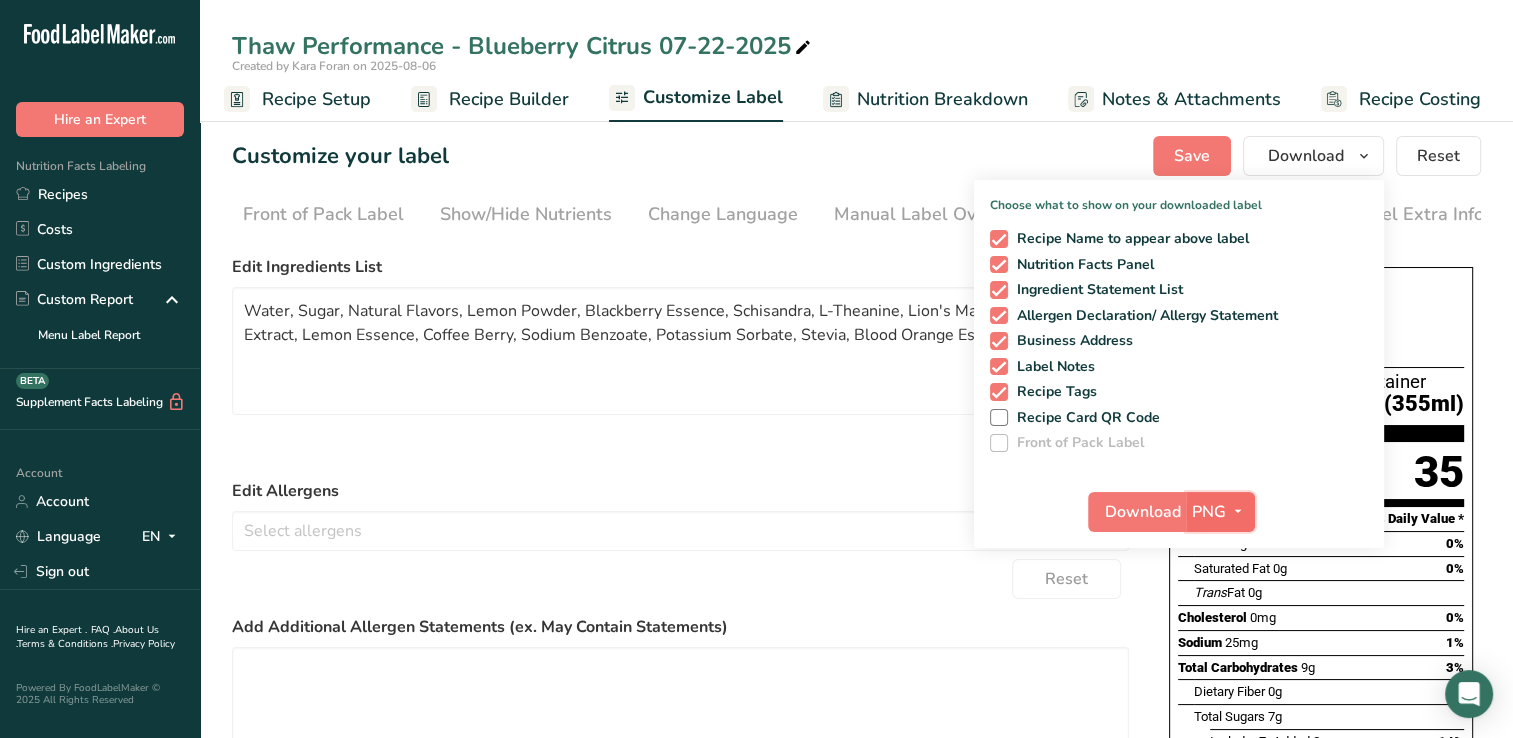 click on "PNG" at bounding box center [1220, 512] 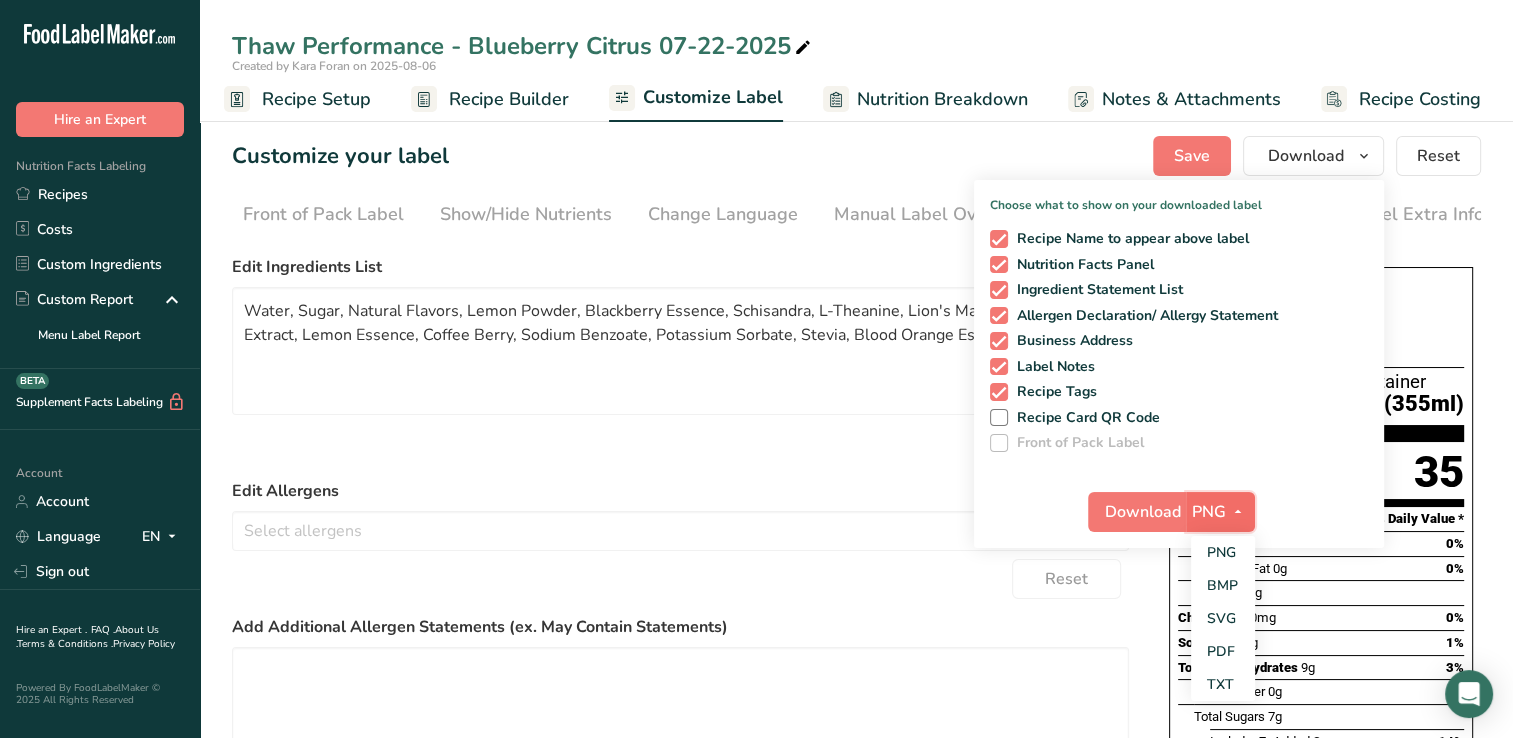 scroll, scrollTop: 100, scrollLeft: 0, axis: vertical 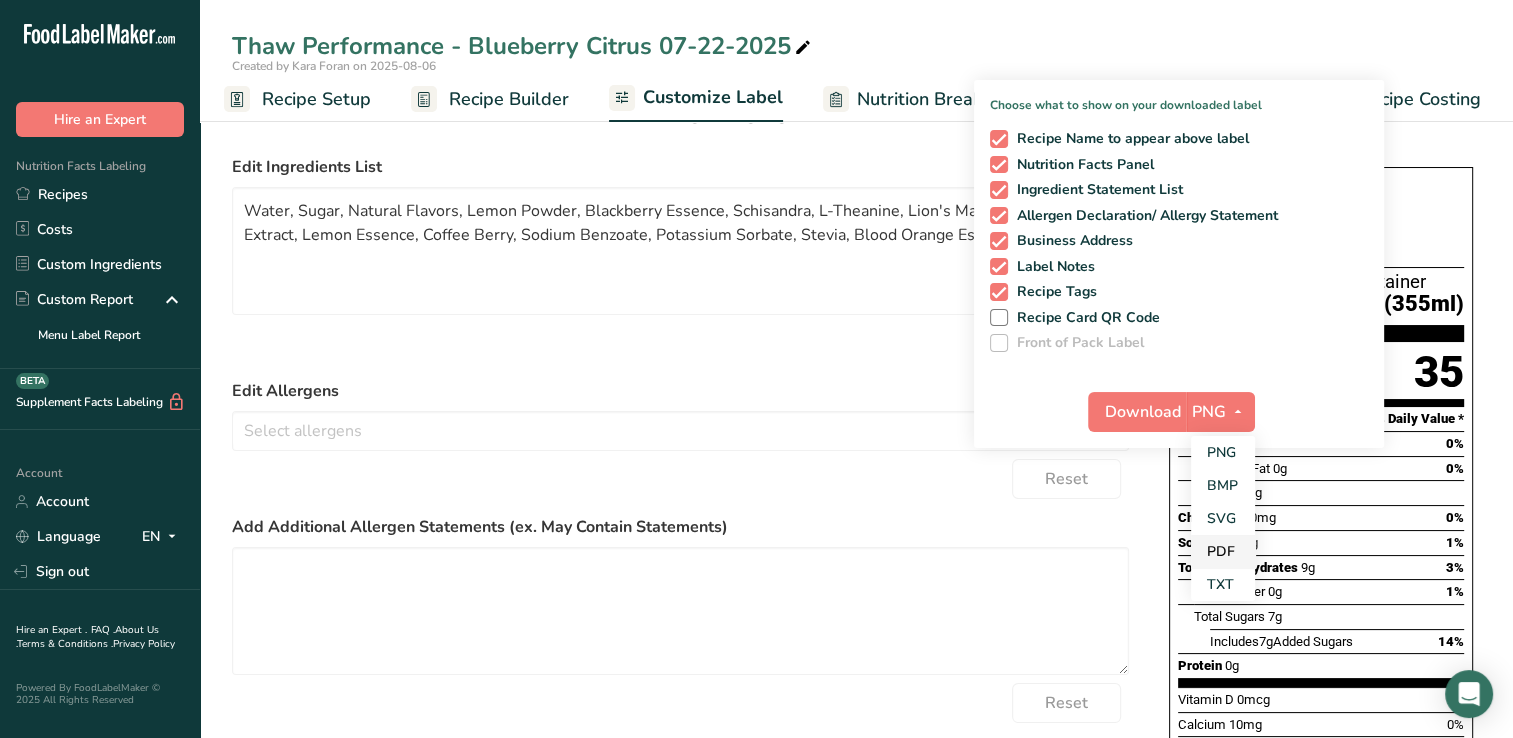 click on "PDF" at bounding box center (1223, 551) 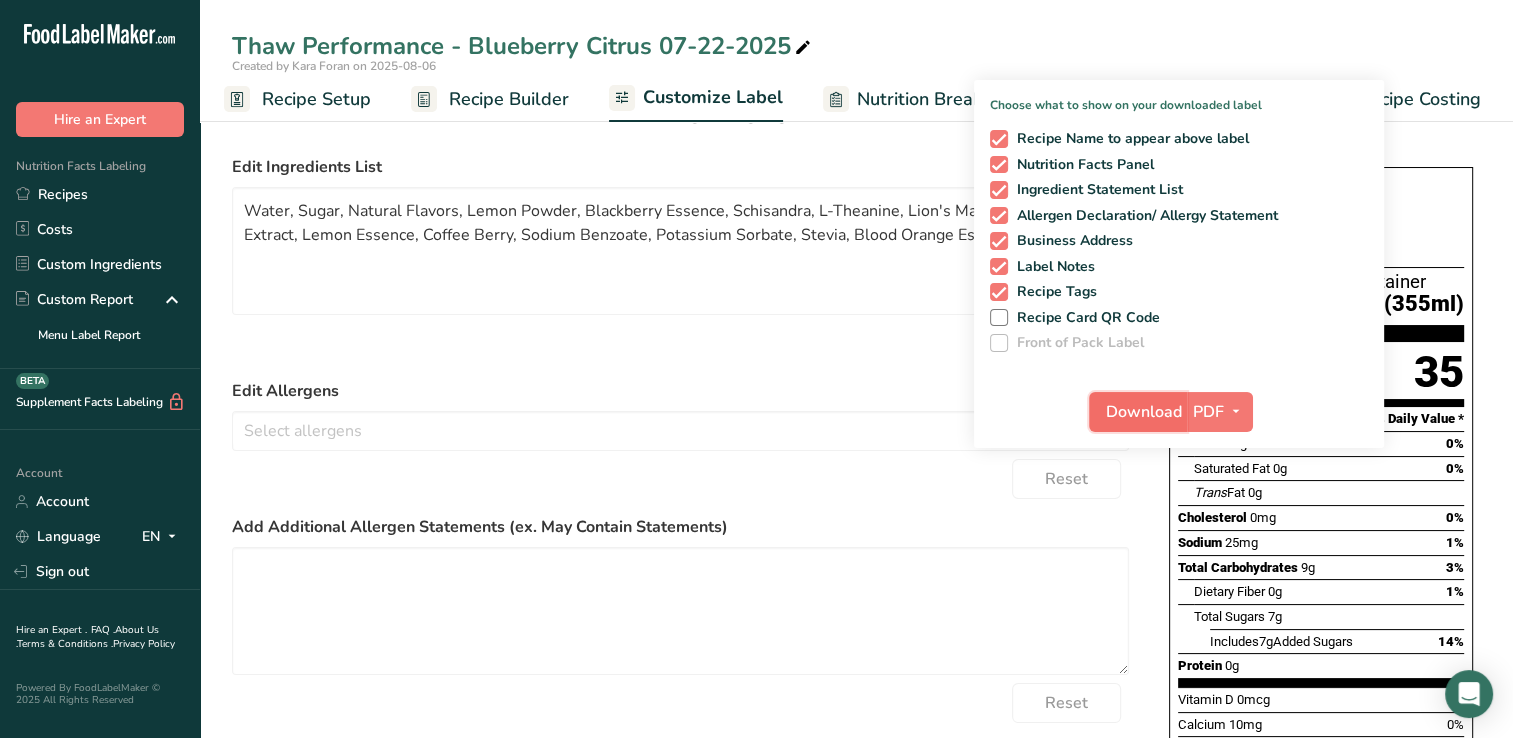 click on "Download" at bounding box center [1144, 412] 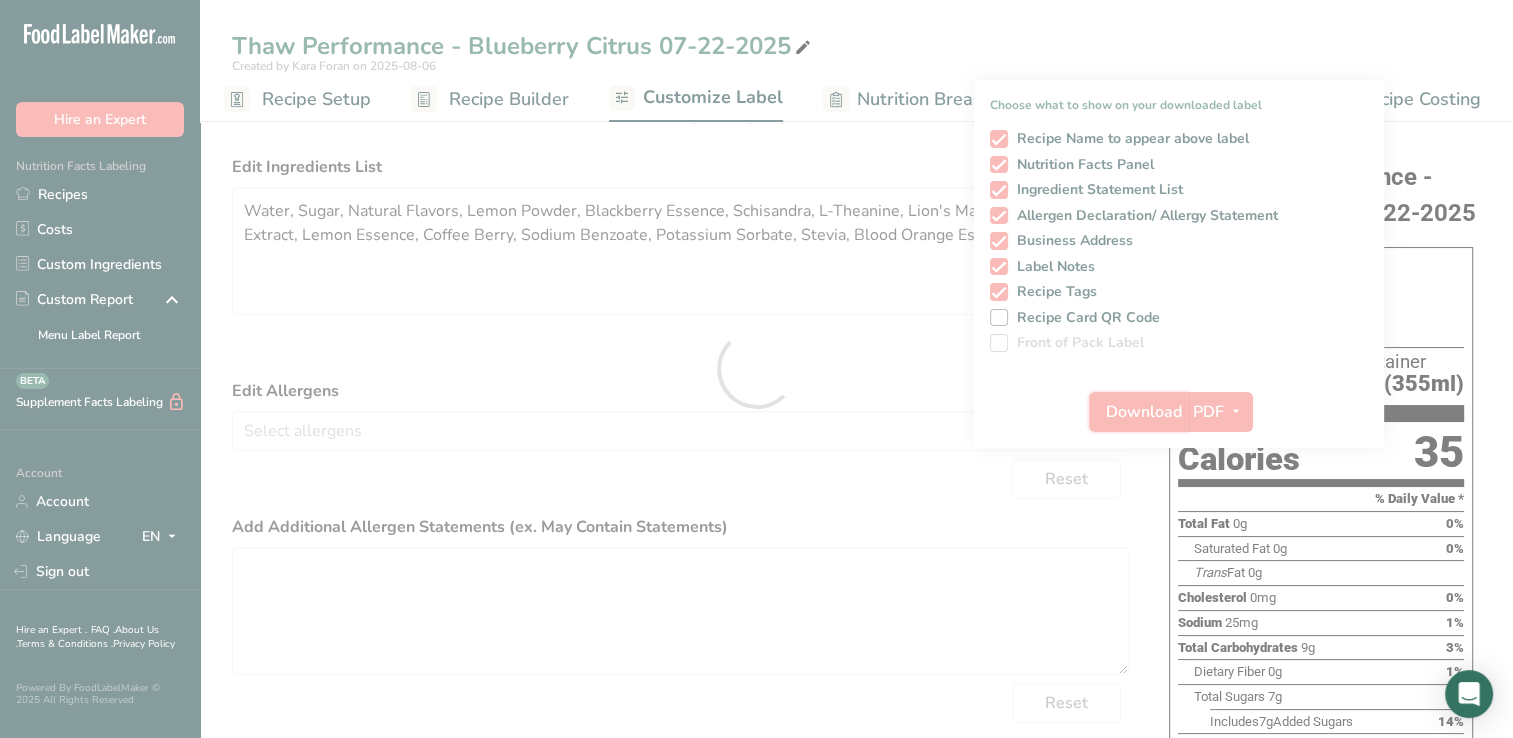 scroll, scrollTop: 0, scrollLeft: 0, axis: both 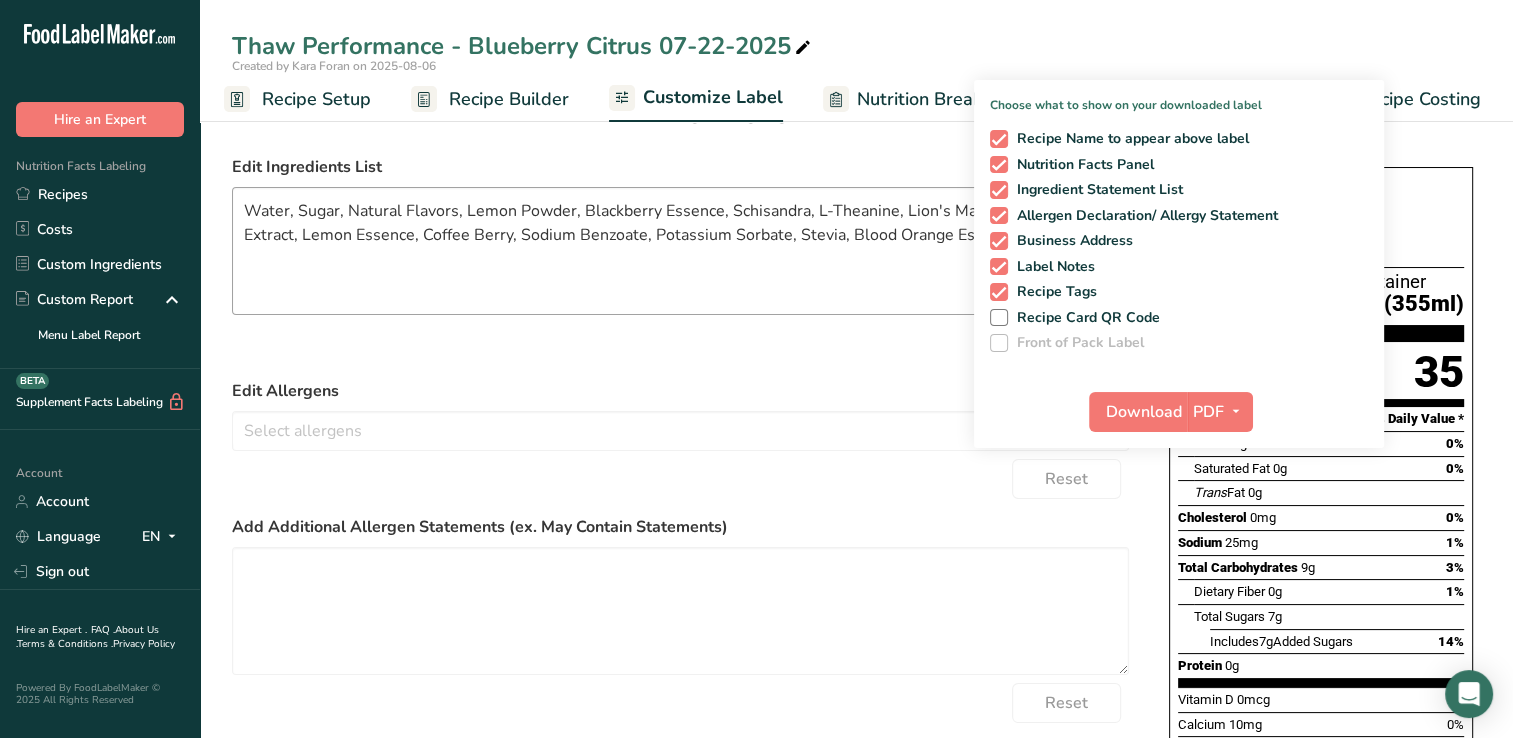 drag, startPoint x: 921, startPoint y: 148, endPoint x: 709, endPoint y: 220, distance: 223.89284 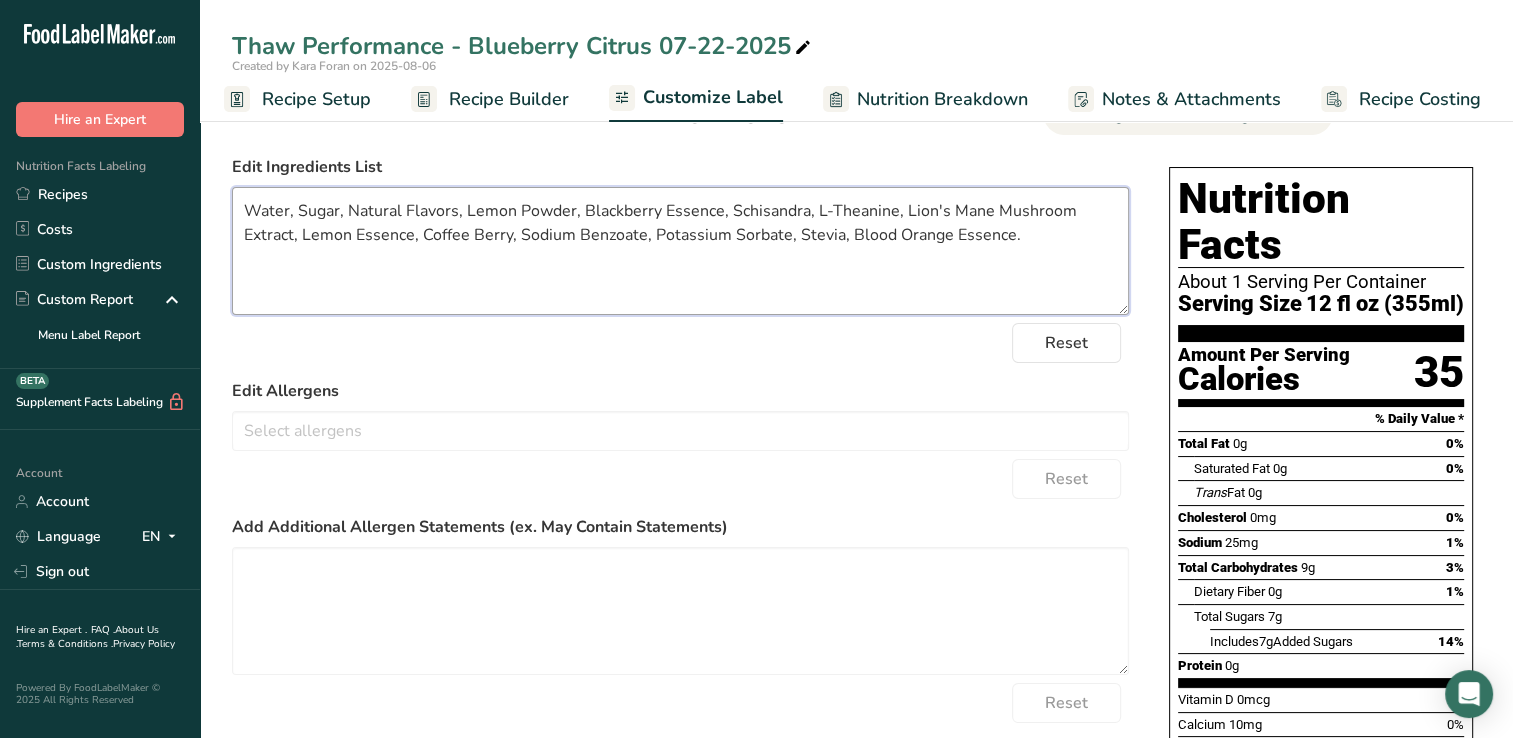 click on "Water, Sugar, Natural Flavors, Lemon Powder, Blackberry Essence, Schisandra, L-Theanine, Lion's Mane Mushroom Extract, Lemon Essence, Coffee Berry, Sodium Benzoate, Potassium Sorbate, Stevia, Blood Orange Essence." at bounding box center (680, 251) 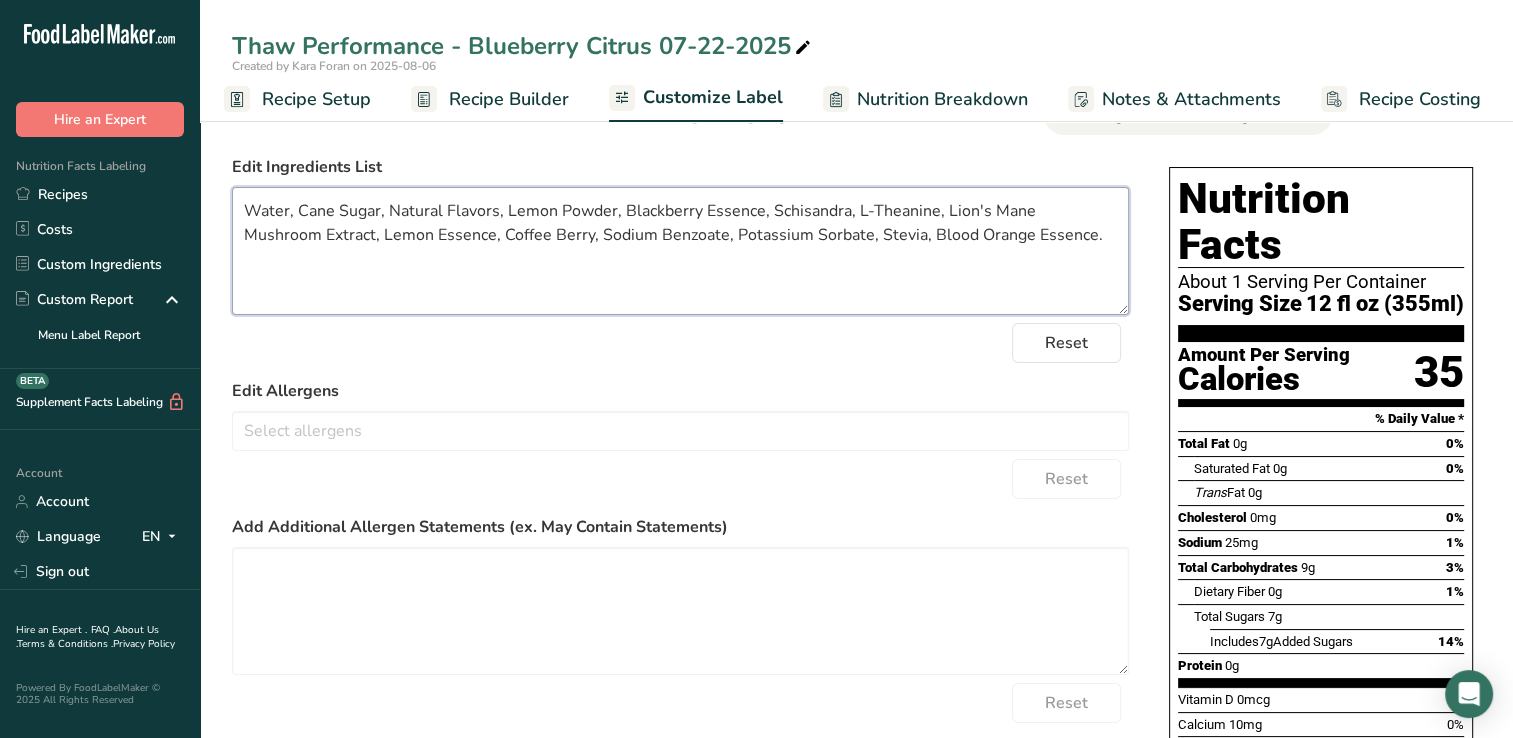 type on "Water, Cane Sugar, Natural Flavors, Lemon Powder, Blackberry Essence, Schisandra, L-Theanine, Lion's Mane Mushroom Extract, Lemon Essence, Coffee Berry, Sodium Benzoate, Potassium Sorbate, Stevia, Blood Orange Essence." 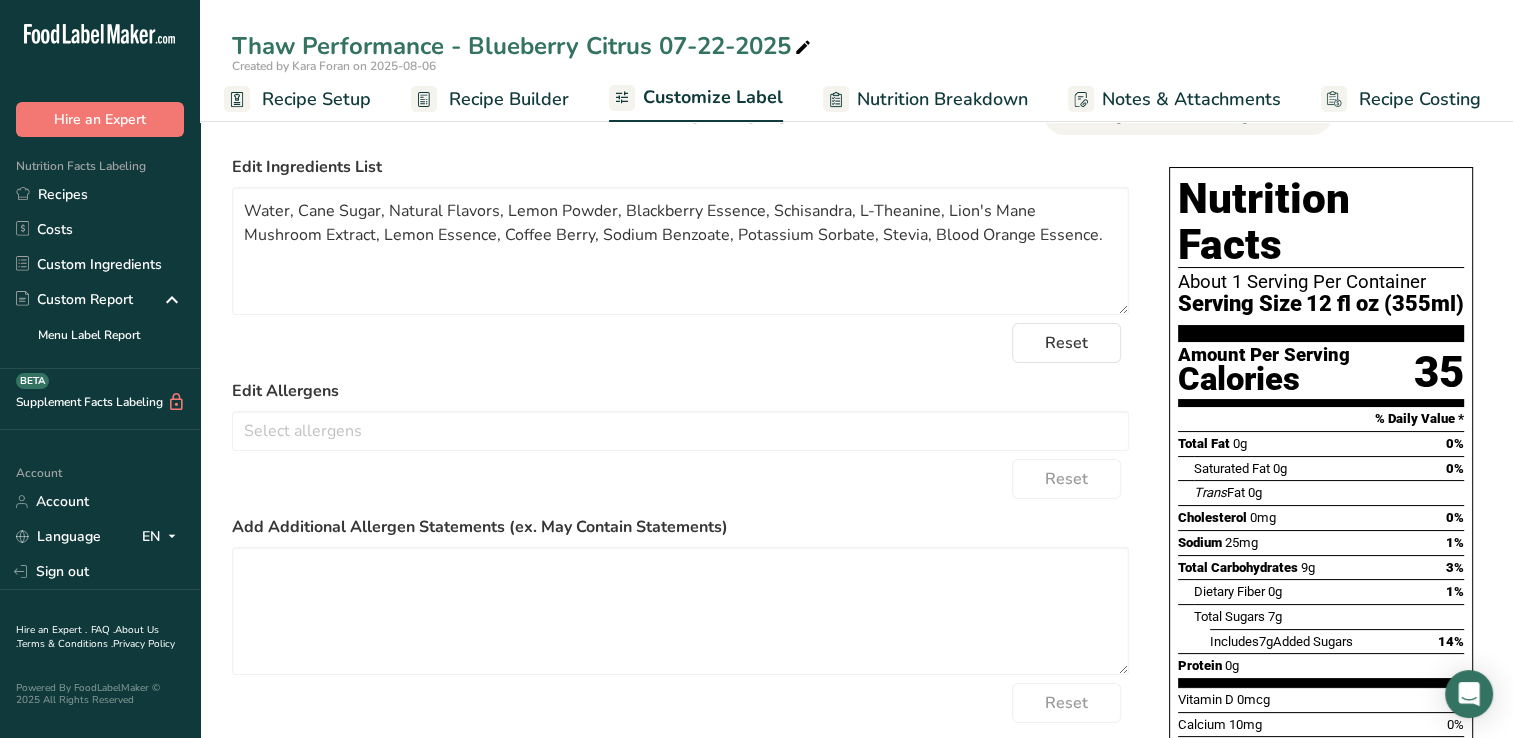 click on "Edit Ingredients List Water, Cane Sugar, Natural Flavors, Lemon Powder, Blackberry Essence, Schisandra, L-Theanine, Lion's Mane Mushroom Extract, Lemon Essence, Coffee Berry, Sodium Benzoate, Potassium Sorbate, Stevia, Blood Orange Essence.
Reset
Edit Allergens
Soy
Tree Nuts
Wheat
Milk
Eggs
Fish
Peanuts
Sesame
Crustaceans
Sulphites
Celery
Mustard
Lupins
Mollusks
Gluten
Almond
Beech nut
Brazil nut
Butternut
Cashew
Chestnut
Chinquapin
Coconut
Hazelnut
Gingko nut
Hickory nut" at bounding box center [680, 474] 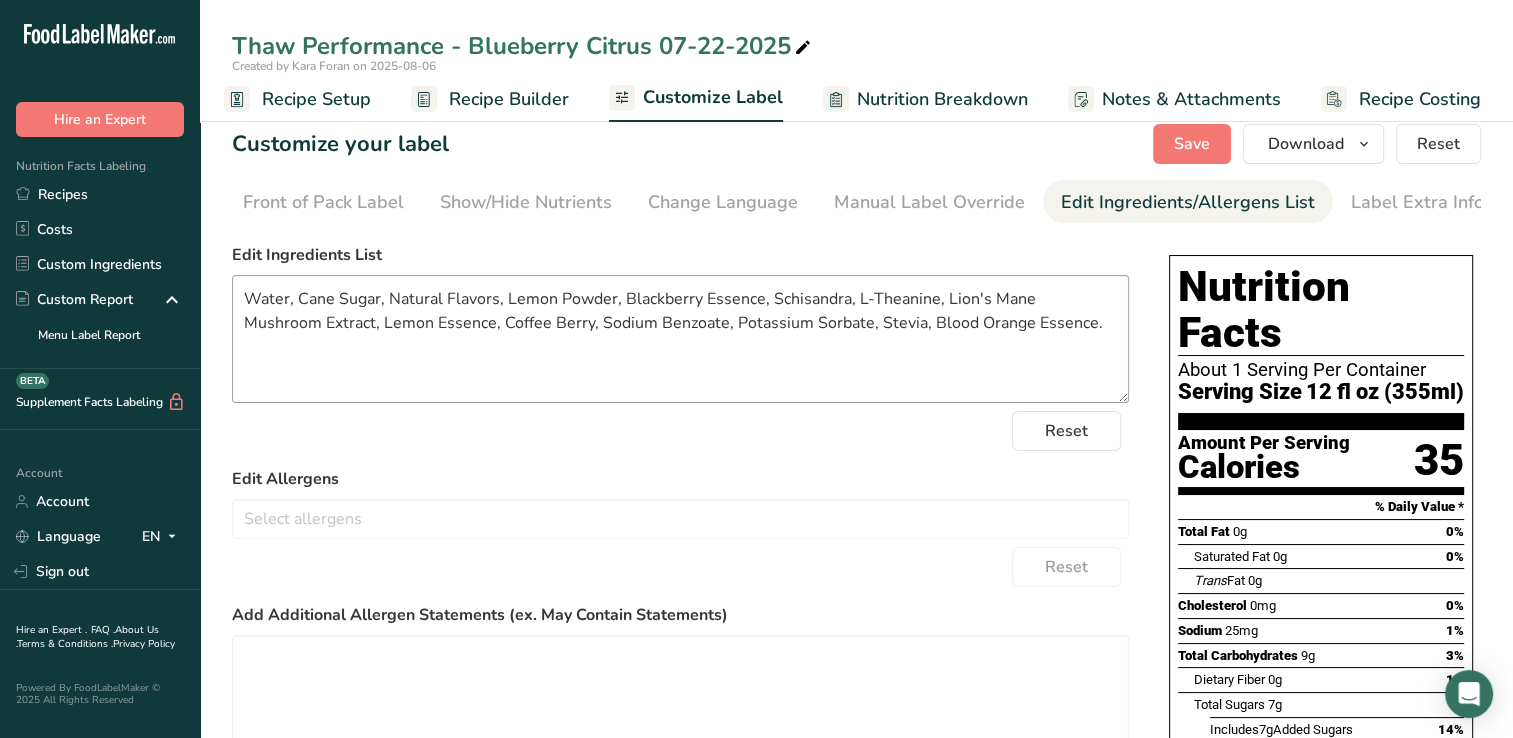 scroll, scrollTop: 0, scrollLeft: 0, axis: both 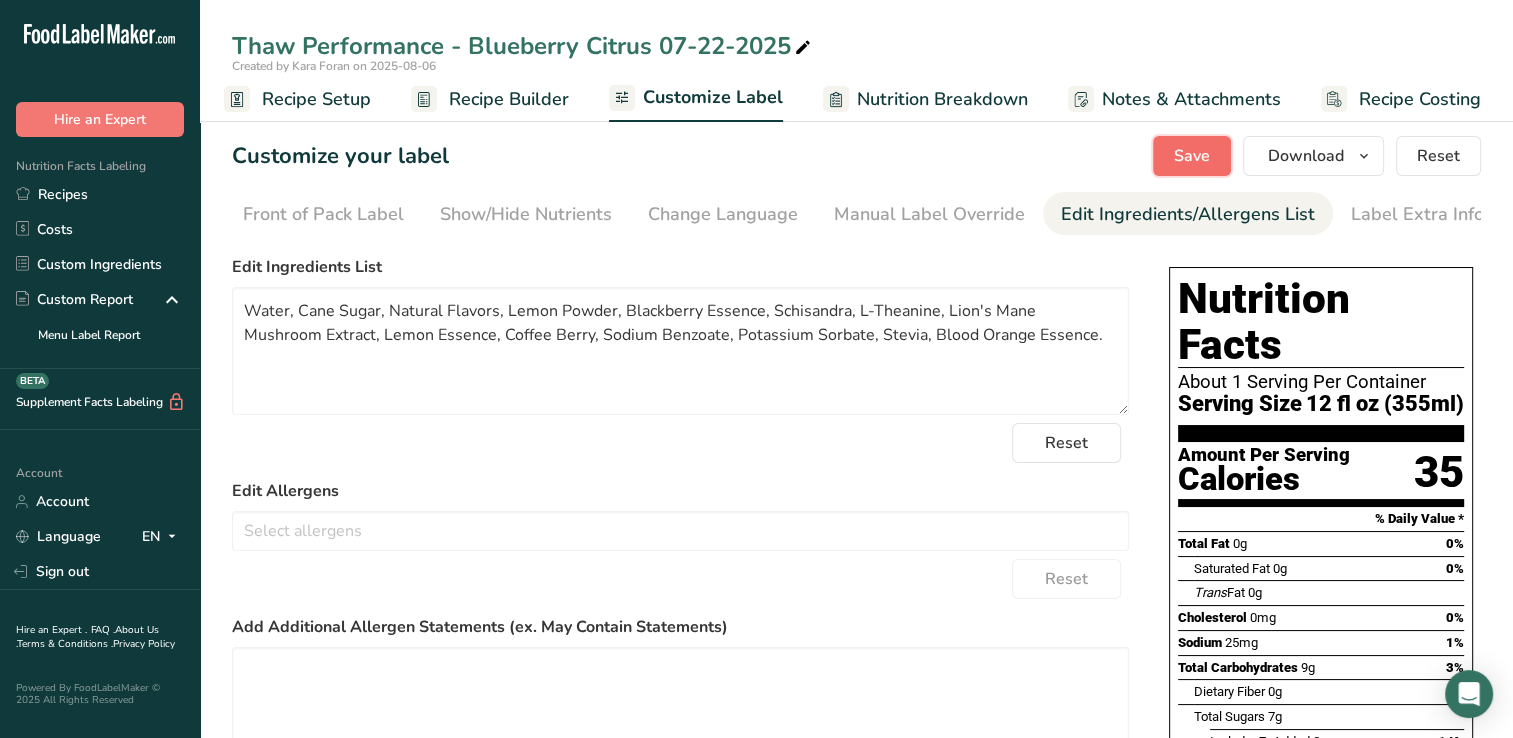 click on "Save" at bounding box center (1192, 156) 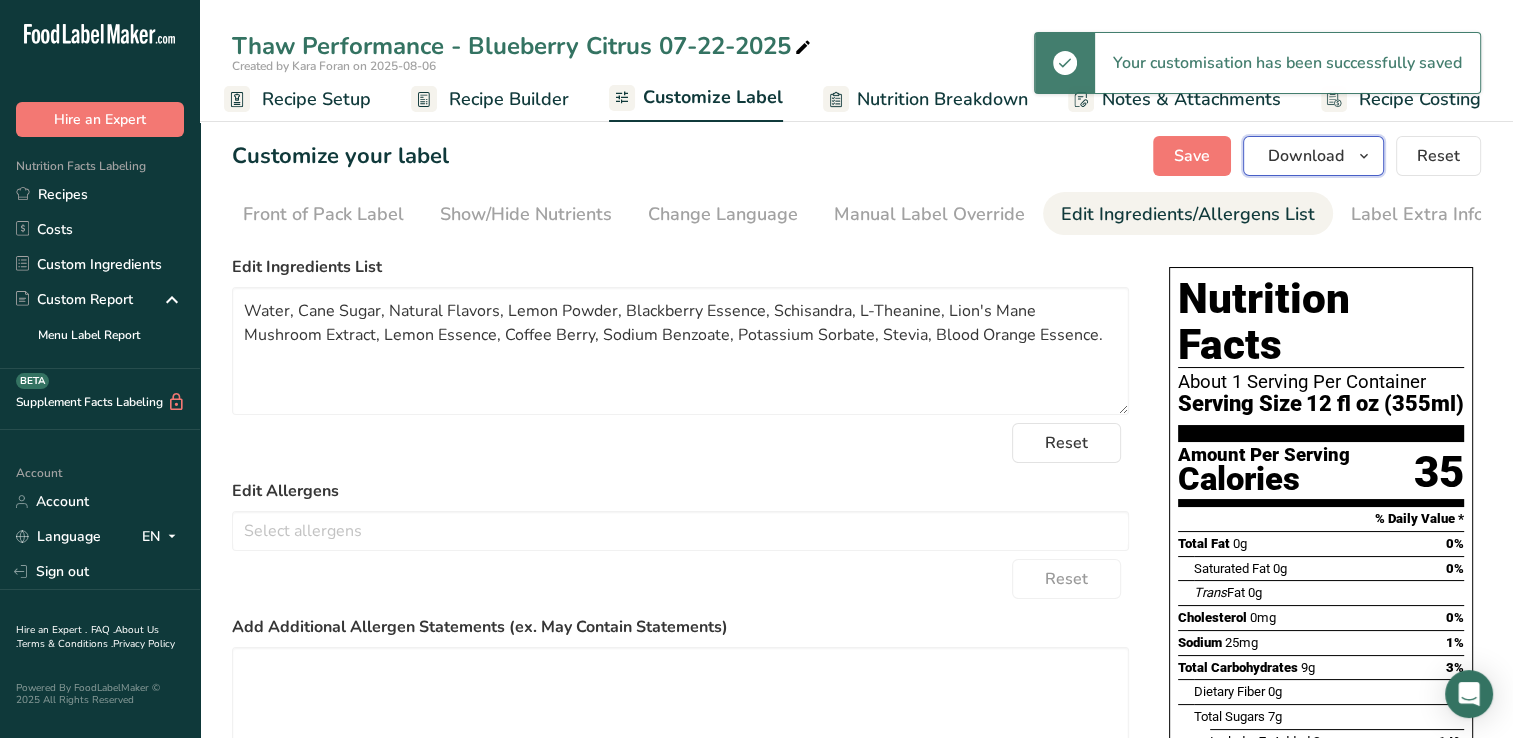 click at bounding box center (1364, 156) 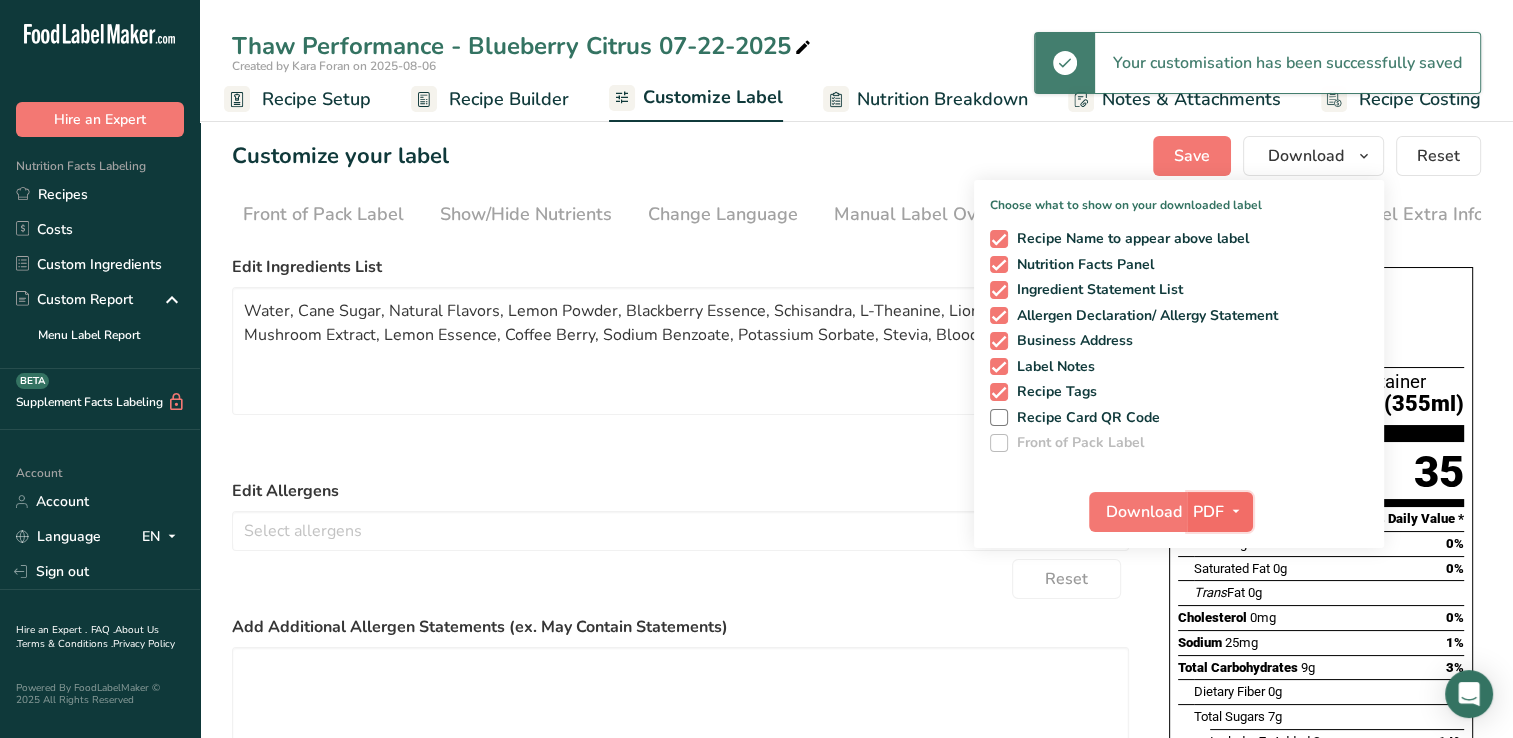 click at bounding box center [1236, 511] 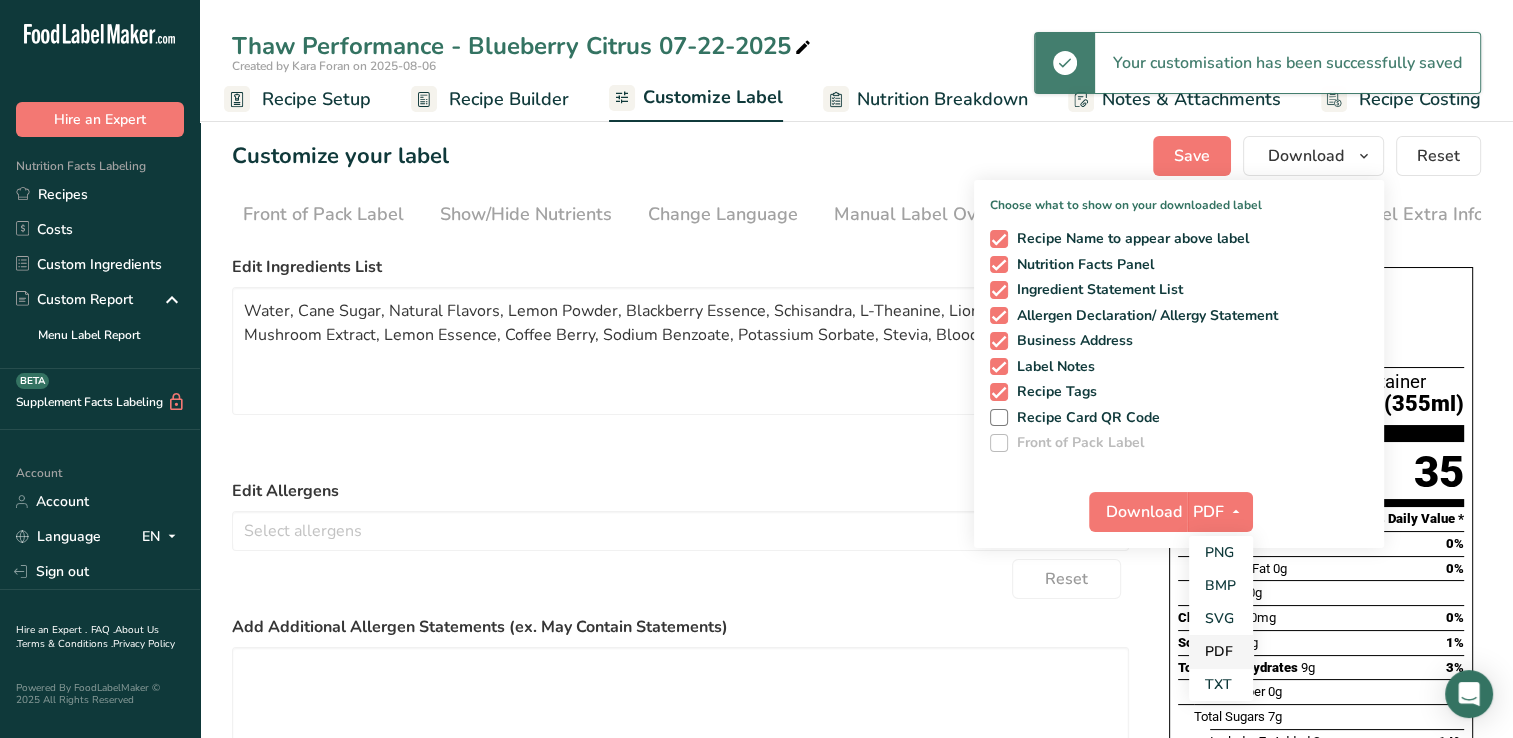 click on "PDF" at bounding box center [1221, 651] 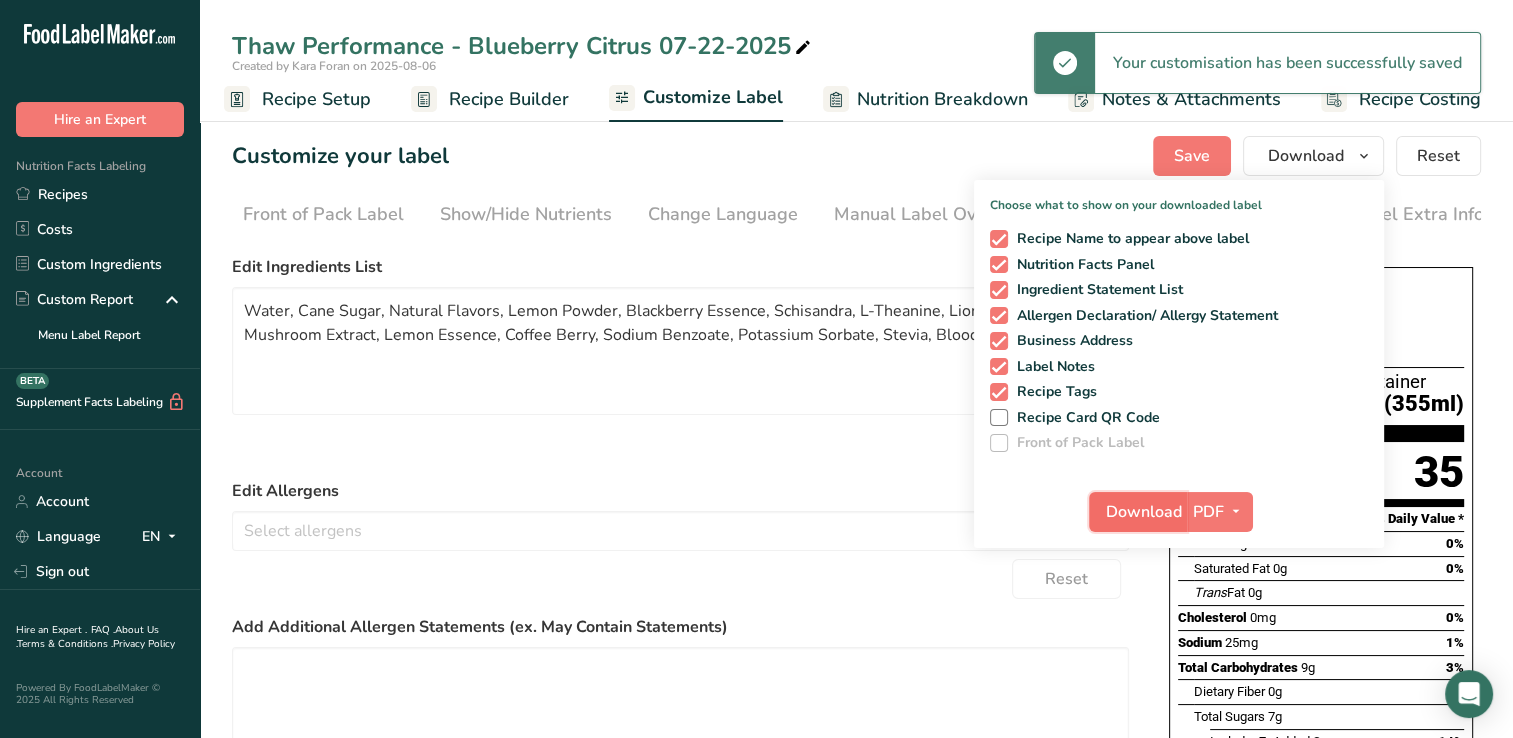 click on "Download" at bounding box center (1144, 512) 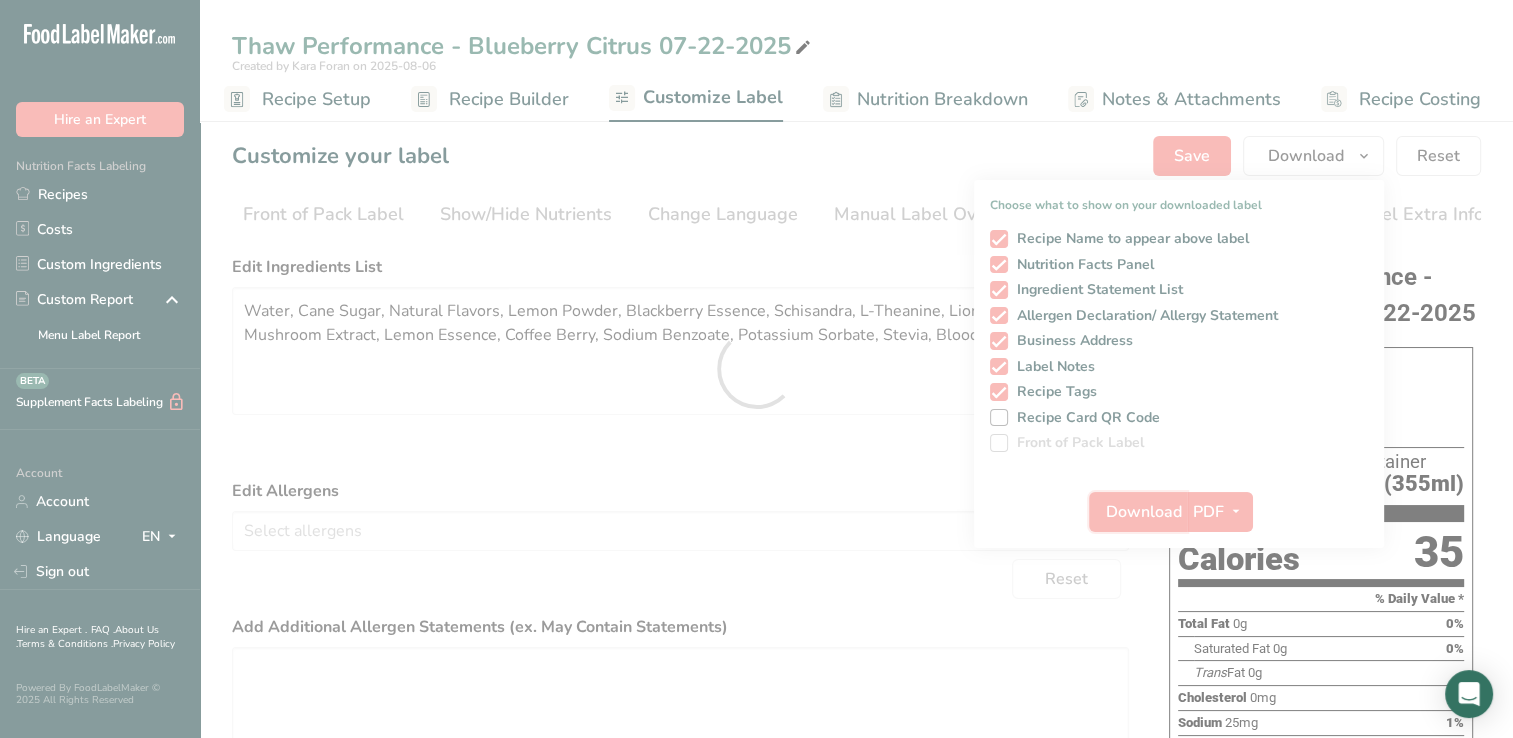 scroll, scrollTop: 0, scrollLeft: 0, axis: both 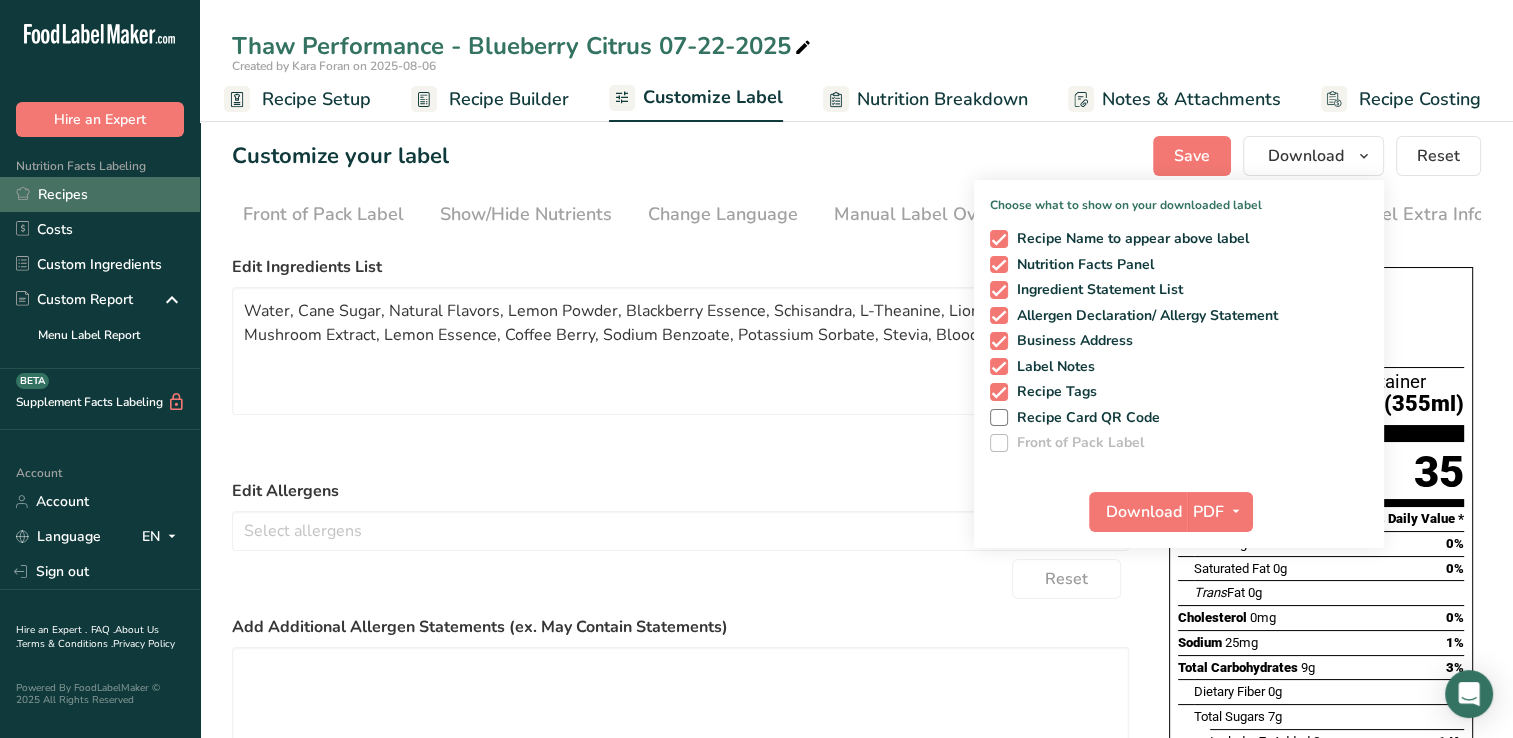 click on "Recipes" at bounding box center (100, 194) 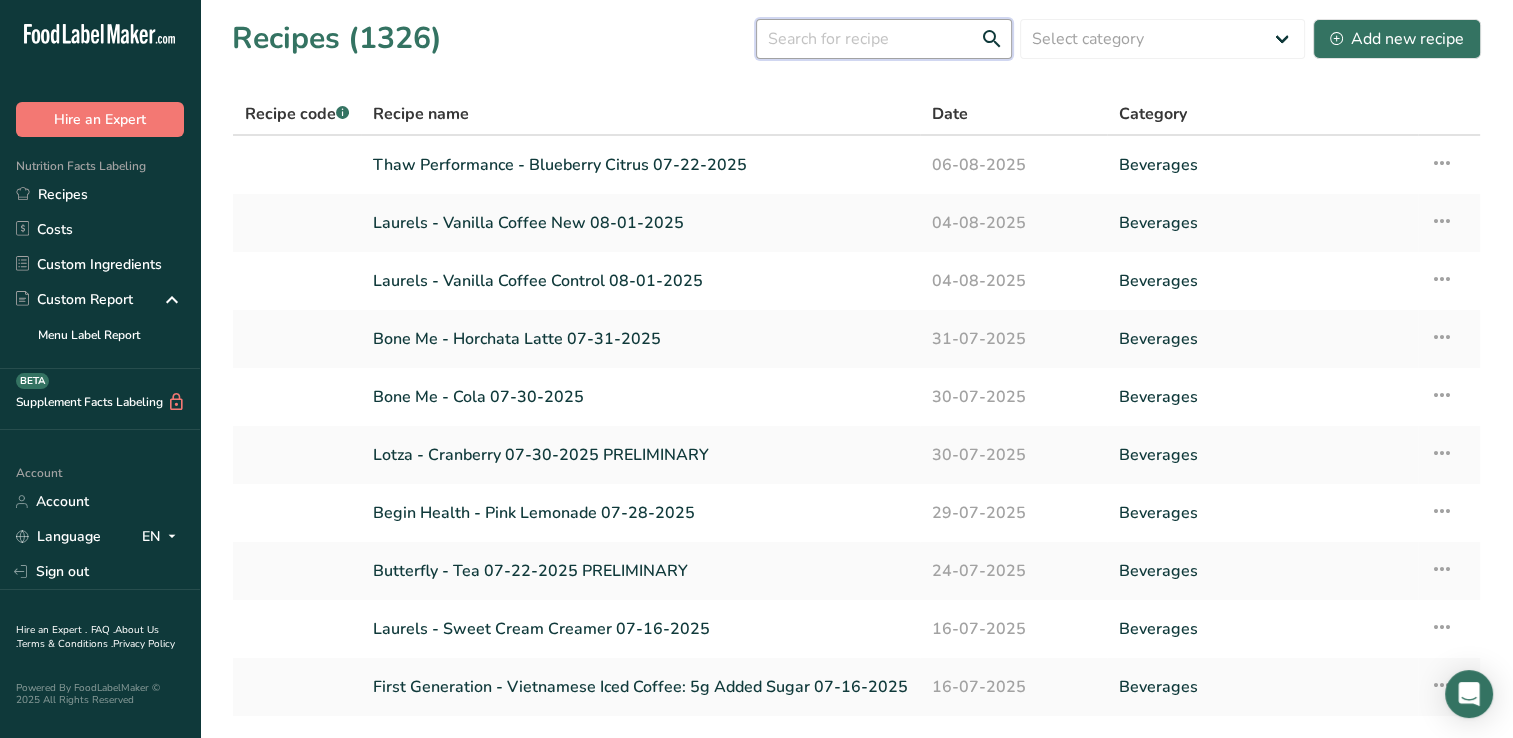 click at bounding box center (884, 39) 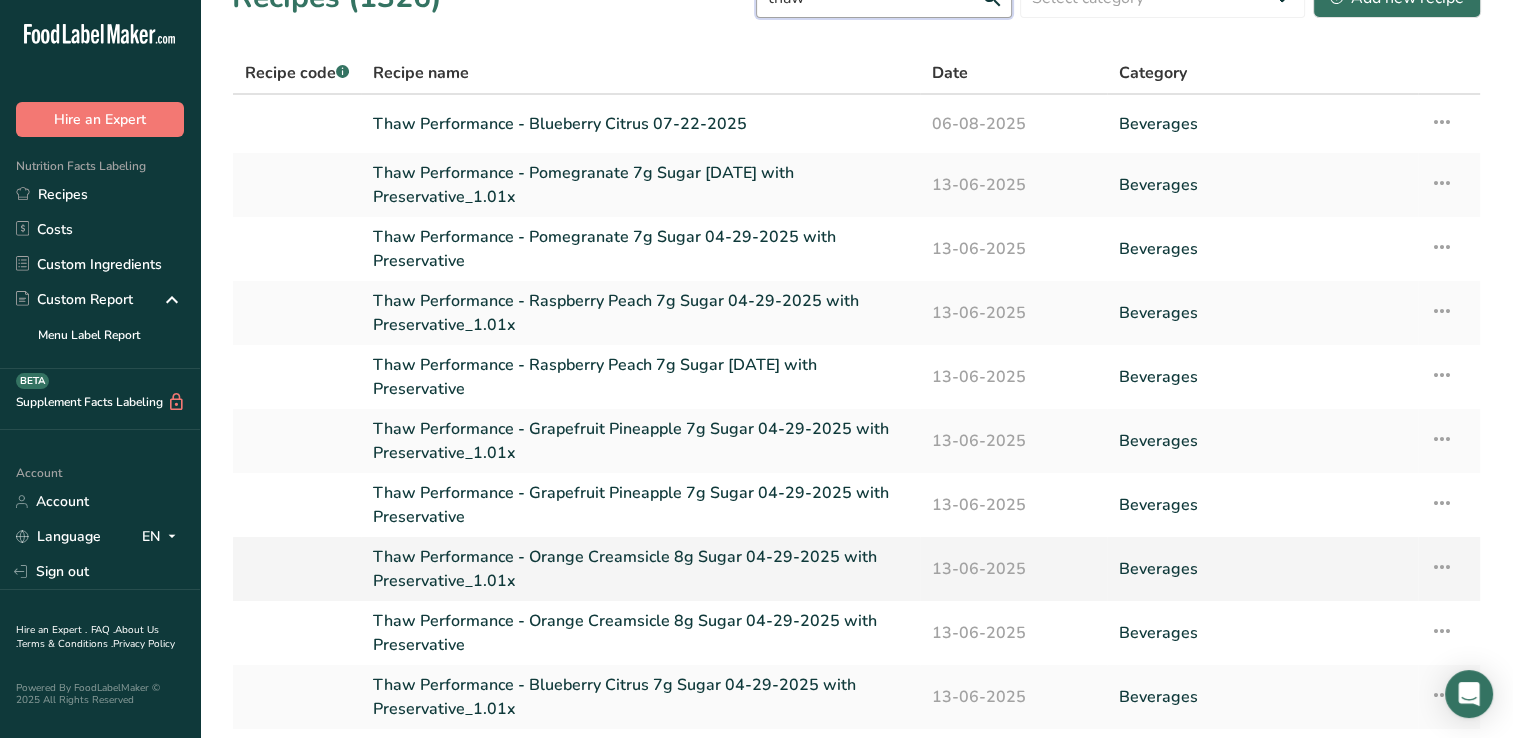 scroll, scrollTop: 100, scrollLeft: 0, axis: vertical 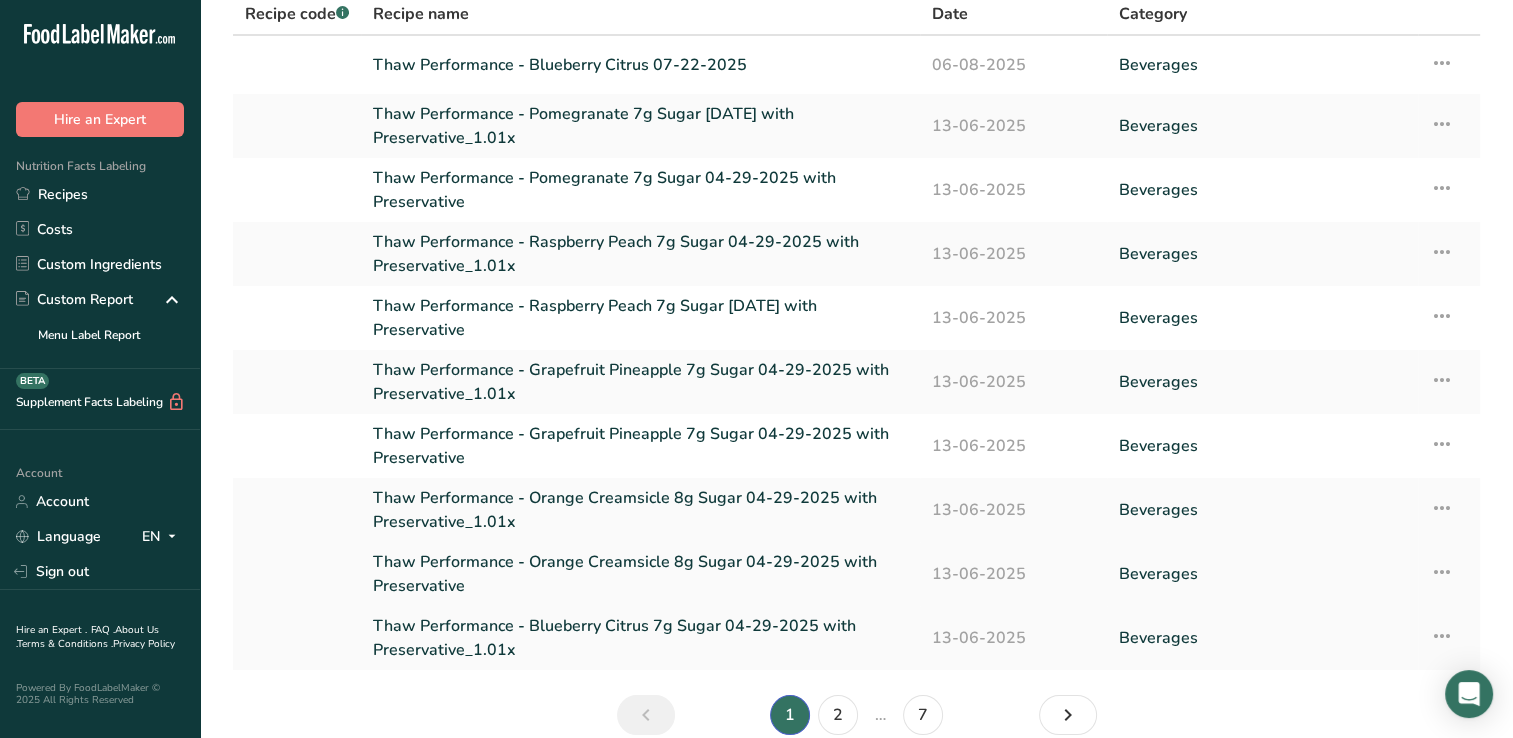 type on "thaw" 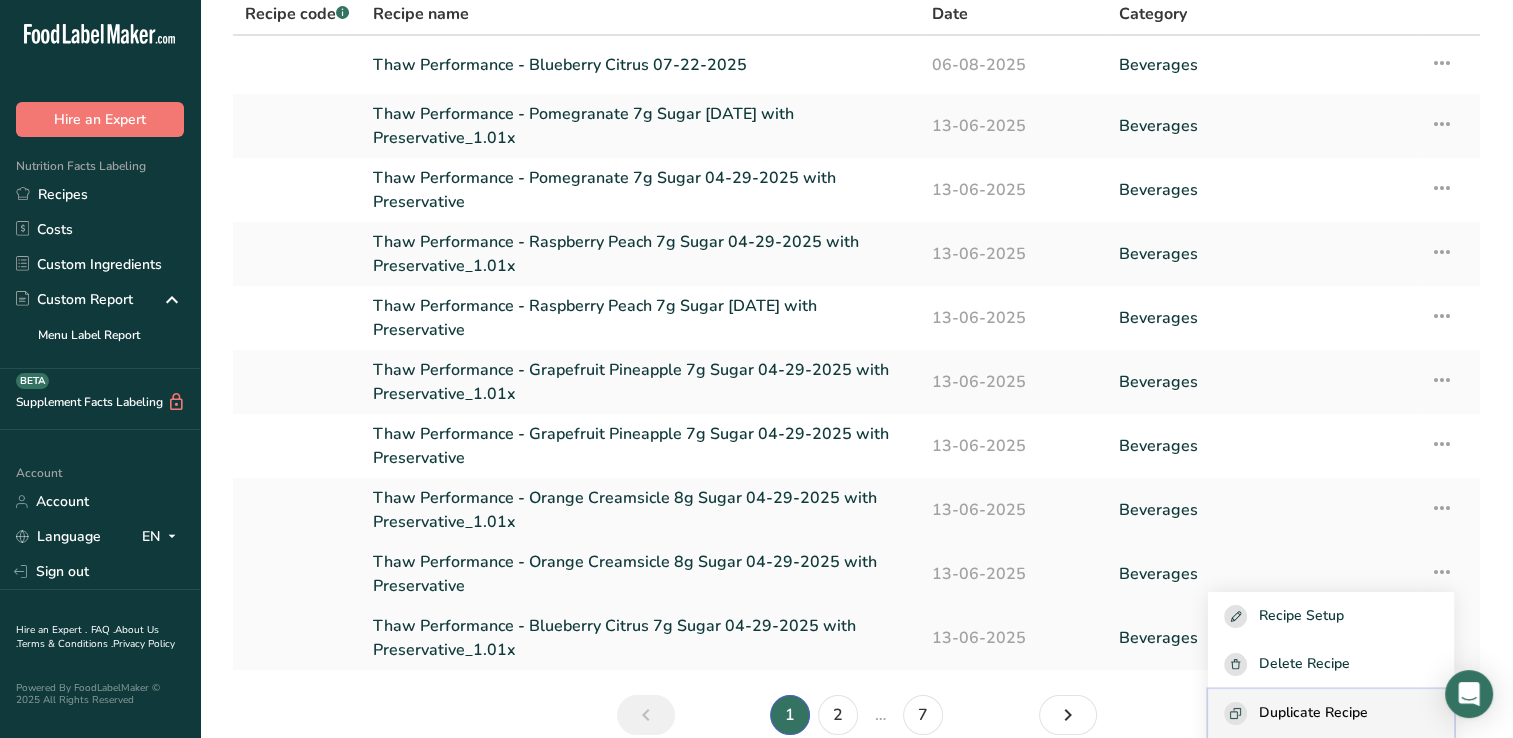 click on "Duplicate Recipe" at bounding box center [1331, 713] 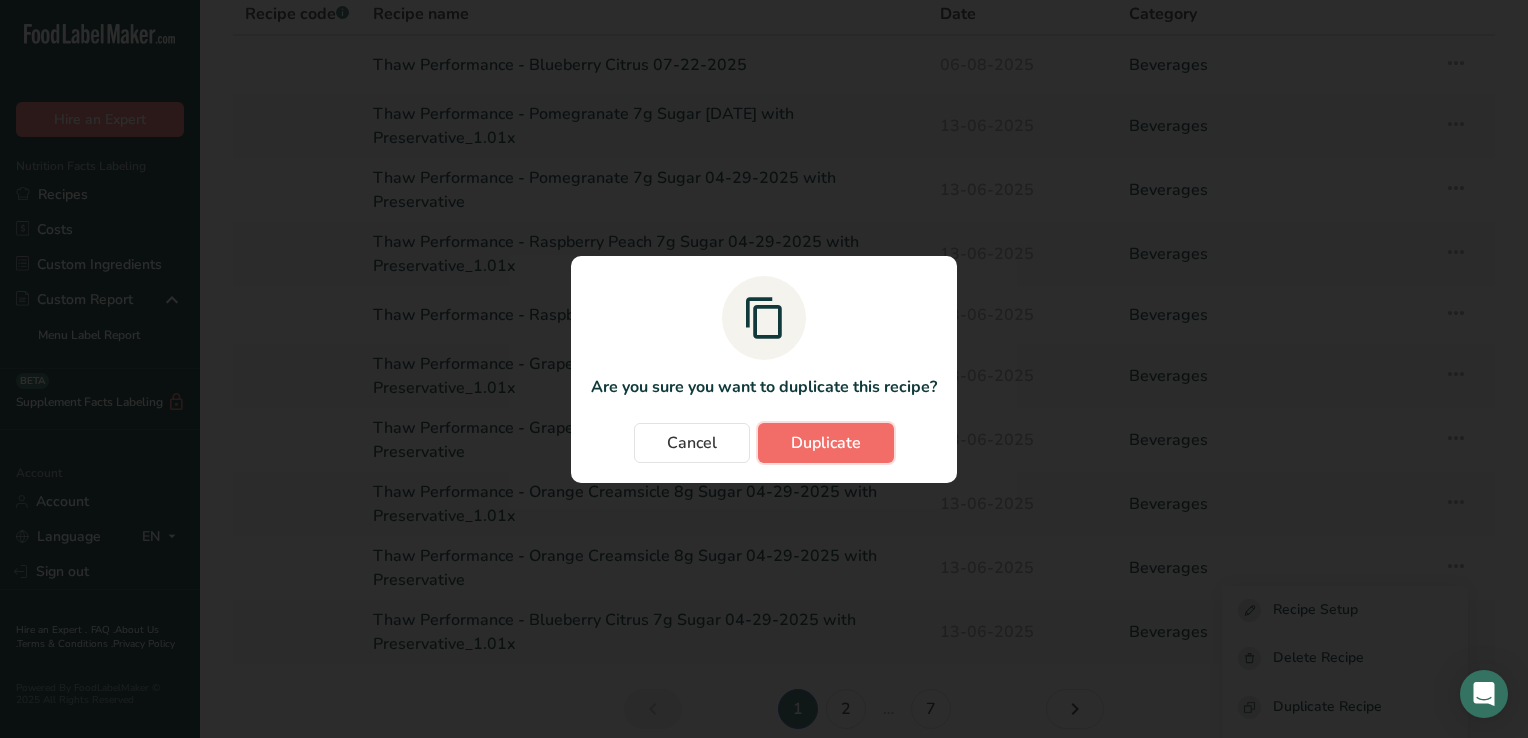 click on "Duplicate" at bounding box center [826, 443] 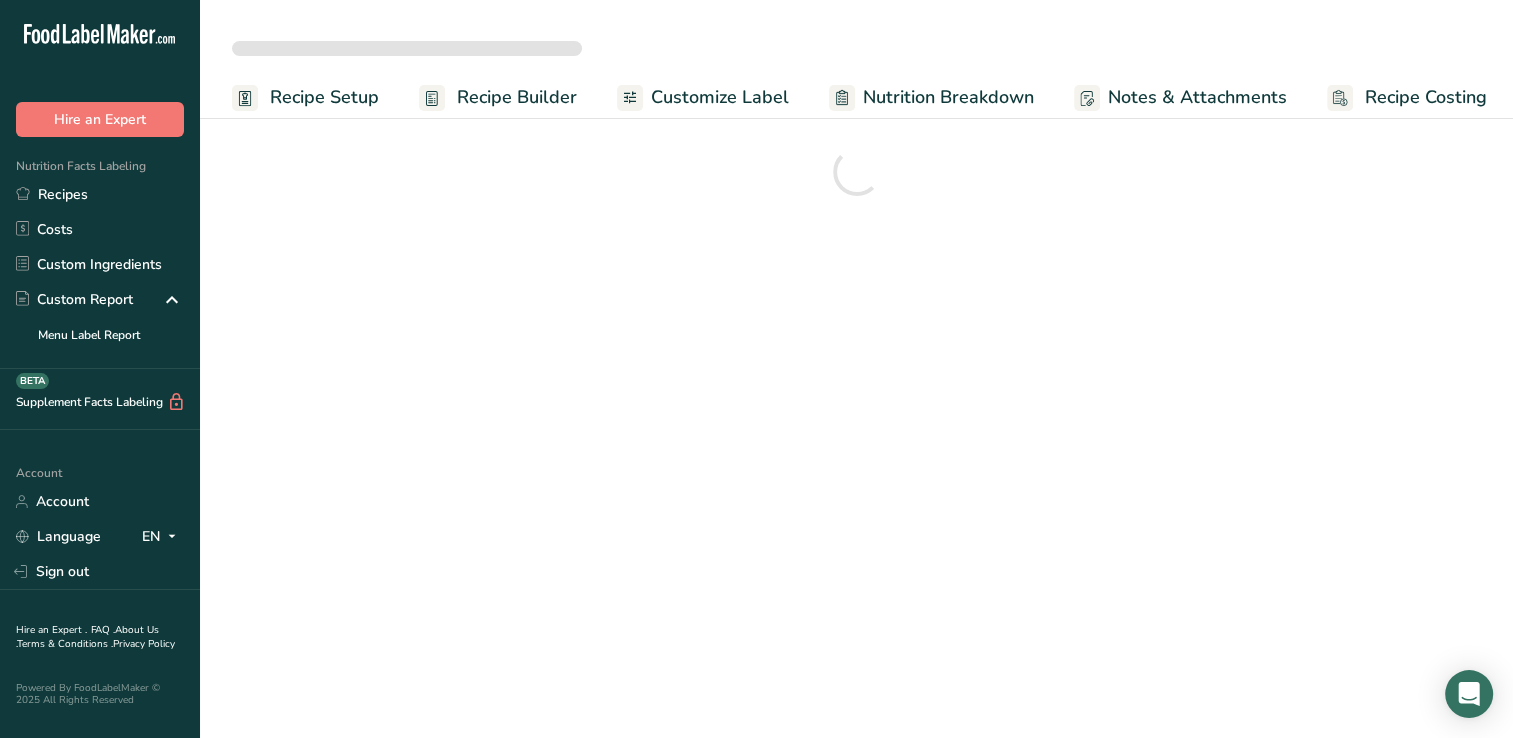 scroll, scrollTop: 0, scrollLeft: 0, axis: both 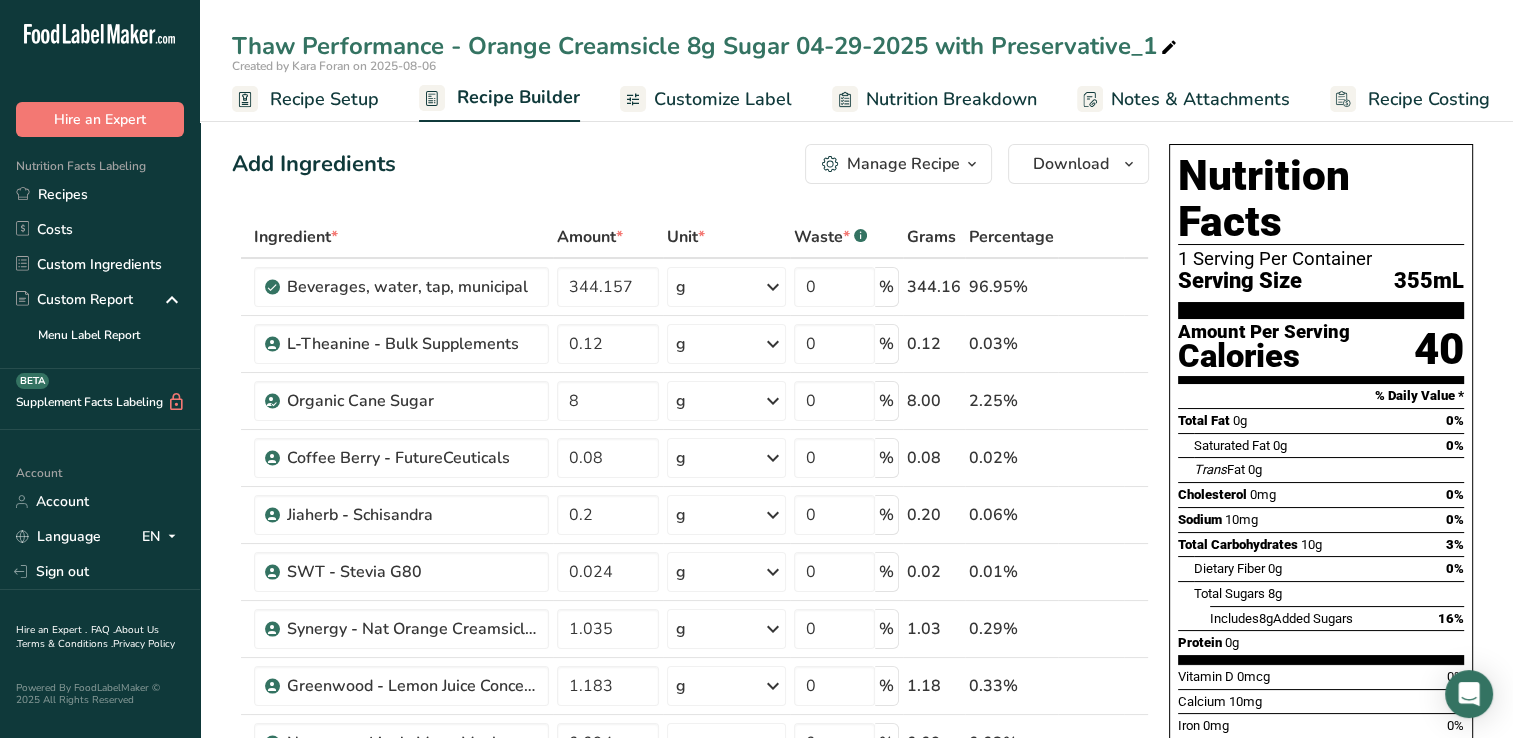 click at bounding box center [1169, 48] 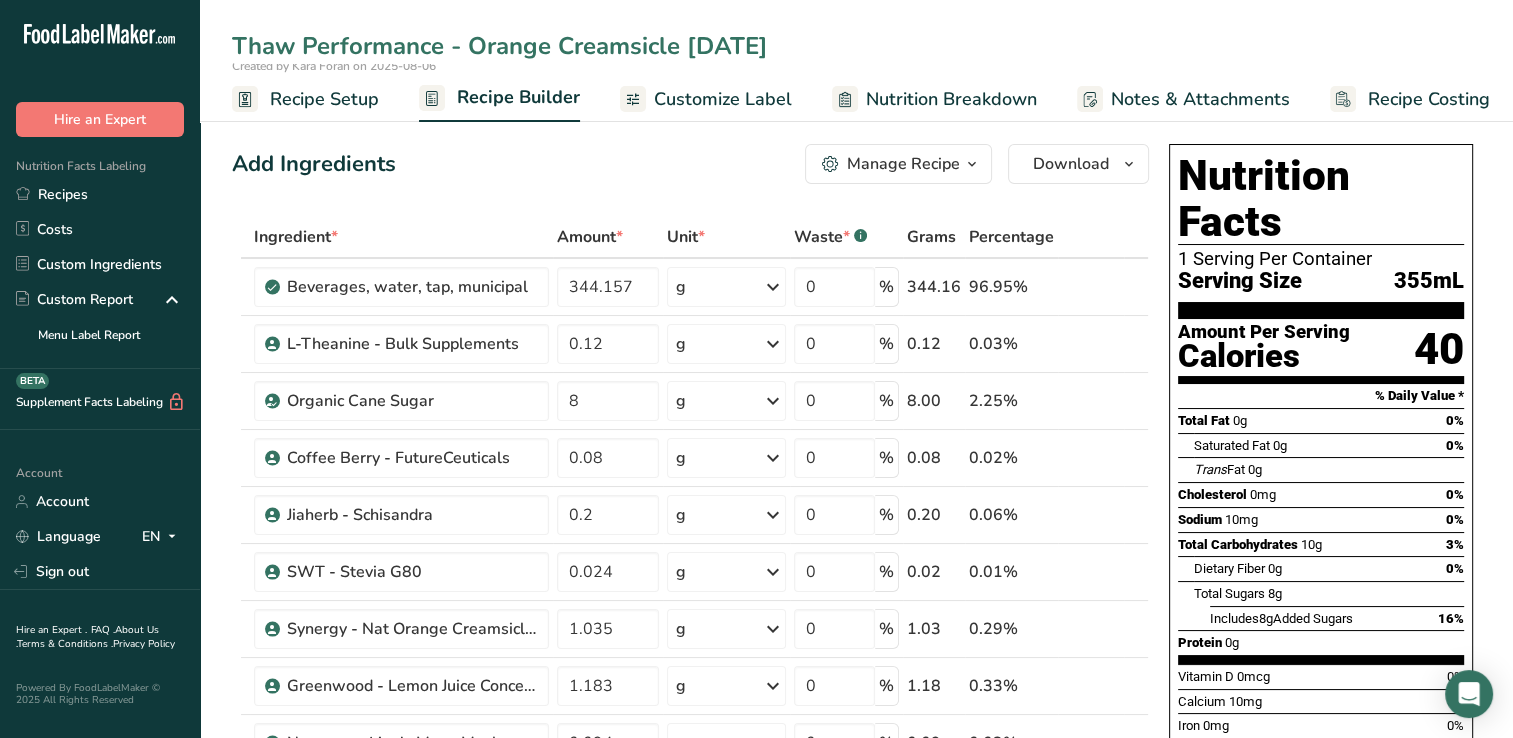 type on "Thaw Performance - Orange Creamsicle [DATE]" 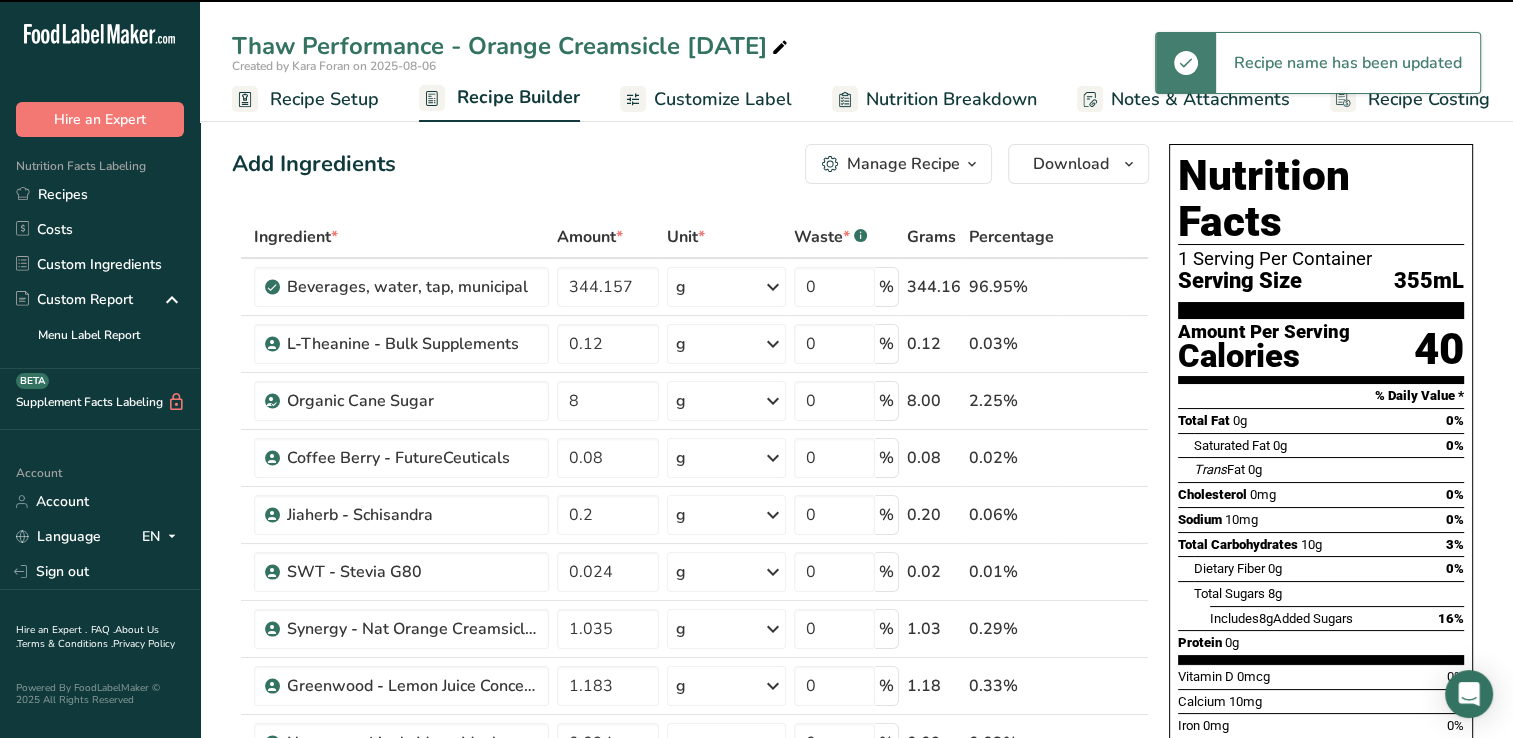 click on "Add Ingredients
Manage Recipe         Delete Recipe           Duplicate Recipe             Scale Recipe             Save as Sub-Recipe   .a-a{fill:#347362;}.b-a{fill:#fff;}                               Nutrition Breakdown                 Recipe Card
NEW
Amino Acids Pattern Report           Activity History
Download
Choose your preferred label style
Standard FDA label
Standard FDA label
The most common format for nutrition facts labels in compliance with the FDA's typeface, style and requirements
Tabular FDA label
A label format compliant with the FDA regulations presented in a tabular (horizontal) display.
Linear FDA label
A simple linear display for small sized packages.
Simplified FDA label" at bounding box center (690, 164) 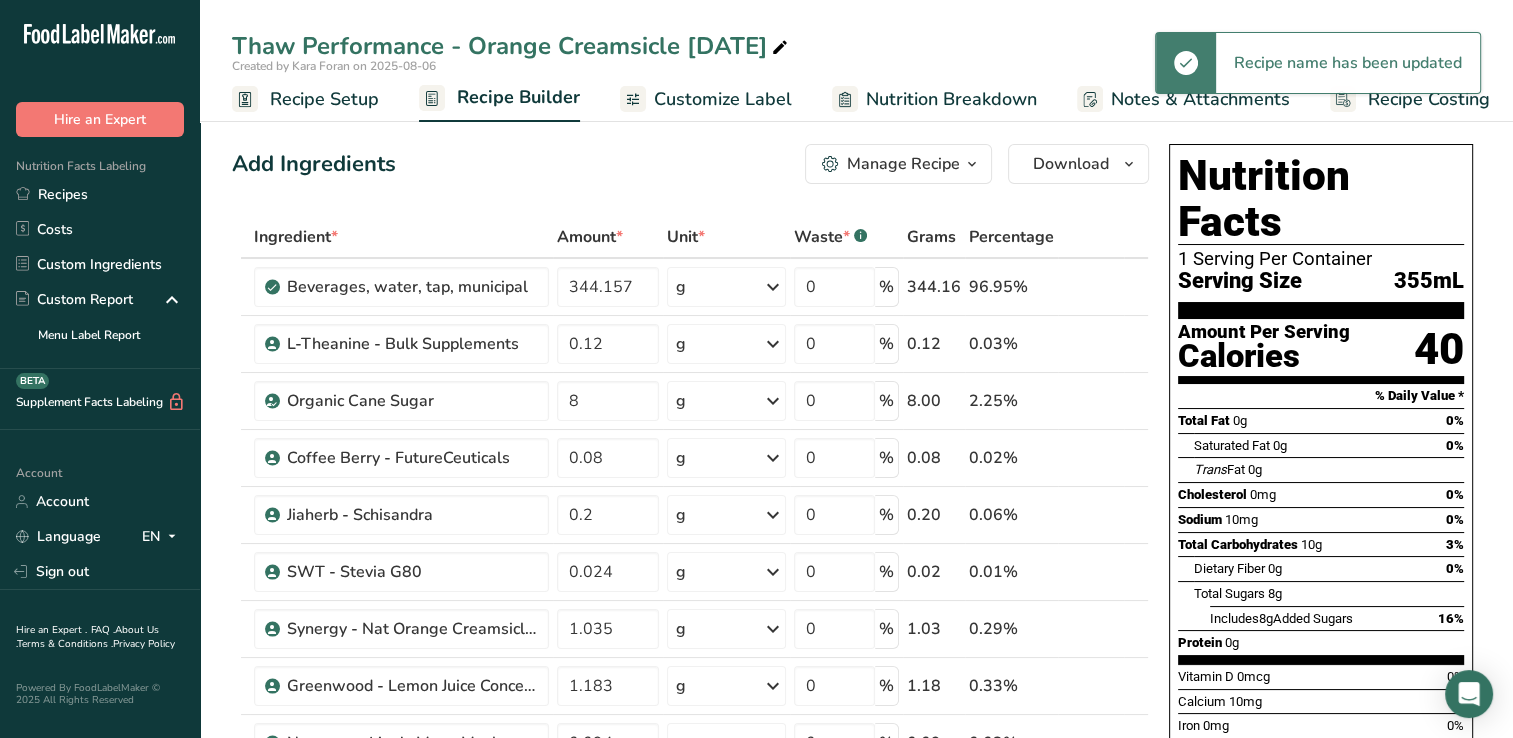 click on "Recipe Setup" at bounding box center (324, 99) 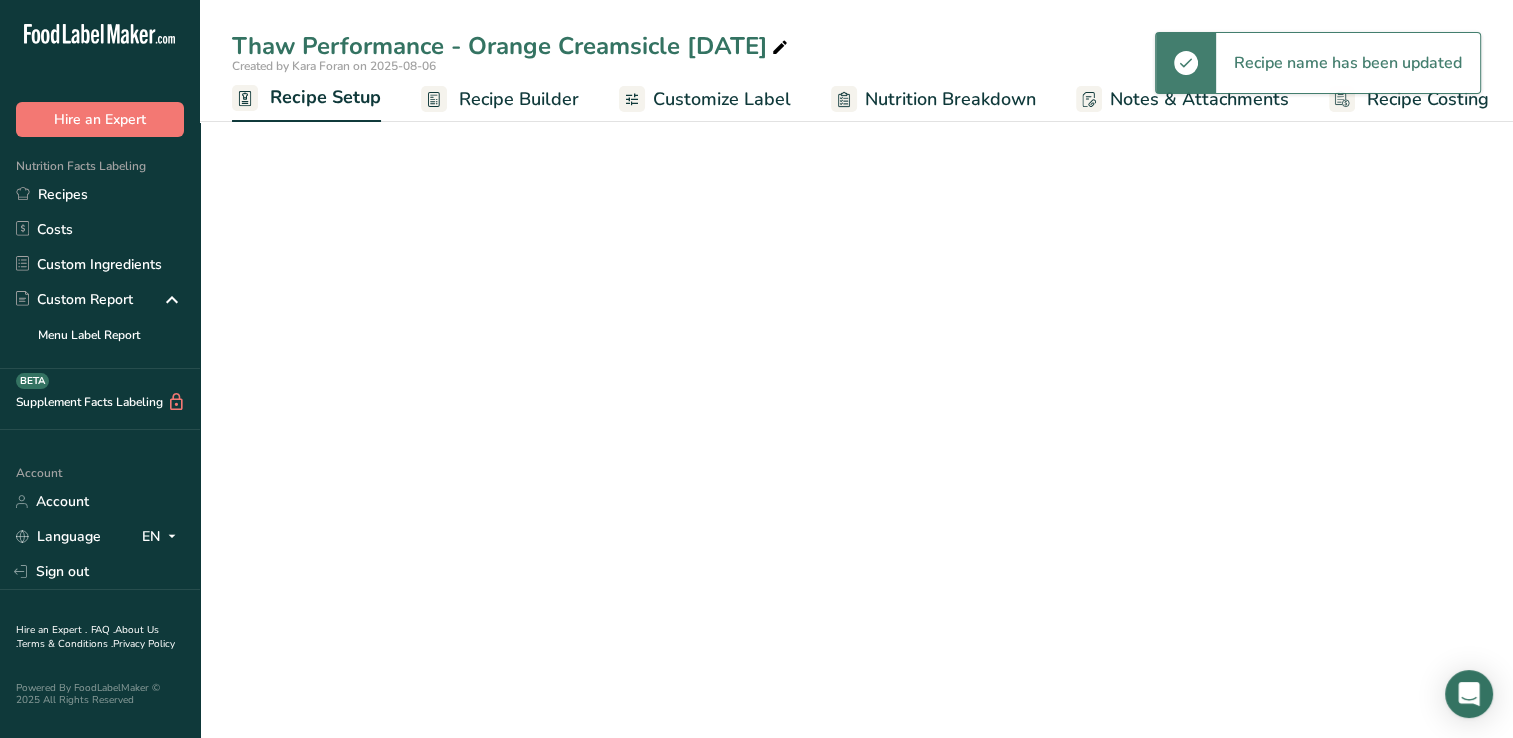 scroll, scrollTop: 0, scrollLeft: 7, axis: horizontal 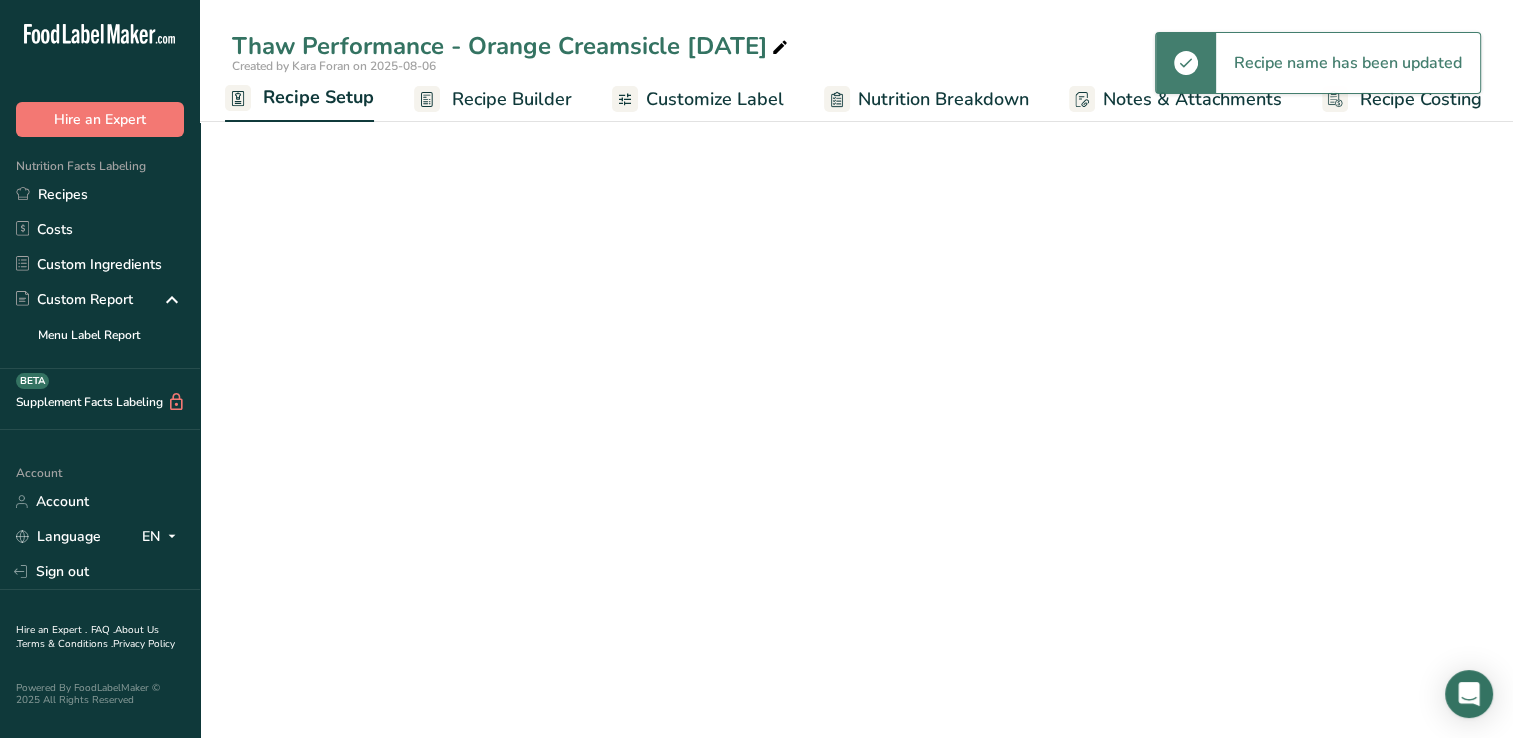select on "22" 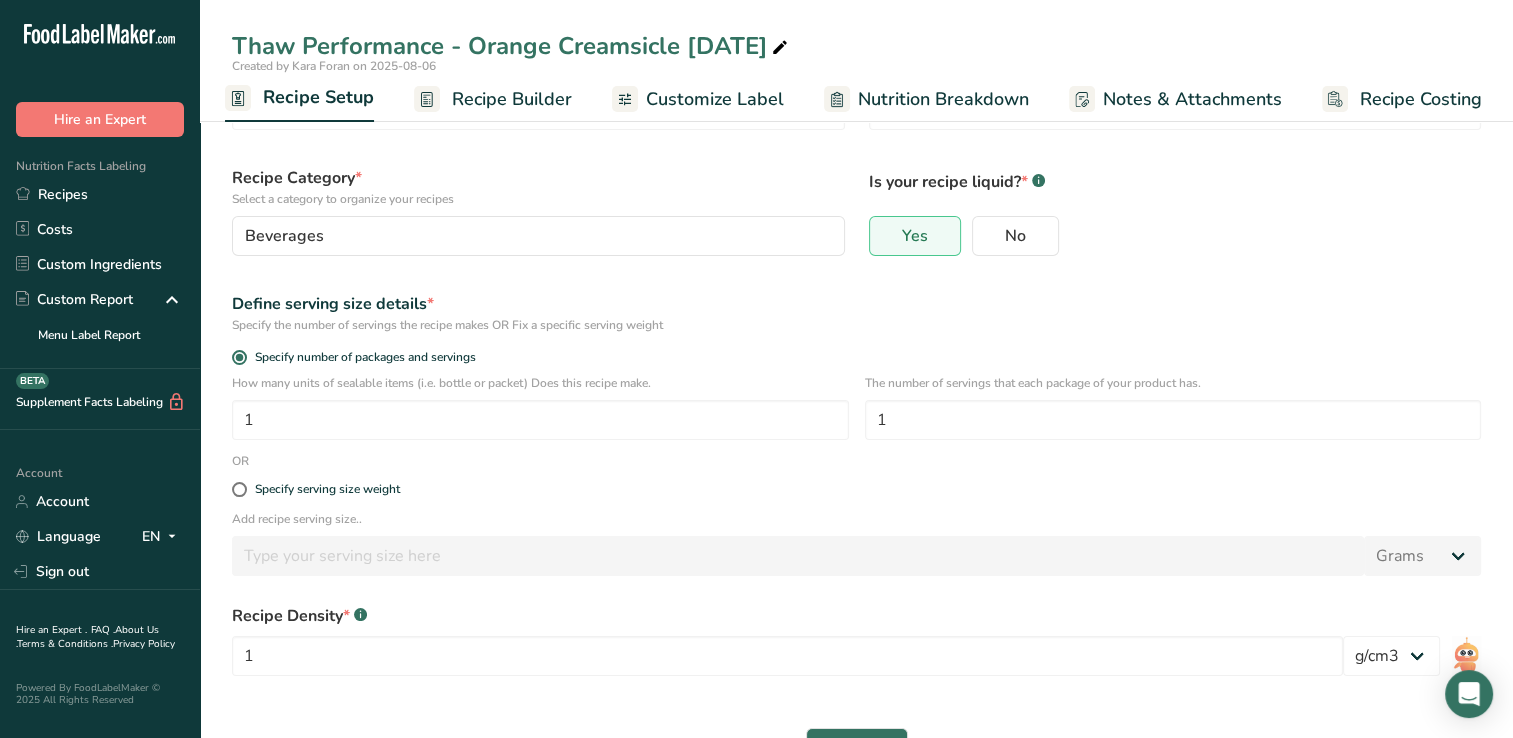 scroll, scrollTop: 160, scrollLeft: 0, axis: vertical 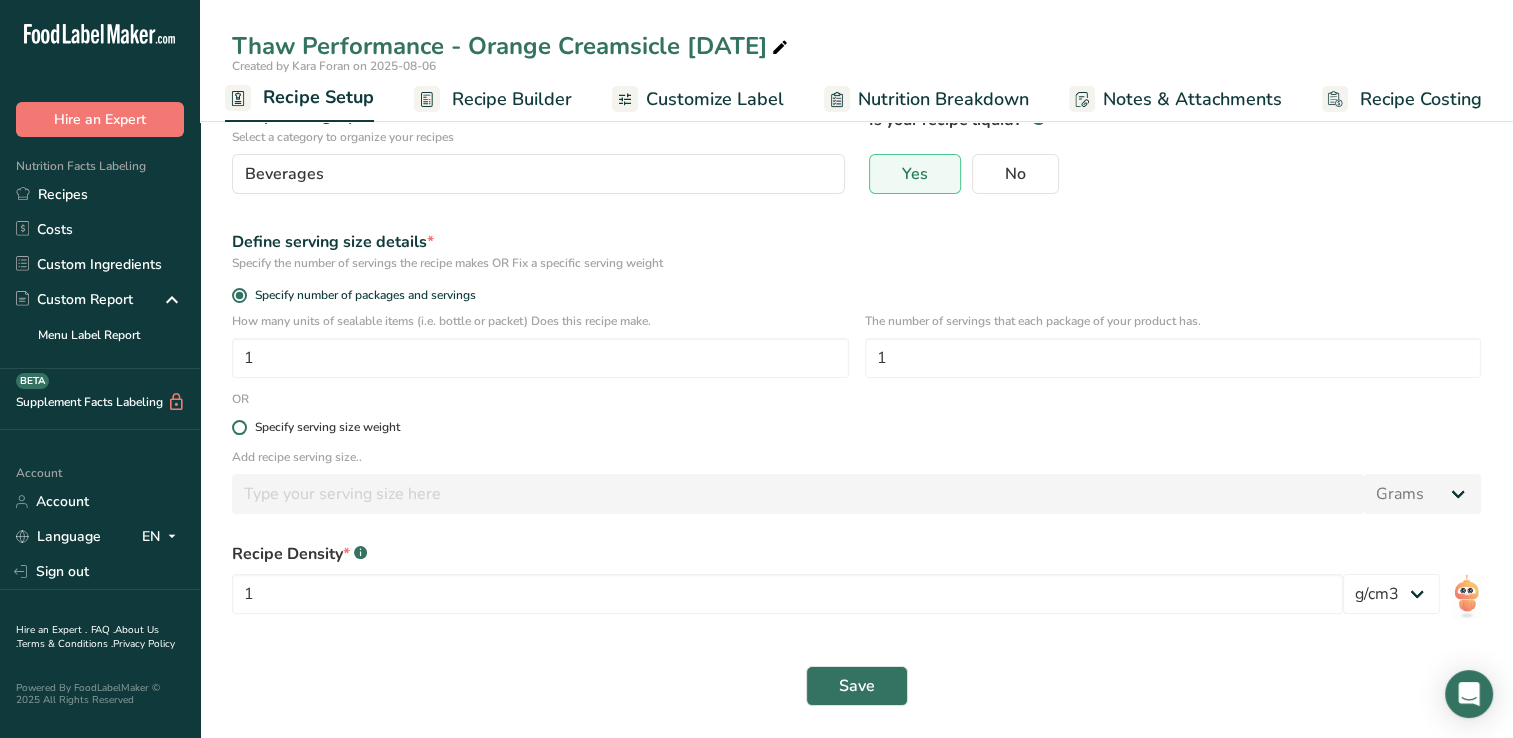click at bounding box center [239, 427] 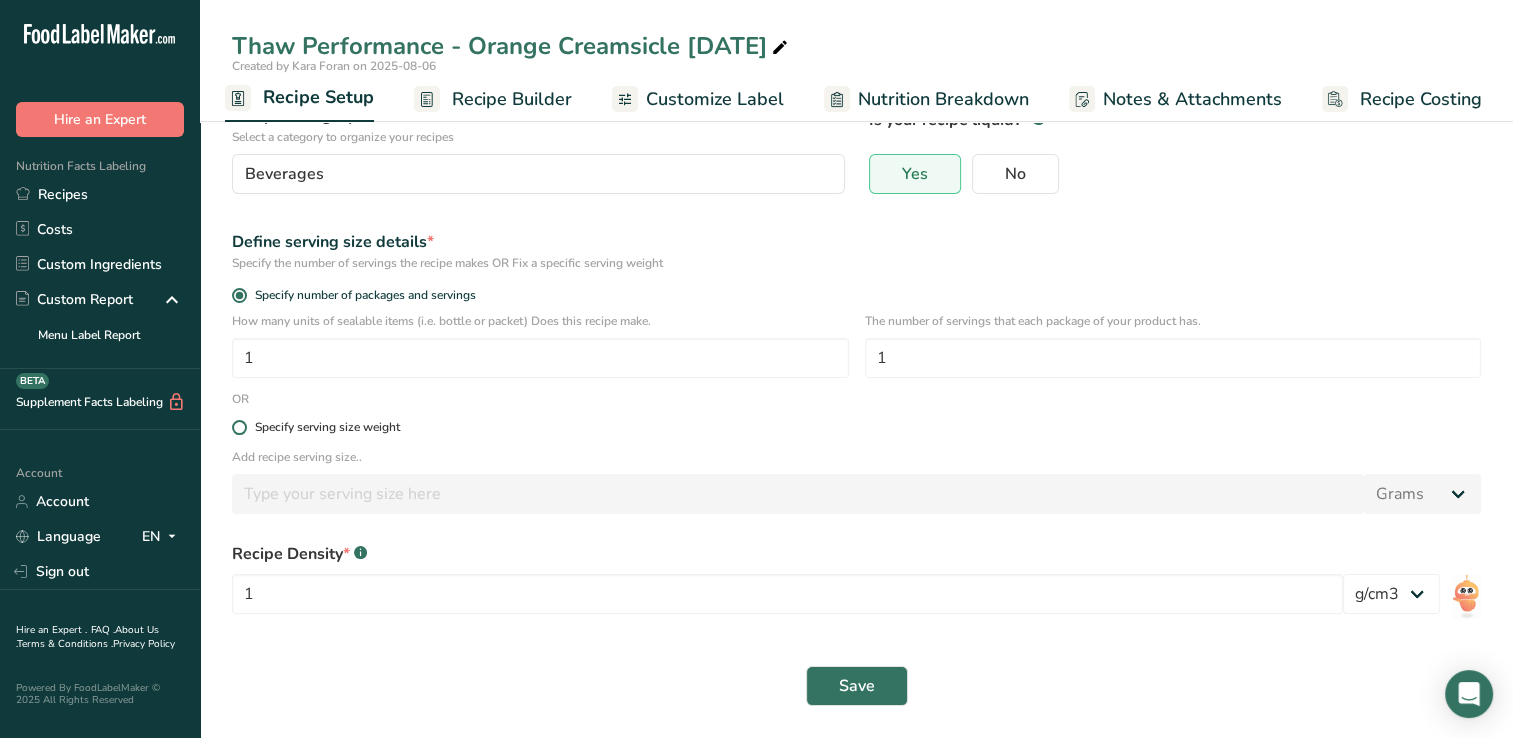 click on "Specify serving size weight" at bounding box center (238, 427) 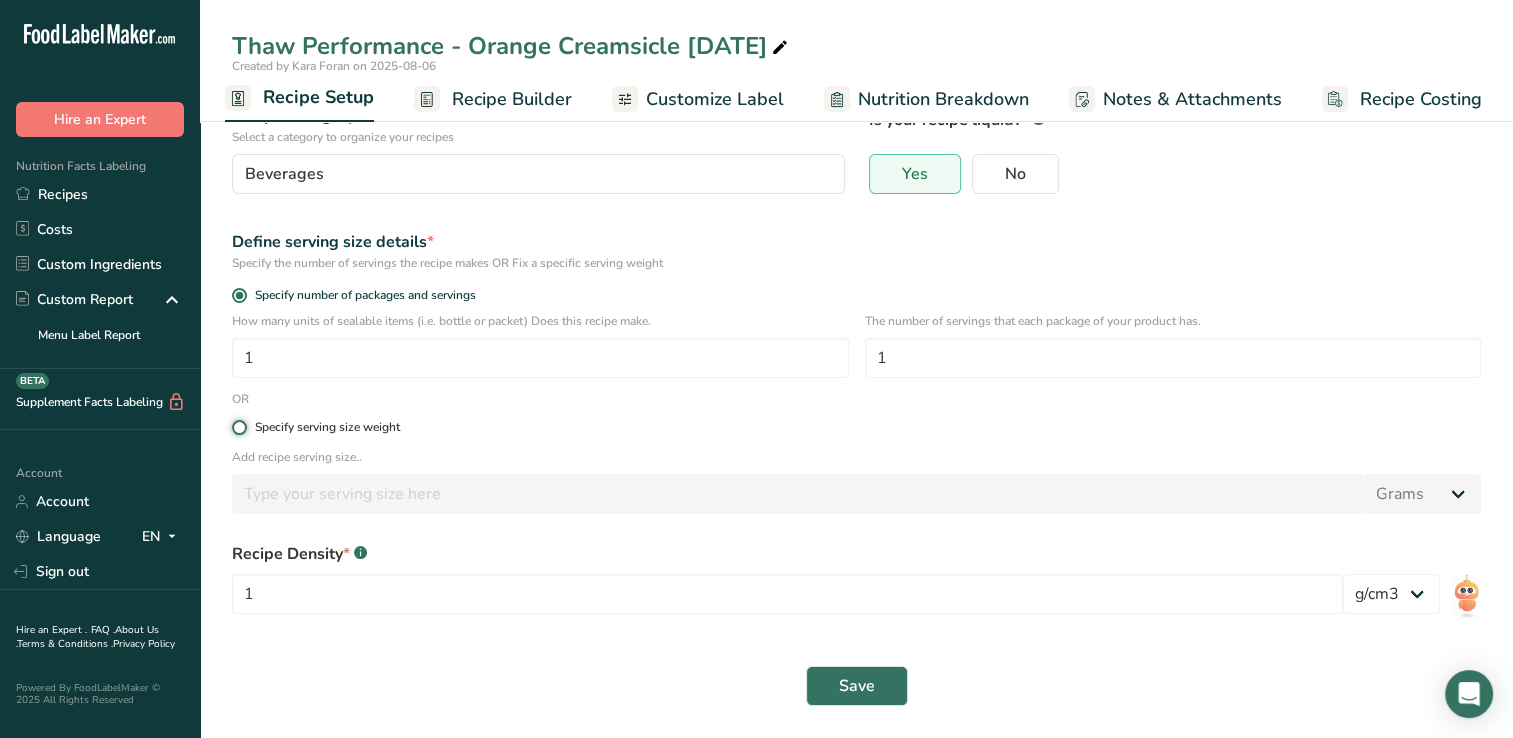 radio on "true" 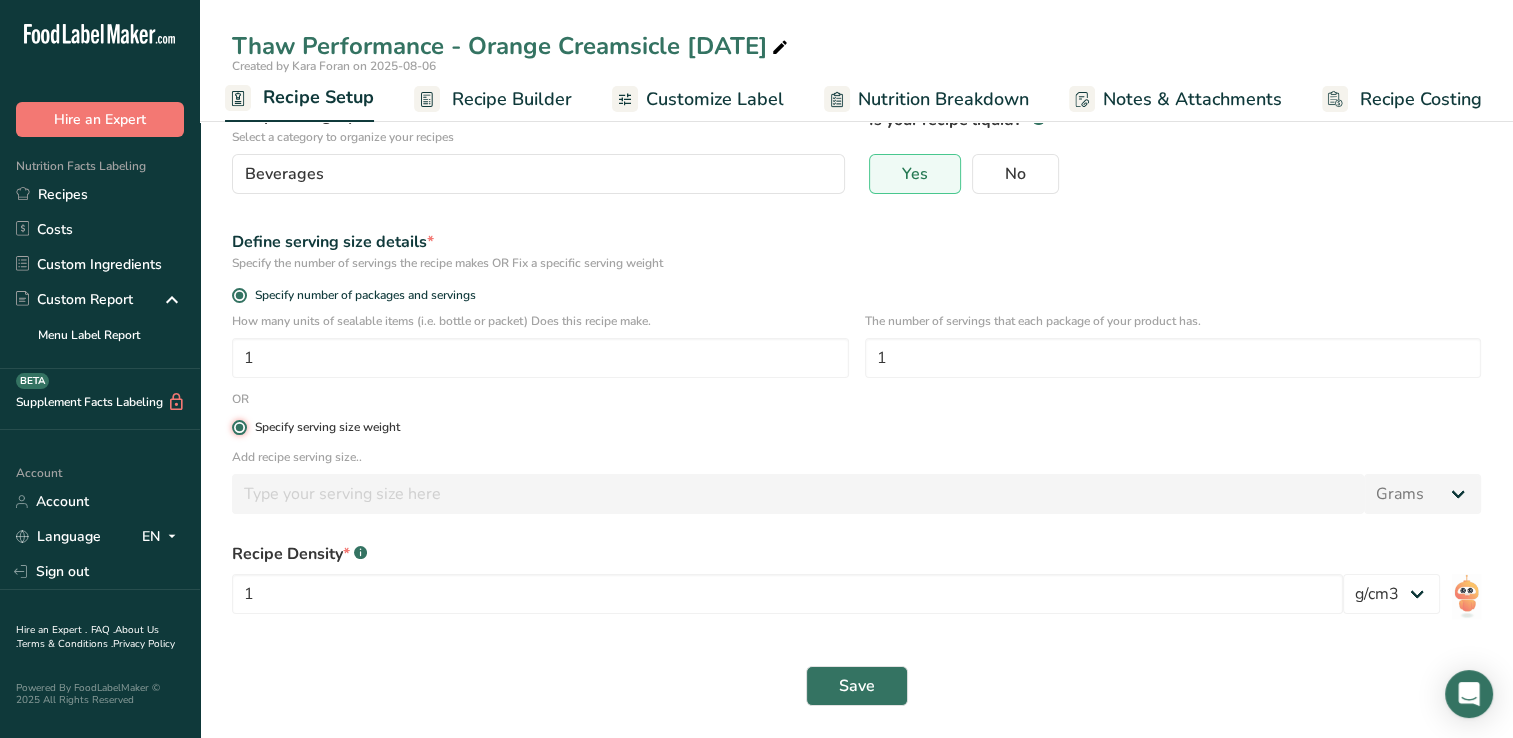 radio on "false" 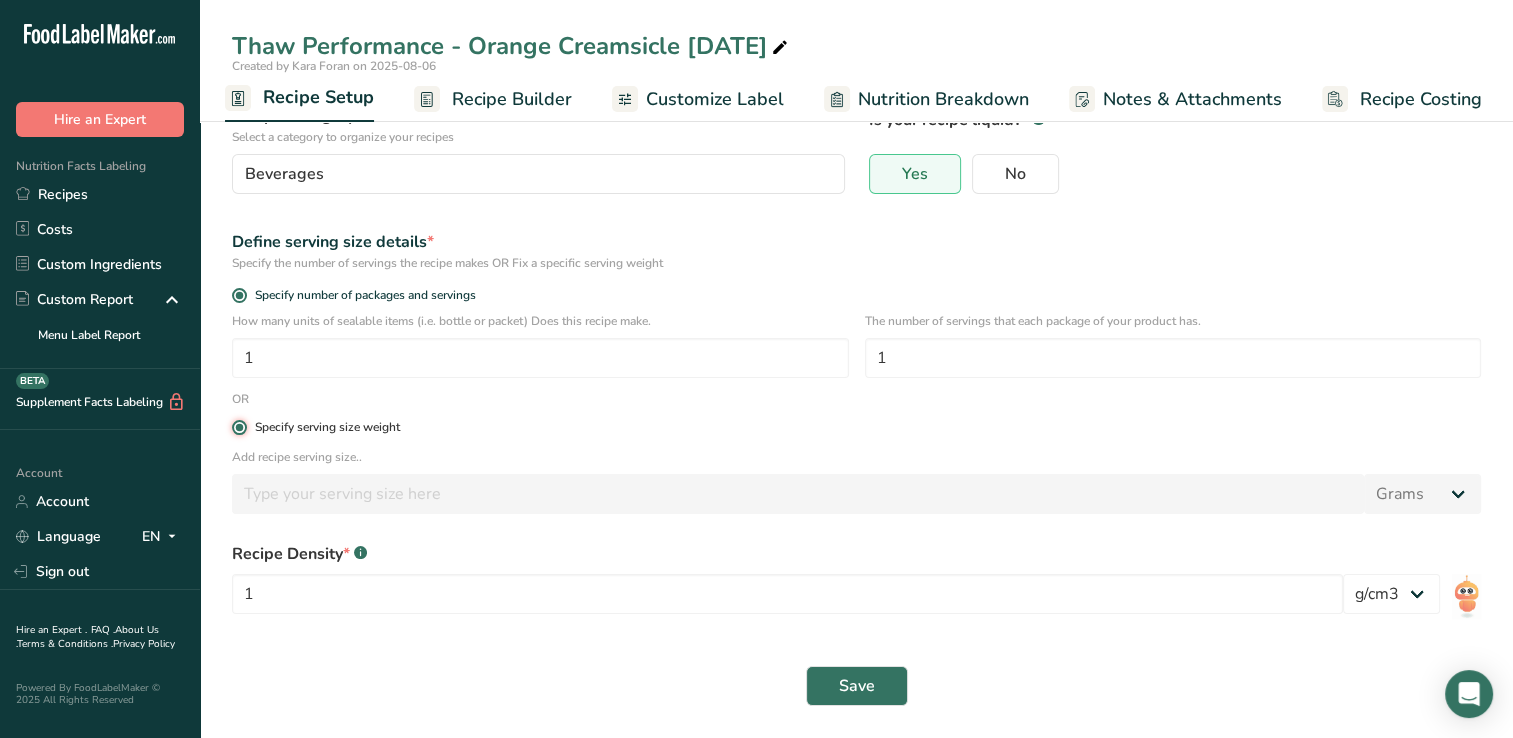 type 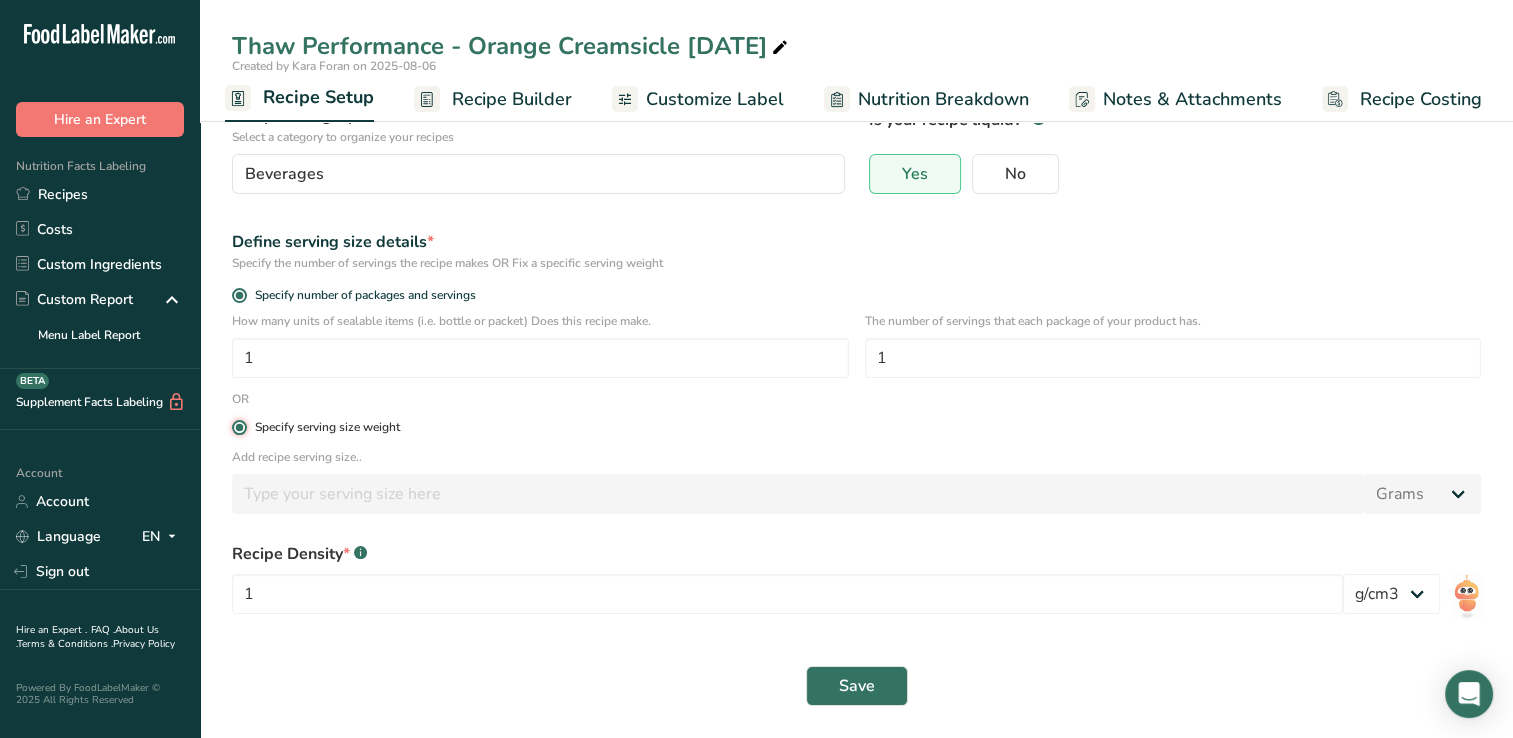 type 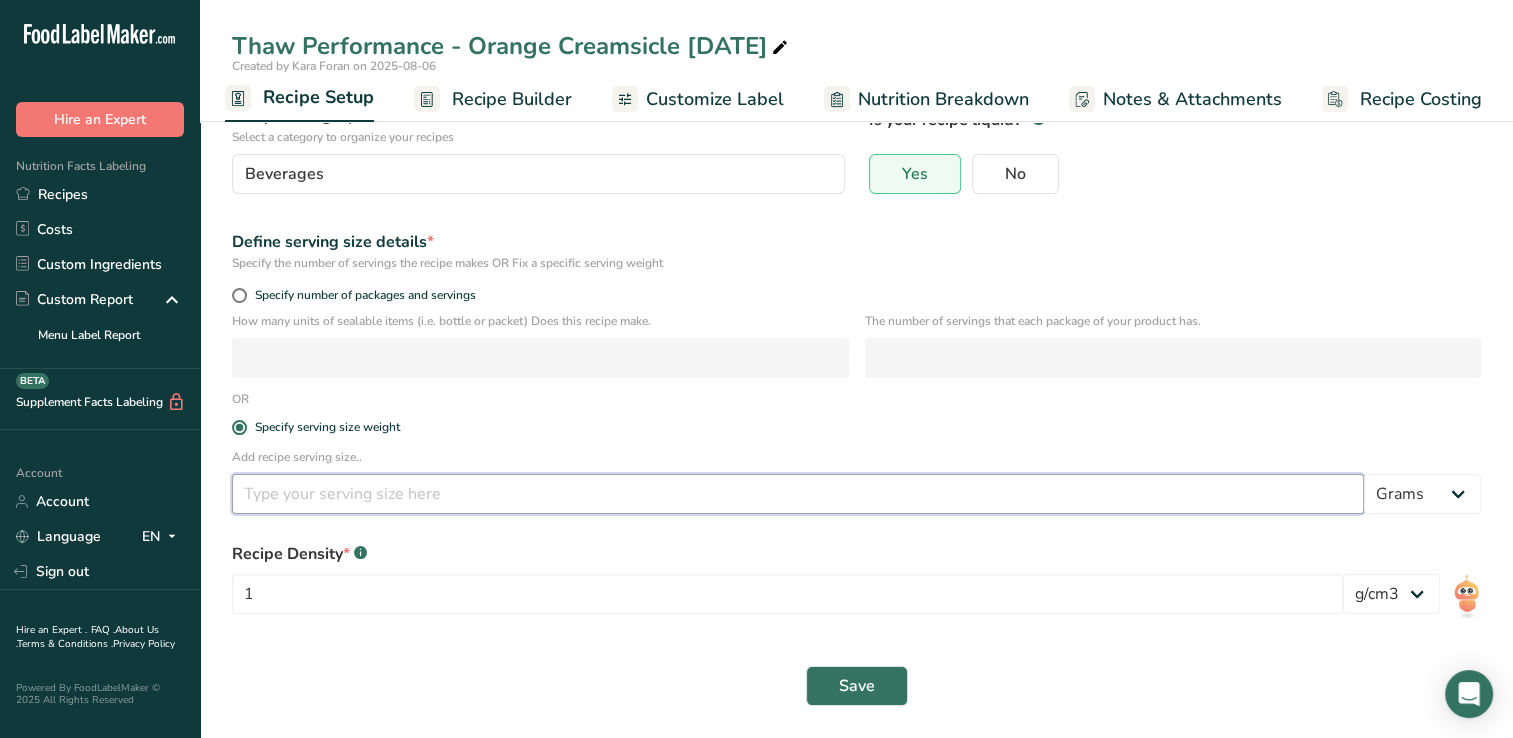 click at bounding box center (798, 494) 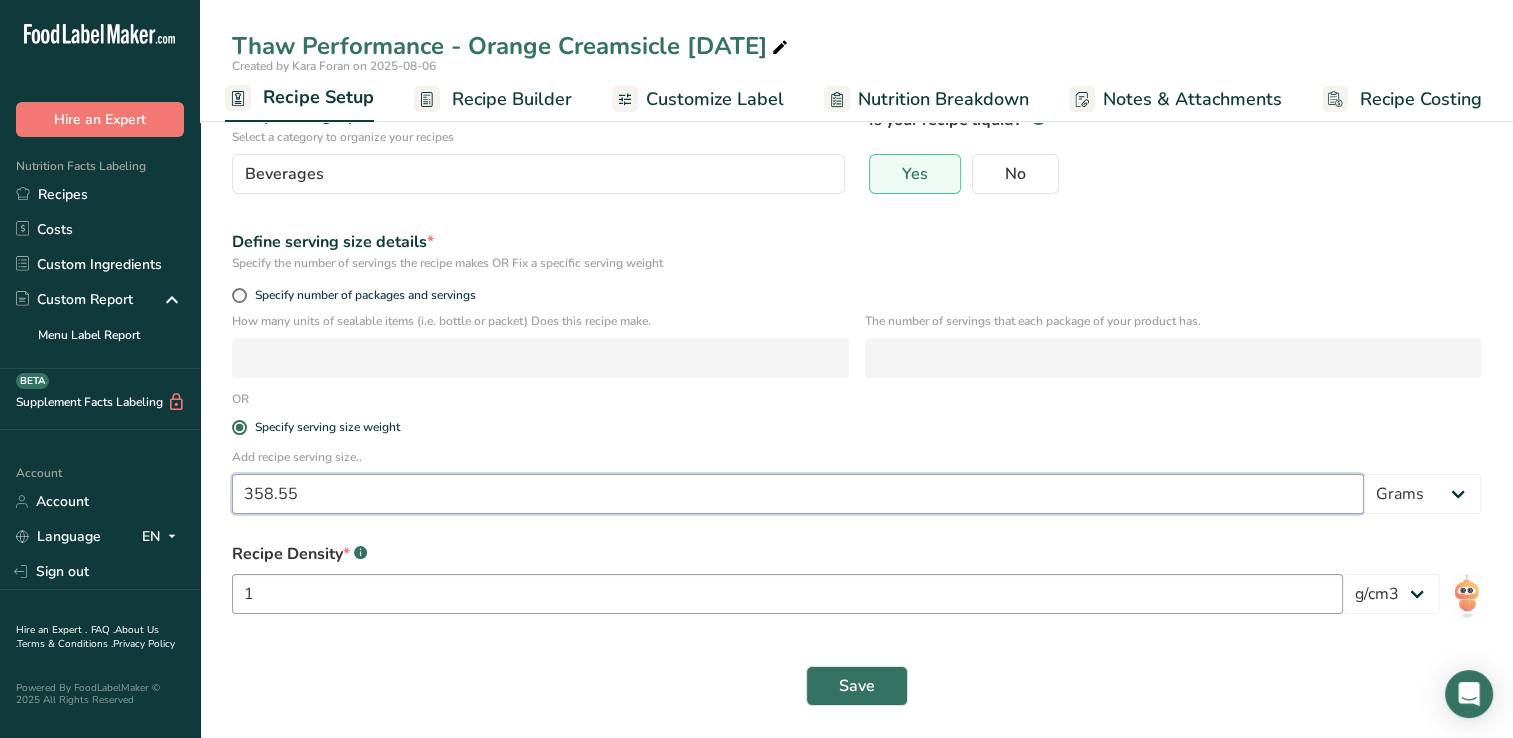 type on "358.55" 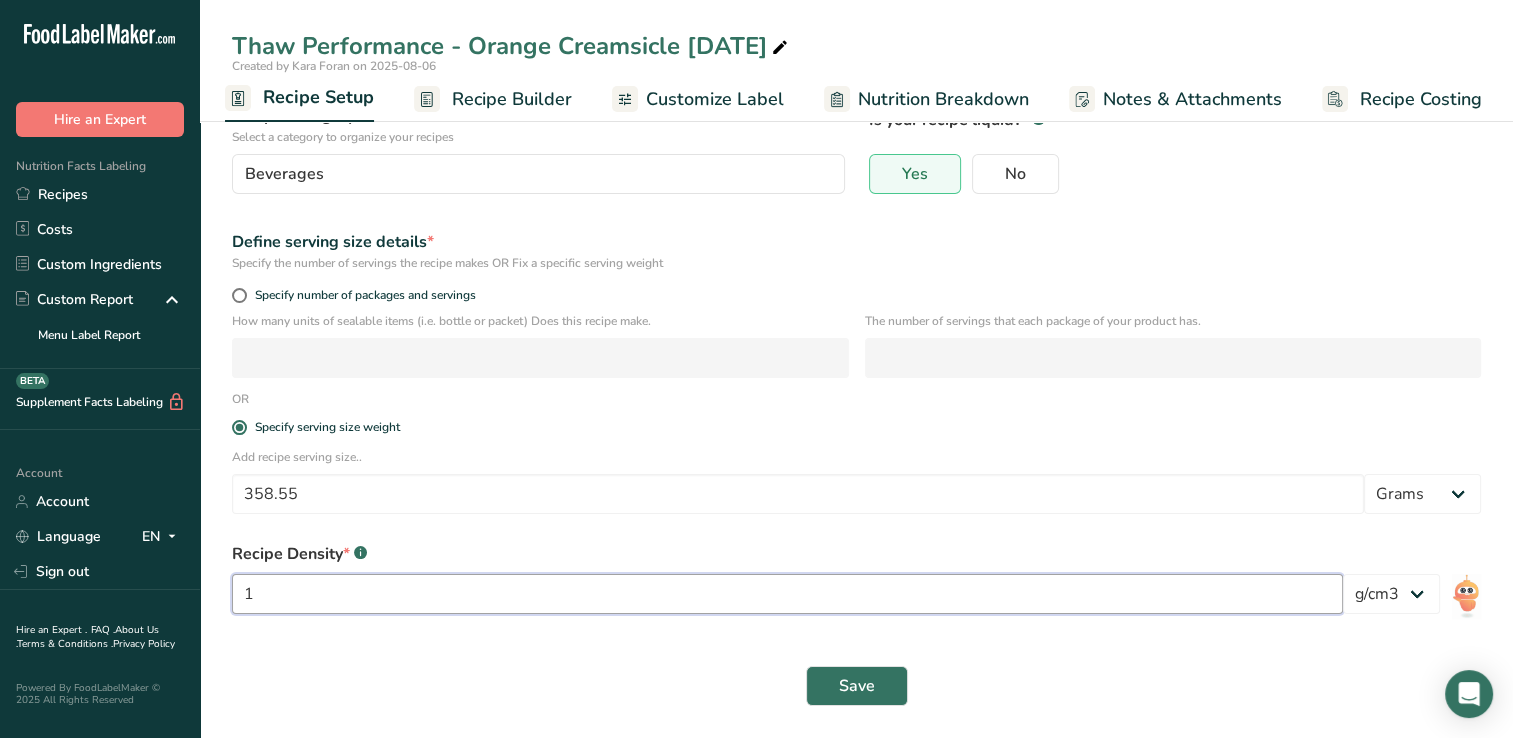 click on "1" at bounding box center (787, 594) 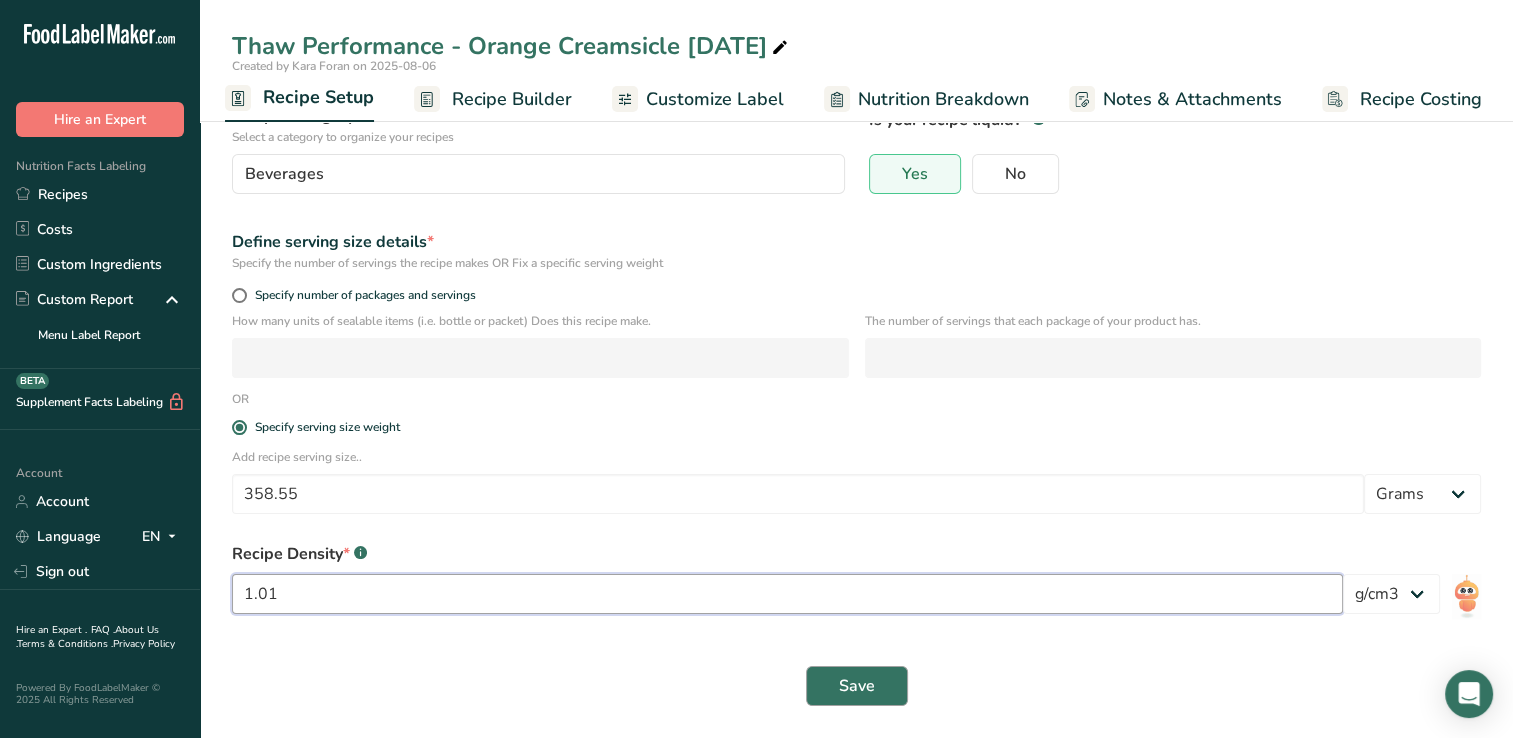 type on "1.01" 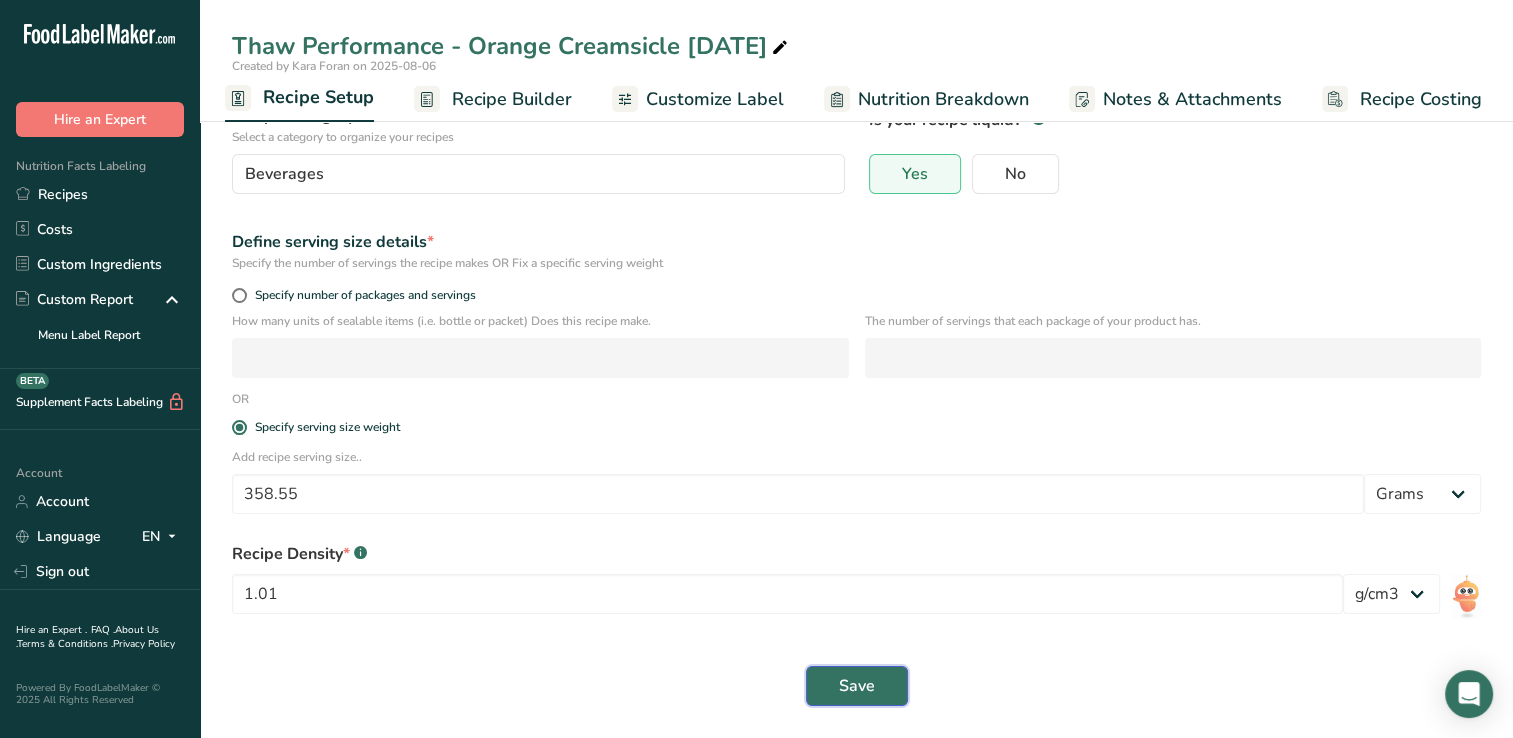 click on "Save" at bounding box center (857, 686) 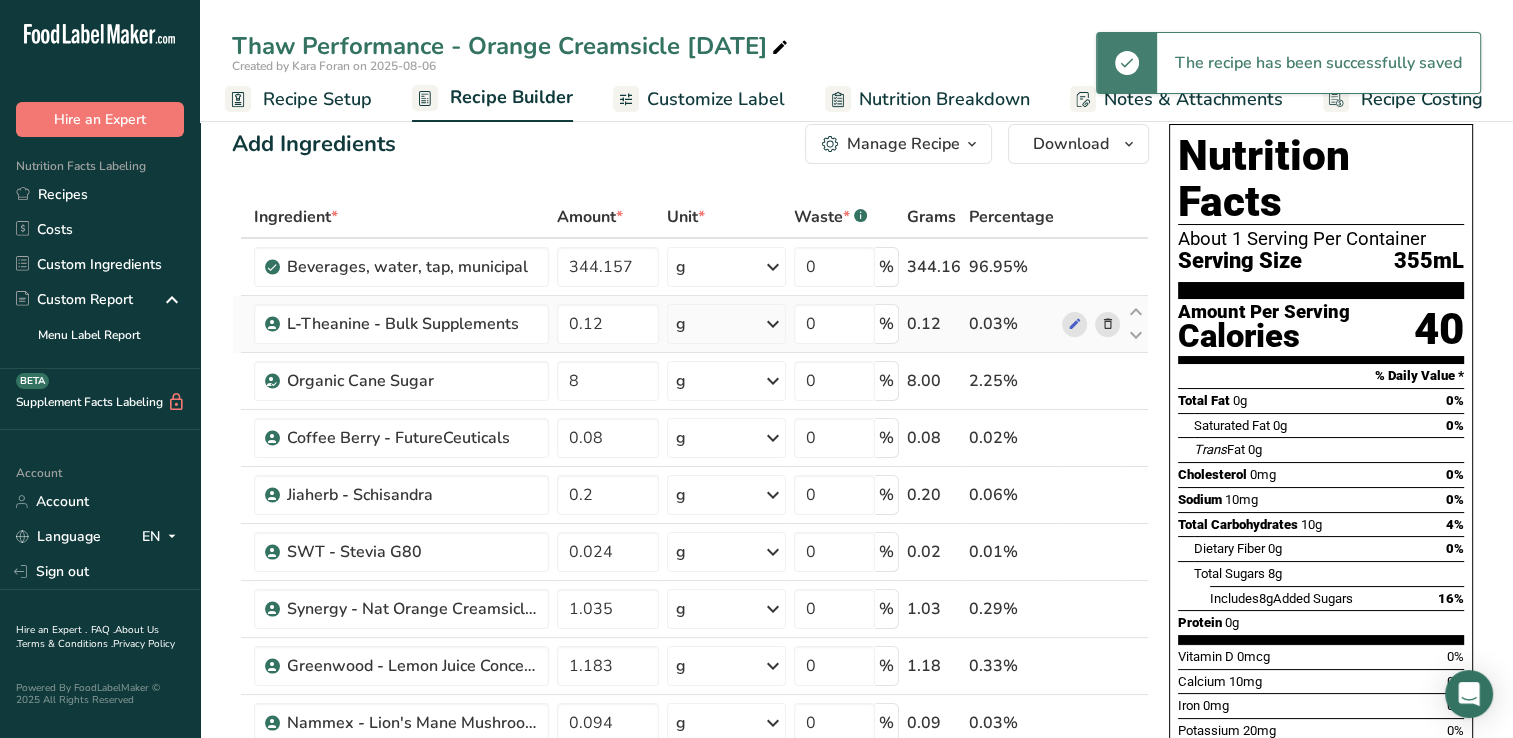 scroll, scrollTop: 0, scrollLeft: 0, axis: both 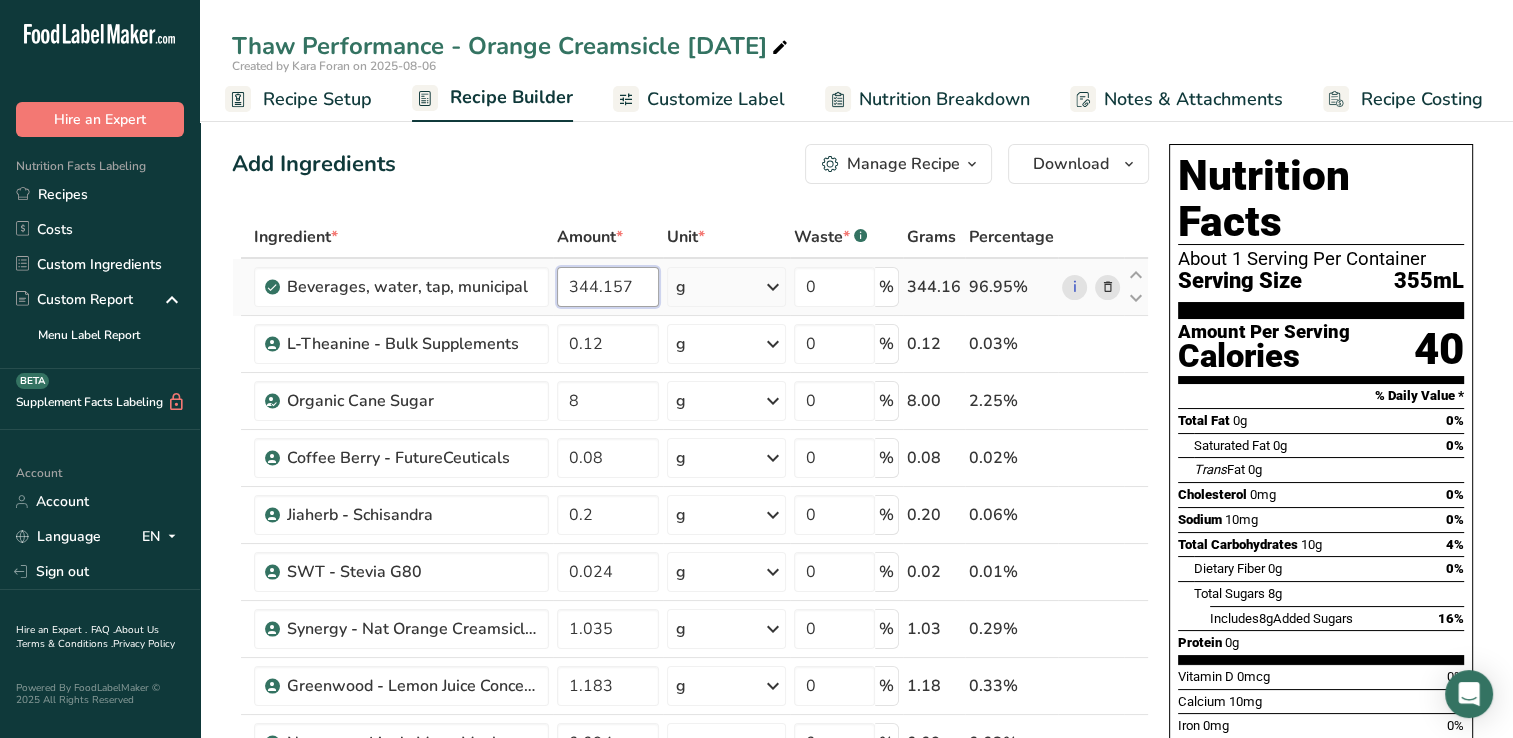 drag, startPoint x: 589, startPoint y: 287, endPoint x: 689, endPoint y: 282, distance: 100.12492 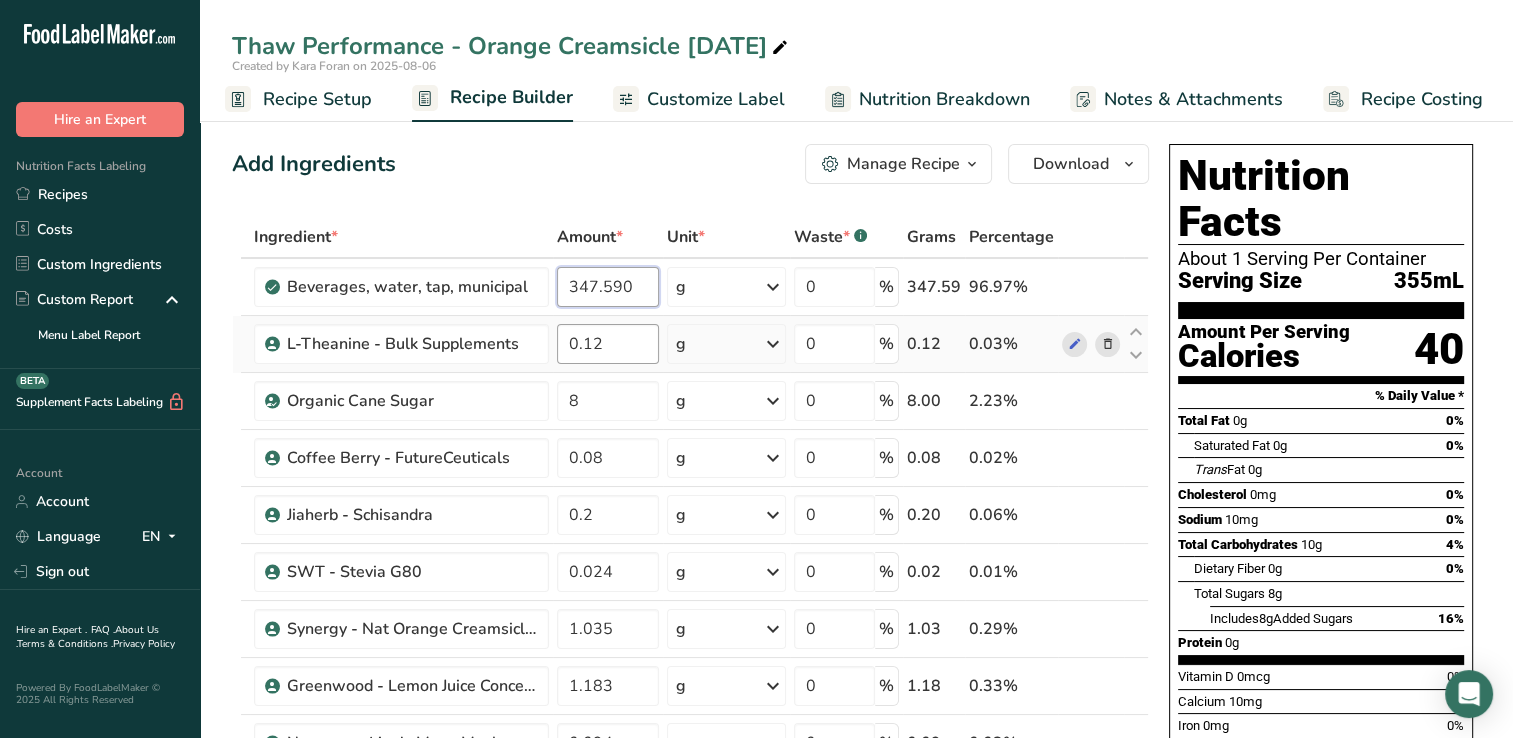 type on "347.590" 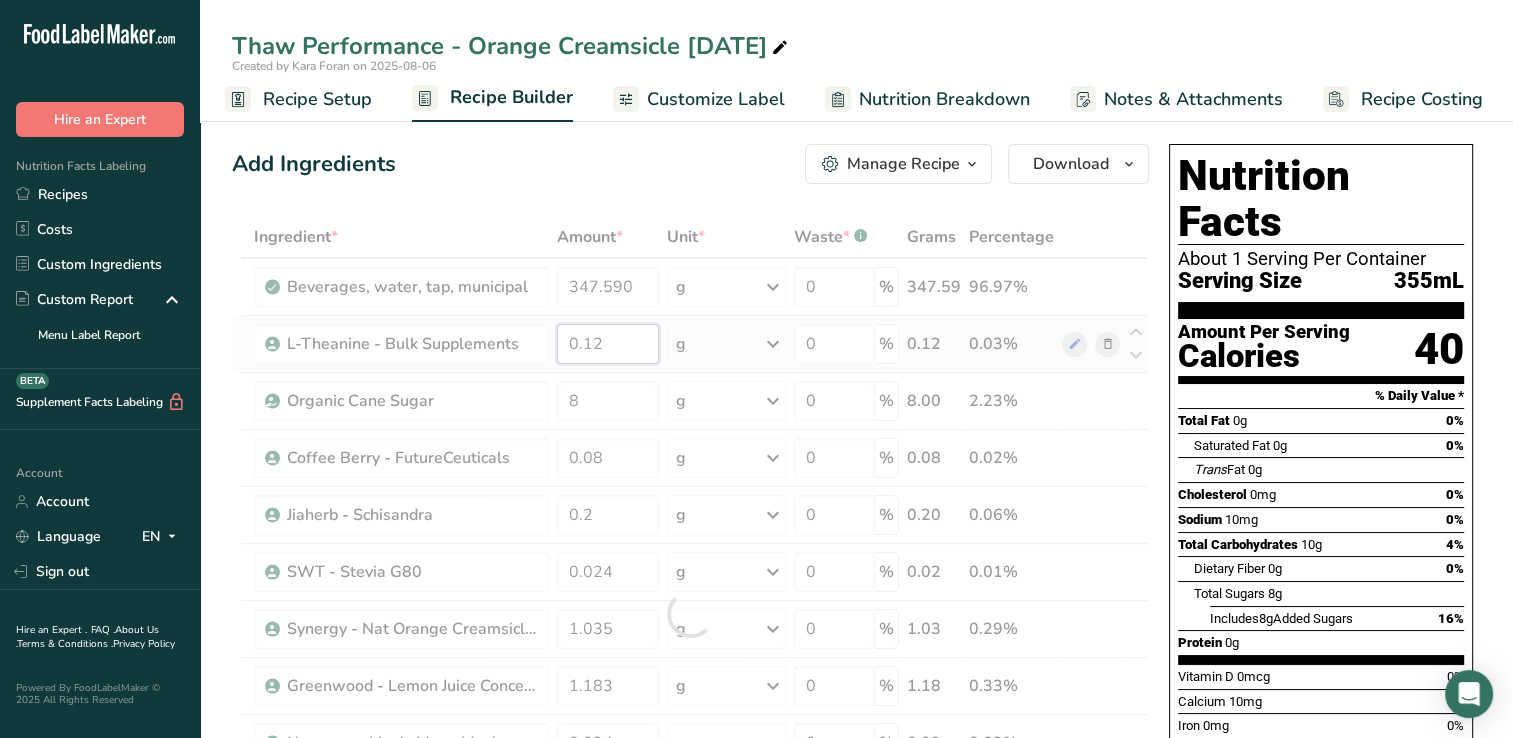 click on "Ingredient *
Amount *
Unit *
Waste *   .a-a{fill:#347362;}.b-a{fill:#fff;}          Grams
Percentage
Beverages, water, tap, municipal
347.590
g
Portions
1 fl oz
1 bottle 8 fl oz
1 liter
See more
Weight Units
g
kg
mg
See more
Volume Units
l
Volume units require a density conversion. If you know your ingredient's density enter it below. Otherwise, click on "RIA" our AI Regulatory bot - she will be able to help you
lb/ft3
g/cm3
Confirm
mL
lb/ft3
g/cm3
fl oz" at bounding box center [690, 613] 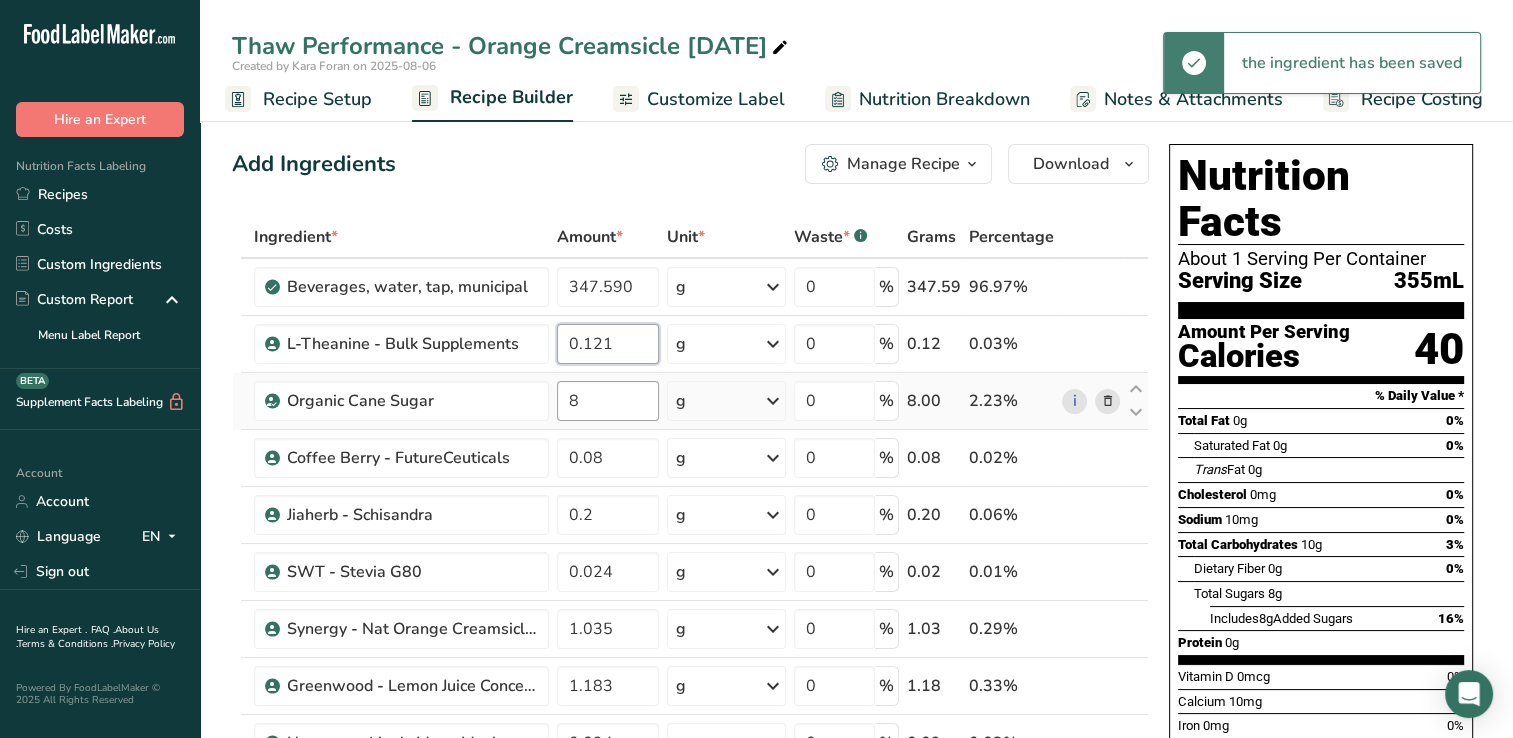 type on "0.121" 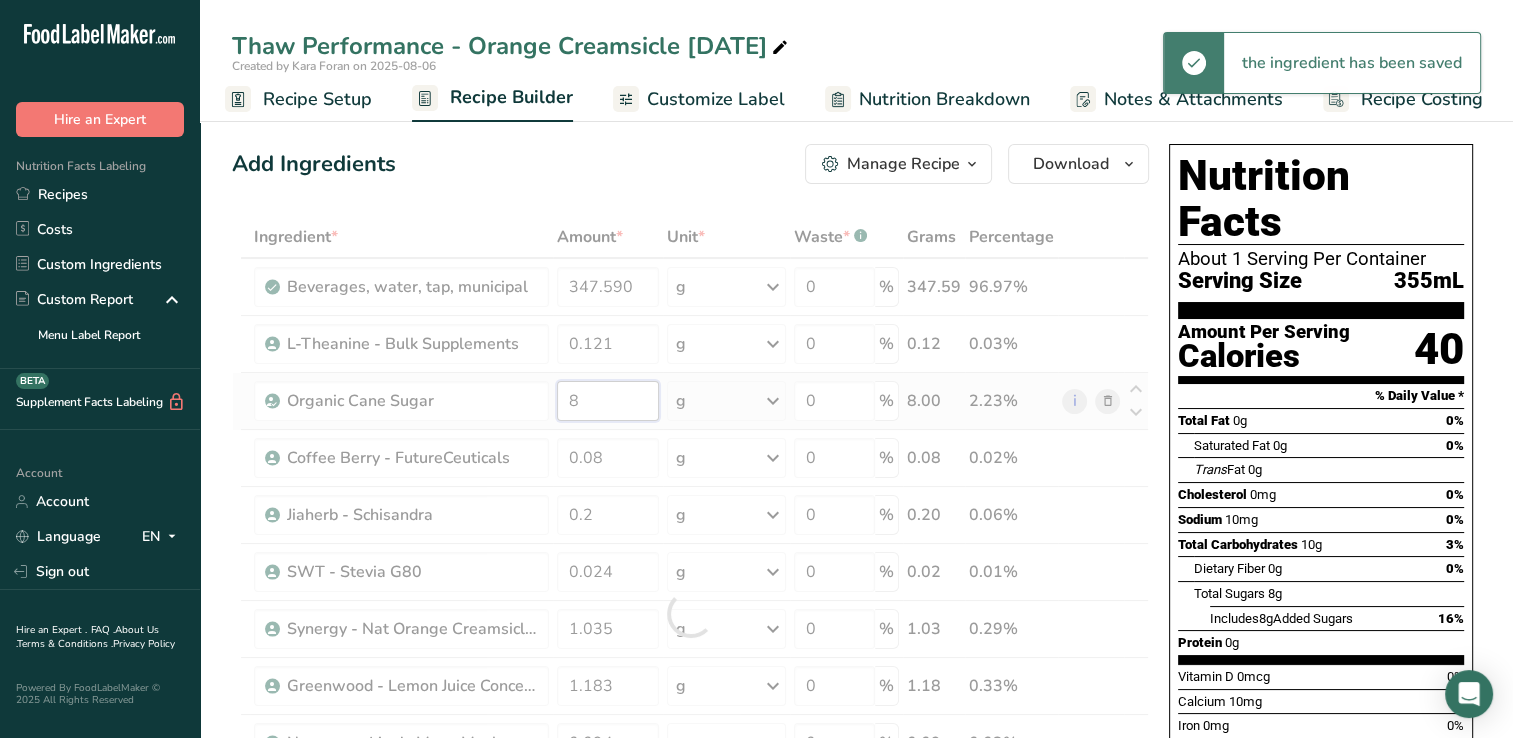 click on "Ingredient *
Amount *
Unit *
Waste *   .a-a{fill:#347362;}.b-a{fill:#fff;}          Grams
Percentage
Beverages, water, tap, municipal
347.590
g
Portions
1 fl oz
1 bottle 8 fl oz
1 liter
See more
Weight Units
g
kg
mg
See more
Volume Units
l
Volume units require a density conversion. If you know your ingredient's density enter it below. Otherwise, click on "RIA" our AI Regulatory bot - she will be able to help you
lb/ft3
g/cm3
Confirm
mL
lb/ft3
g/cm3
fl oz" at bounding box center (690, 613) 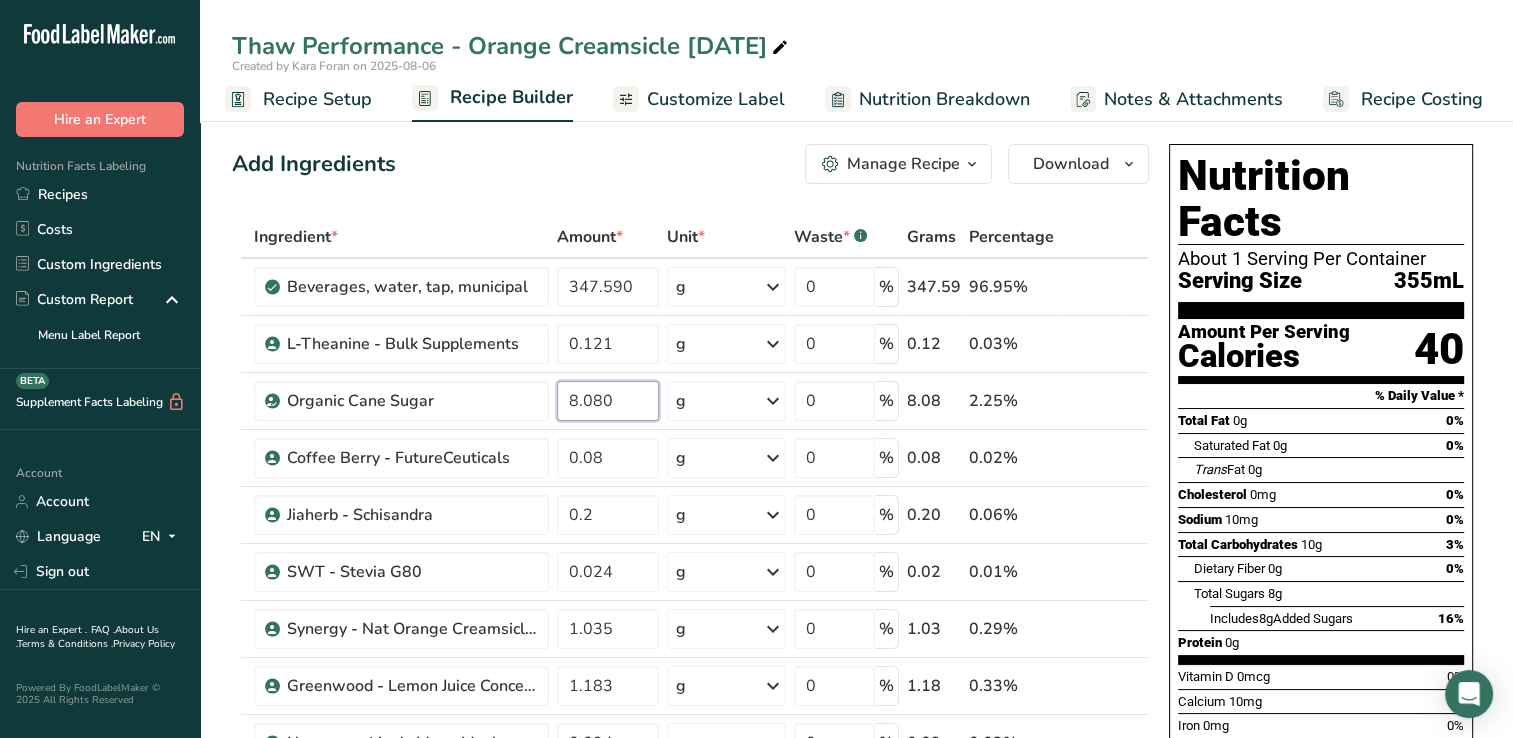 type on "8.080" 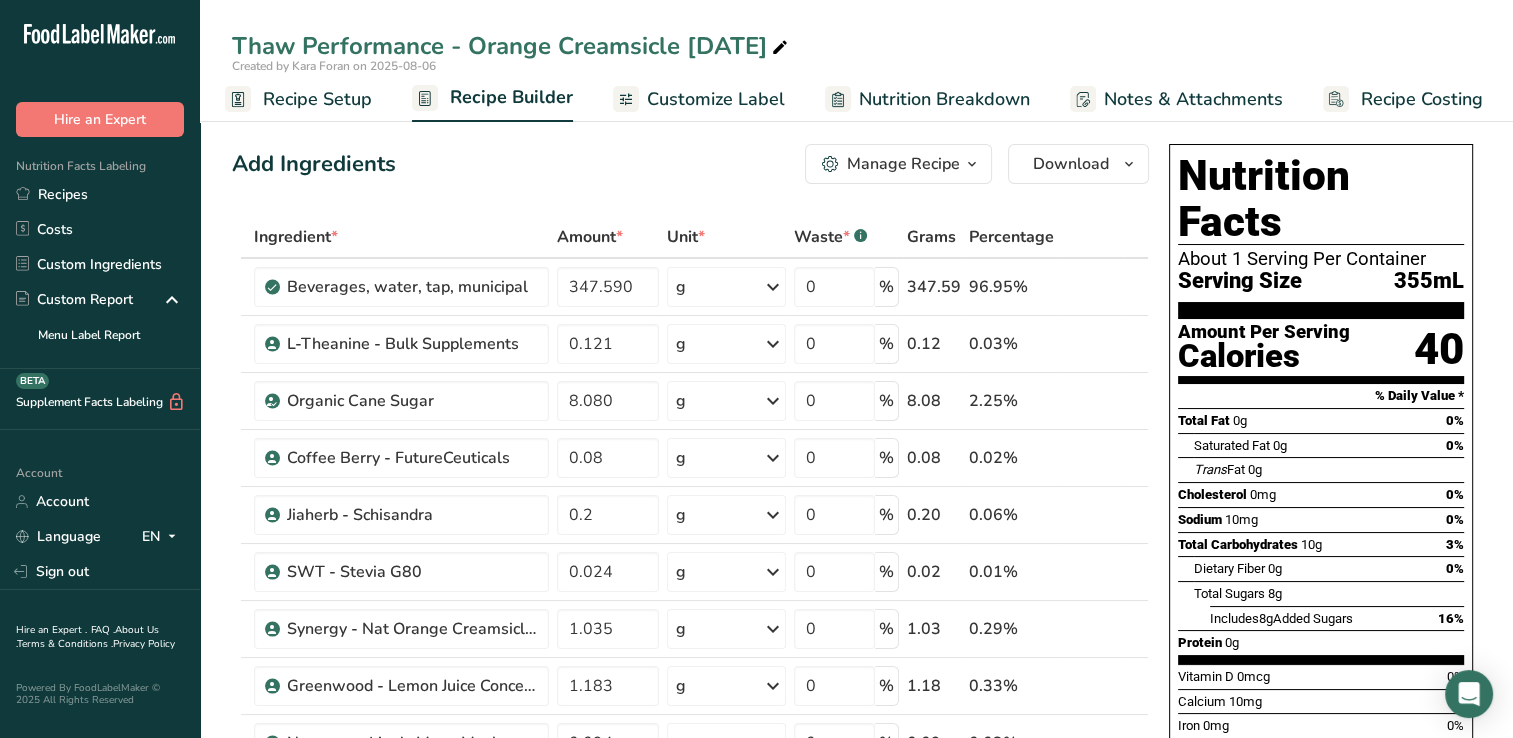click on "% Daily Value *" at bounding box center [1321, 396] 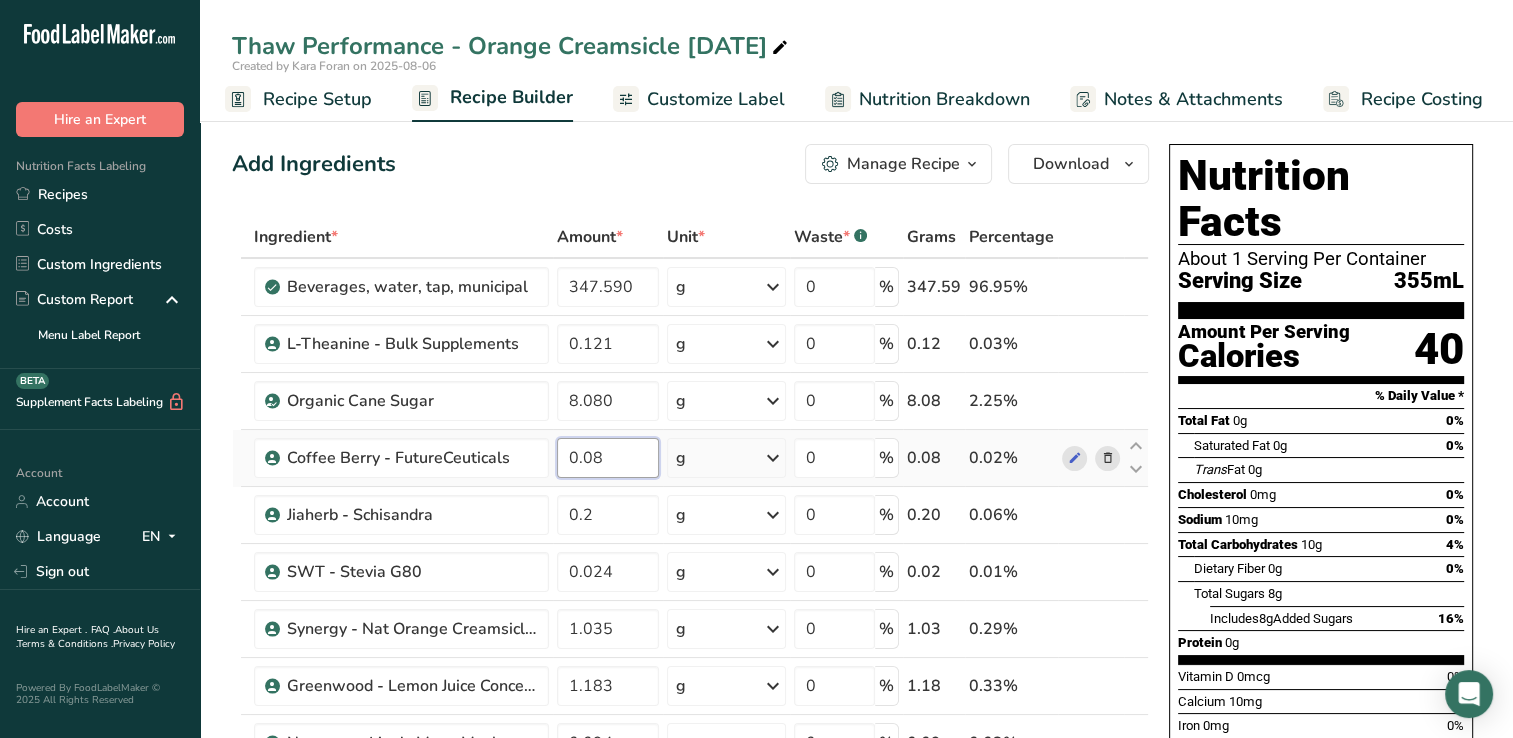click on "0.08" at bounding box center (608, 458) 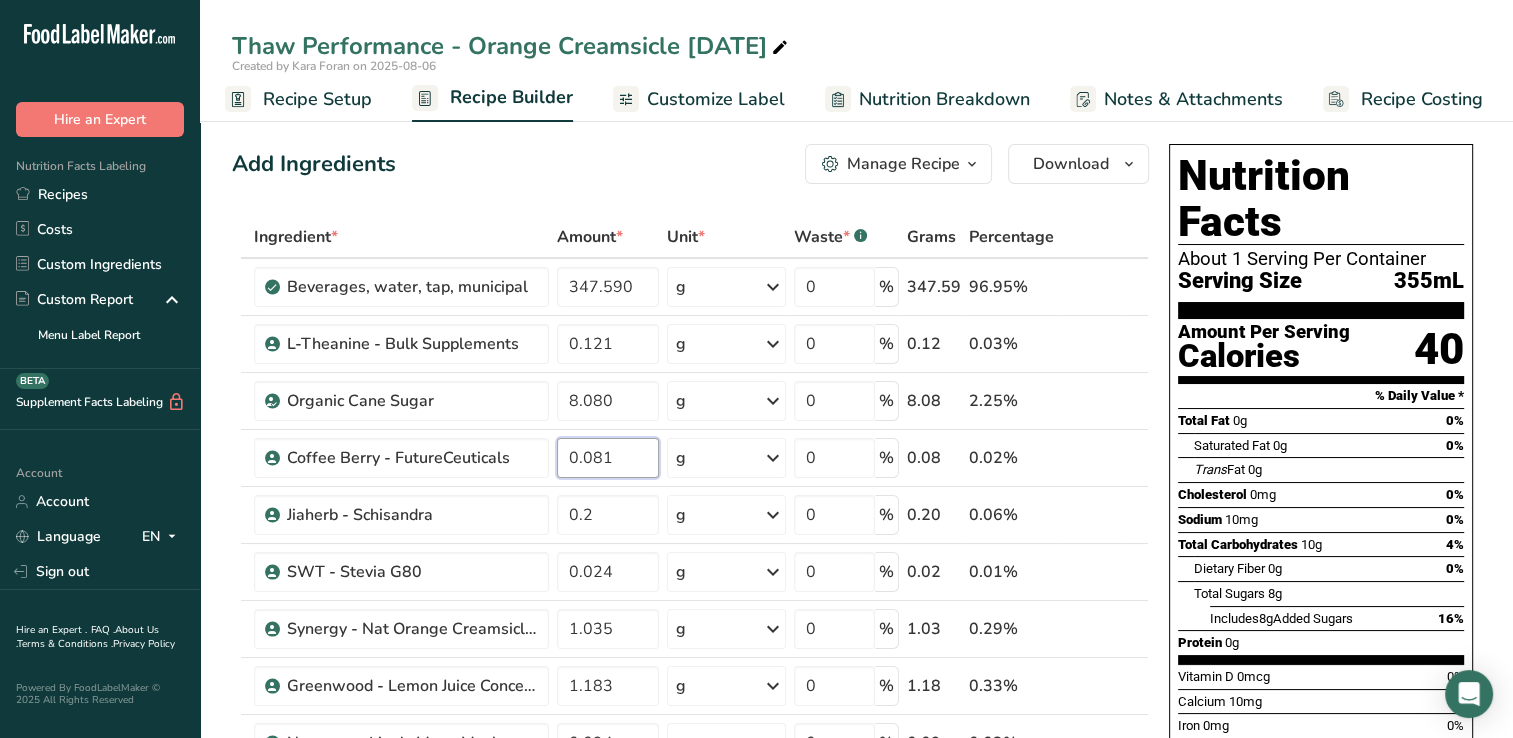 type on "0.081" 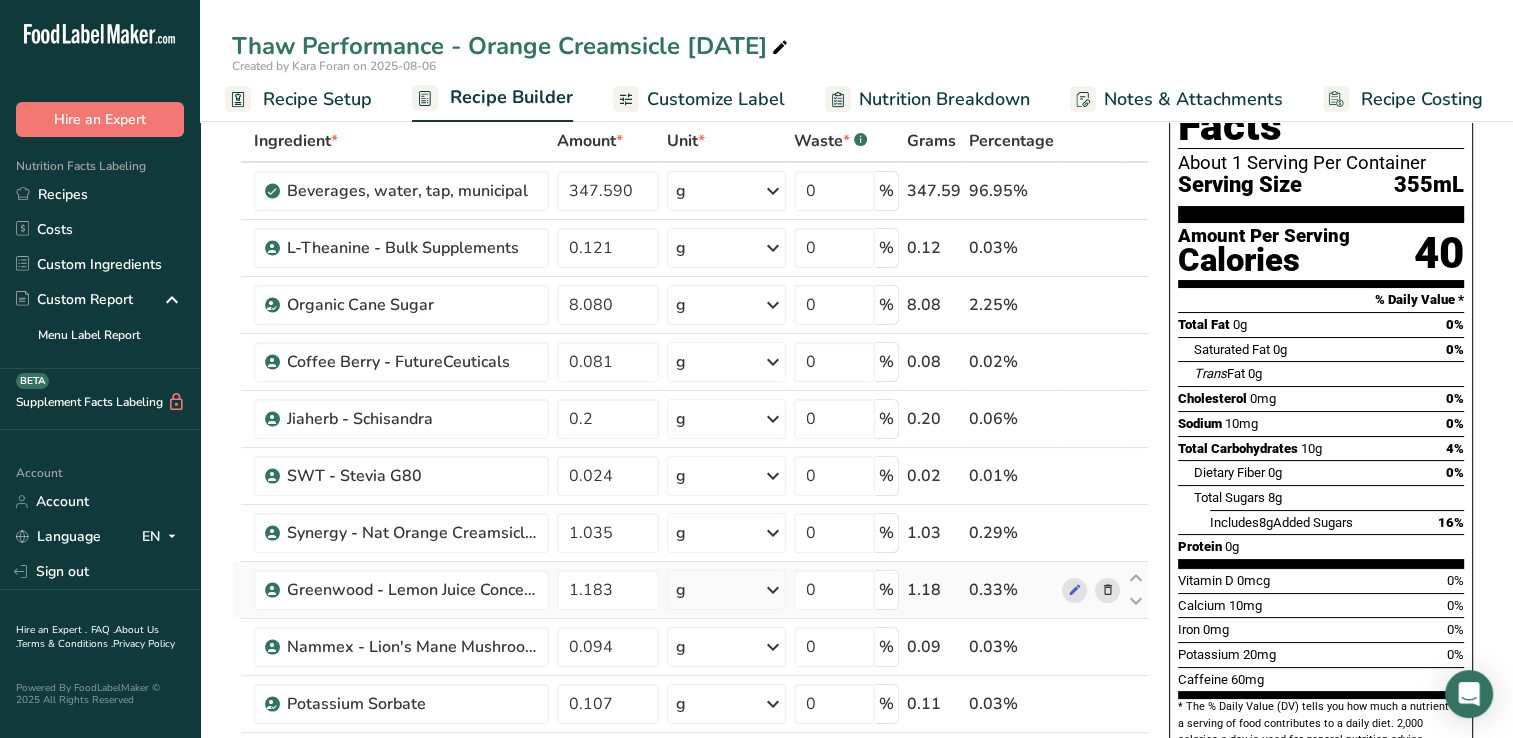 scroll, scrollTop: 200, scrollLeft: 0, axis: vertical 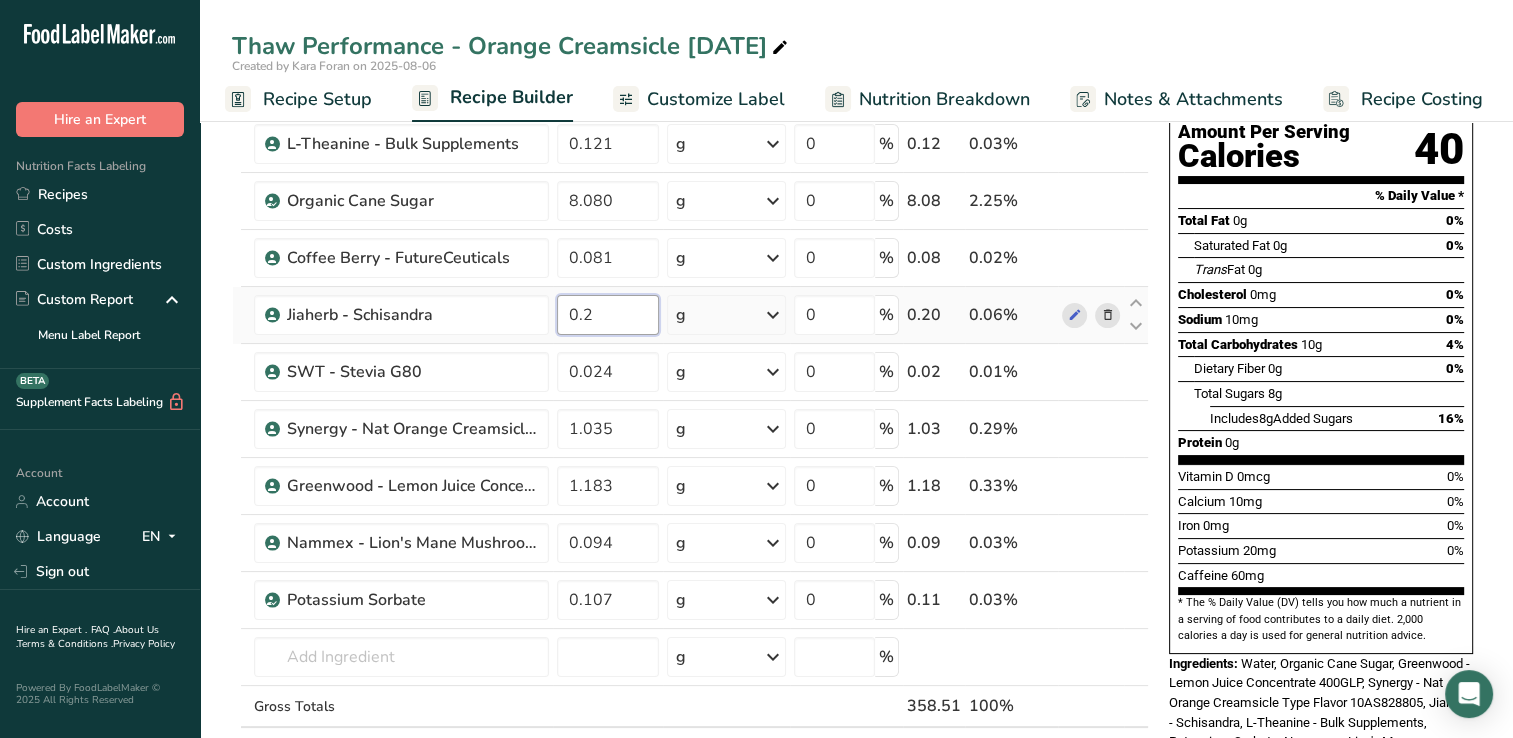 click on "Ingredient *
Amount *
Unit *
Waste *   .a-a{fill:#347362;}.b-a{fill:#fff;}          Grams
Percentage
Beverages, water, tap, municipal
347.590
g
Portions
1 fl oz
1 bottle 8 fl oz
1 liter
See more
Weight Units
g
kg
mg
See more
Volume Units
l
Volume units require a density conversion. If you know your ingredient's density enter it below. Otherwise, click on "RIA" our AI Regulatory bot - she will be able to help you
lb/ft3
g/cm3
Confirm
mL
lb/ft3
g/cm3
fl oz" at bounding box center (690, 413) 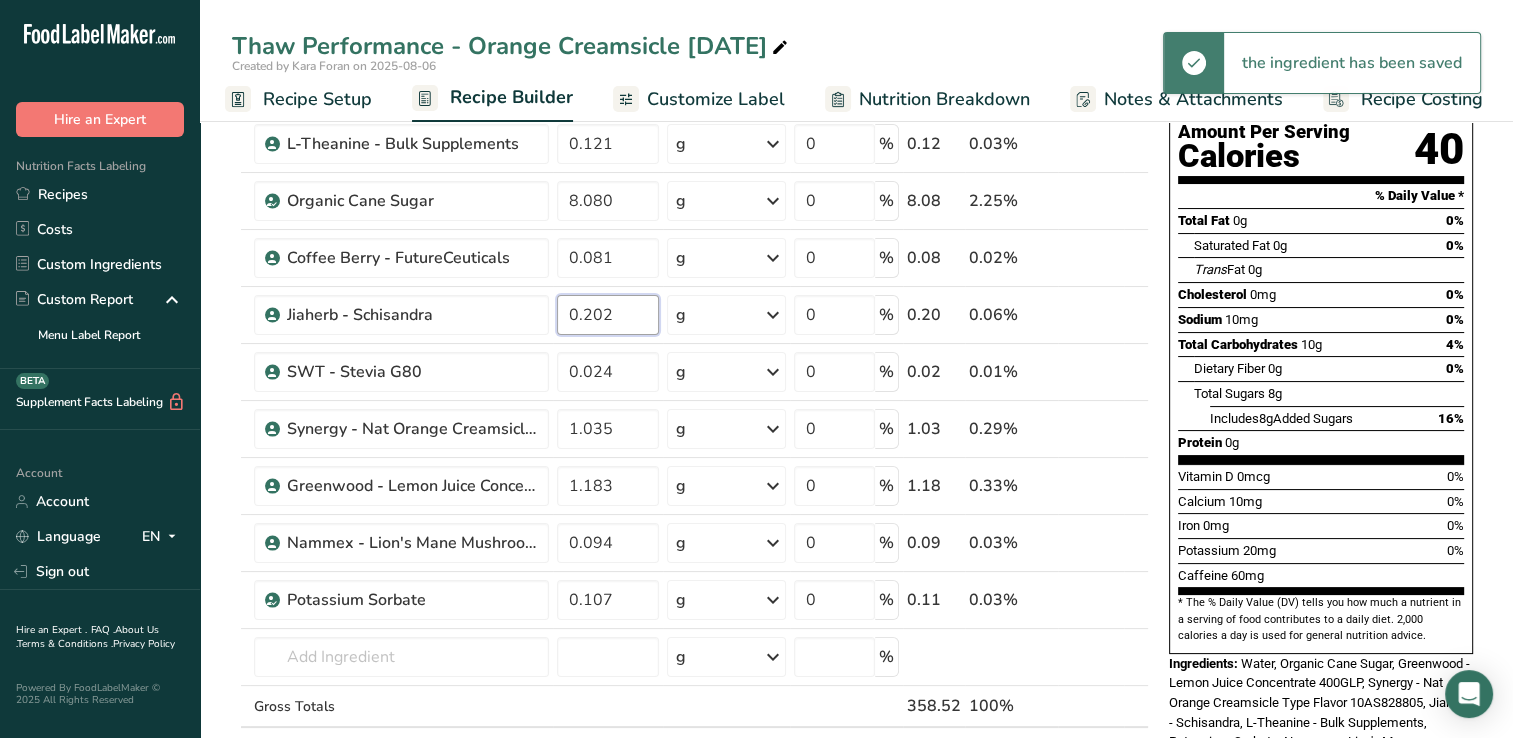 type on "0.202" 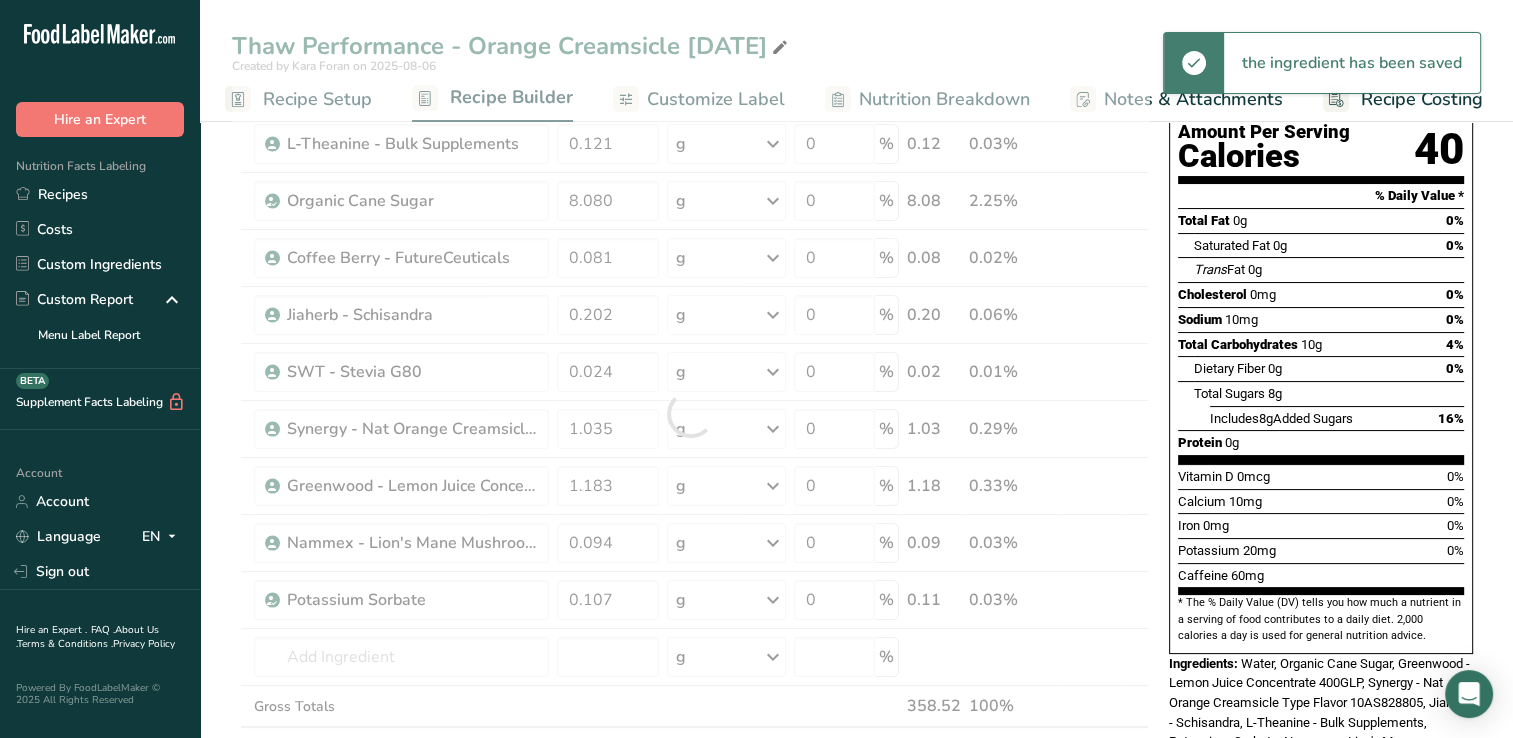 drag, startPoint x: 903, startPoint y: 50, endPoint x: 1082, endPoint y: 95, distance: 184.56976 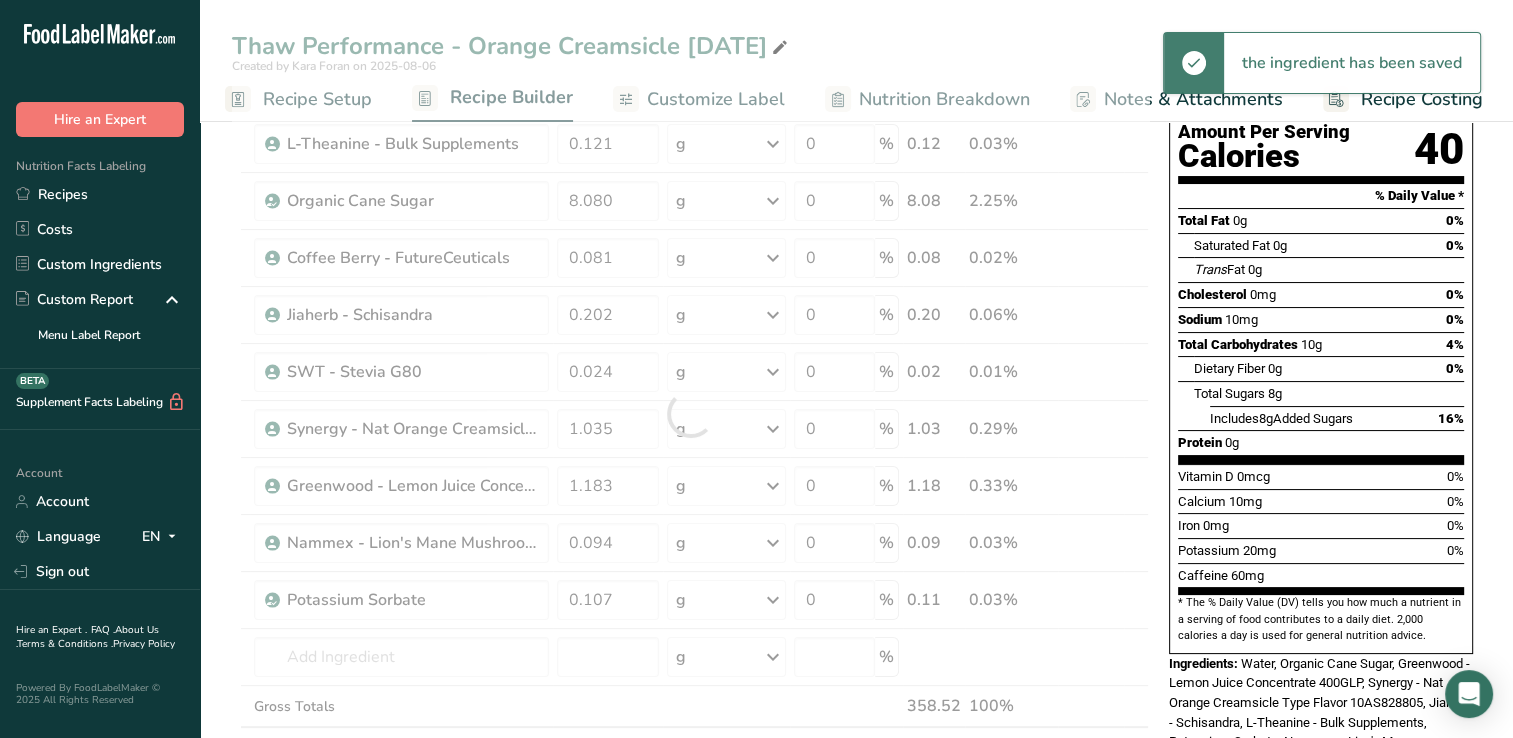 click on "Thaw Performance - Orange Creamsicle 07-22-2025
Created by [NAME] on 2025-08-06
Recipe Setup                       Recipe Builder   Customize Label               Nutrition Breakdown               Notes & Attachments                 Recipe Costing
Add Ingredients
Manage Recipe         Delete Recipe           Duplicate Recipe             Scale Recipe             Save as Sub-Recipe   .a-a{fill:#347362;}.b-a{fill:#fff;}                               Nutrition Breakdown                 Recipe Card
NEW
Amino Acids Pattern Report           Activity History
Download
Choose your preferred label style
Standard FDA label
Standard FDA label
The most common format for nutrition facts labels in compliance with the FDA's typeface, style and requirements" at bounding box center (856, 718) 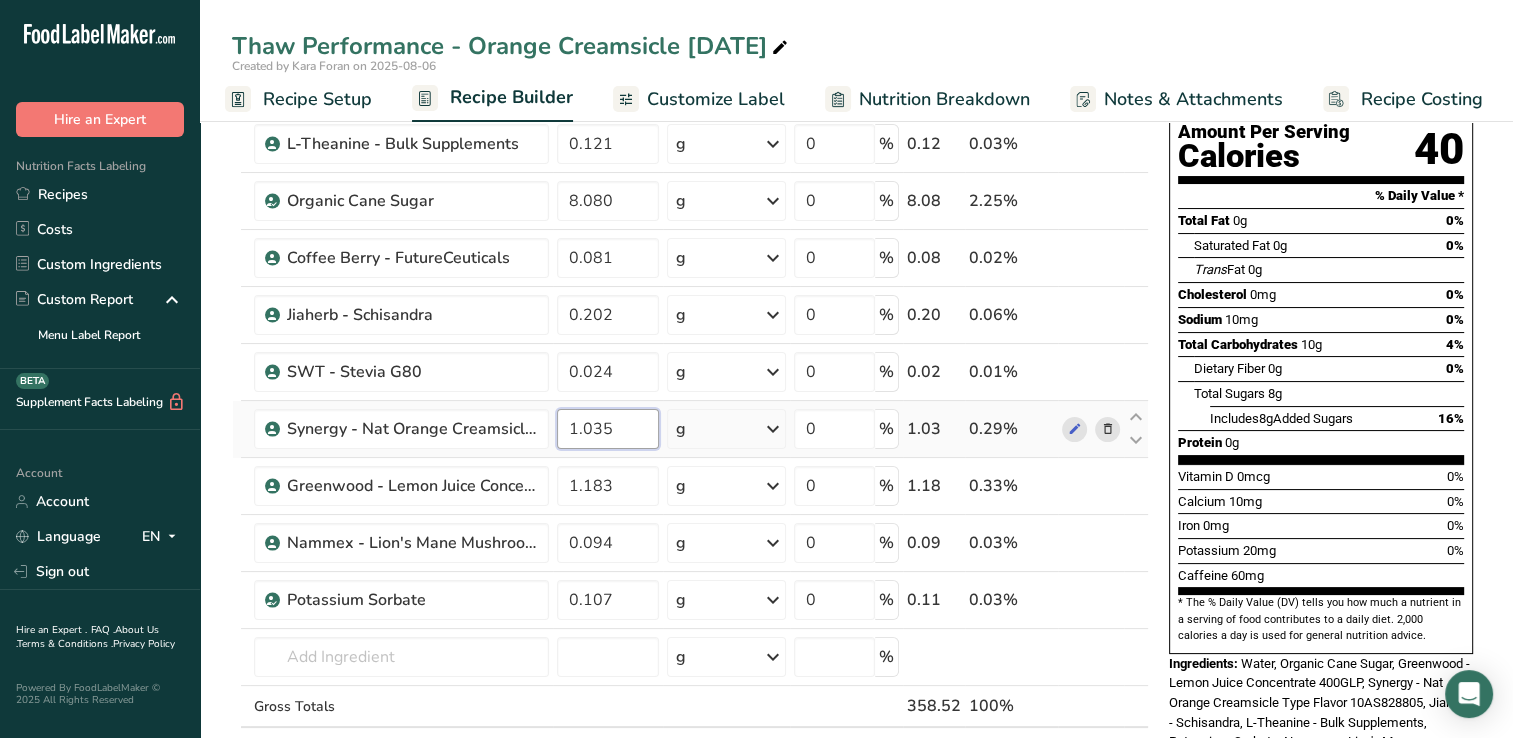 drag, startPoint x: 595, startPoint y: 432, endPoint x: 609, endPoint y: 424, distance: 16.124516 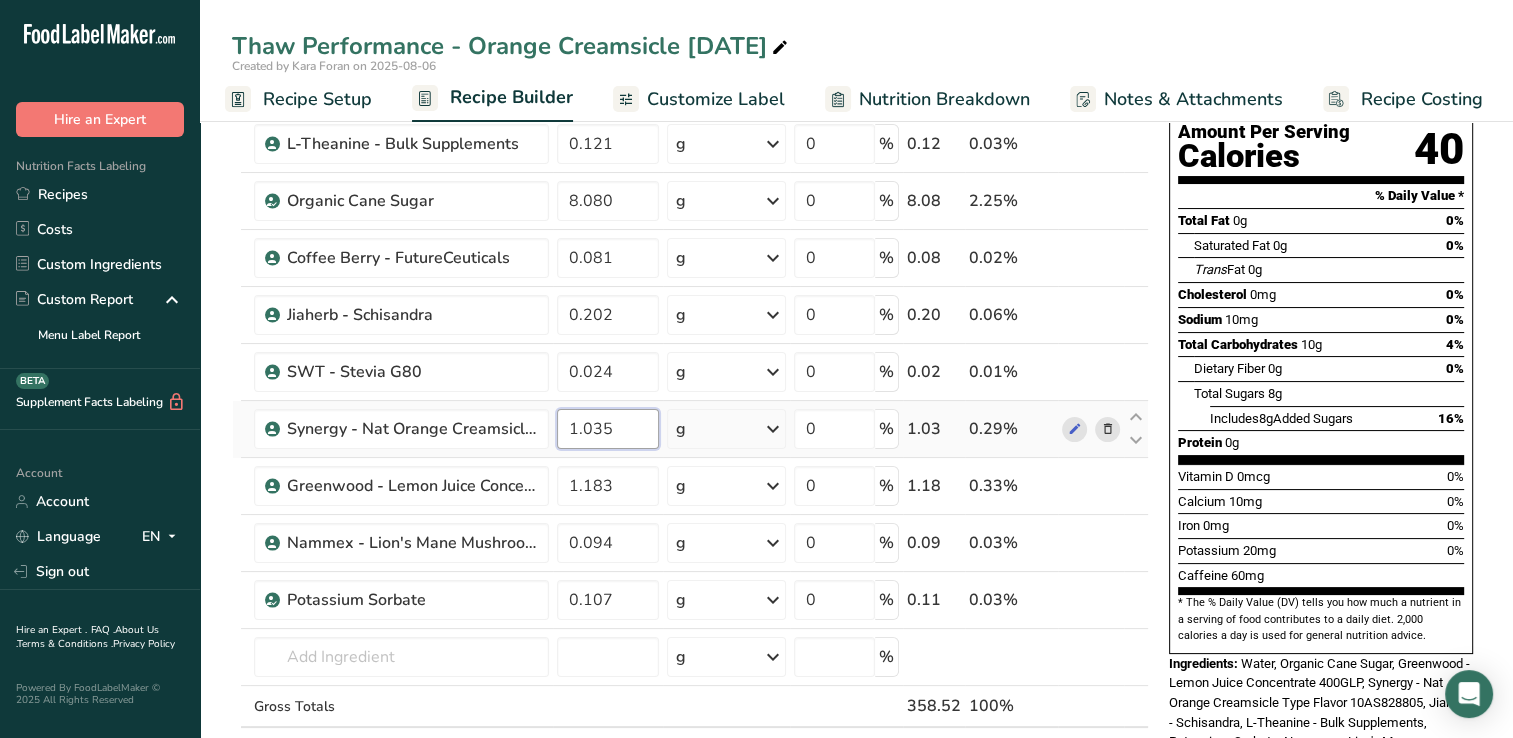 click on "1.035" at bounding box center [608, 429] 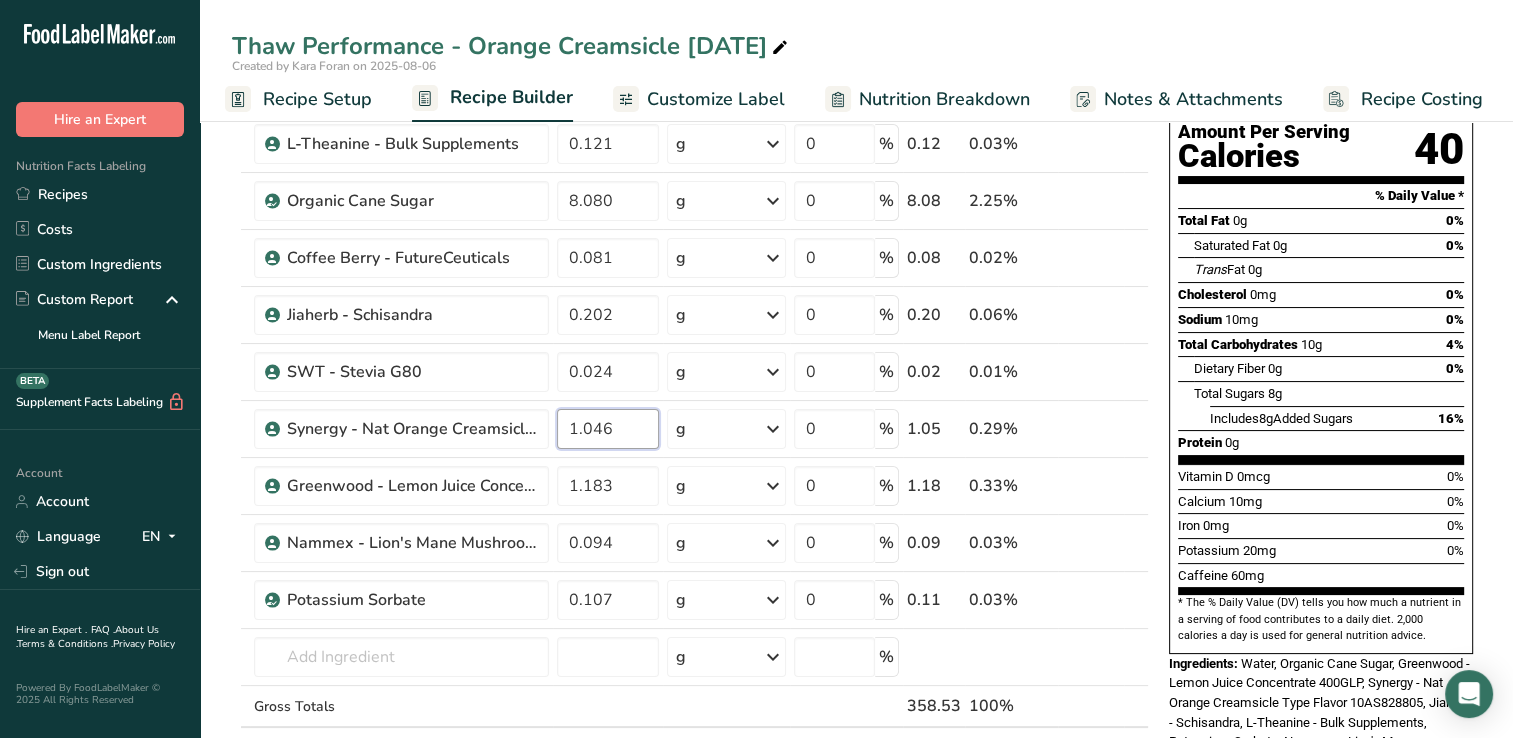 type on "1.046" 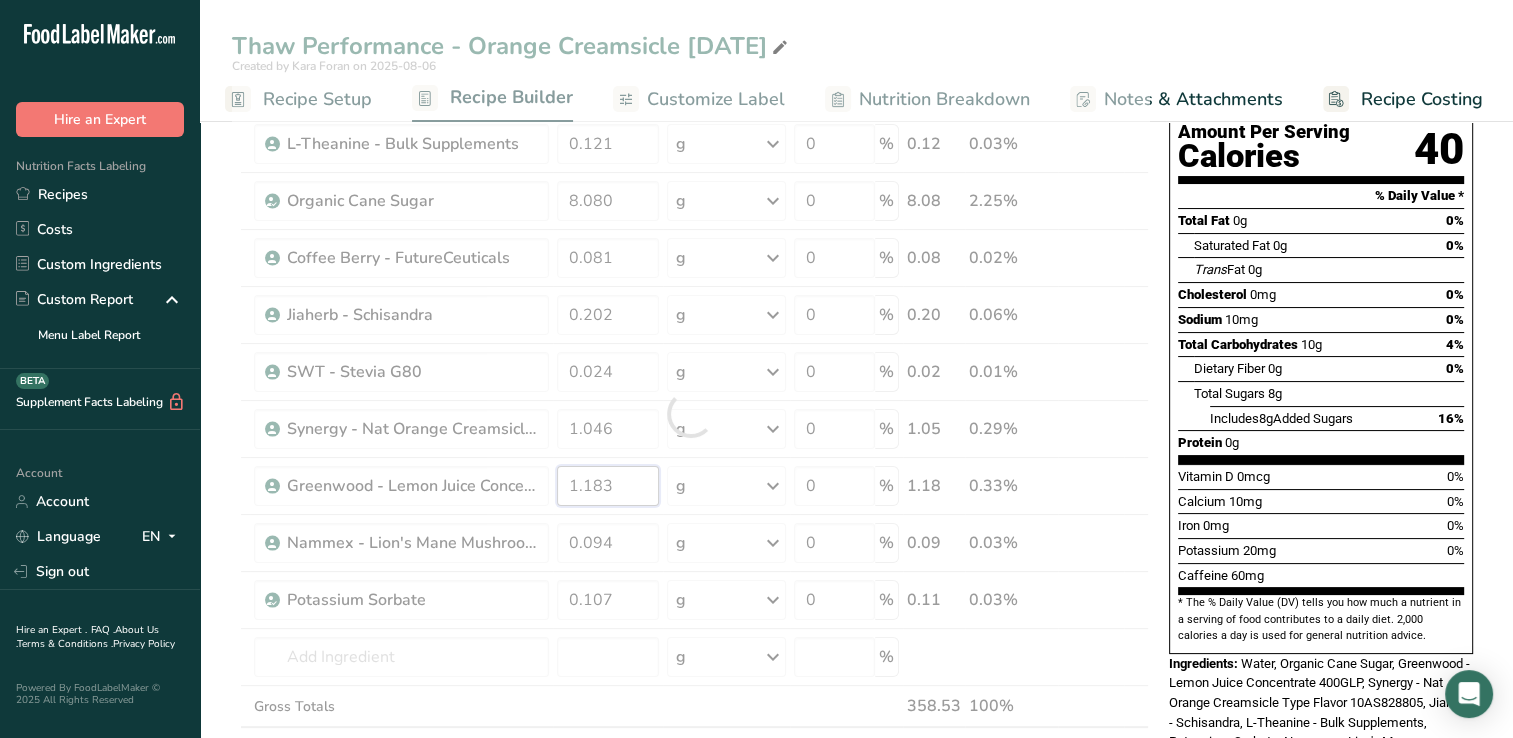 drag, startPoint x: 589, startPoint y: 476, endPoint x: 628, endPoint y: 468, distance: 39.812057 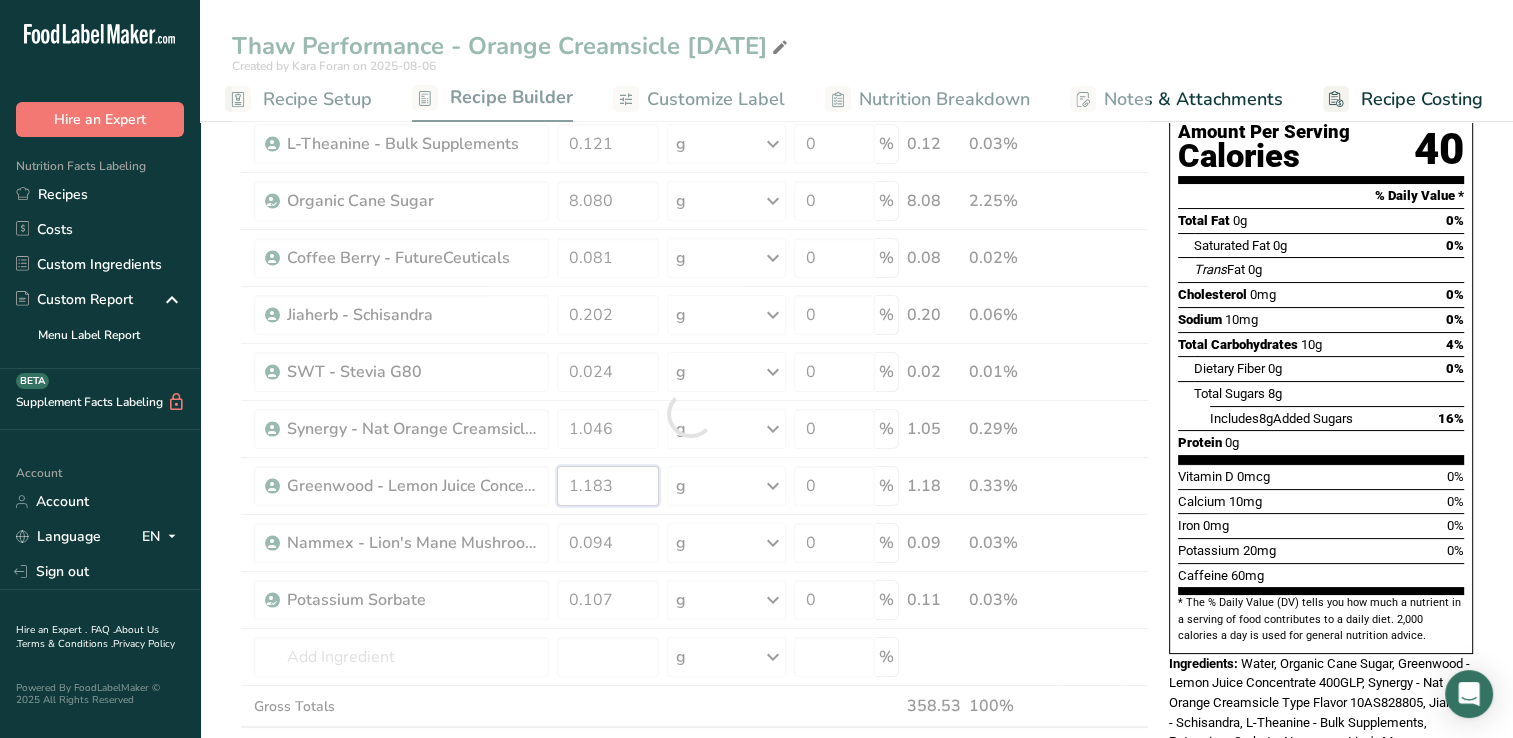 click on "Ingredient *
Amount *
Unit *
Waste *   .a-a{fill:#347362;}.b-a{fill:#fff;}          Grams
Percentage
Beverages, water, tap, municipal
347.590
g
Portions
1 fl oz
1 bottle 8 fl oz
1 liter
See more
Weight Units
g
kg
mg
See more
Volume Units
l
Volume units require a density conversion. If you know your ingredient's density enter it below. Otherwise, click on "RIA" our AI Regulatory bot - she will be able to help you
lb/ft3
g/cm3
Confirm
mL
lb/ft3
g/cm3
fl oz" at bounding box center [690, 413] 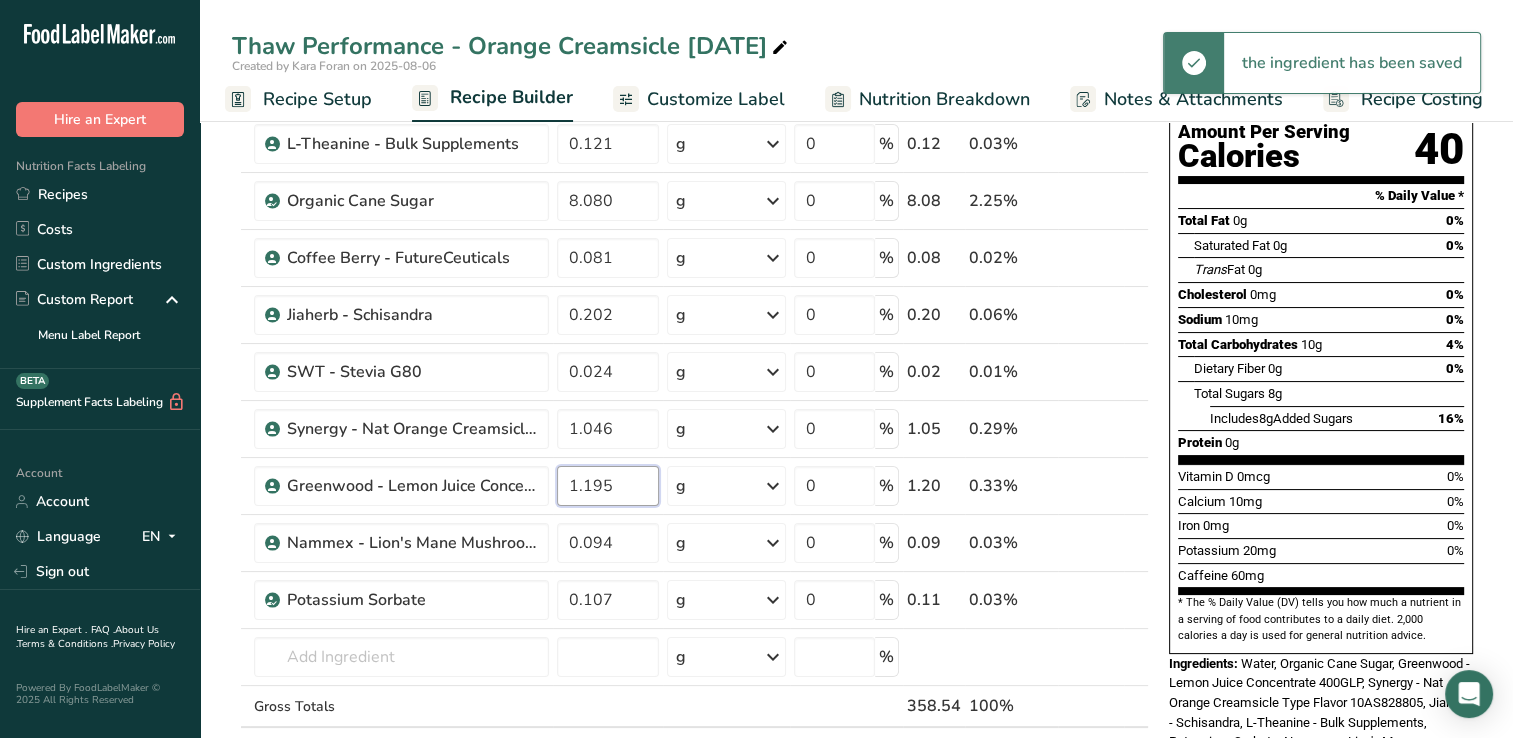 type on "1.195" 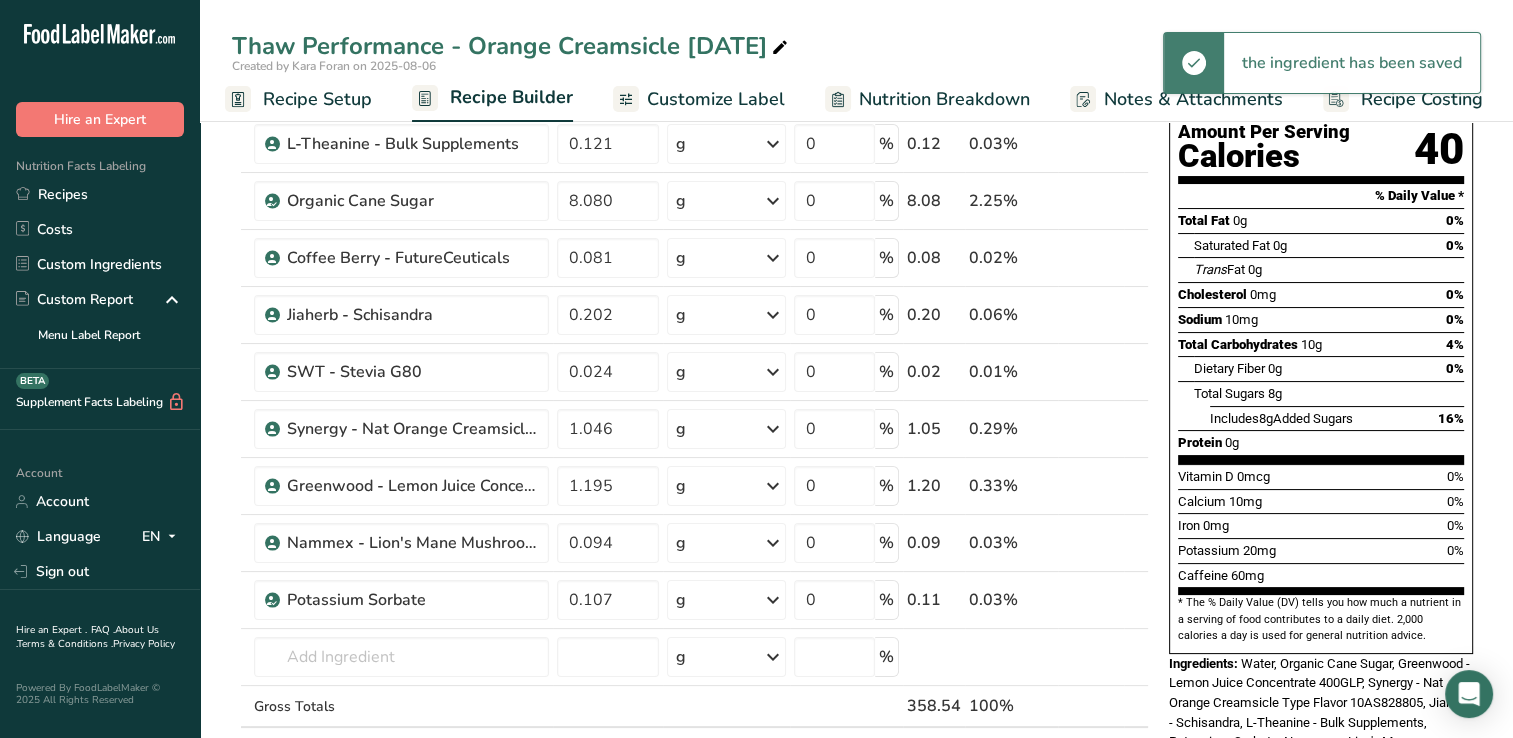click on "Thaw Performance - Orange Creamsicle 07-22-2025
Created by [NAME] on 2025-08-06
Recipe Setup                       Recipe Builder   Customize Label               Nutrition Breakdown               Notes & Attachments                 Recipe Costing
Add Ingredients
Manage Recipe         Delete Recipe           Duplicate Recipe             Scale Recipe             Save as Sub-Recipe   .a-a{fill:#347362;}.b-a{fill:#fff;}                               Nutrition Breakdown                 Recipe Card
NEW
Amino Acids Pattern Report           Activity History
Download
Choose your preferred label style
Standard FDA label
Standard FDA label
The most common format for nutrition facts labels in compliance with the FDA's typeface, style and requirements" at bounding box center [856, 718] 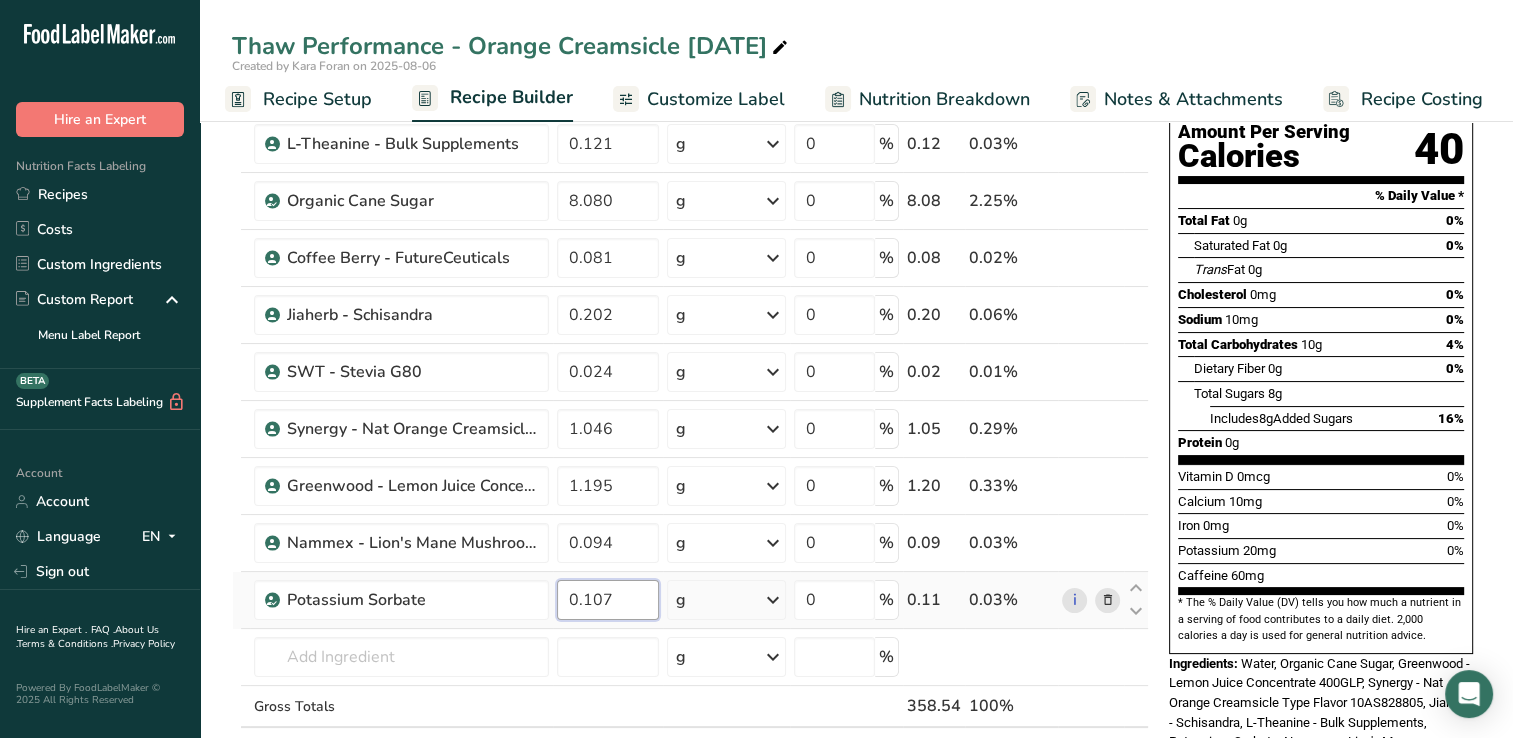 drag, startPoint x: 580, startPoint y: 590, endPoint x: 757, endPoint y: 603, distance: 177.47676 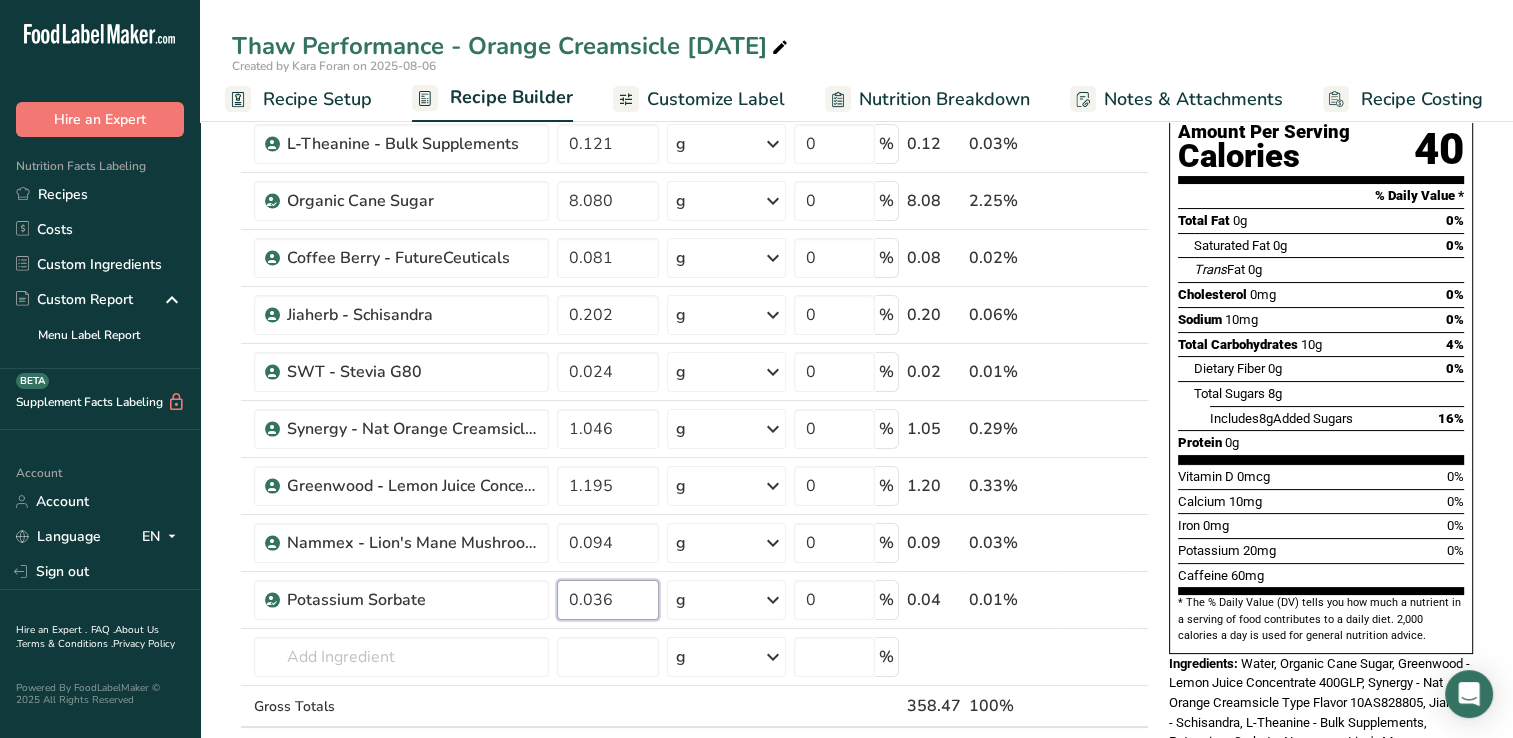 type on "0.036" 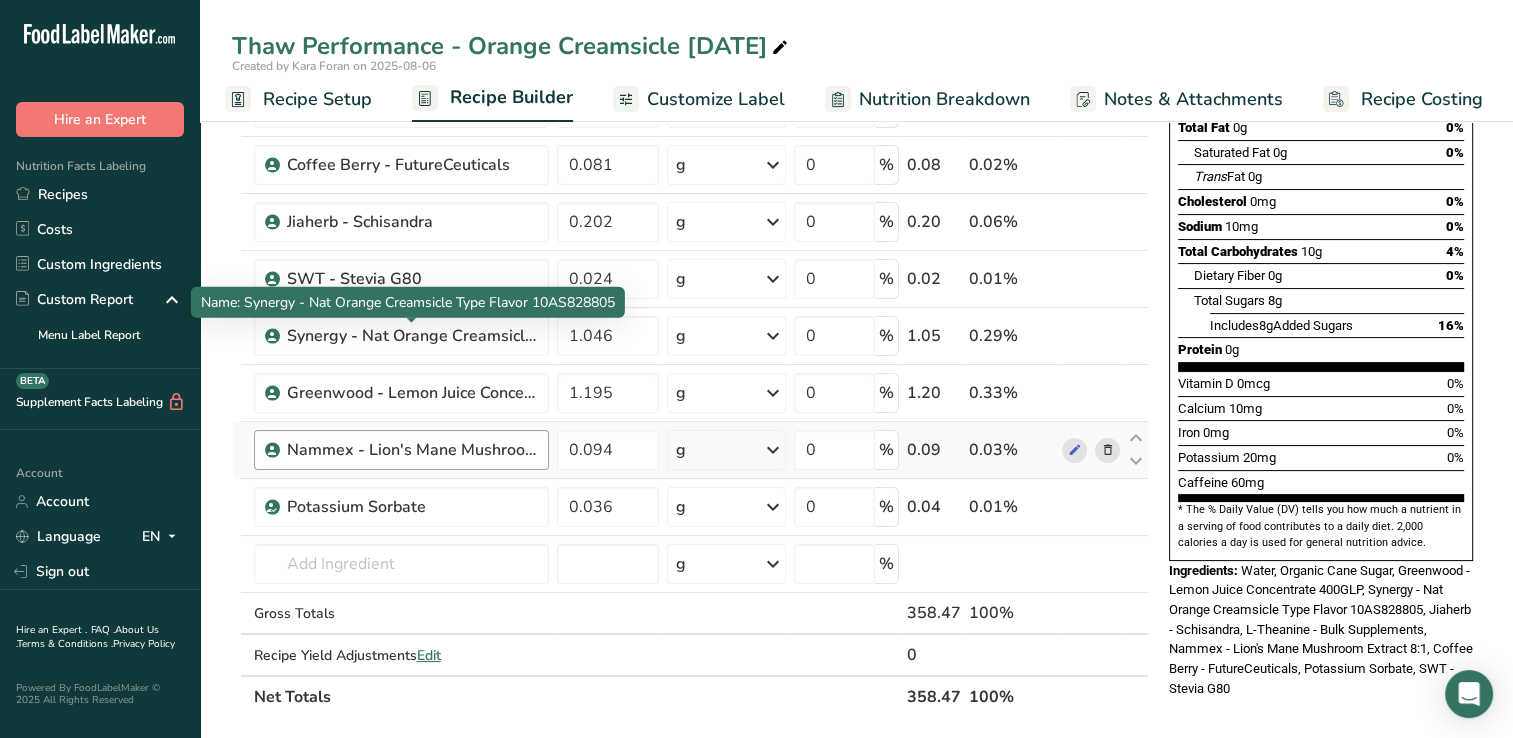 scroll, scrollTop: 300, scrollLeft: 0, axis: vertical 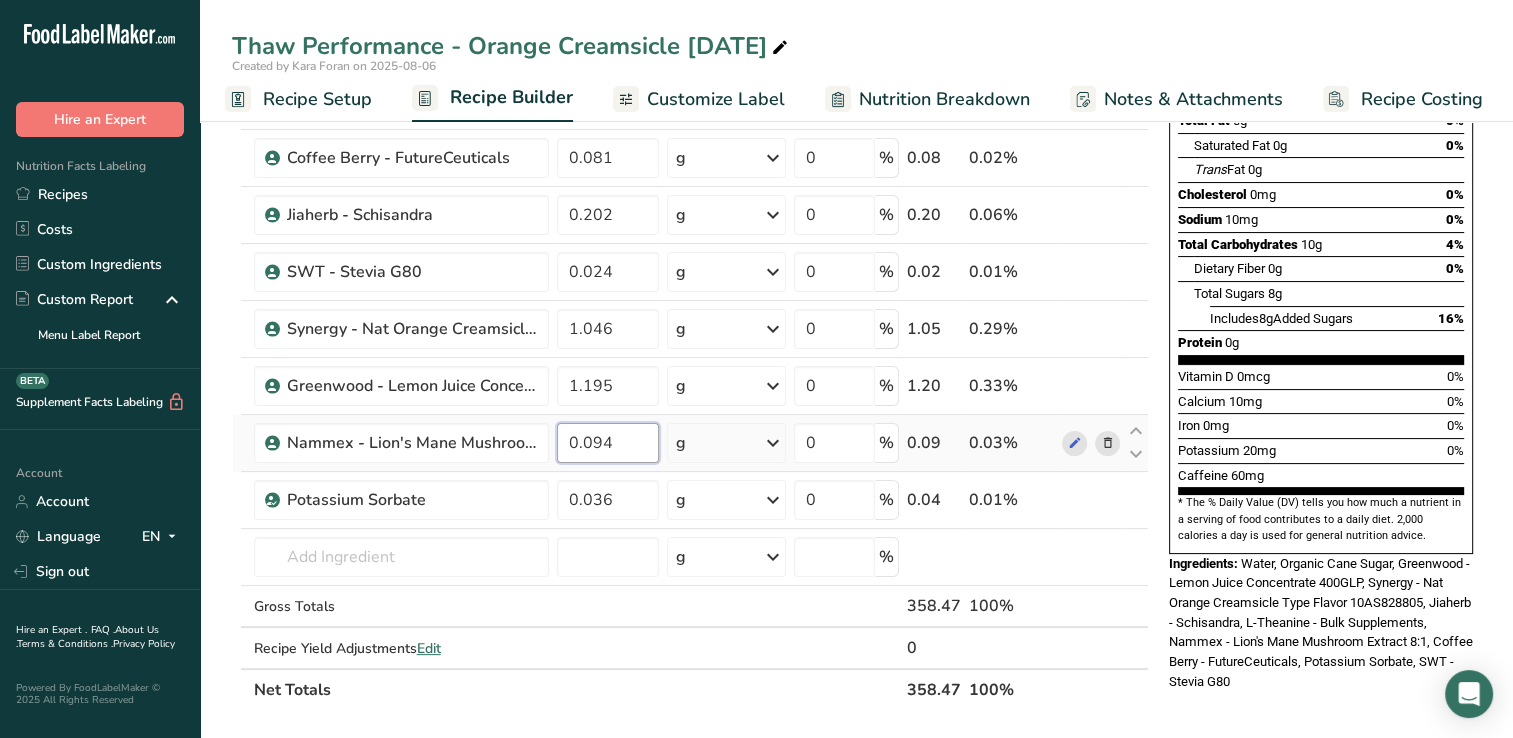 click on "Ingredient *
Amount *
Unit *
Waste *   .a-a{fill:#347362;}.b-a{fill:#fff;}          Grams
Percentage
Beverages, water, tap, municipal
347.590
g
Portions
1 fl oz
1 bottle 8 fl oz
1 liter
See more
Weight Units
g
kg
mg
See more
Volume Units
l
Volume units require a density conversion. If you know your ingredient's density enter it below. Otherwise, click on "RIA" our AI Regulatory bot - she will be able to help you
lb/ft3
g/cm3
Confirm
mL
lb/ft3
g/cm3
fl oz" at bounding box center (690, 313) 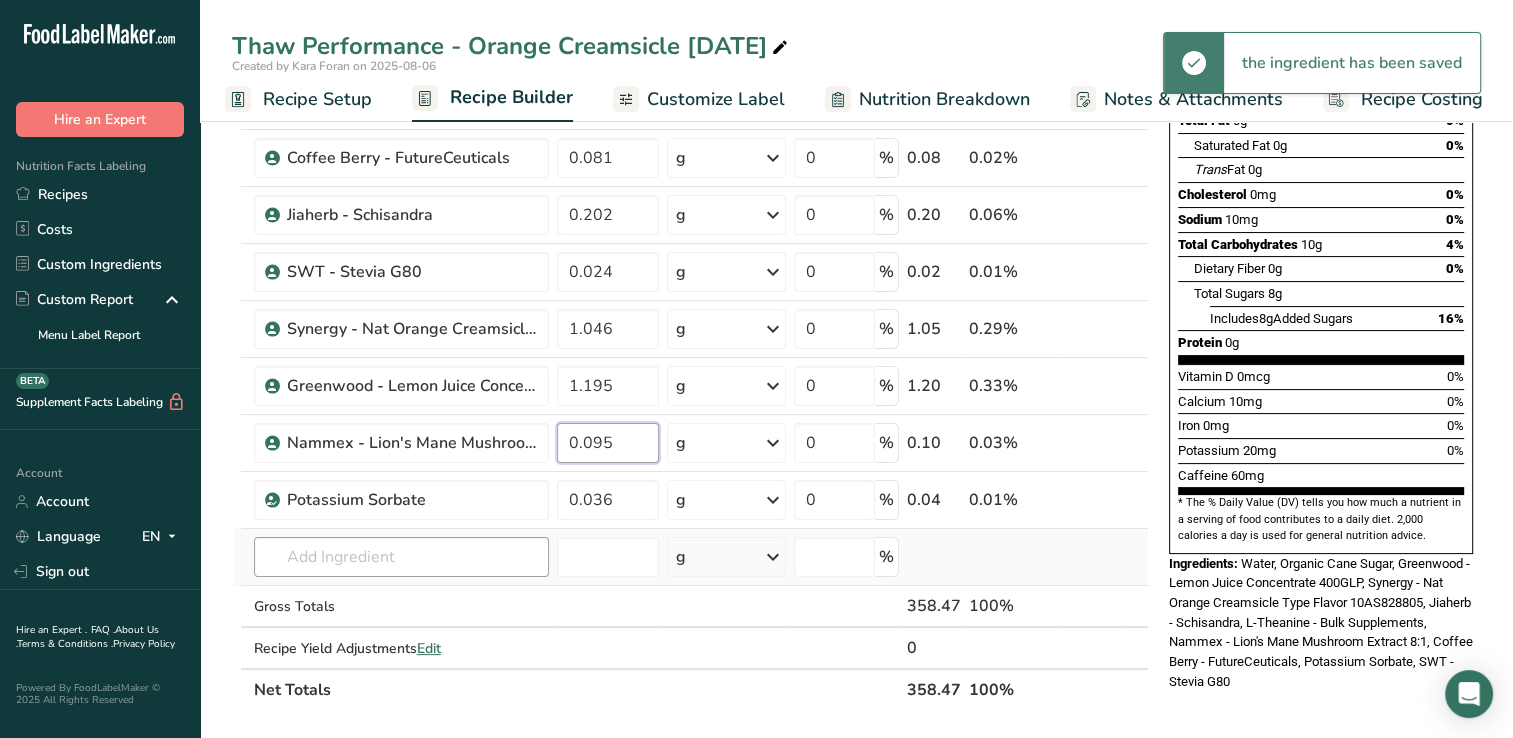 type on "0.095" 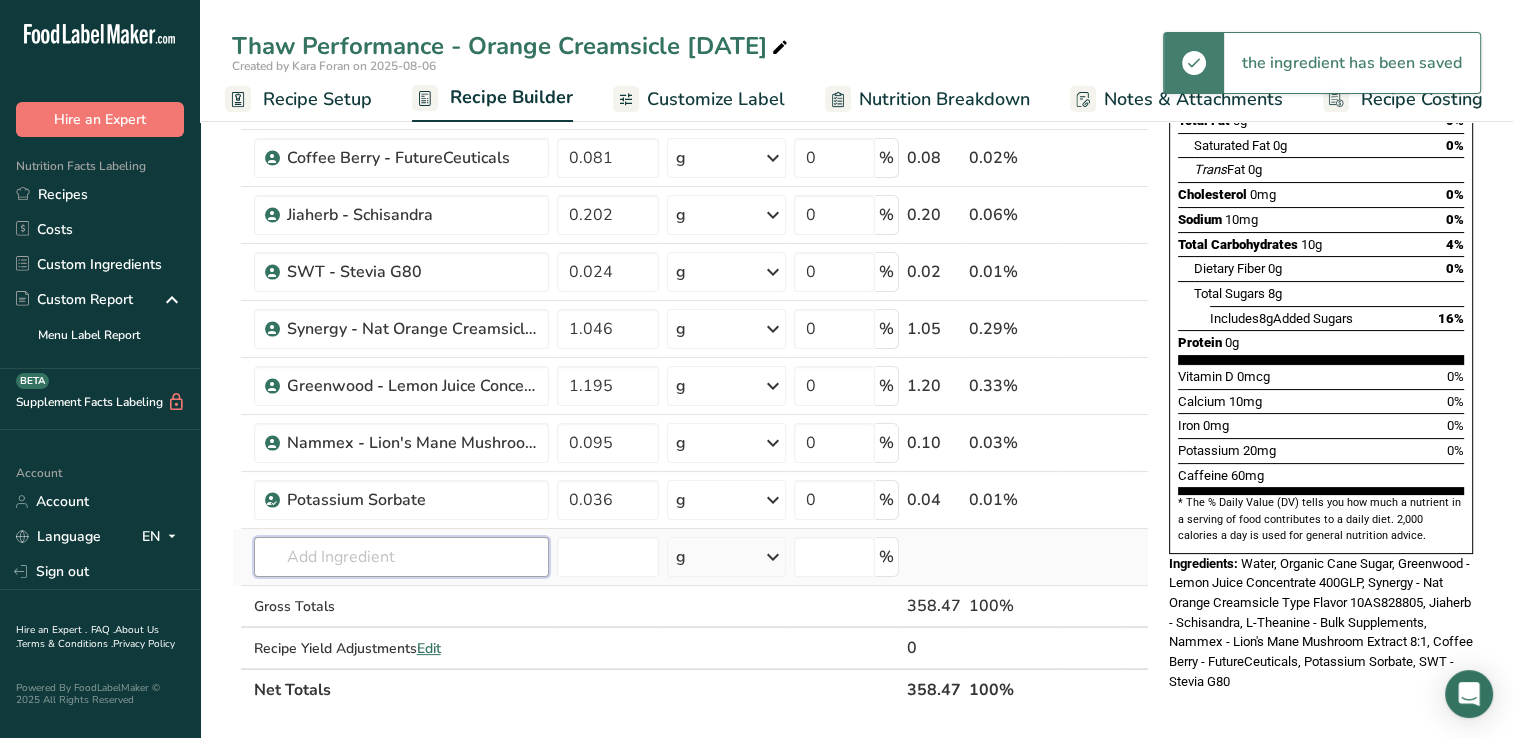 click on "Ingredient *
Amount *
Unit *
Waste *   .a-a{fill:#347362;}.b-a{fill:#fff;}          Grams
Percentage
Beverages, water, tap, municipal
347.590
g
Portions
1 fl oz
1 bottle 8 fl oz
1 liter
See more
Weight Units
g
kg
mg
See more
Volume Units
l
Volume units require a density conversion. If you know your ingredient's density enter it below. Otherwise, click on "RIA" our AI Regulatory bot - she will be able to help you
lb/ft3
g/cm3
Confirm
mL
lb/ft3
g/cm3
fl oz" at bounding box center (690, 313) 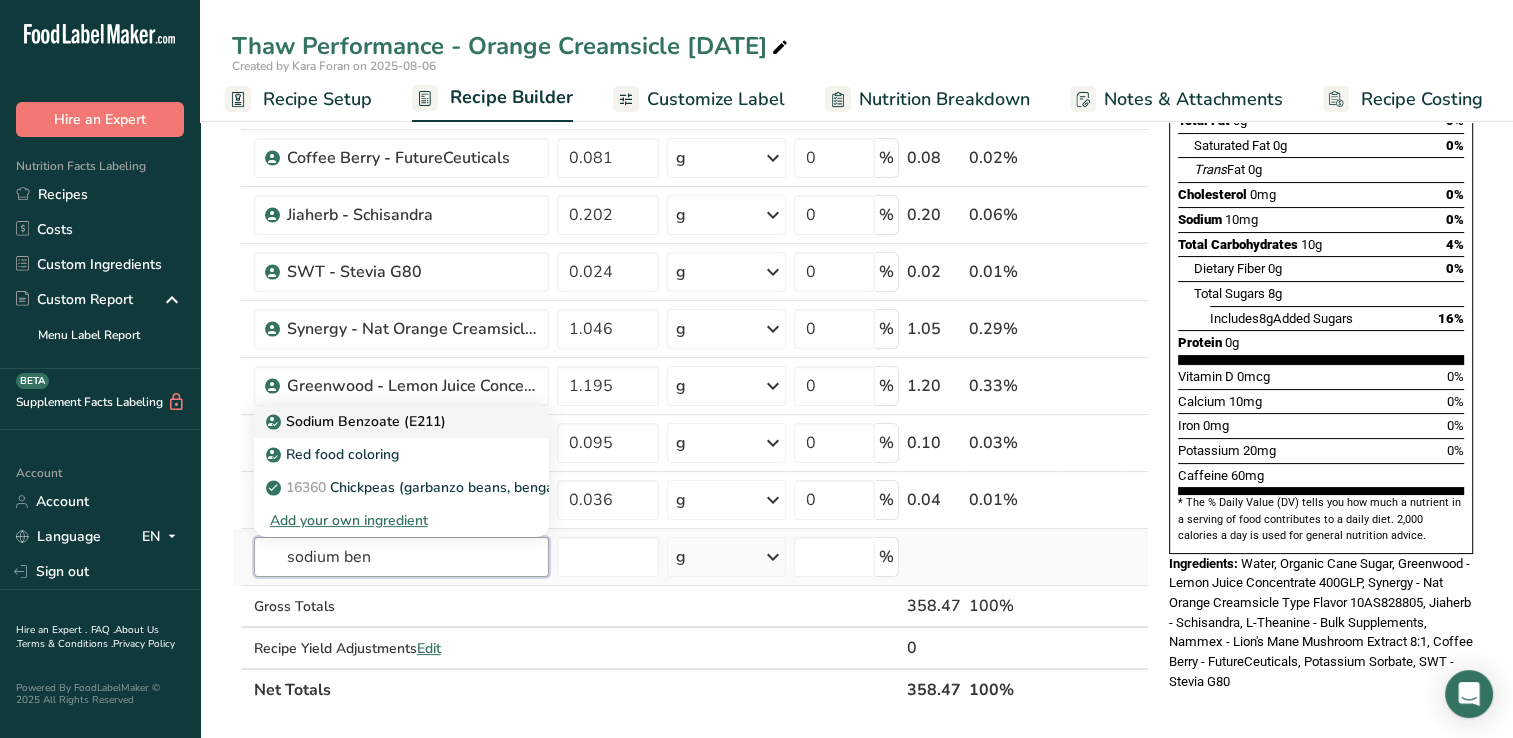 type on "sodium ben" 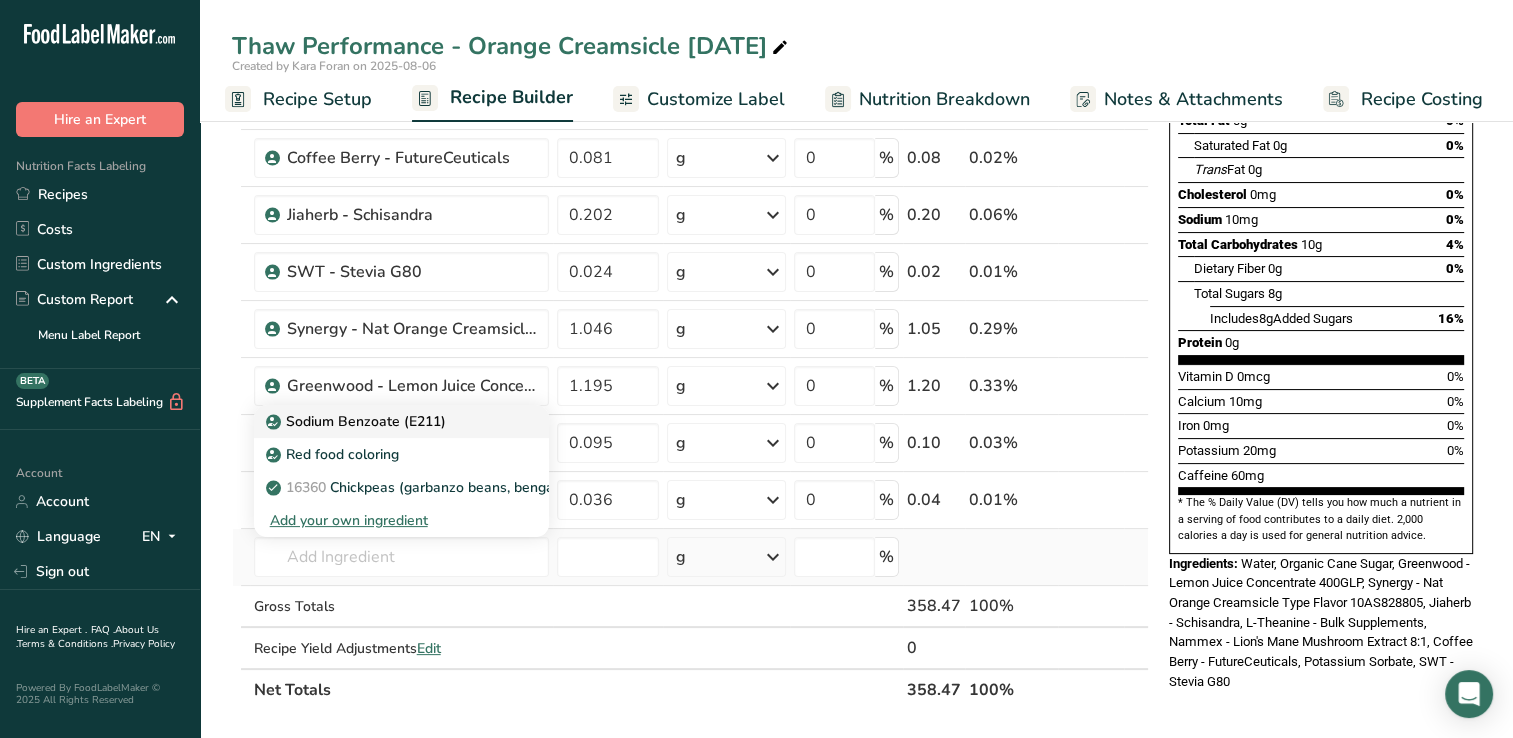 click on "Sodium Benzoate (E211)" at bounding box center [358, 421] 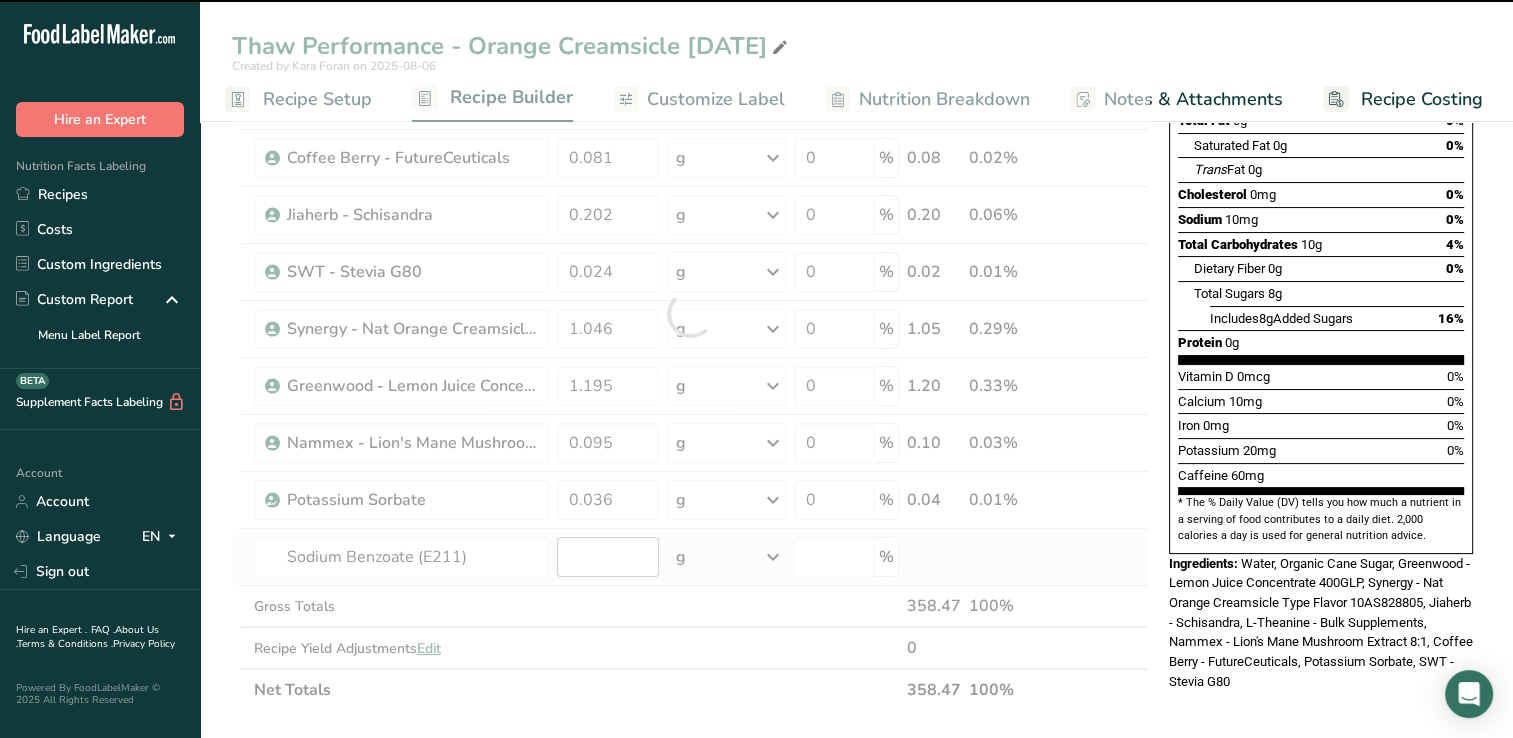 type on "0" 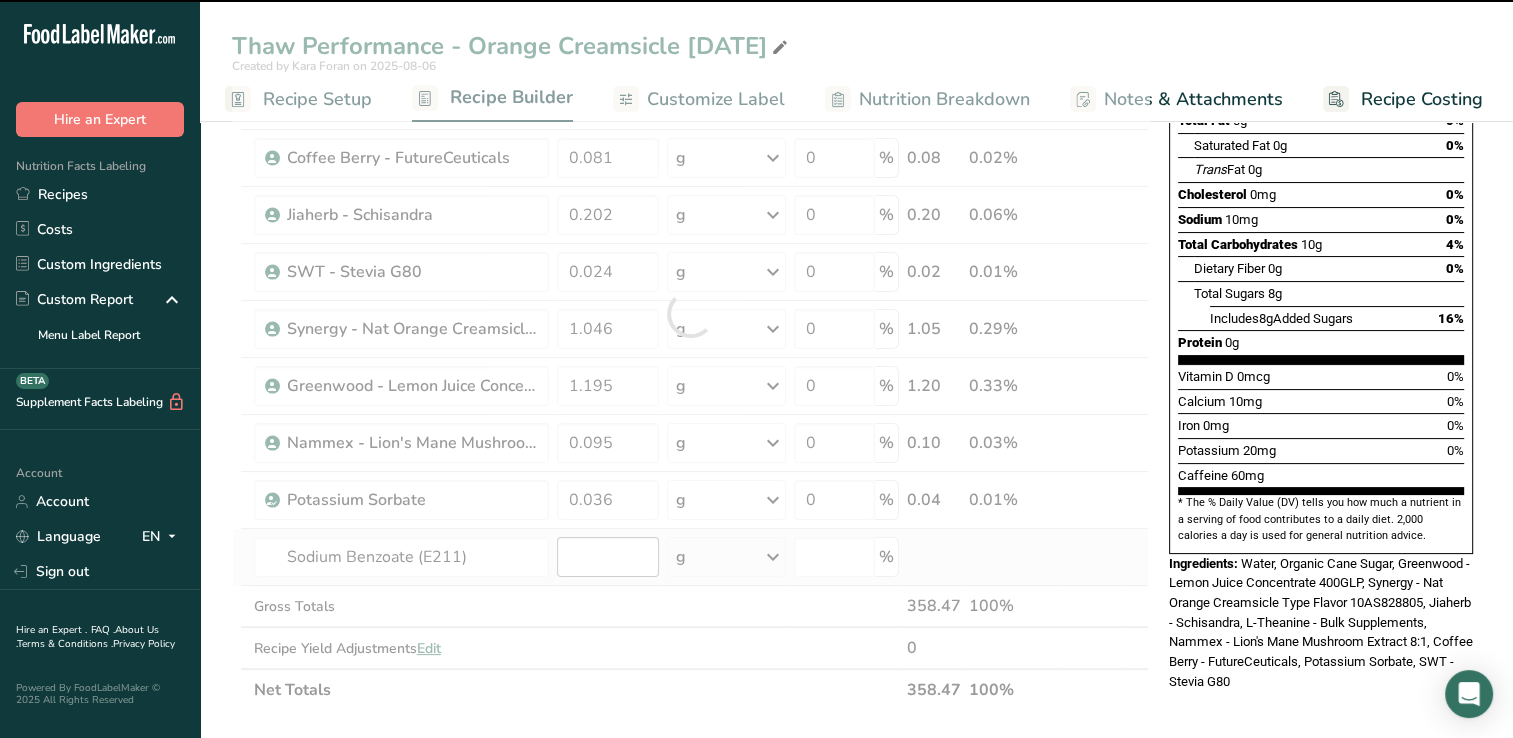 type on "0" 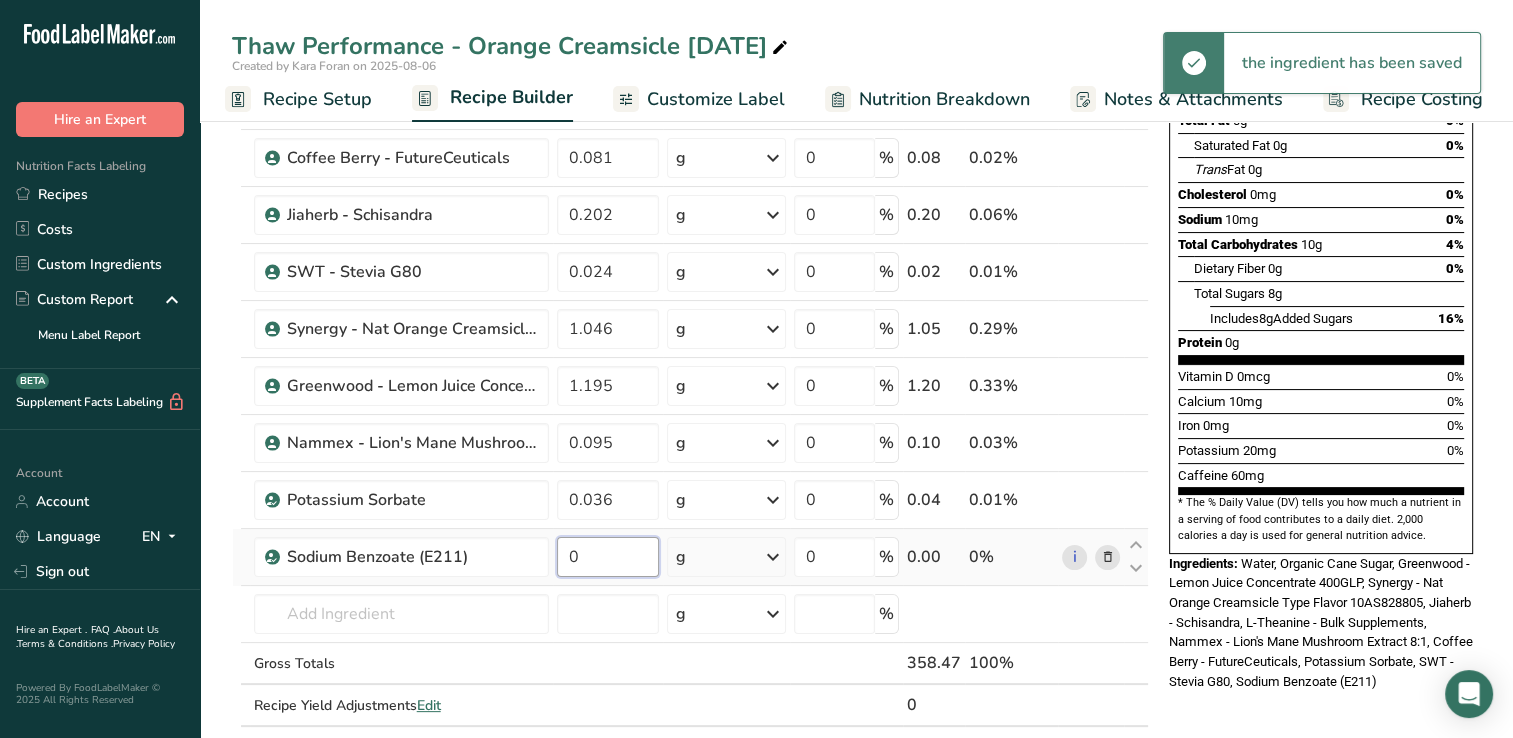 click on "0" at bounding box center [608, 557] 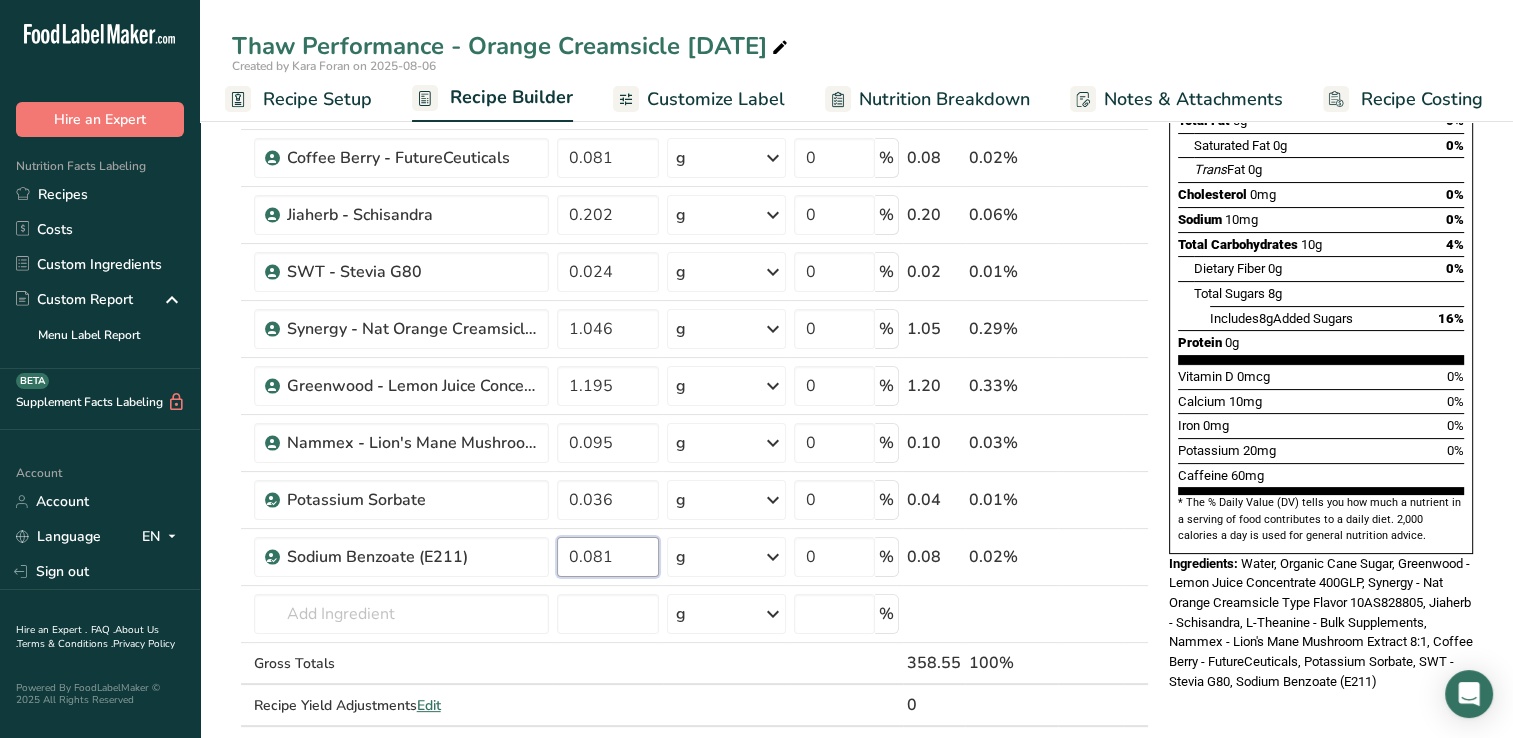 type on "0.081" 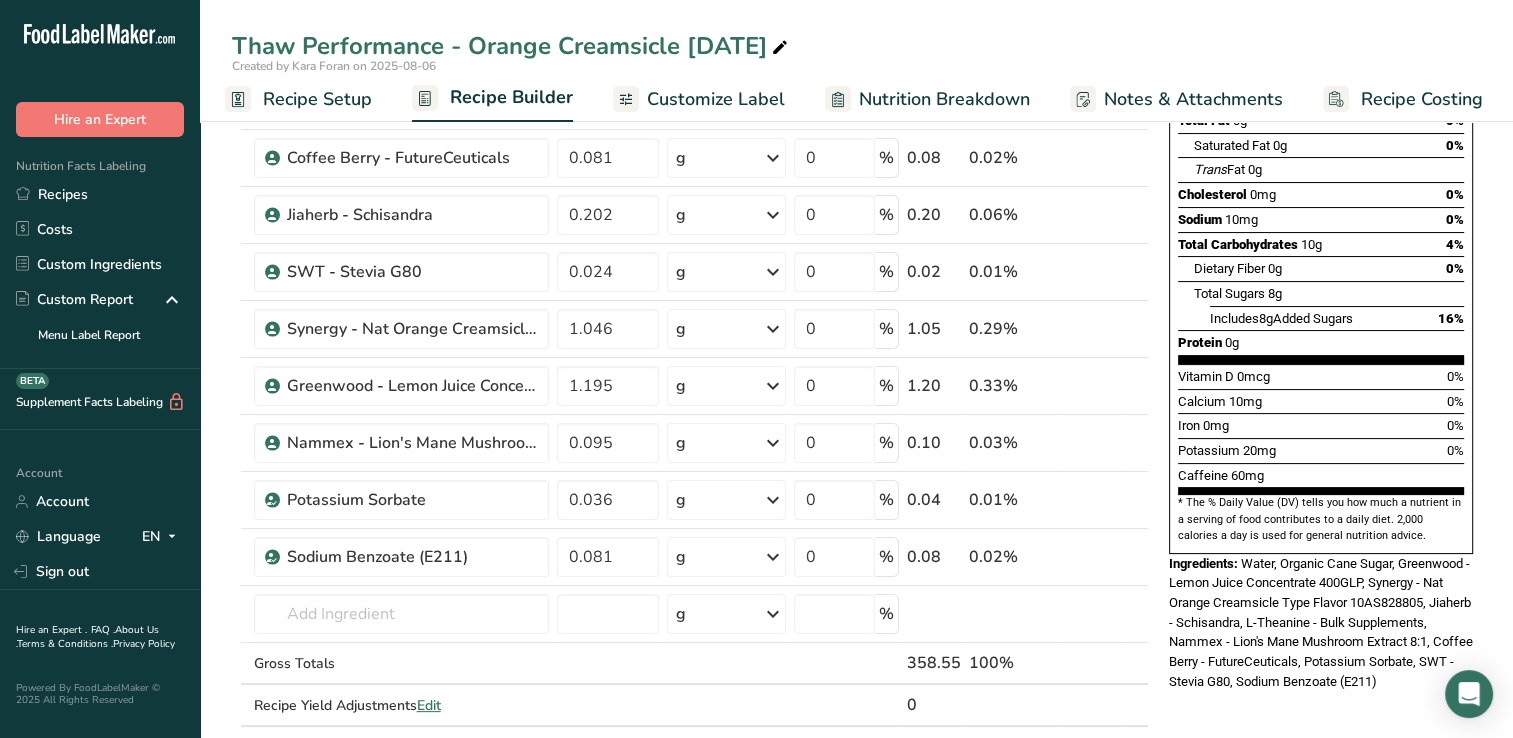 click on "Ingredients: Water, Organic Cane Sugar, Greenwood - Lemon Juice Concentrate 400GLP, Synergy - Nat Orange Creamsicle Type Flavor 10AS828805, Jiaherb - Schisandra, L-Theanine - Bulk Supplements, Nammex - Lion's Mane Mushroom Extract 8:1, Coffee Berry - FutureCeuticals, Potassium Sorbate, SWT - Stevia G80, Sodium Benzoate (E211)" at bounding box center [1321, 623] 